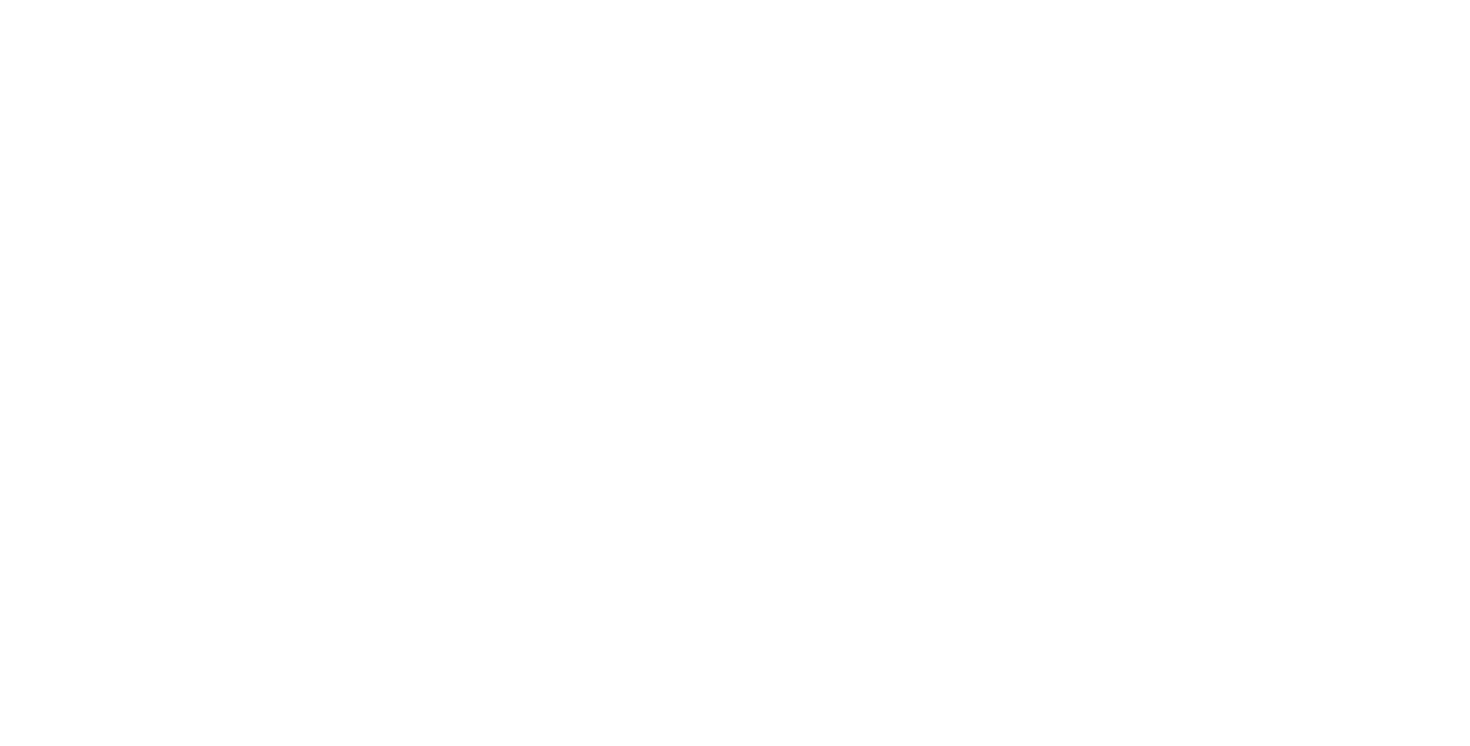 scroll, scrollTop: 0, scrollLeft: 0, axis: both 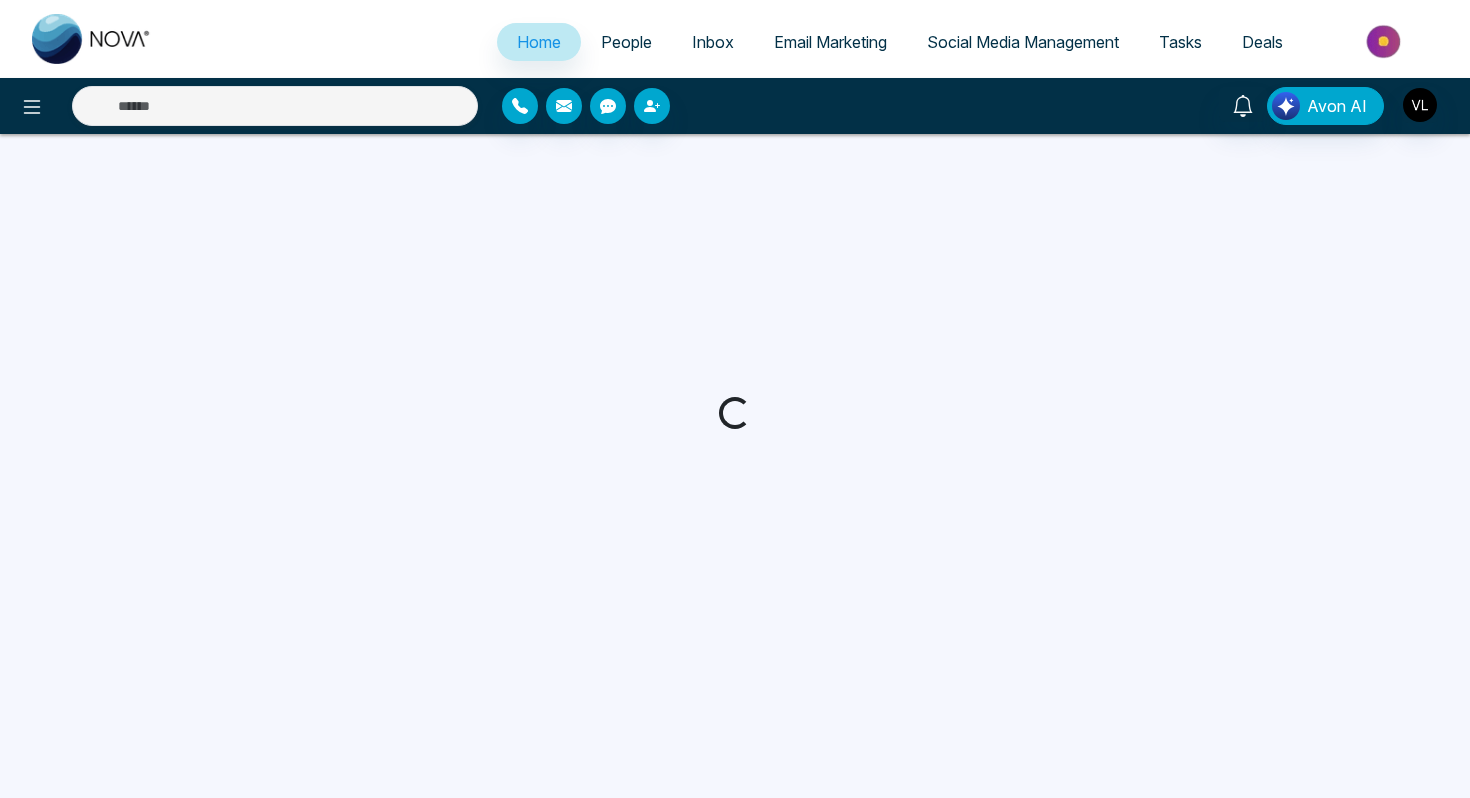 select on "*" 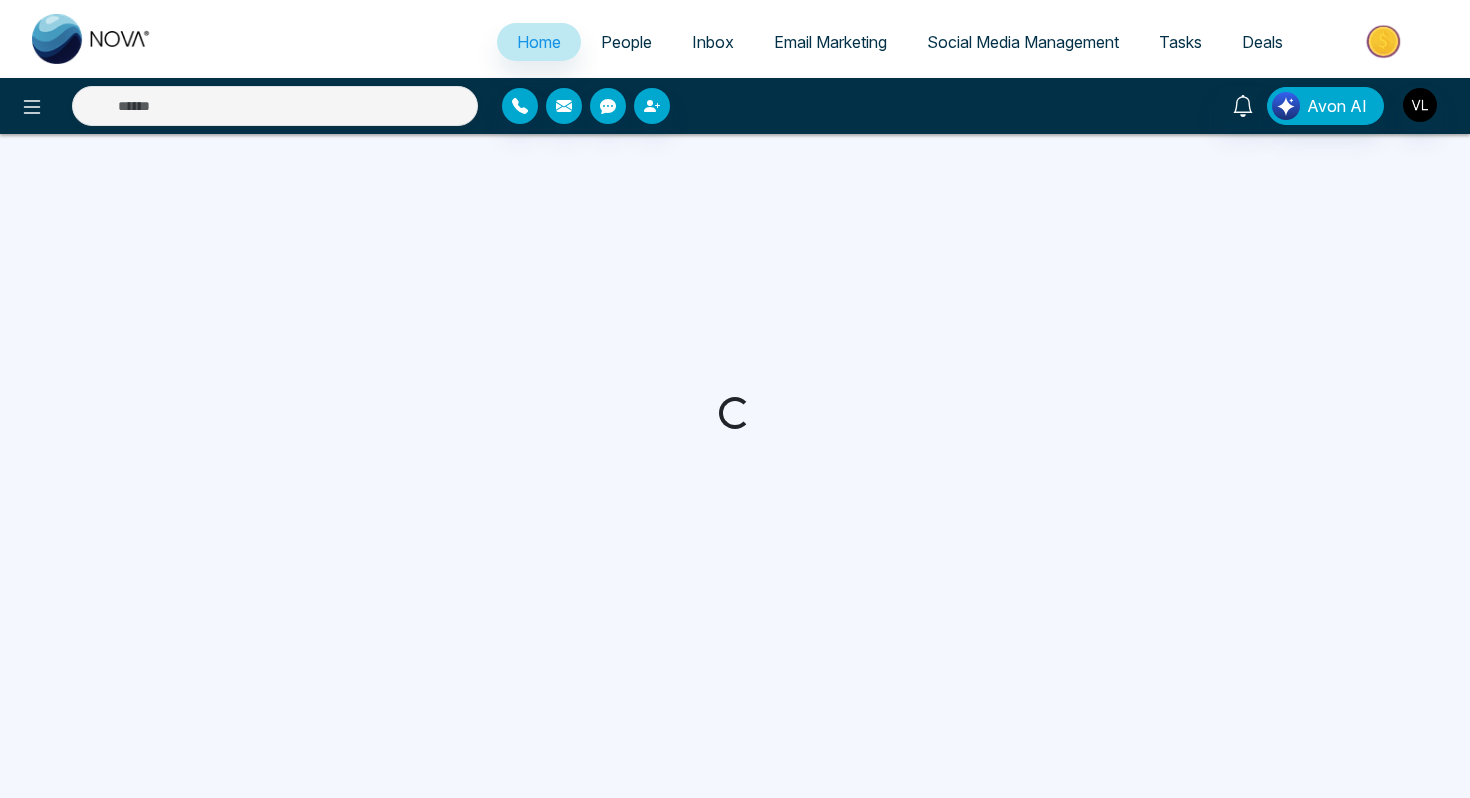 select on "*" 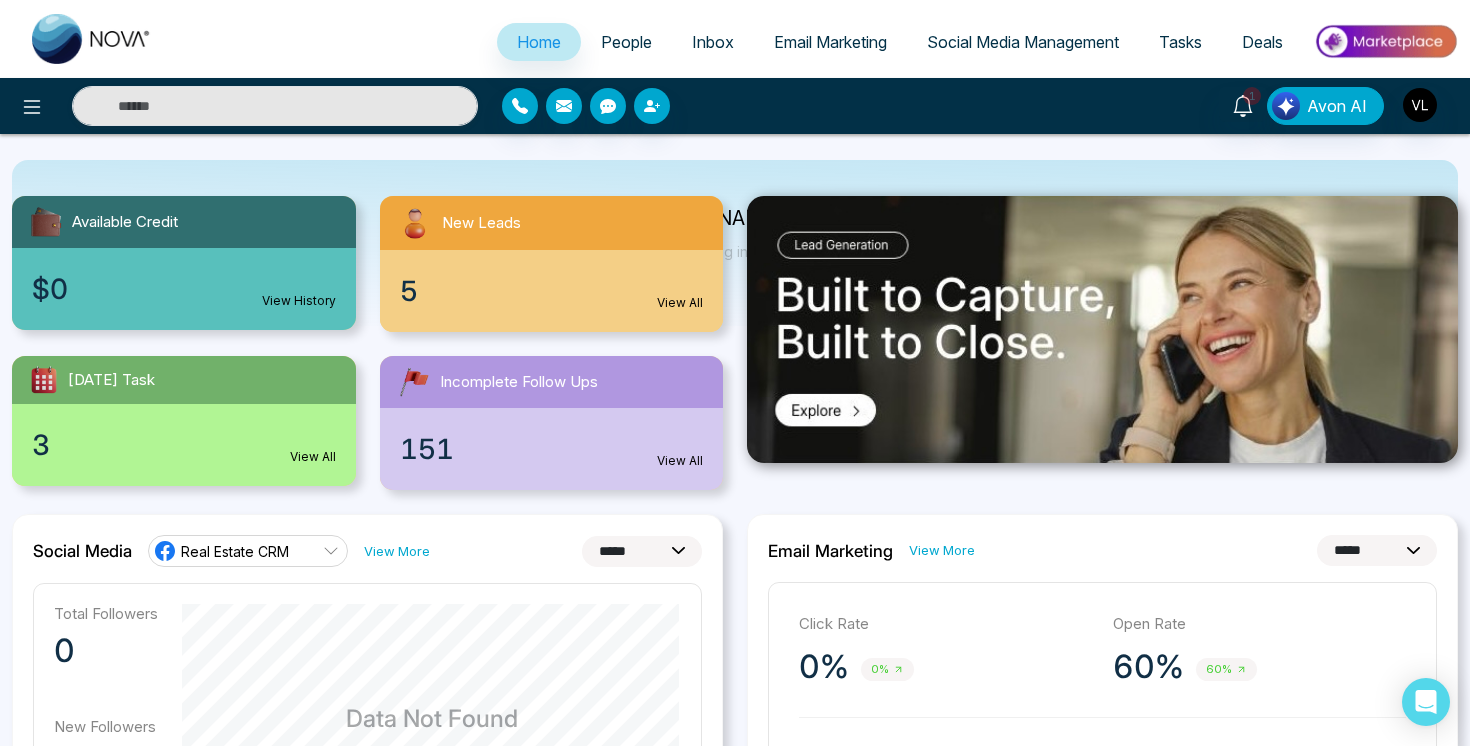 scroll, scrollTop: 0, scrollLeft: 0, axis: both 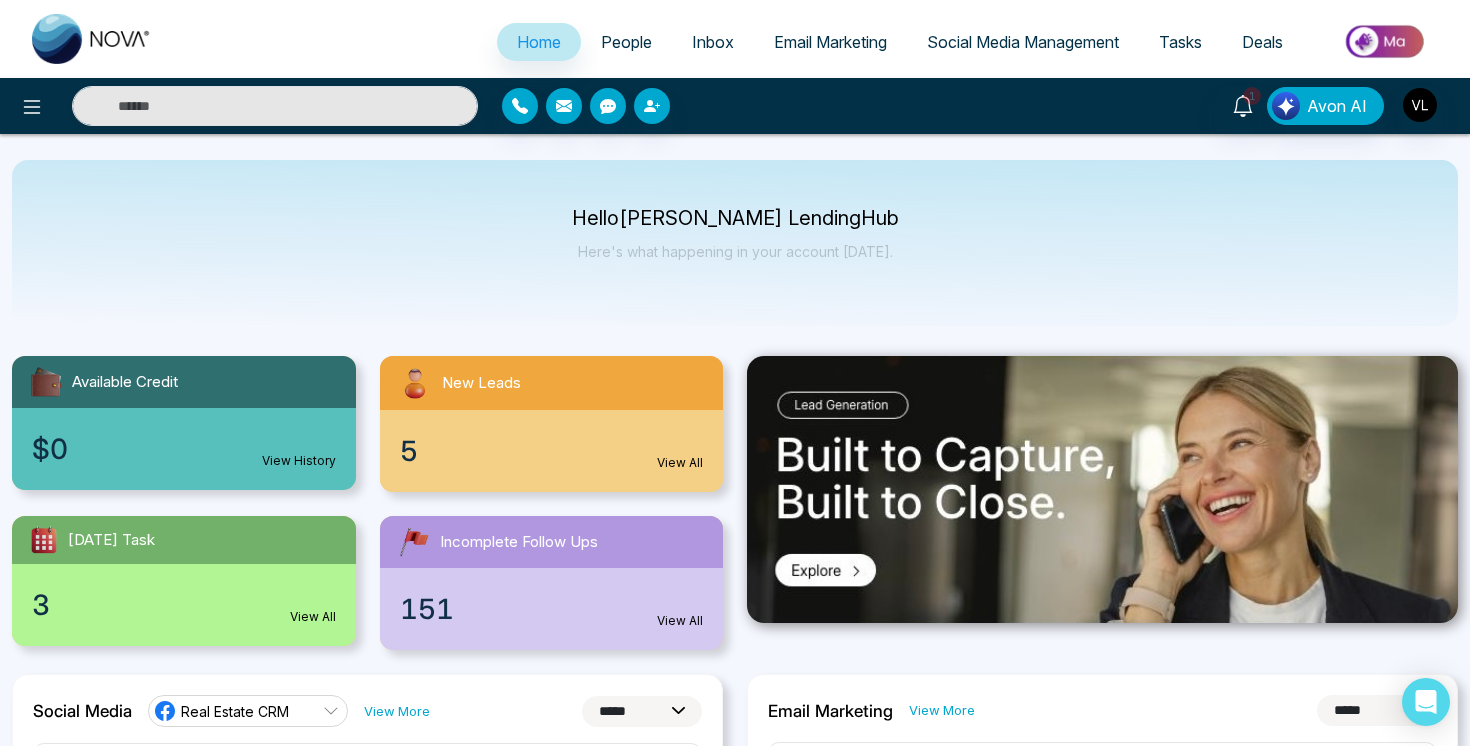 click on "People" at bounding box center [626, 42] 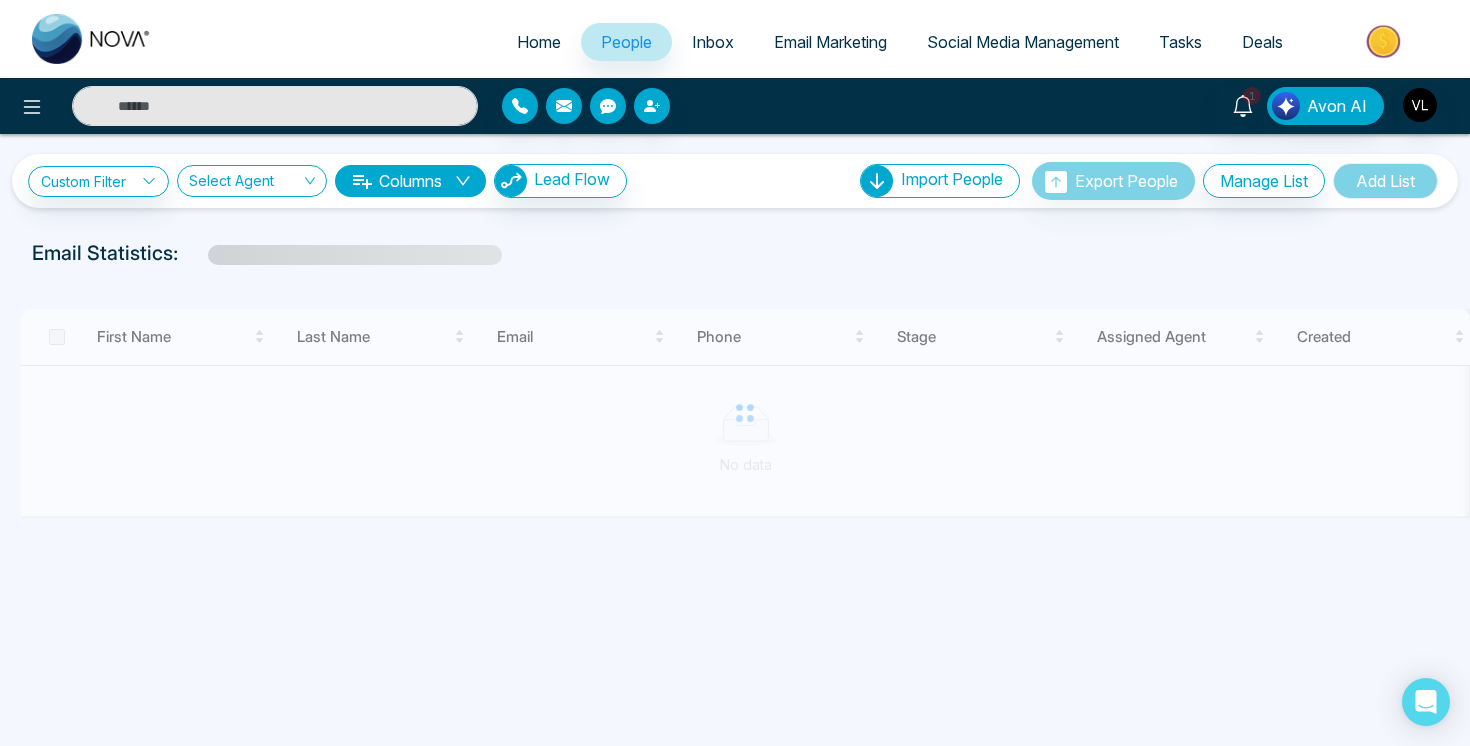 click on "Home People Inbox Email Marketing Social Media Management Tasks Deals" at bounding box center (815, 43) 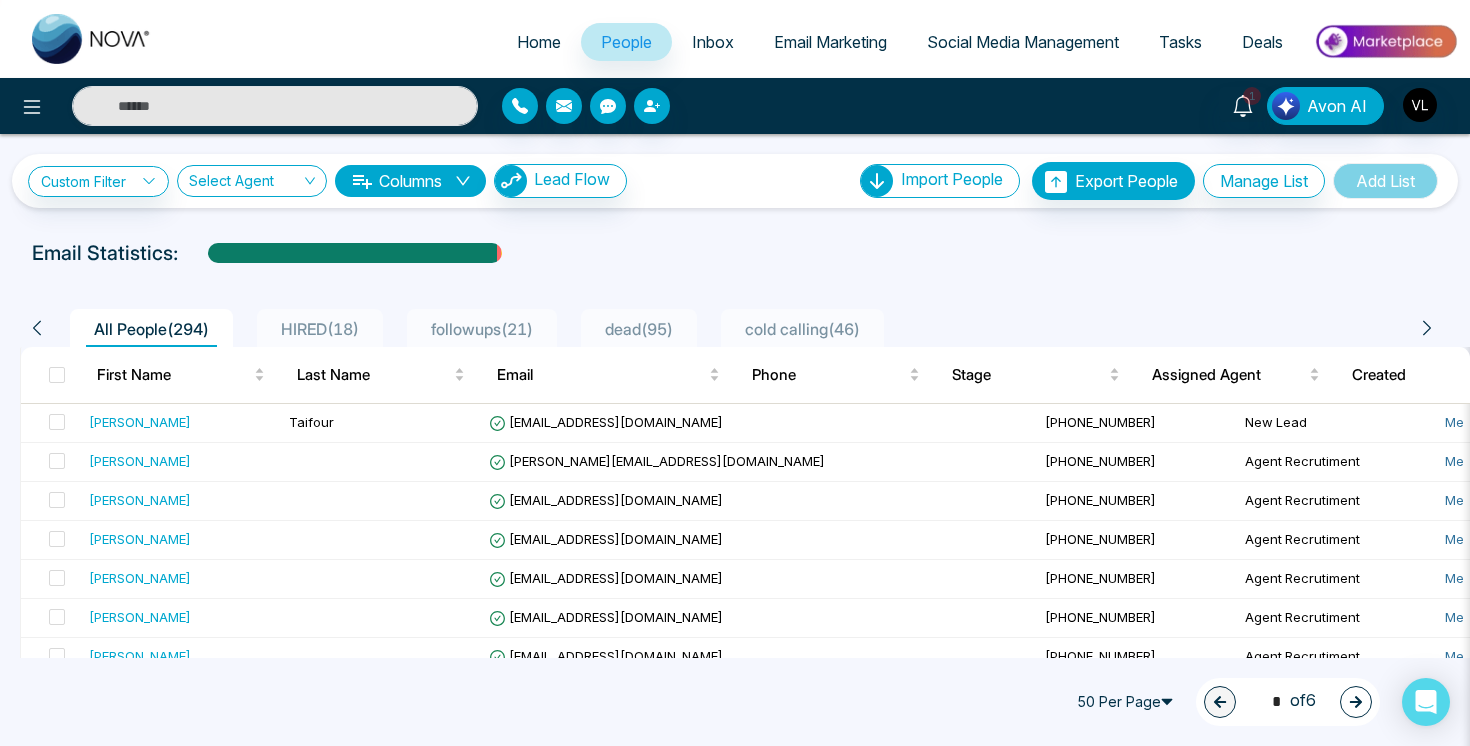 click on "Home" at bounding box center [539, 42] 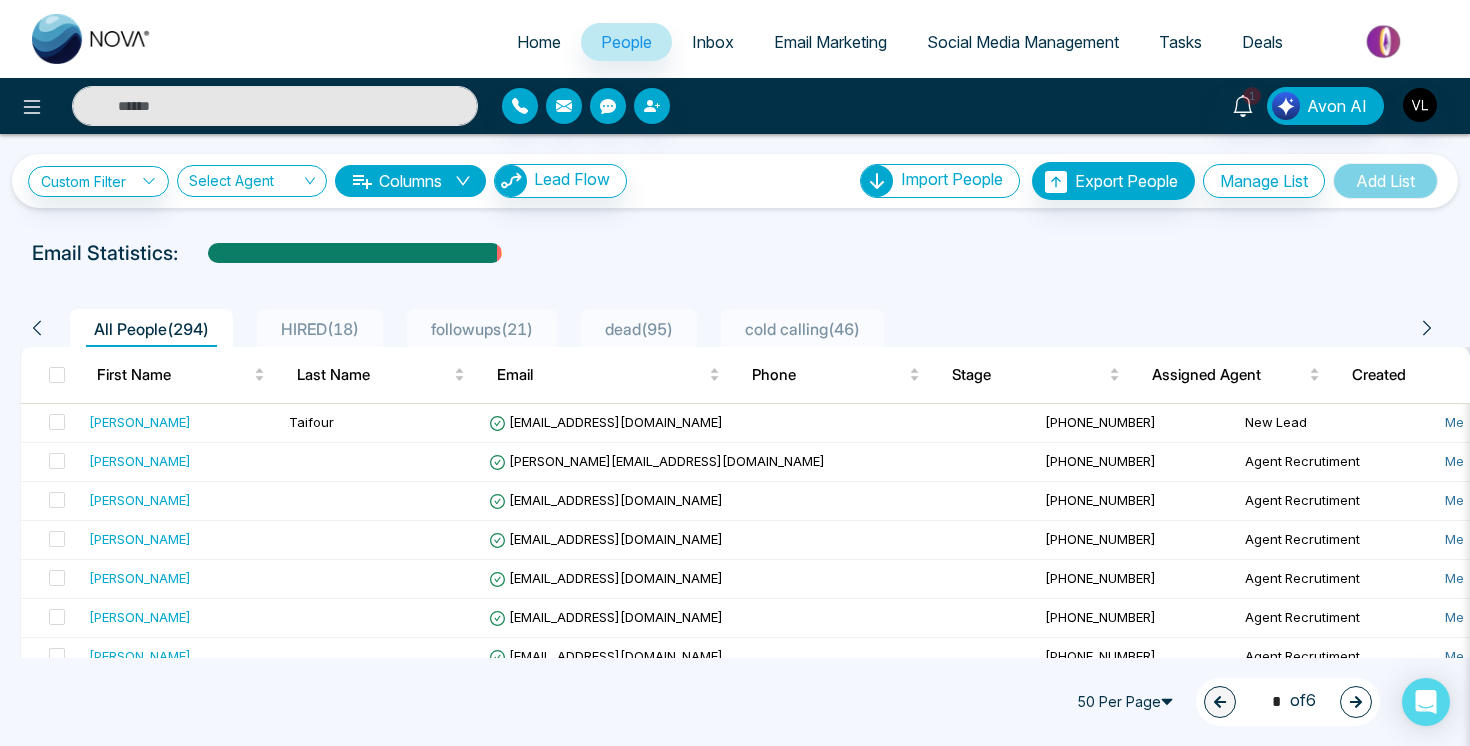 select on "*" 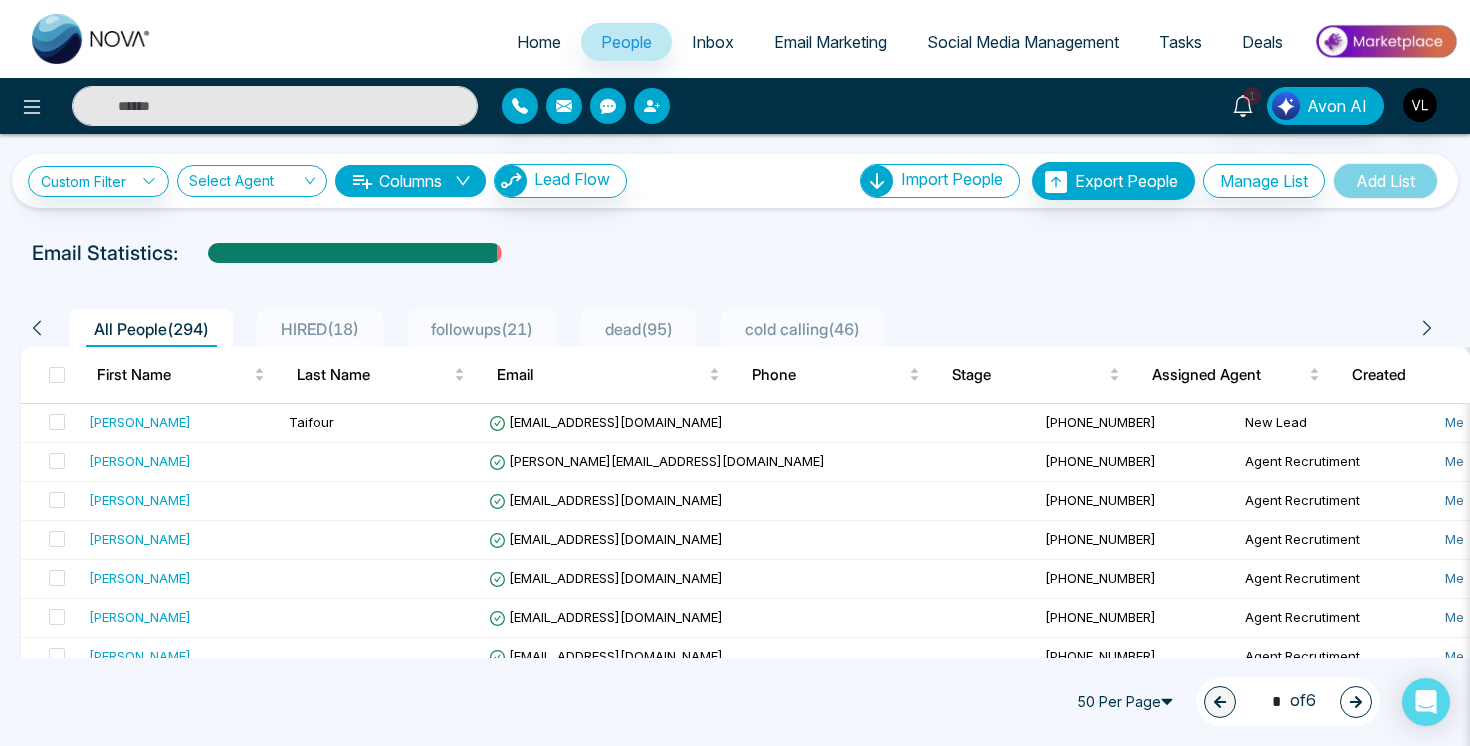 select on "*" 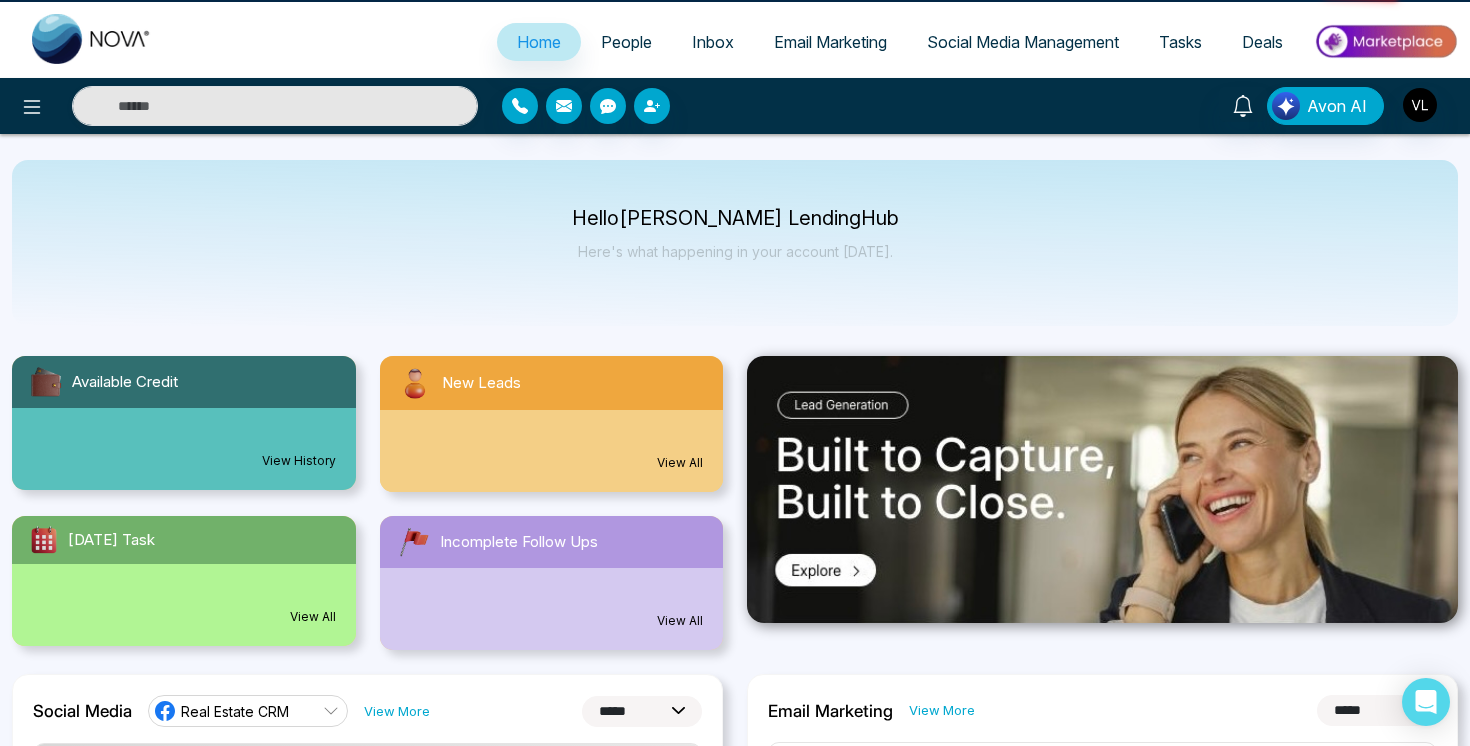 click on "People" at bounding box center (626, 42) 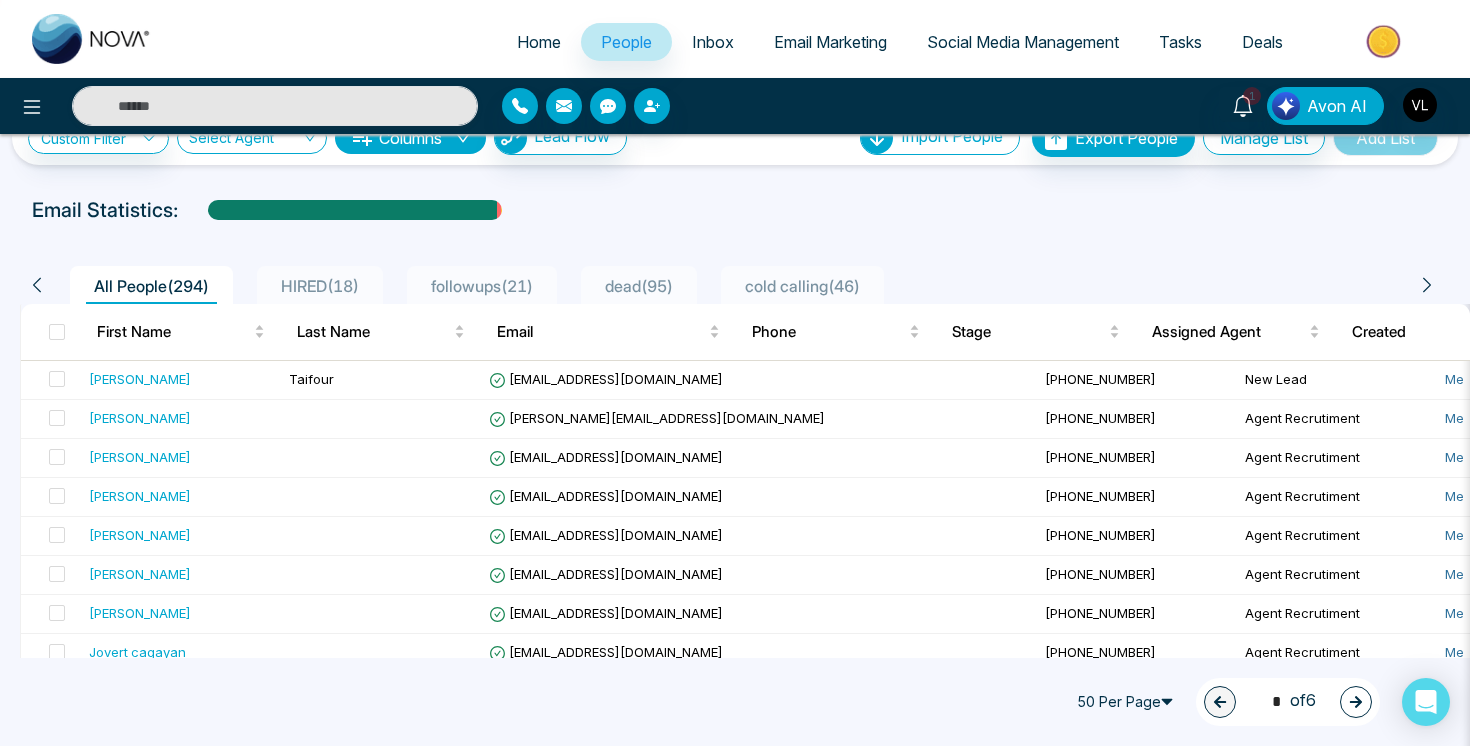 scroll, scrollTop: 0, scrollLeft: 0, axis: both 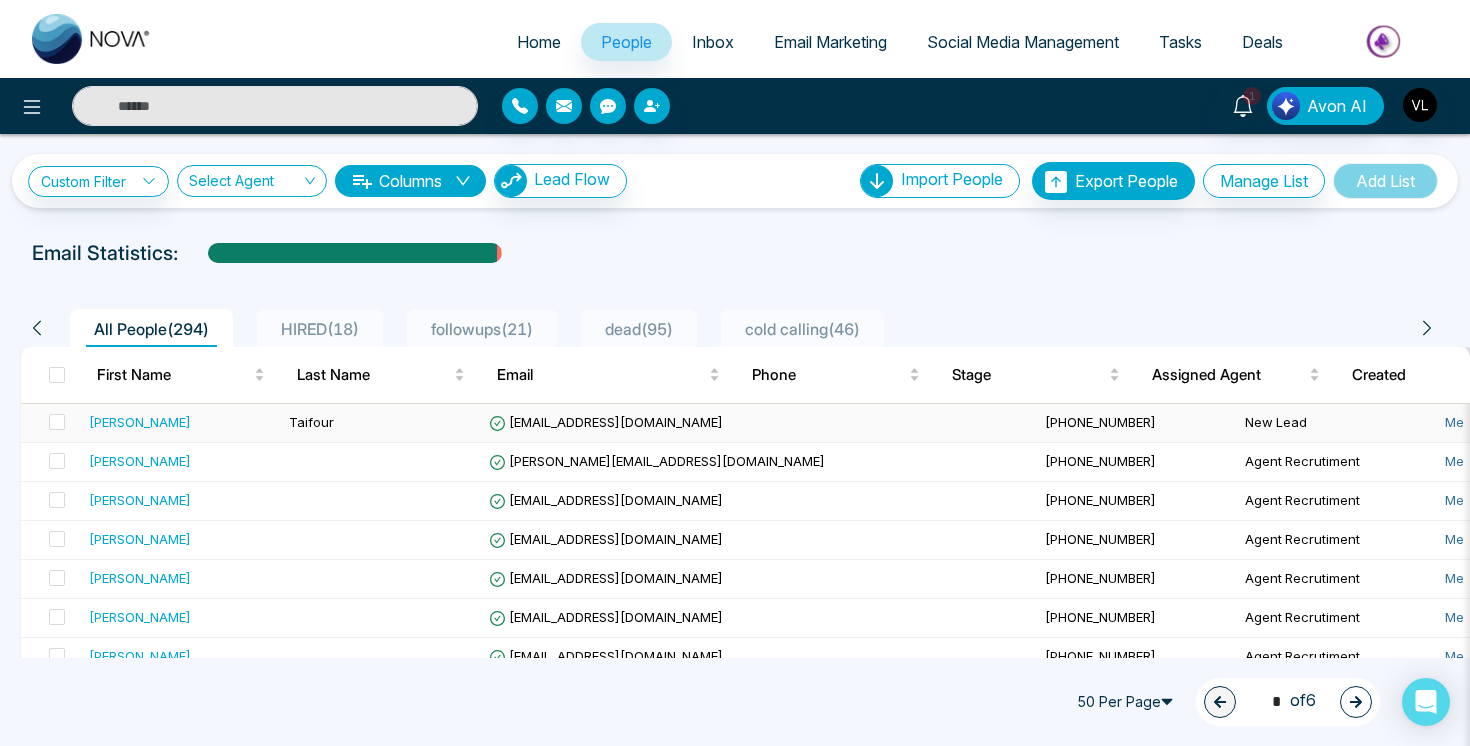 click on "Taifour" at bounding box center (381, 423) 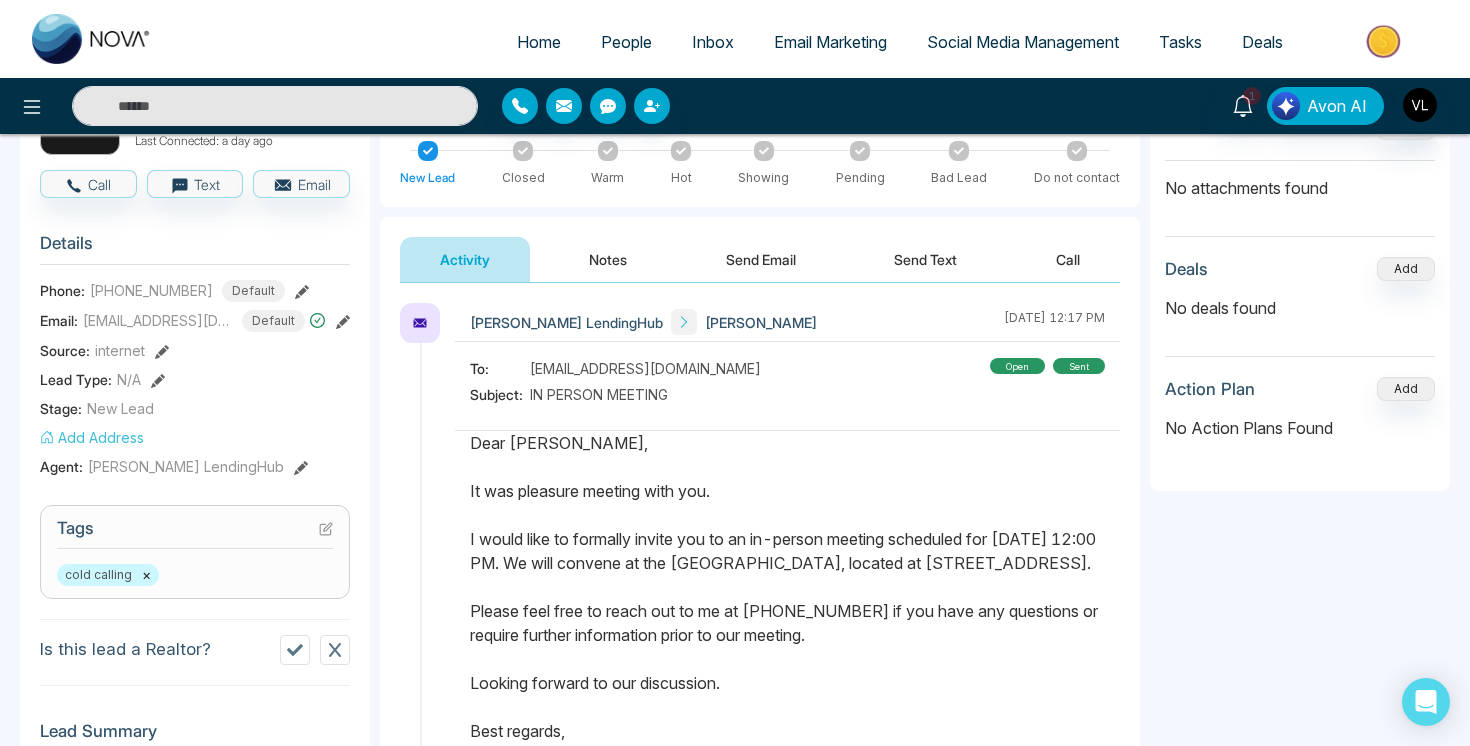 scroll, scrollTop: 0, scrollLeft: 0, axis: both 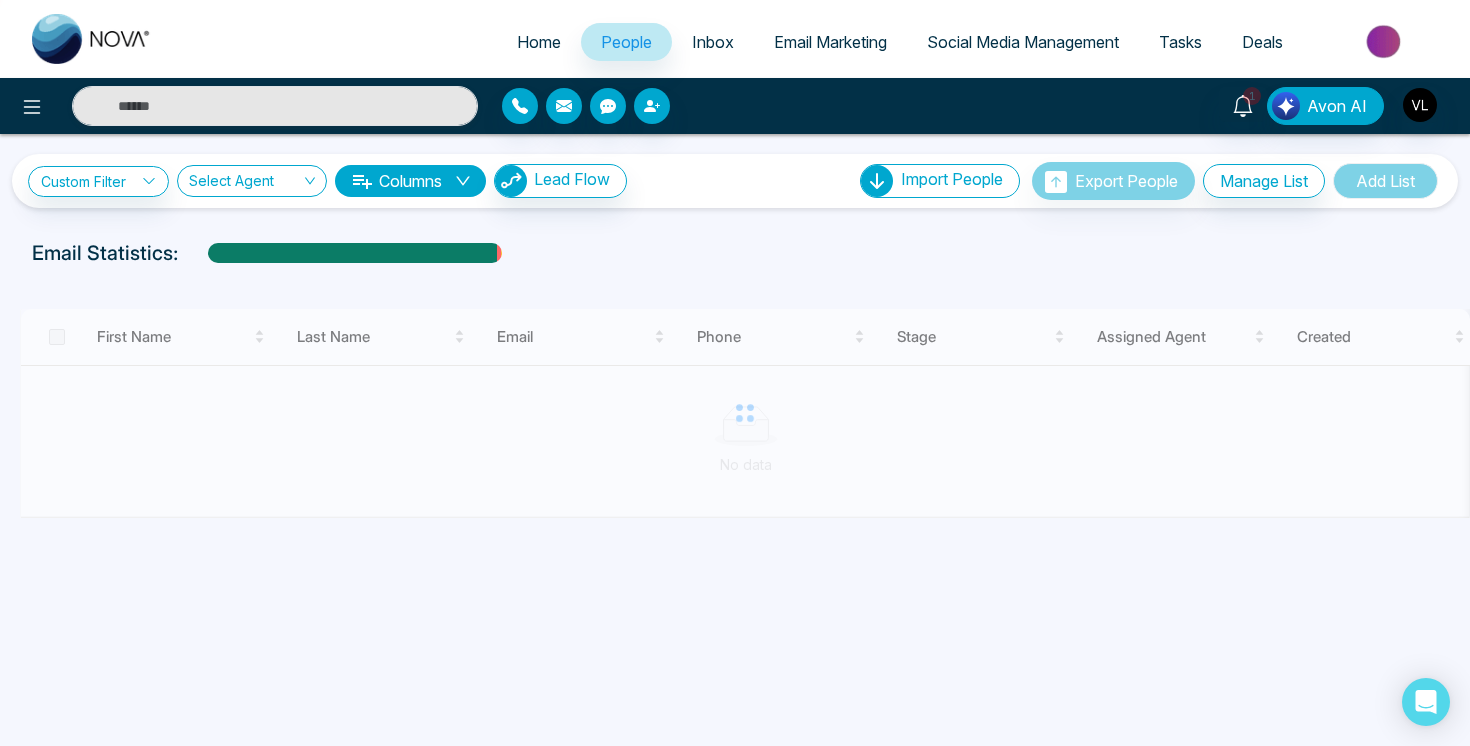 click on "Home" at bounding box center (539, 42) 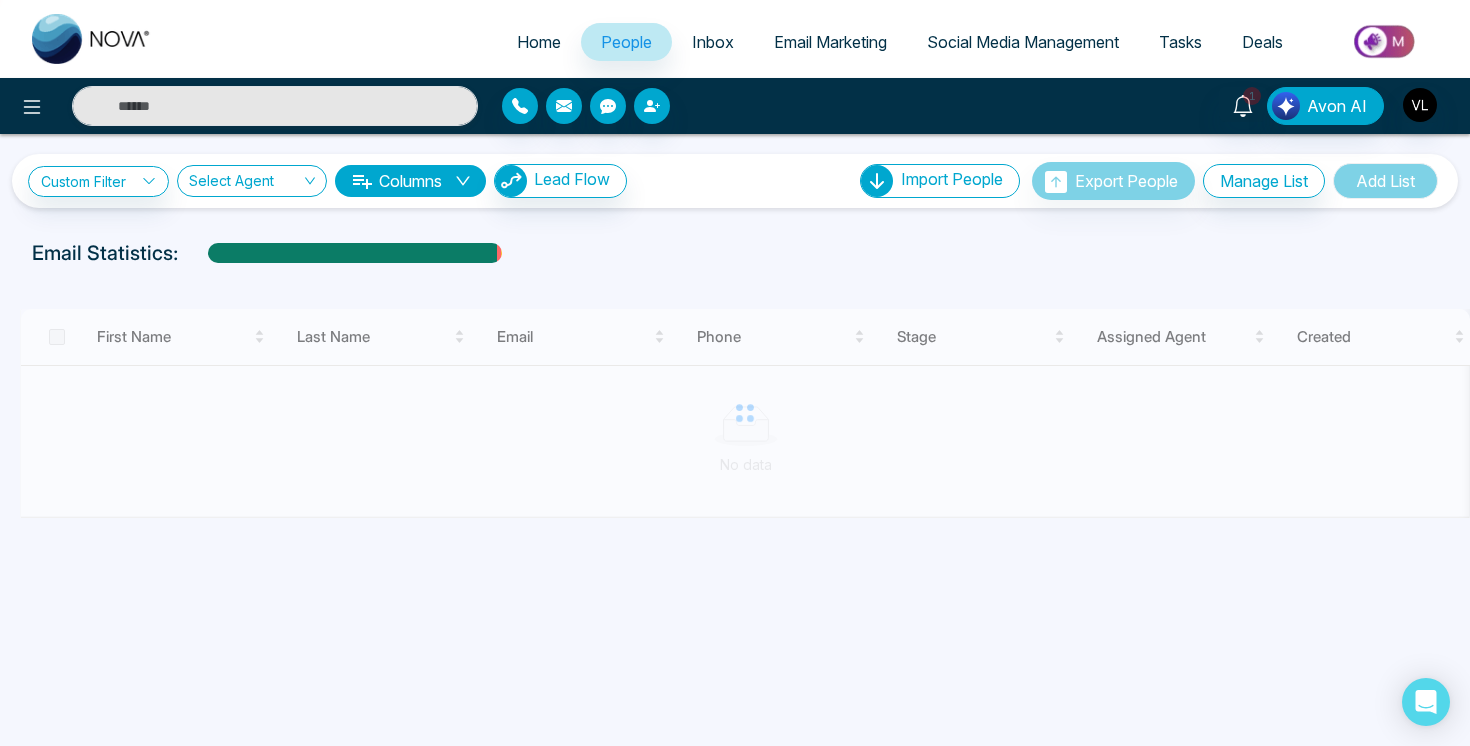 select on "*" 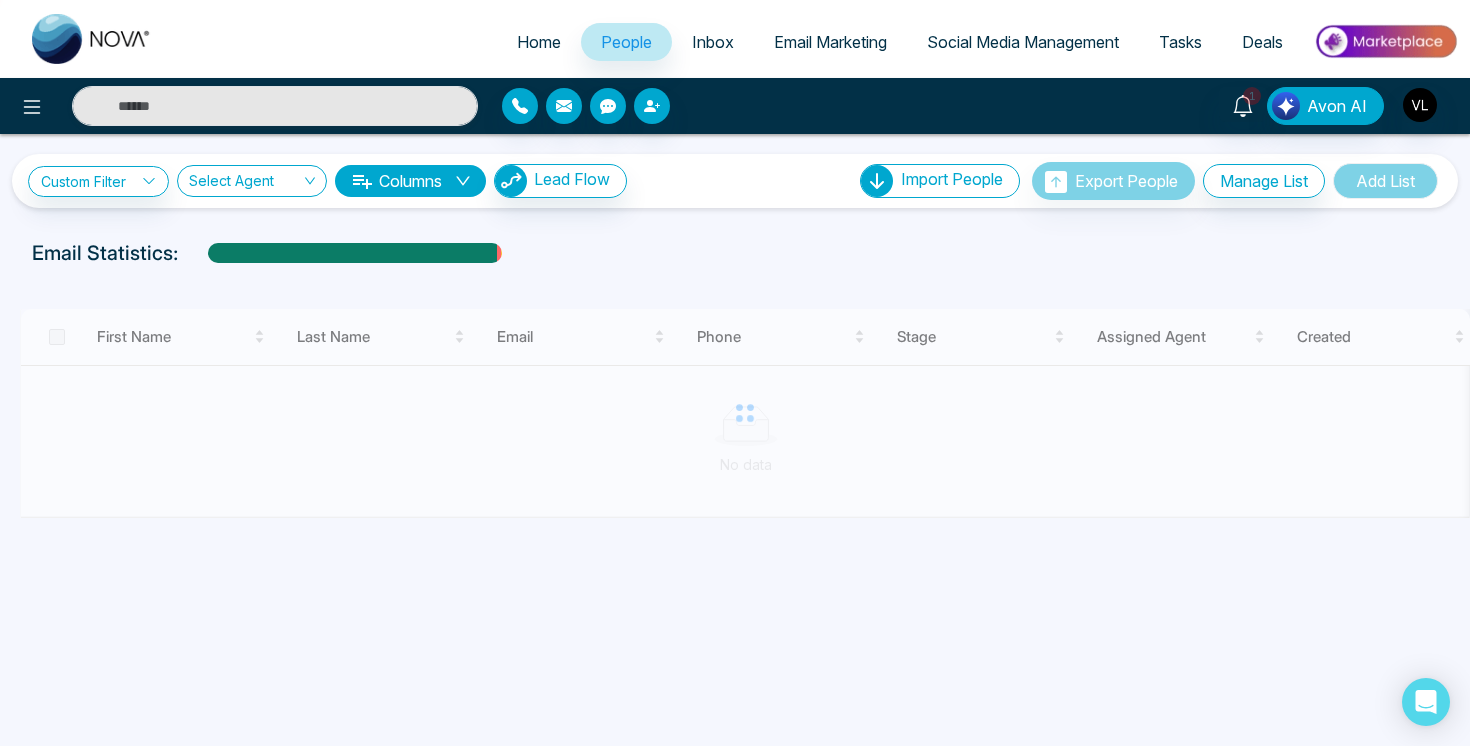 select on "*" 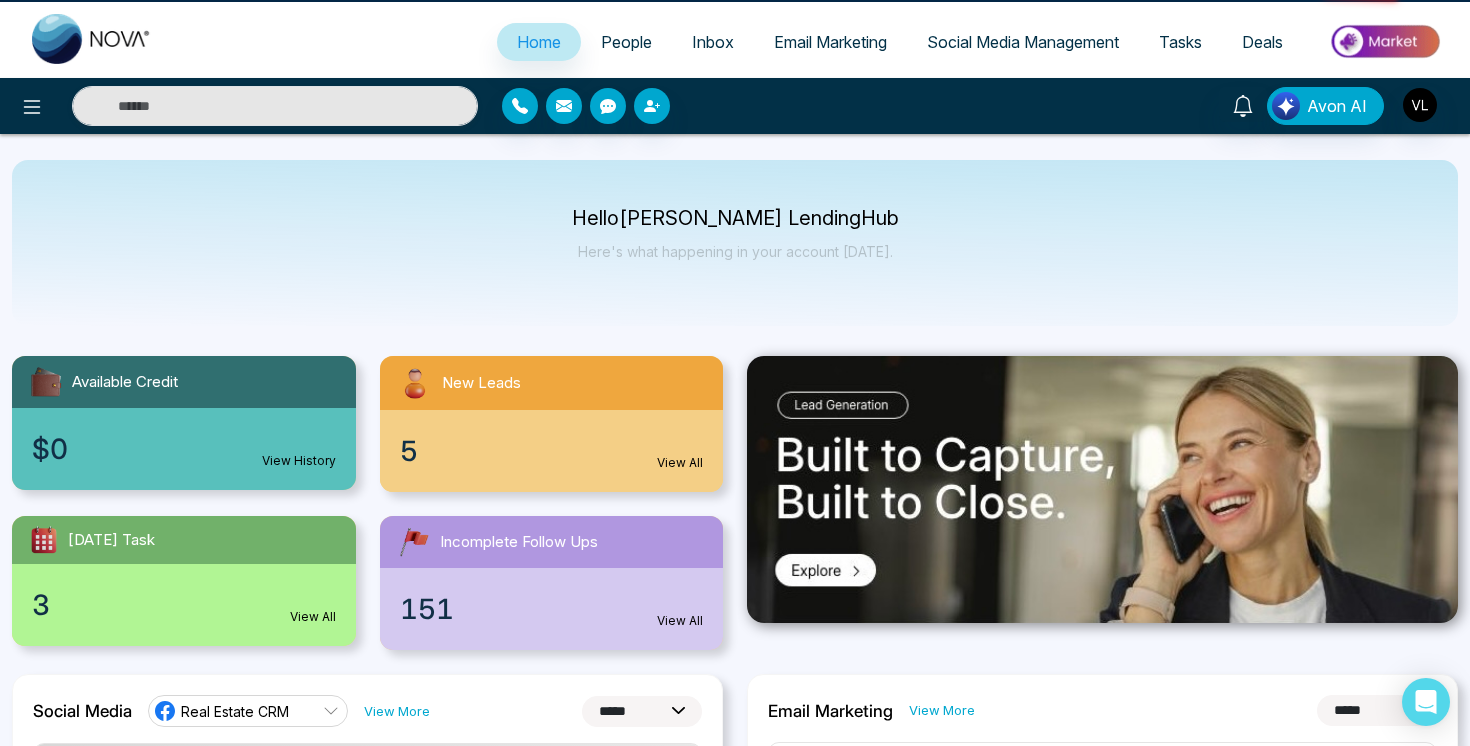 click on "Home" at bounding box center [539, 42] 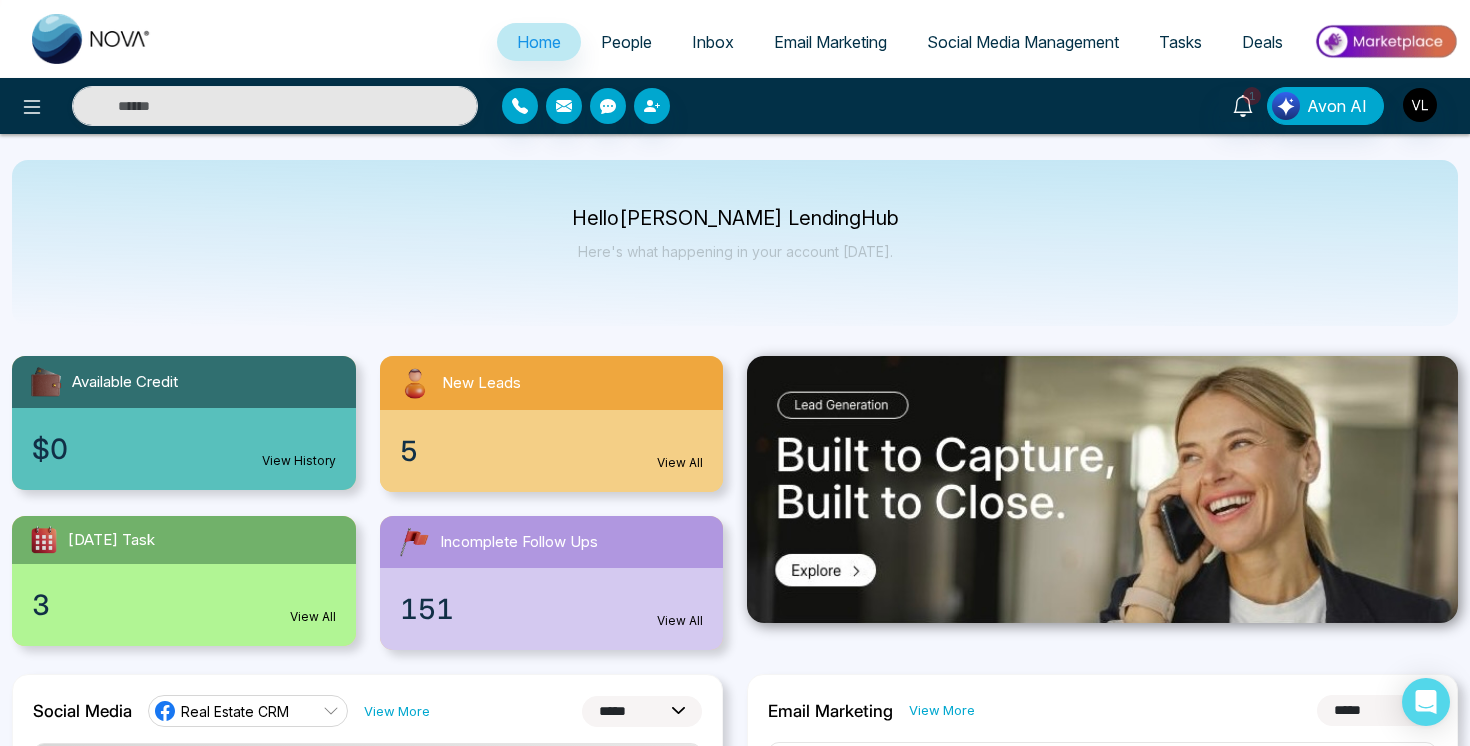 click on "People" at bounding box center [626, 42] 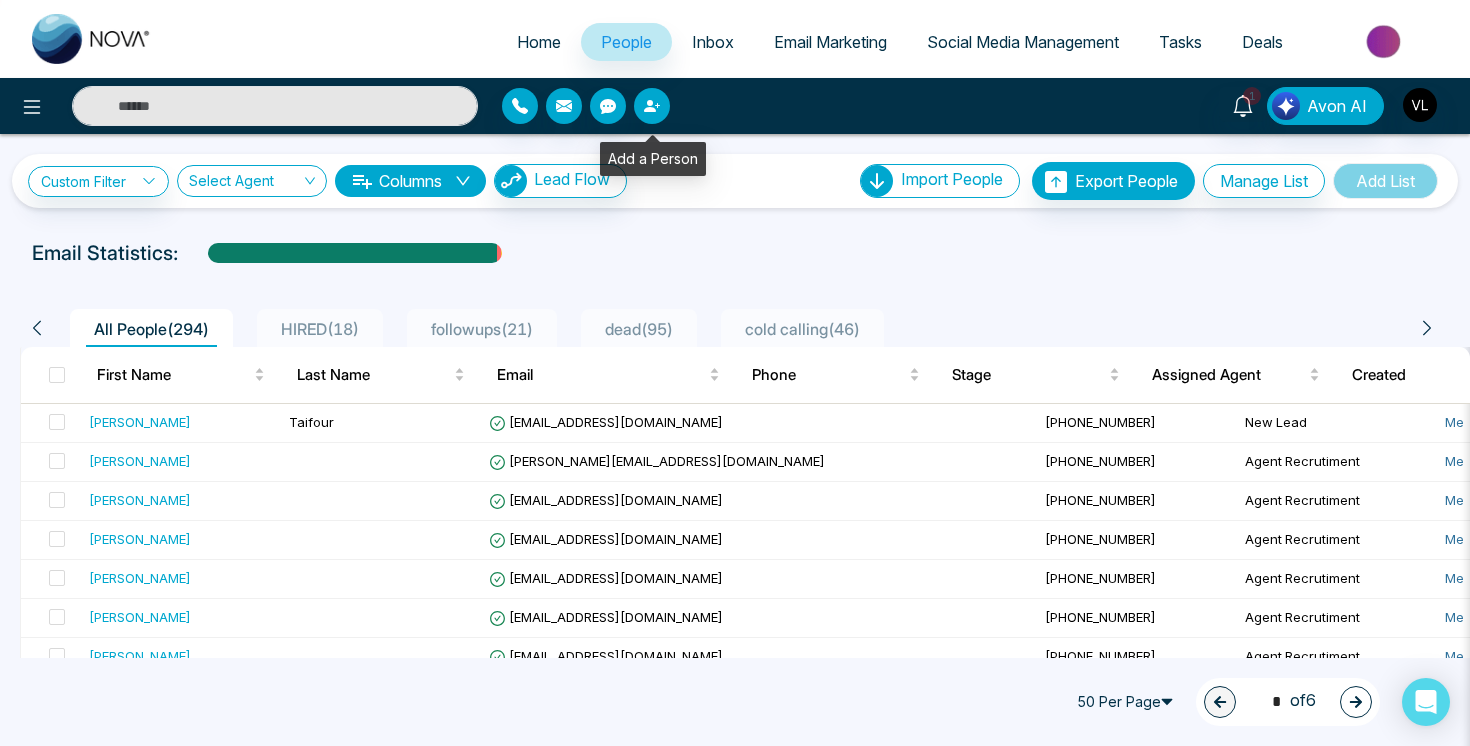 click at bounding box center (652, 106) 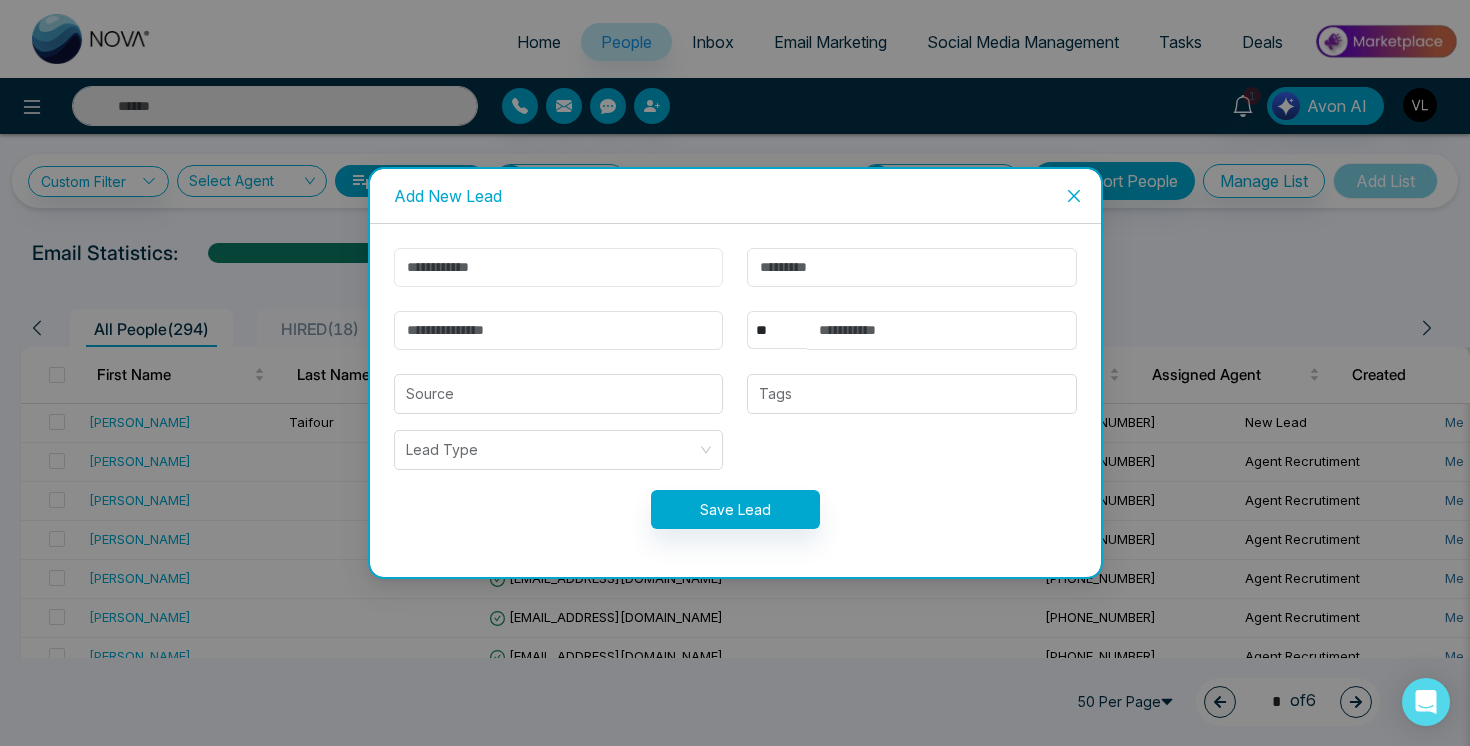 click at bounding box center (559, 267) 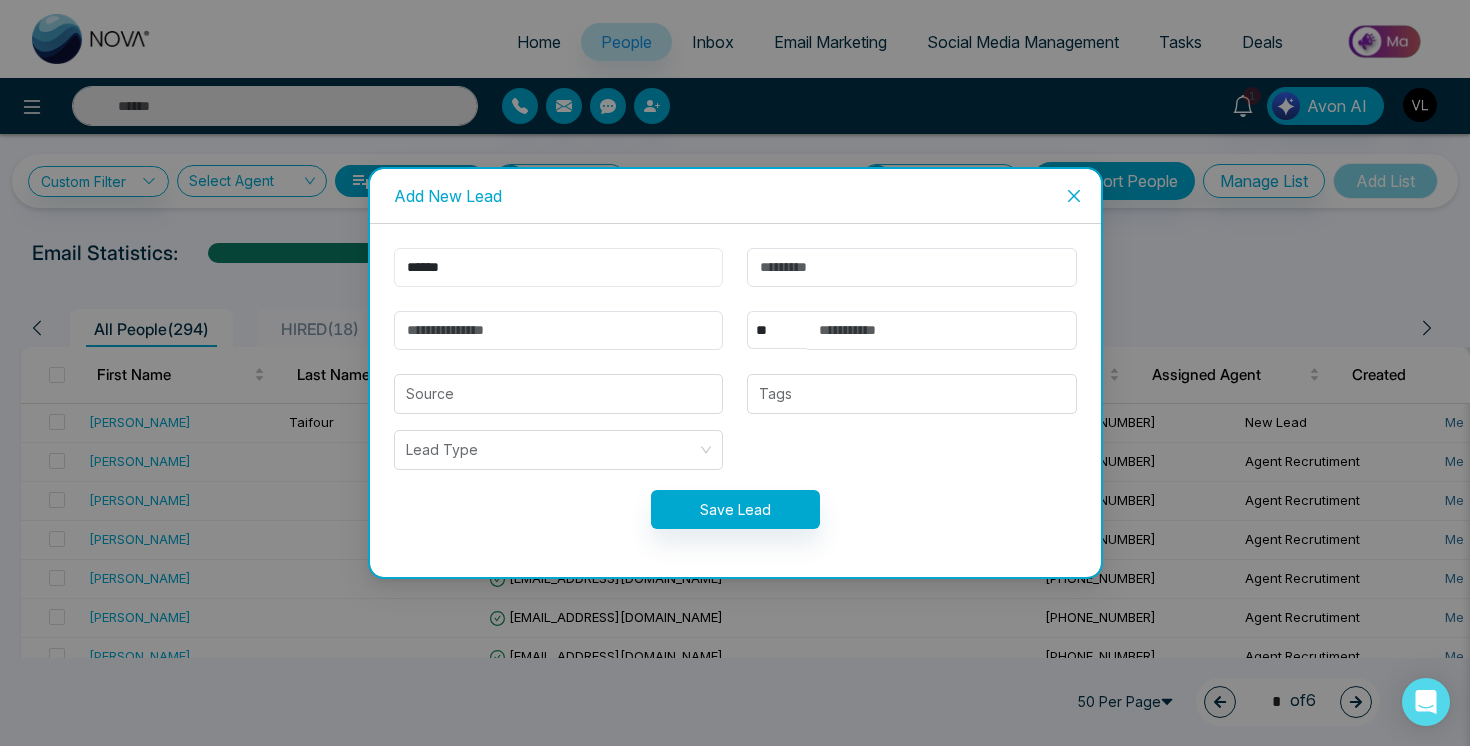 type on "******" 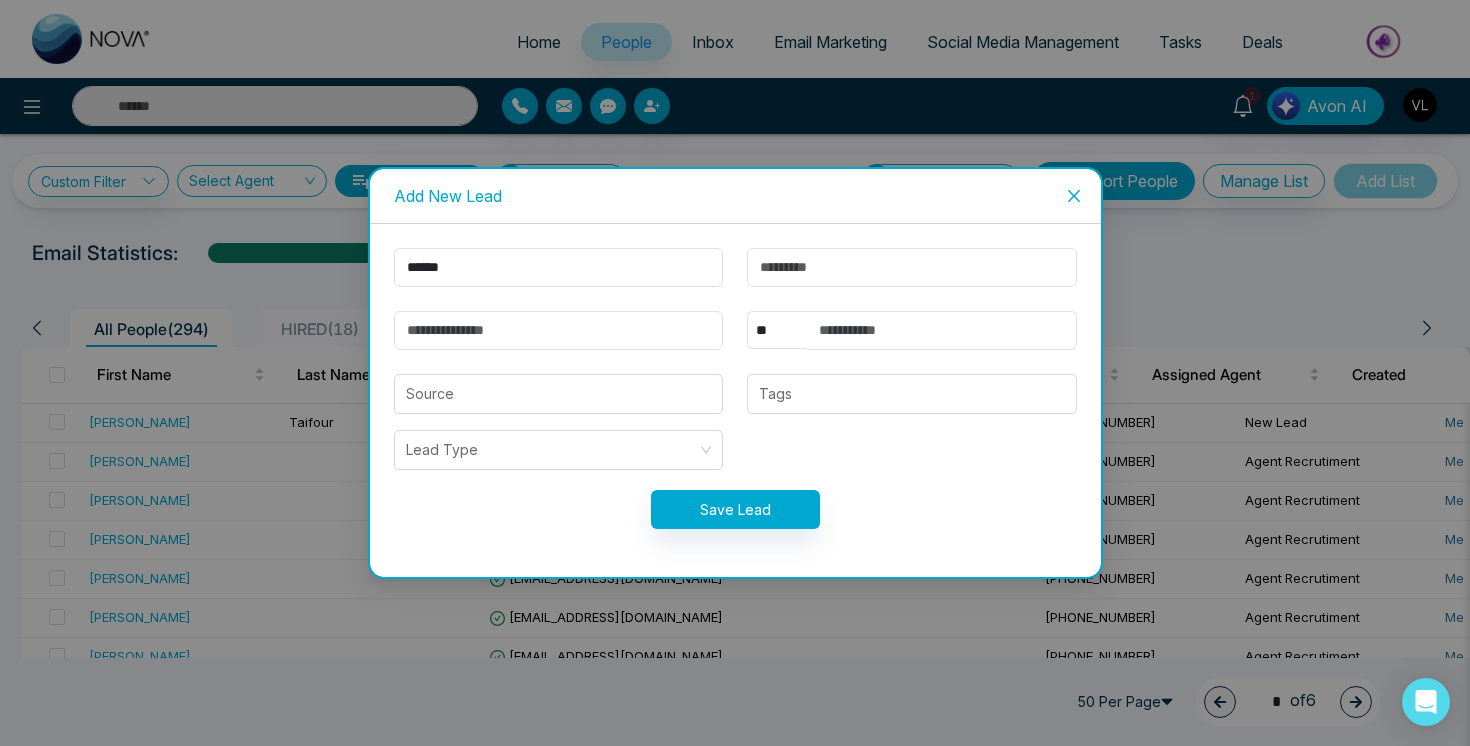click 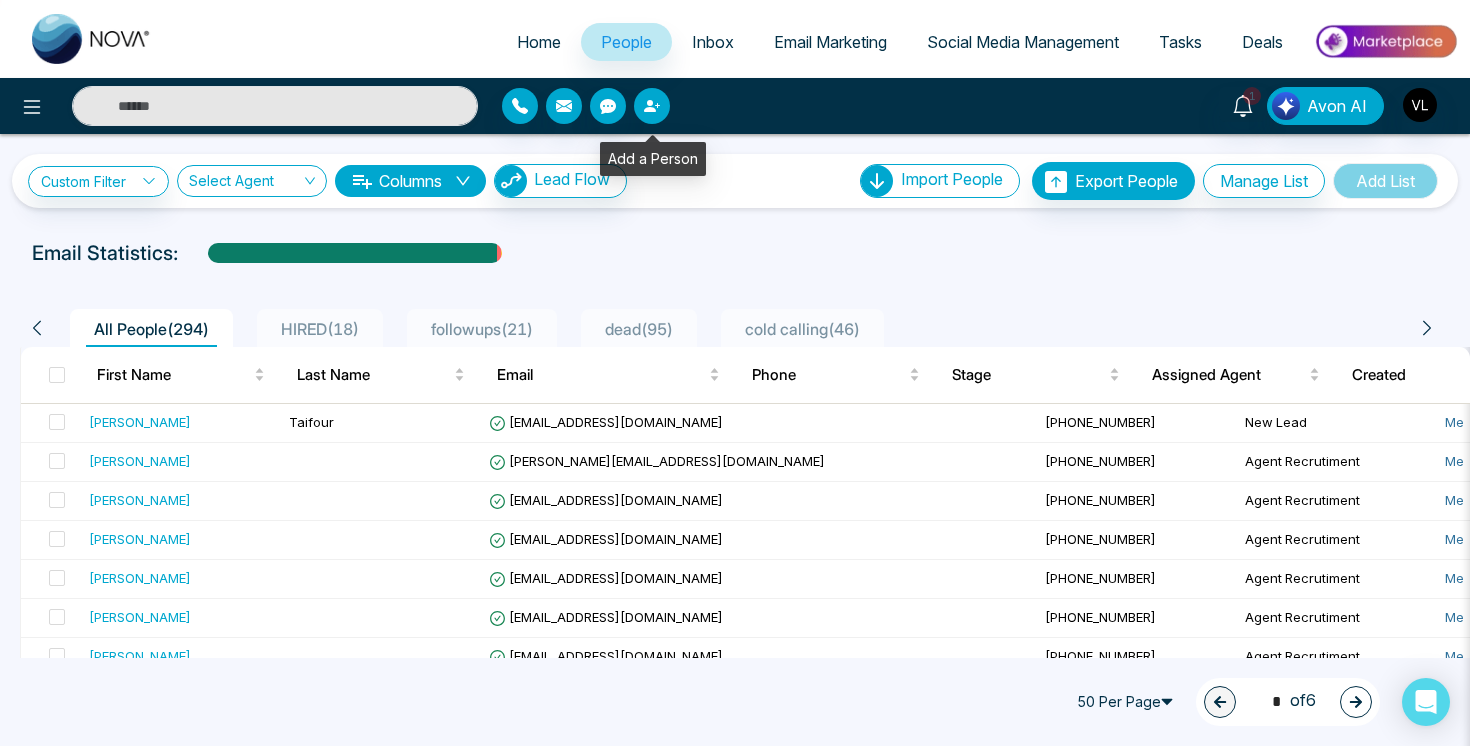 click 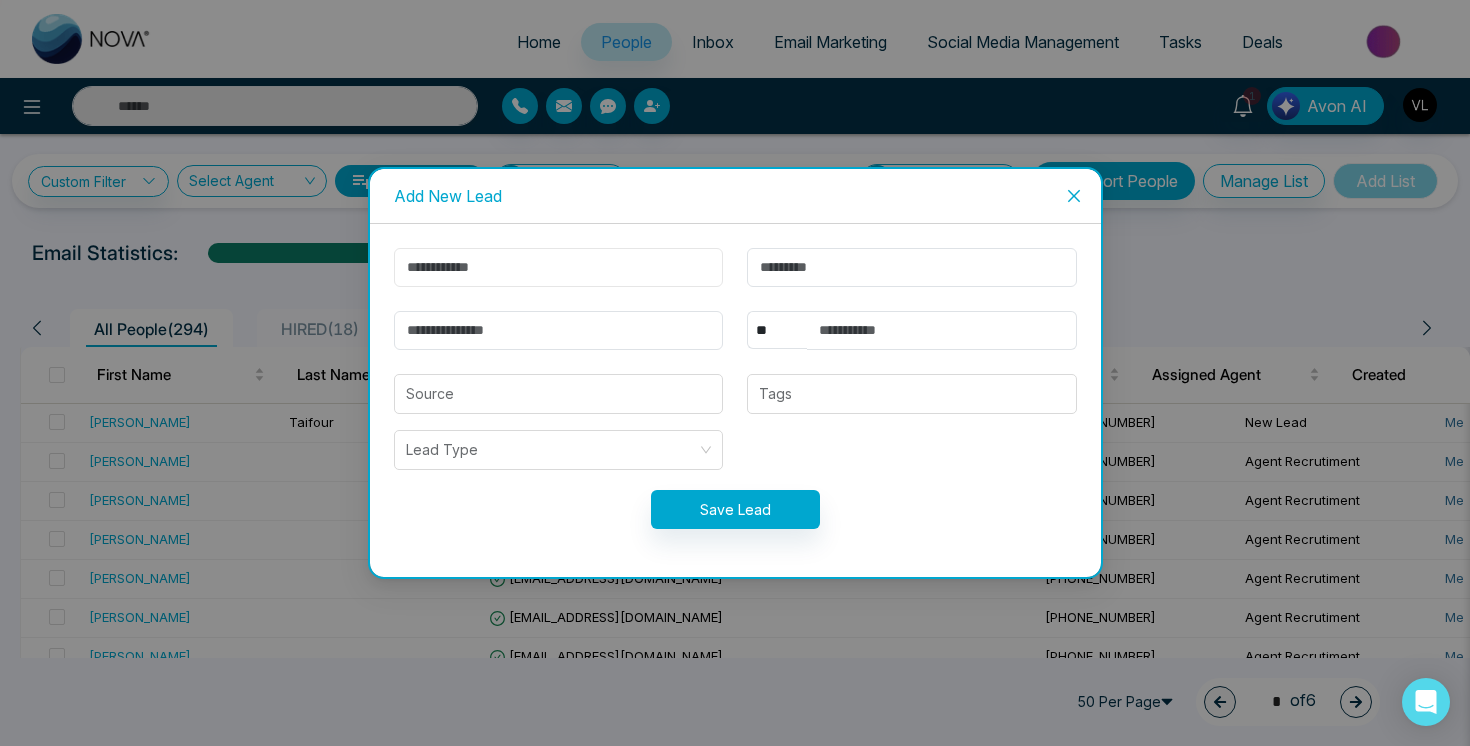click at bounding box center (559, 267) 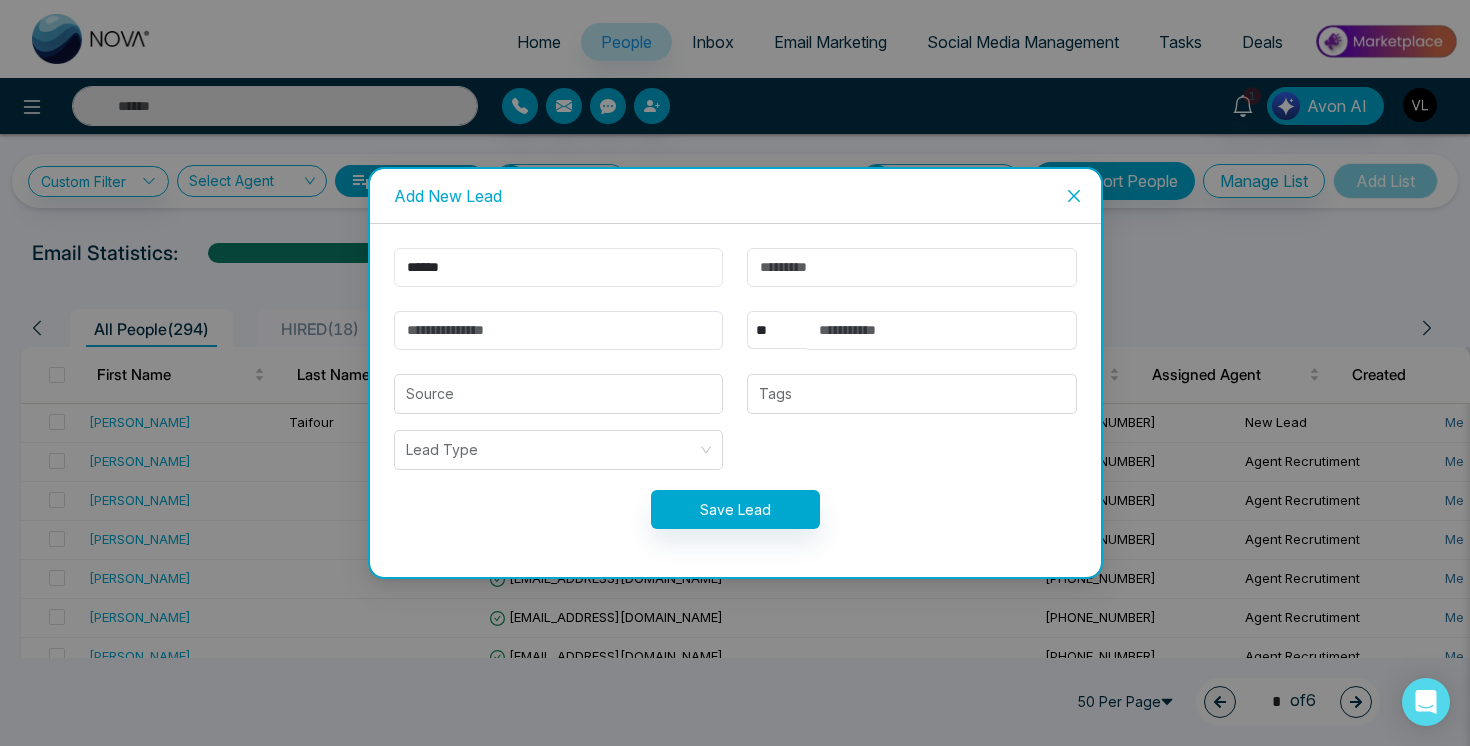 type on "******" 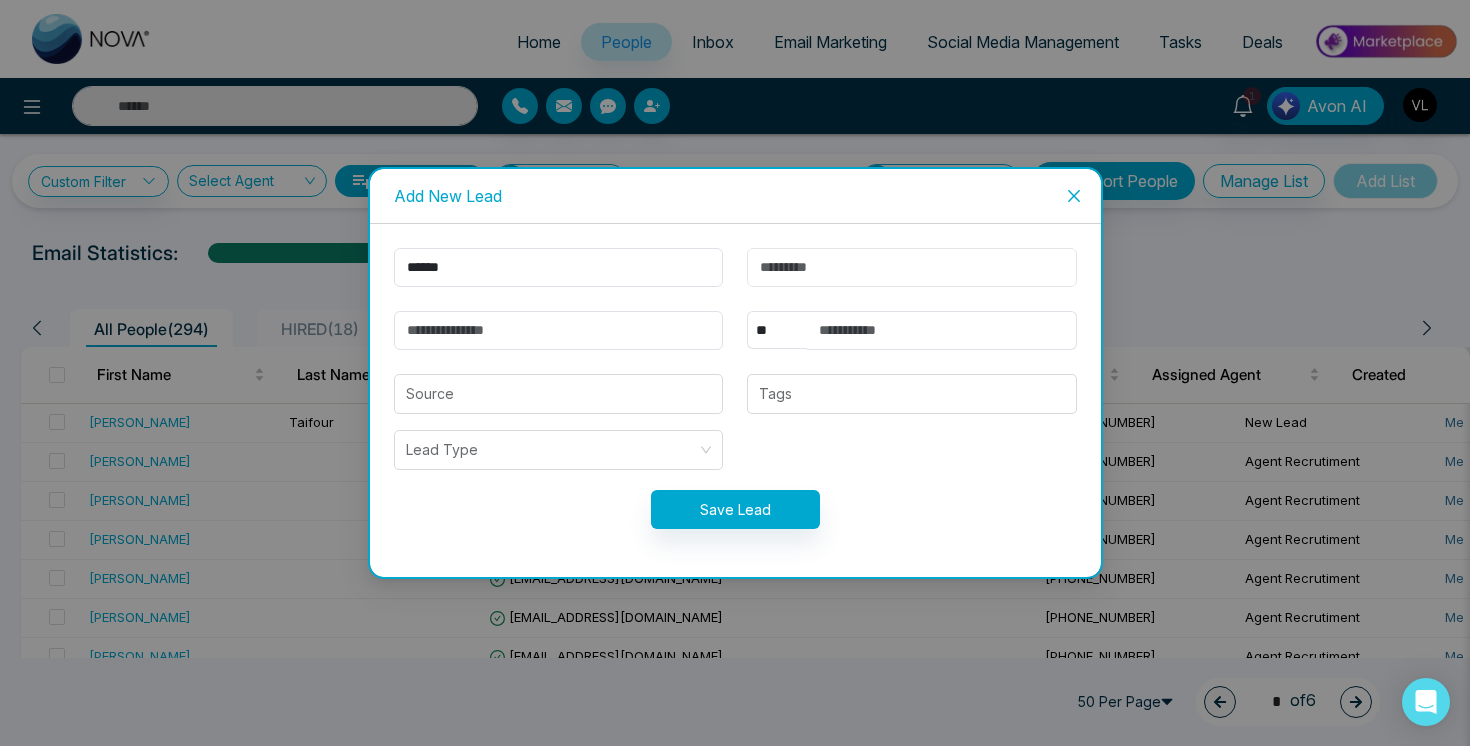 click at bounding box center (912, 267) 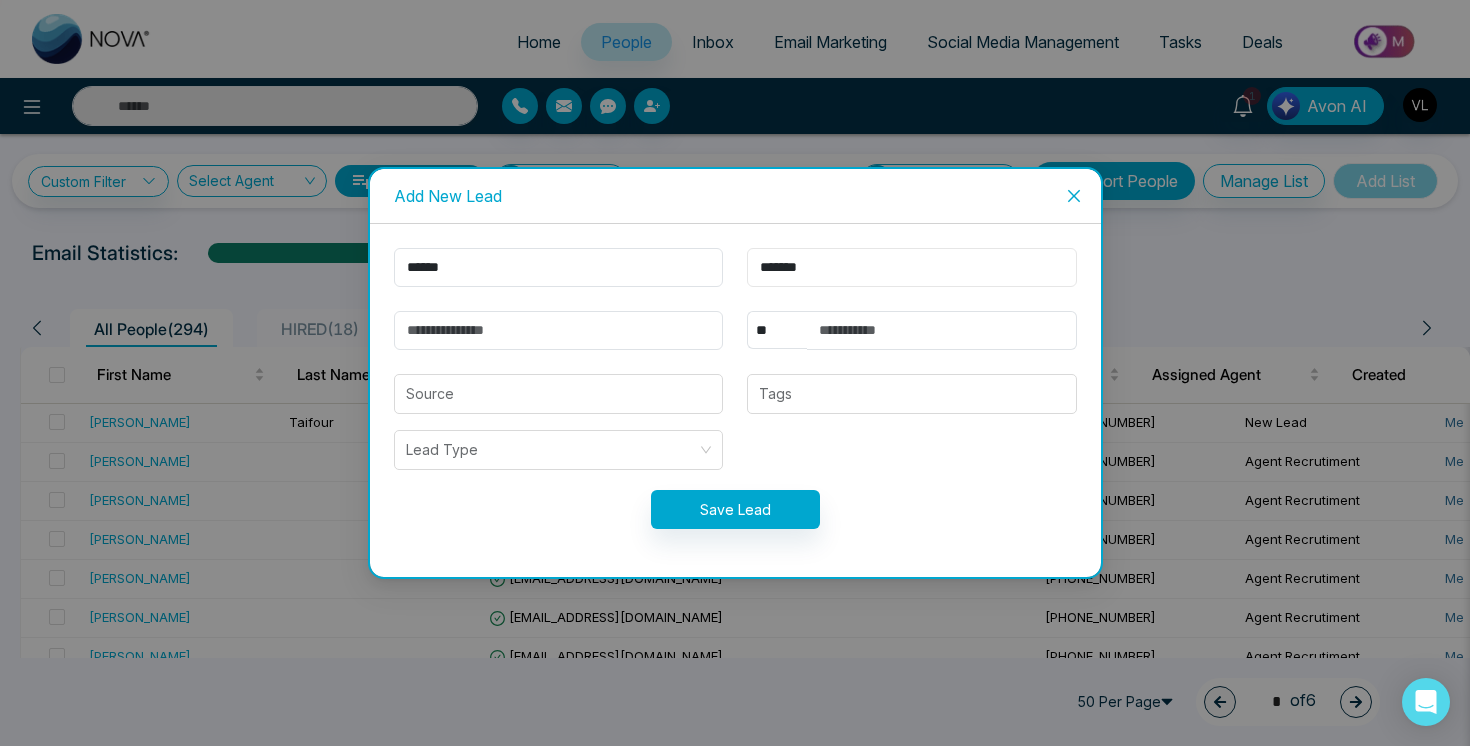 type on "*******" 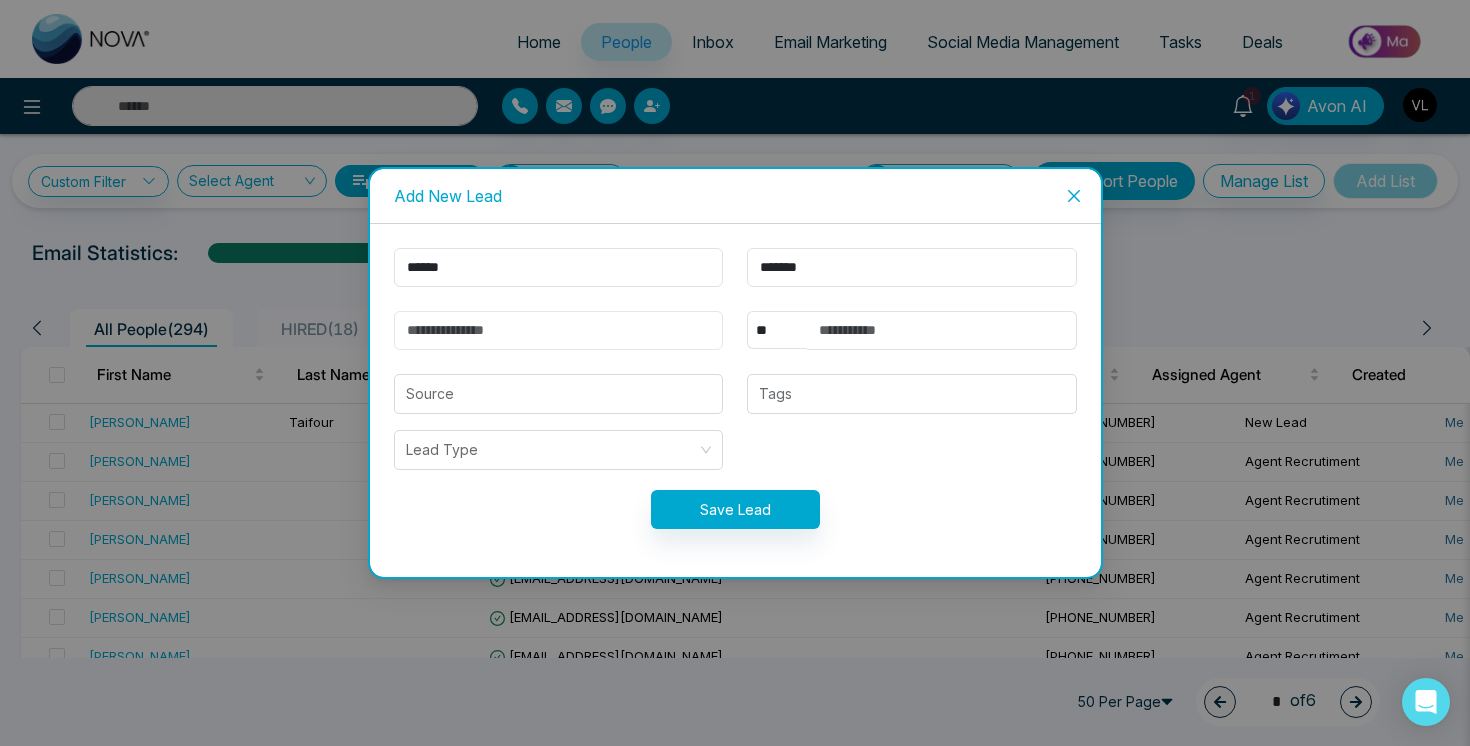 click at bounding box center [559, 330] 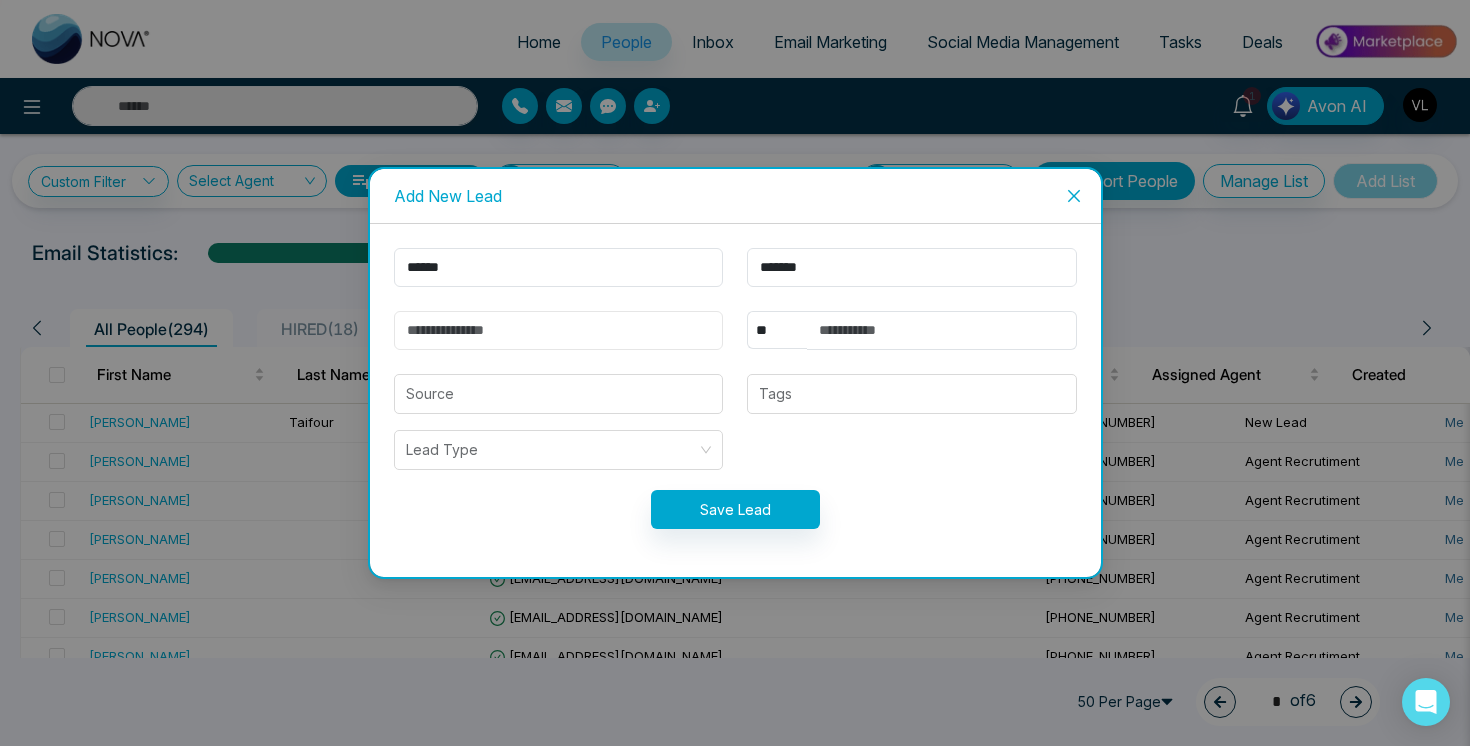 type on "**********" 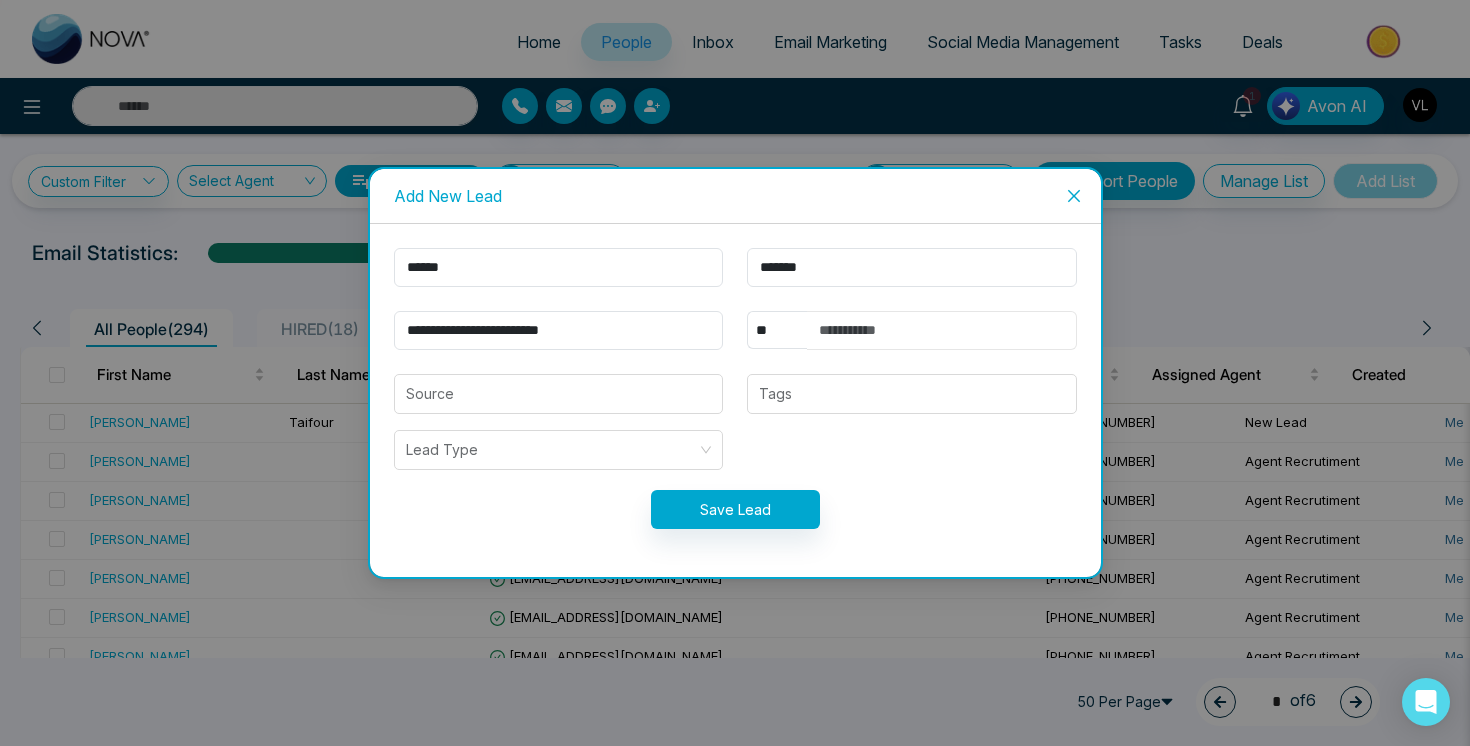 type on "**********" 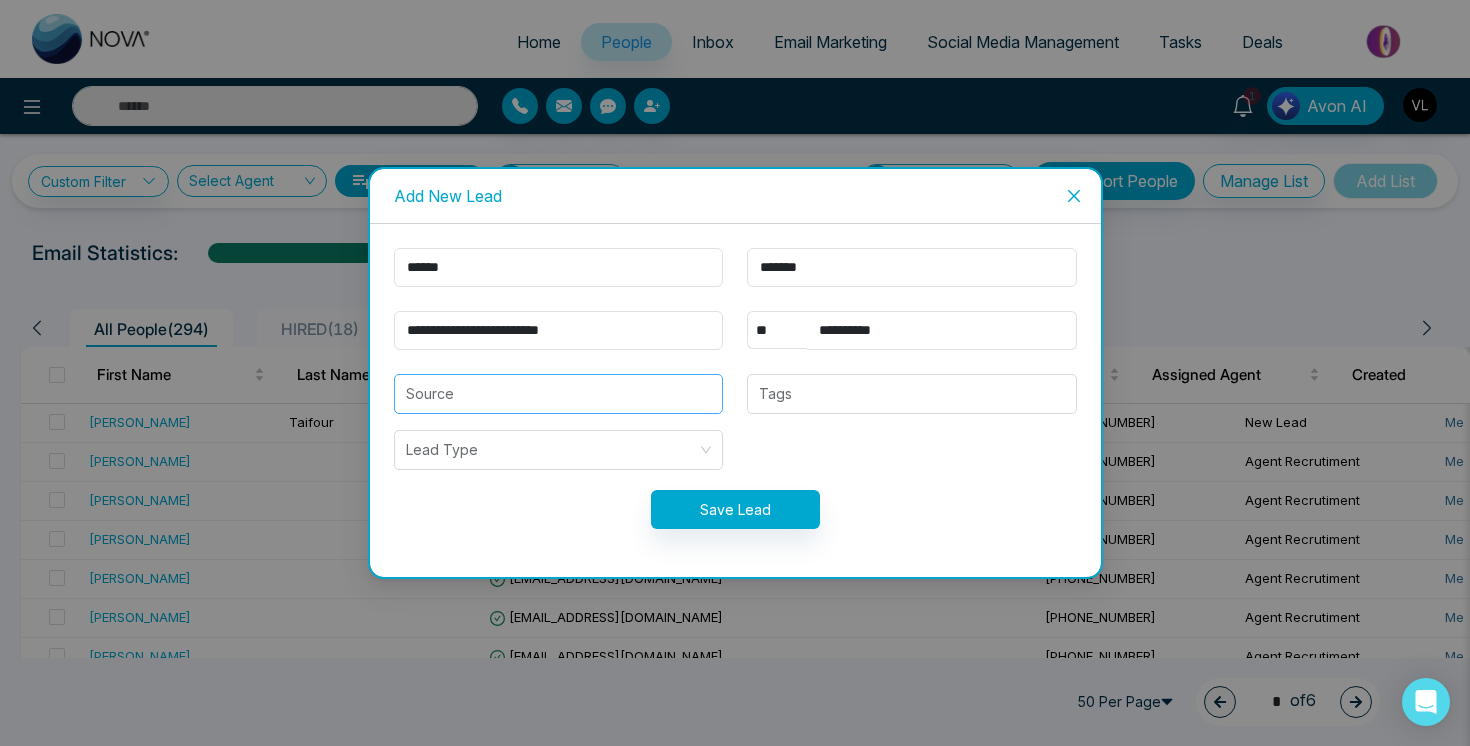 click at bounding box center (559, 394) 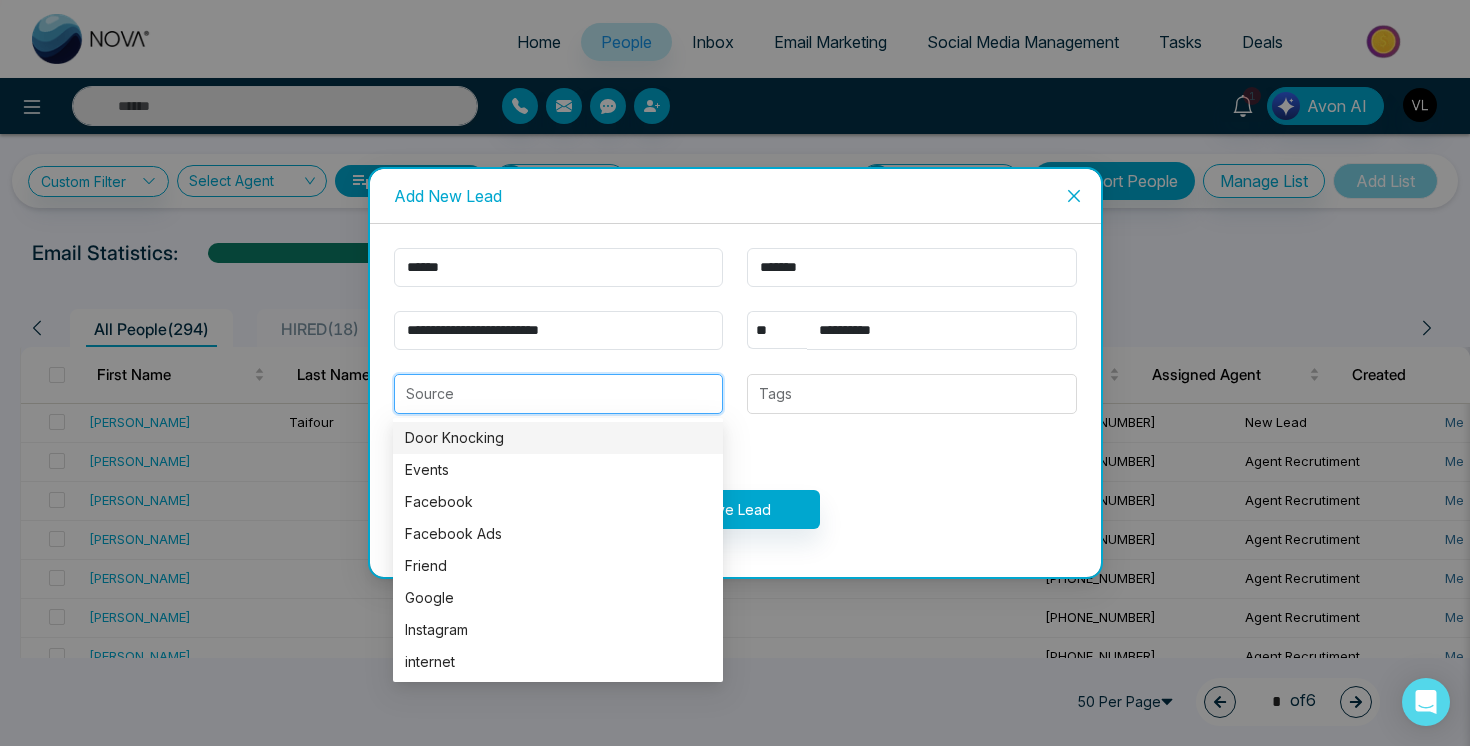click at bounding box center (559, 394) 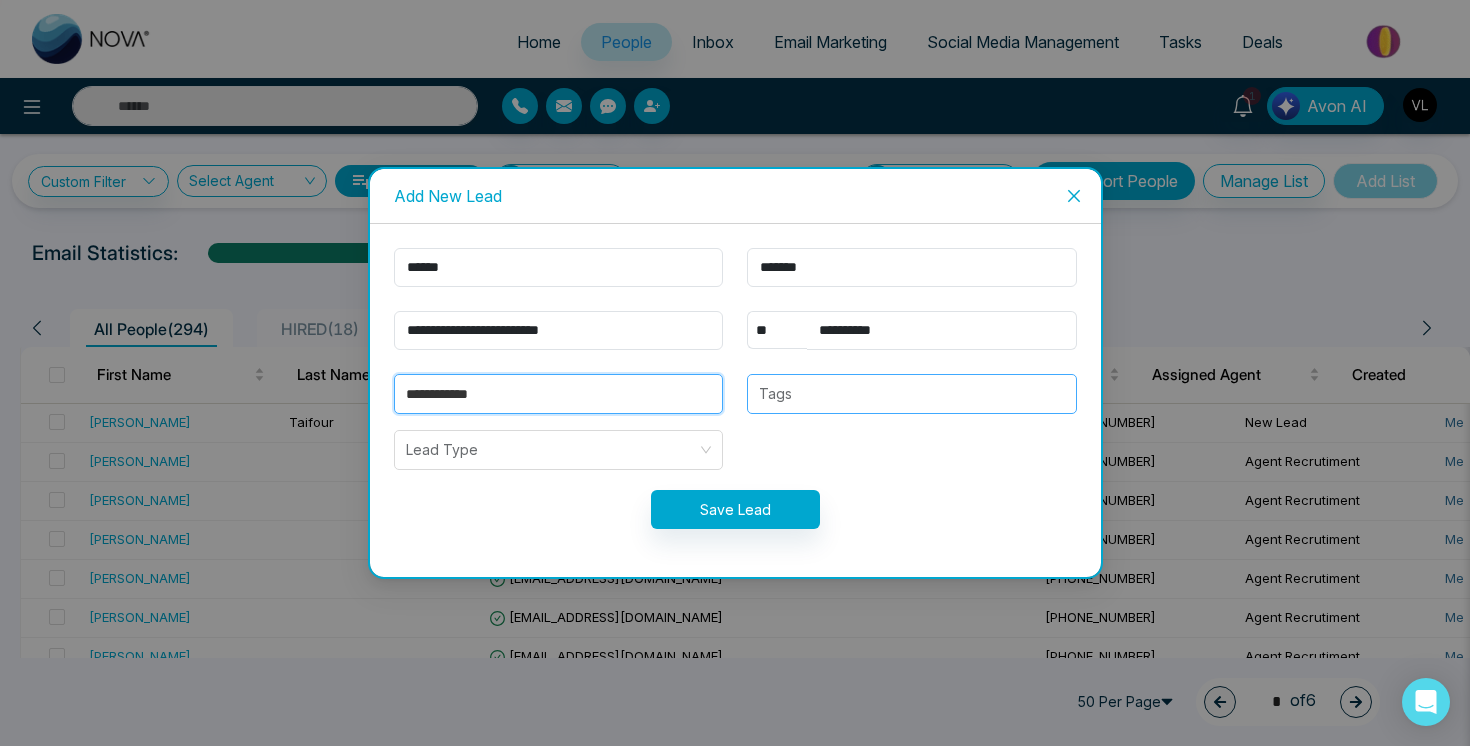 click at bounding box center (912, 394) 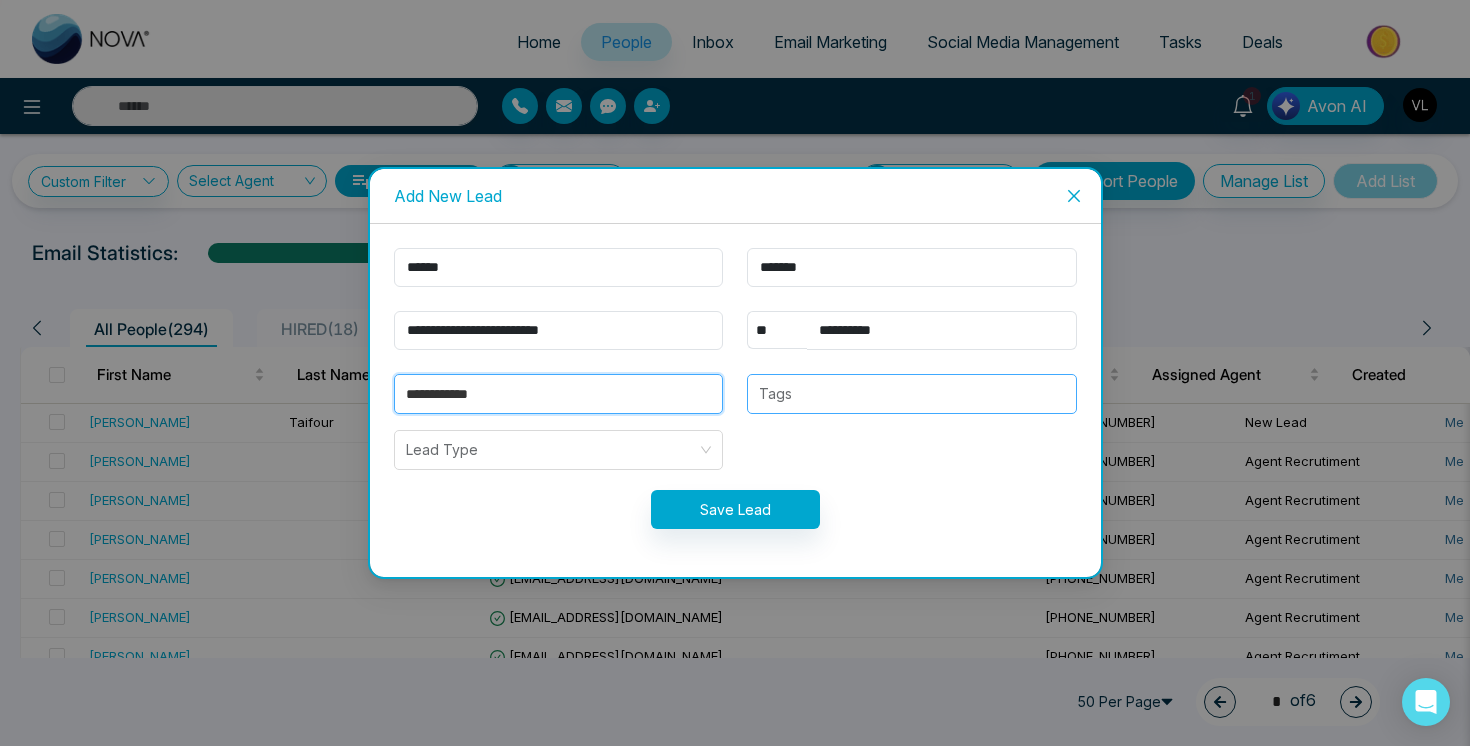 type on "**********" 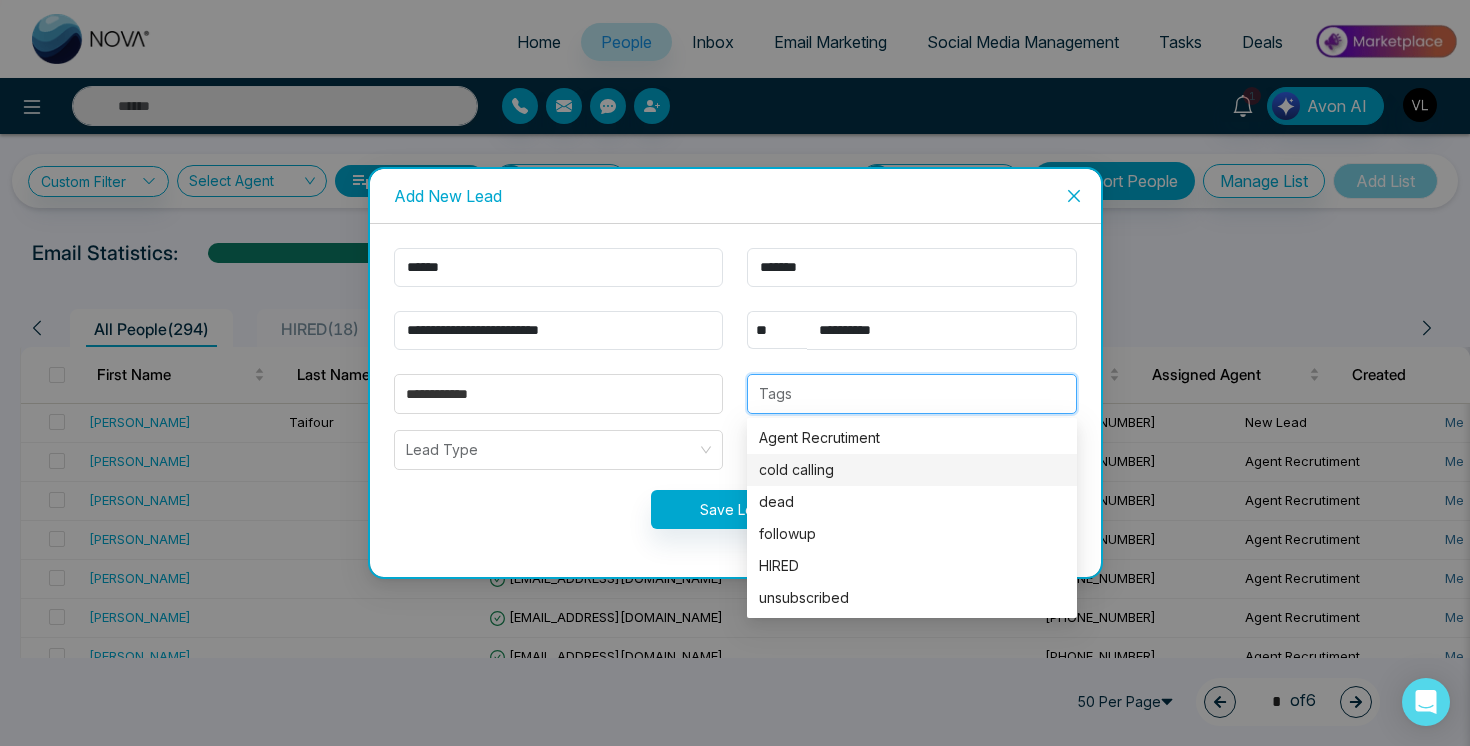 click on "cold calling" at bounding box center [912, 470] 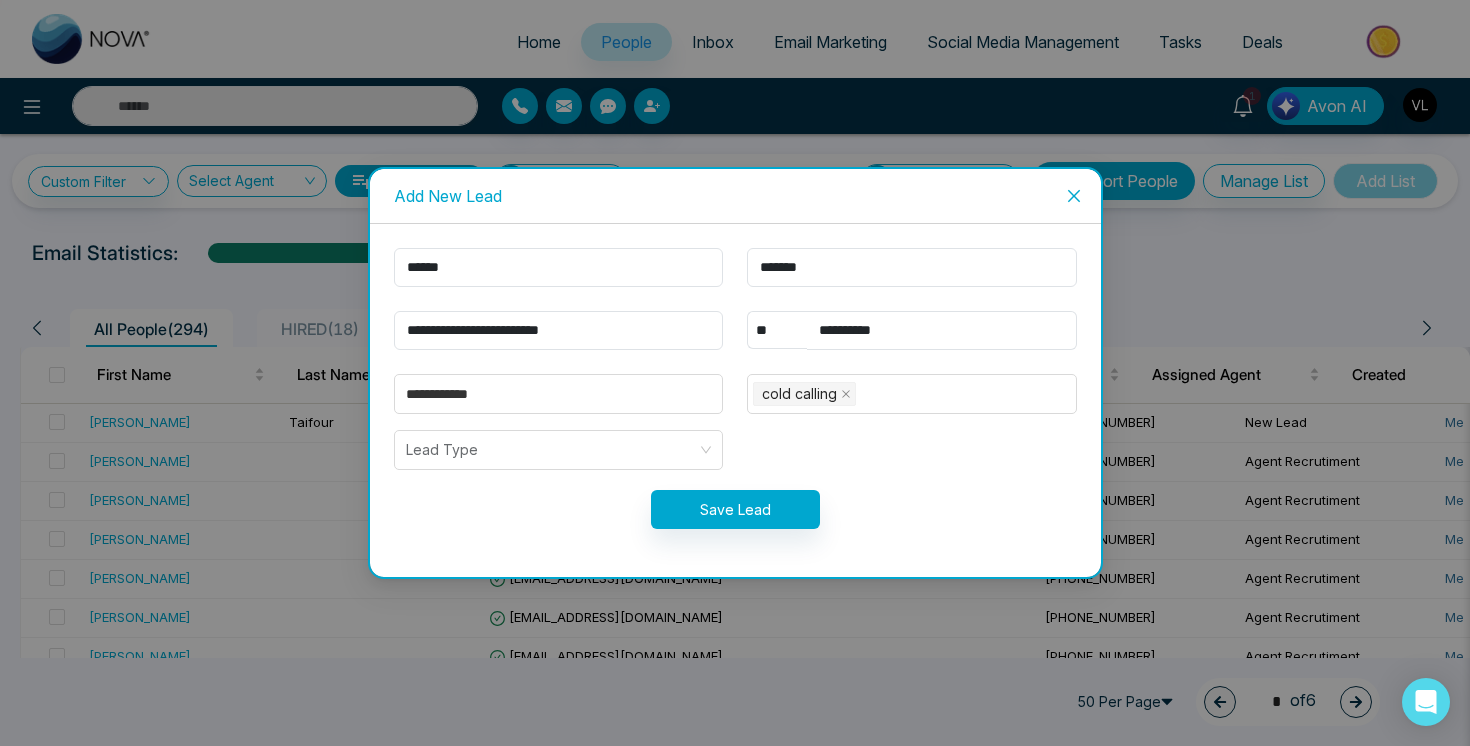 click on "Save Lead" at bounding box center [735, 509] 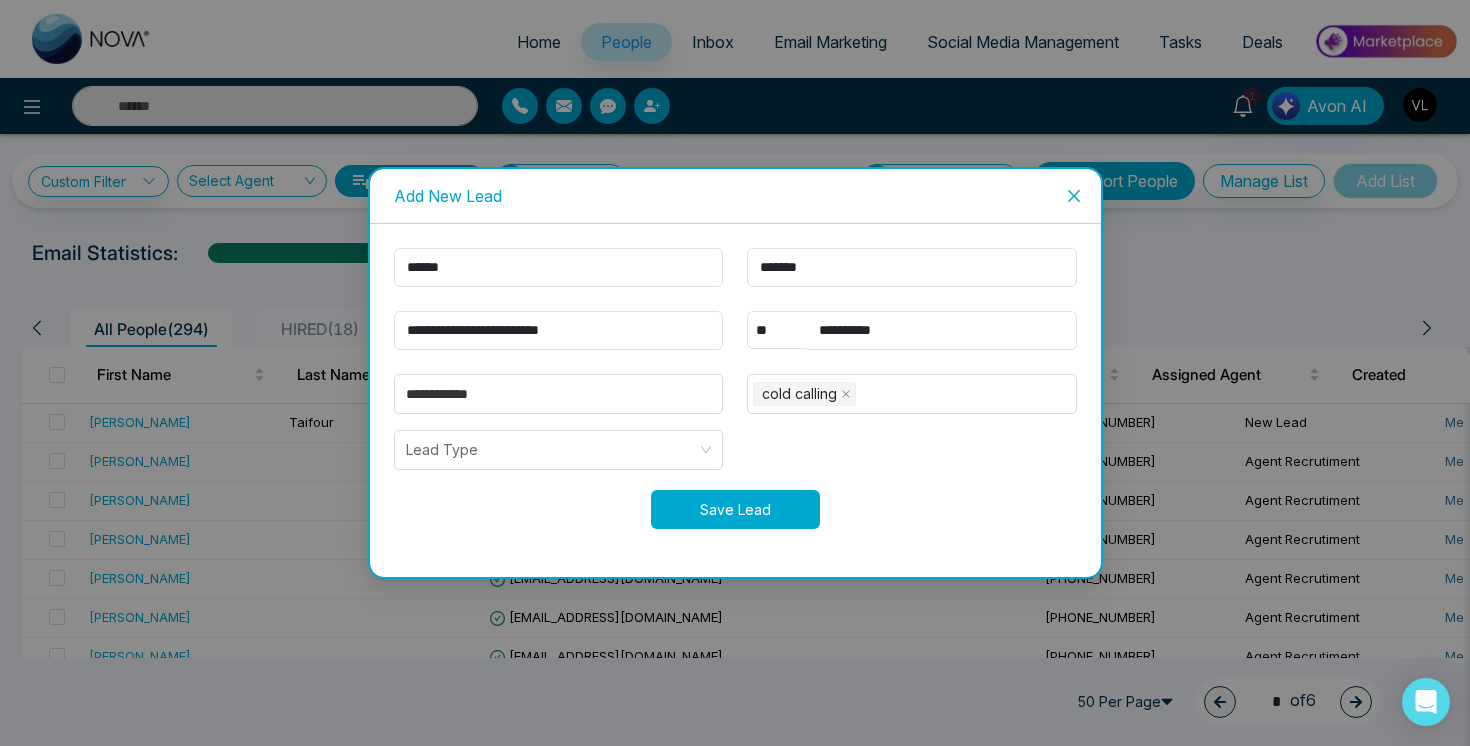 click on "Save Lead" at bounding box center (735, 509) 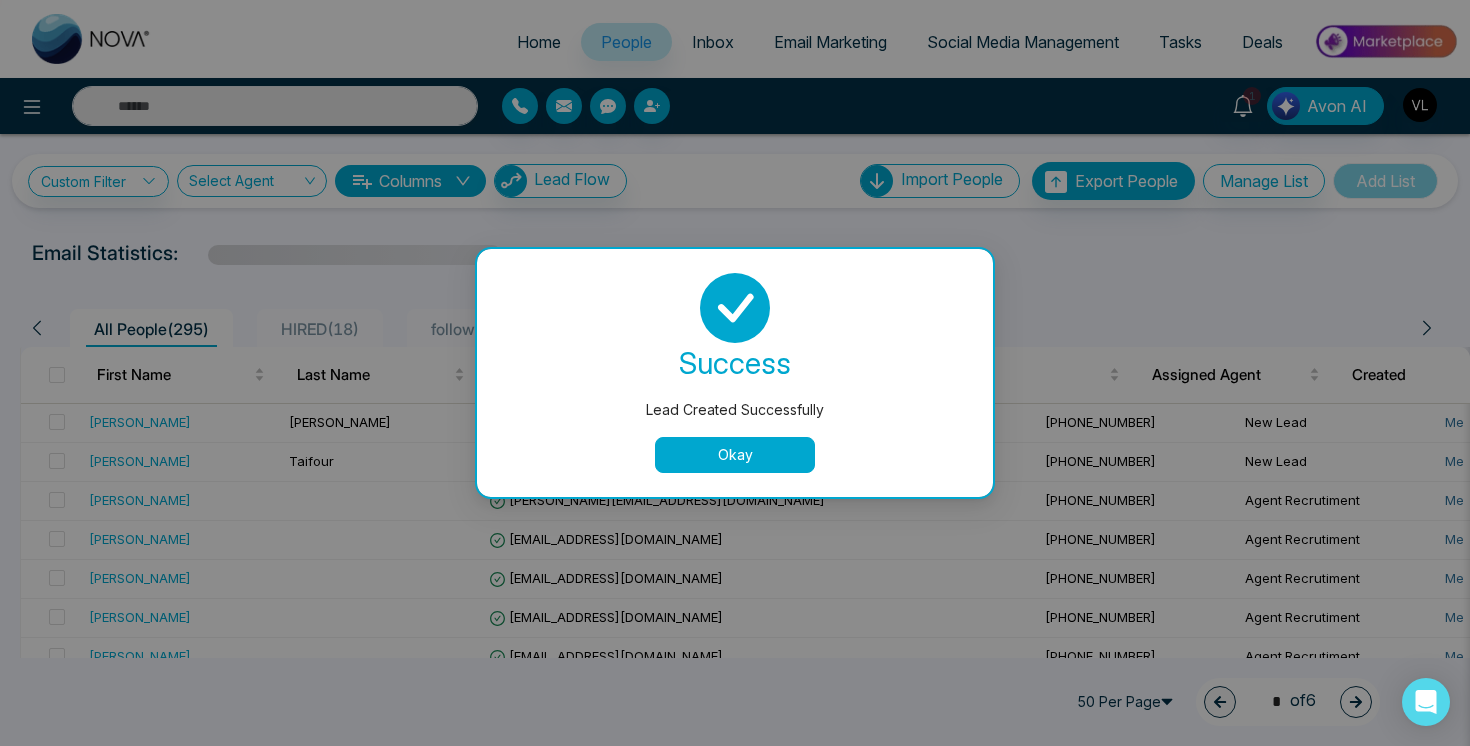 click on "Okay" at bounding box center (735, 455) 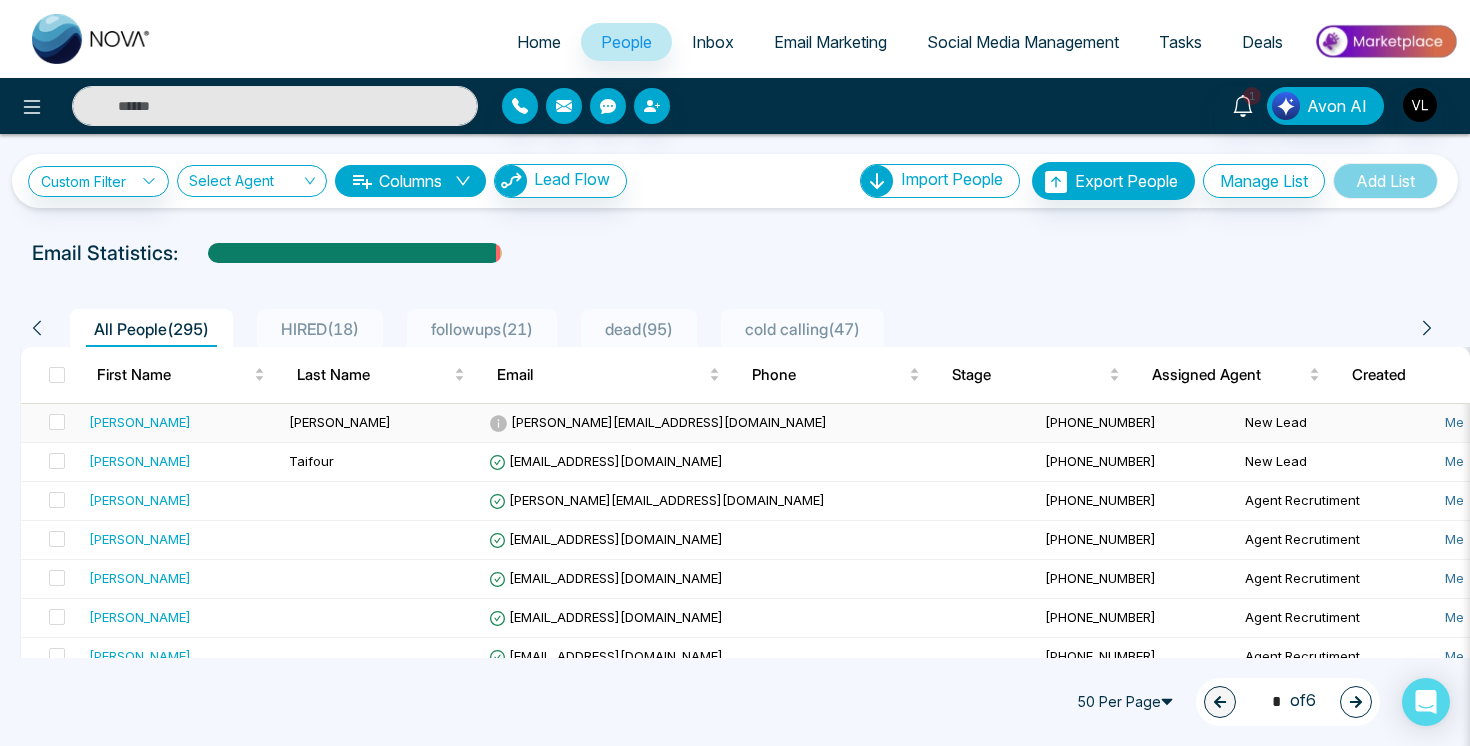 click on "[PERSON_NAME]" at bounding box center (181, 422) 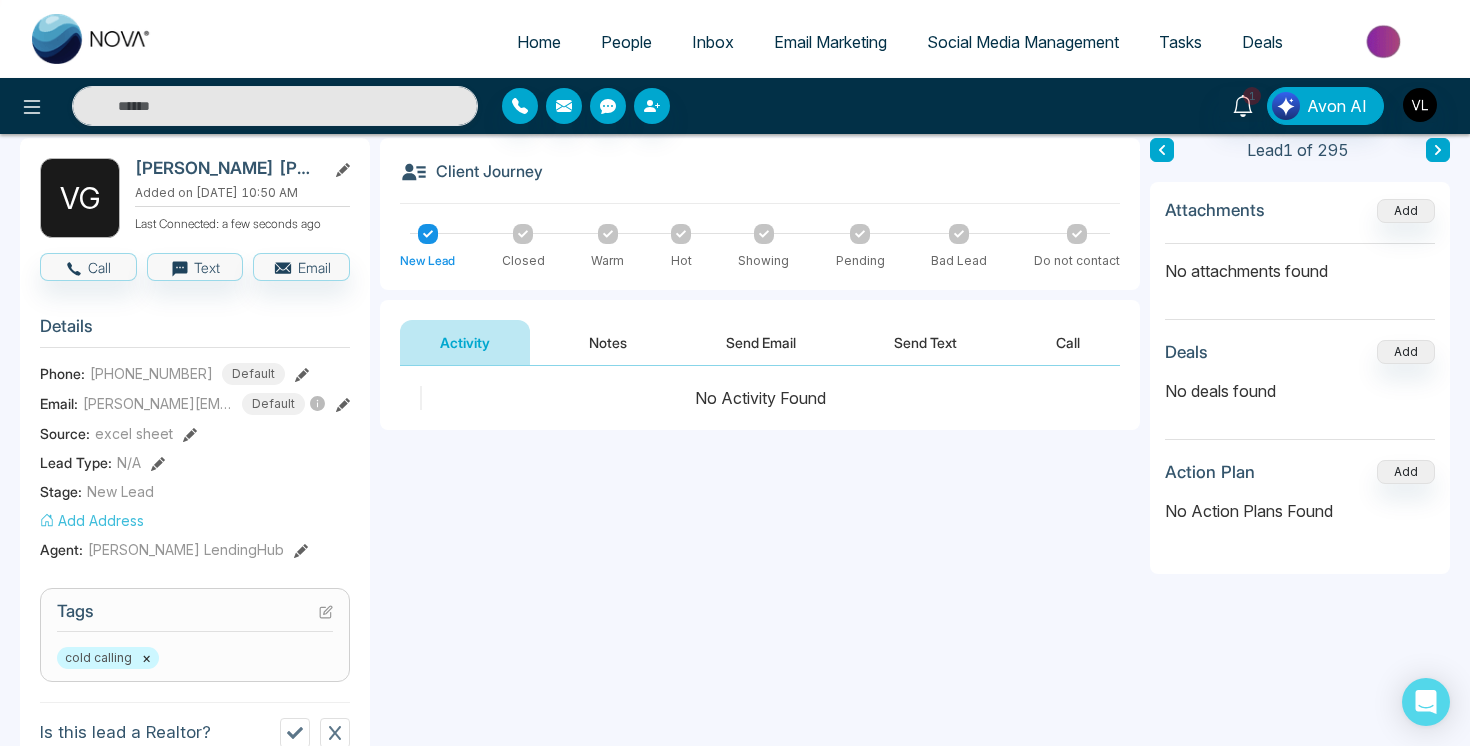 scroll, scrollTop: 111, scrollLeft: 0, axis: vertical 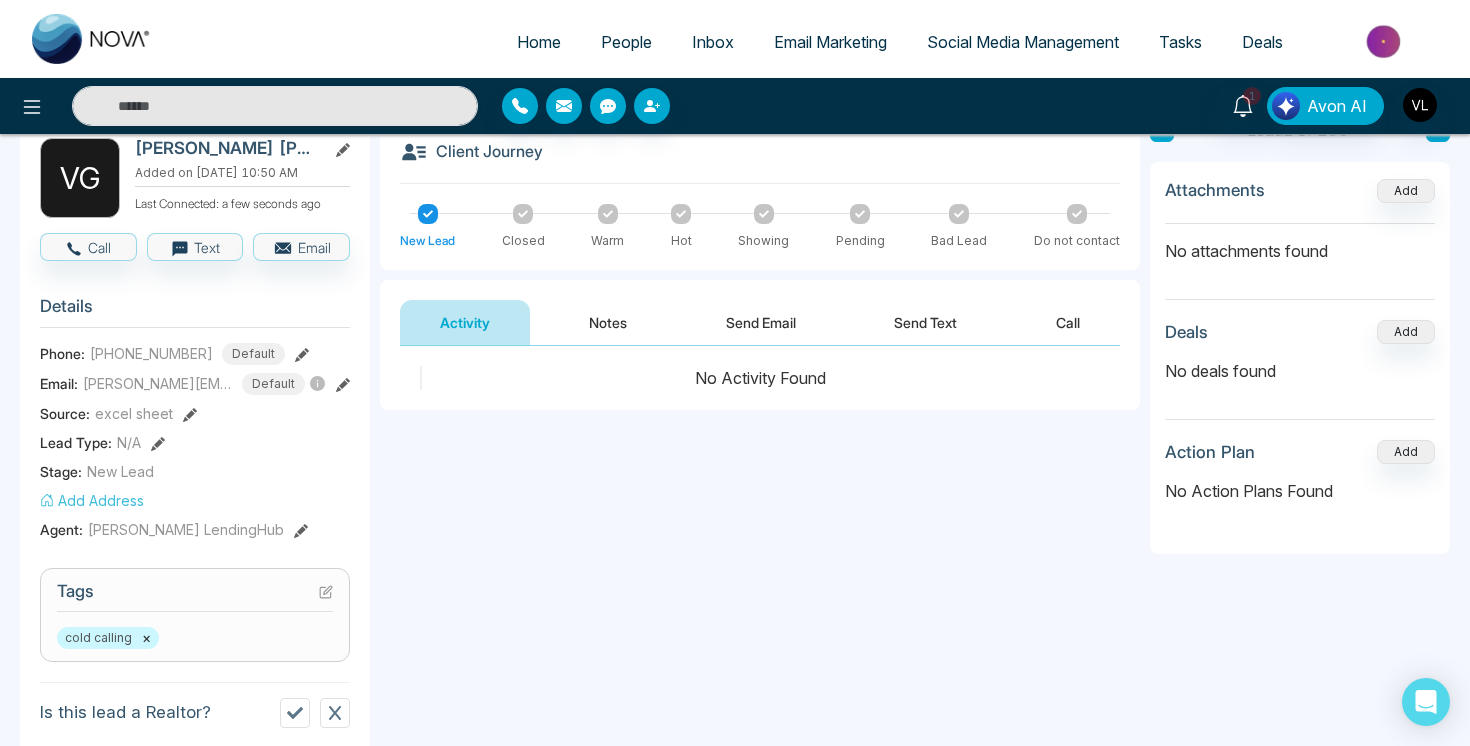 click on "Notes" at bounding box center (608, 322) 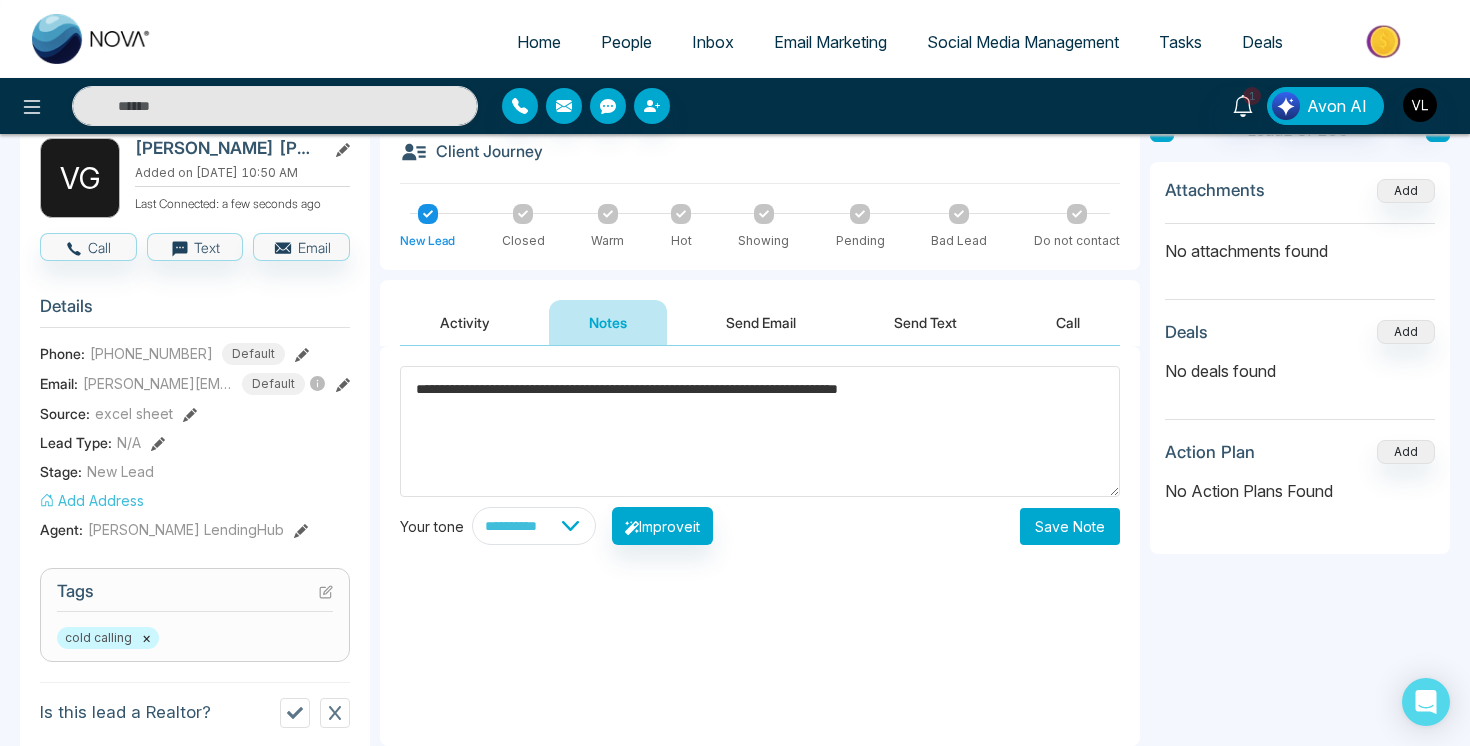 type on "**********" 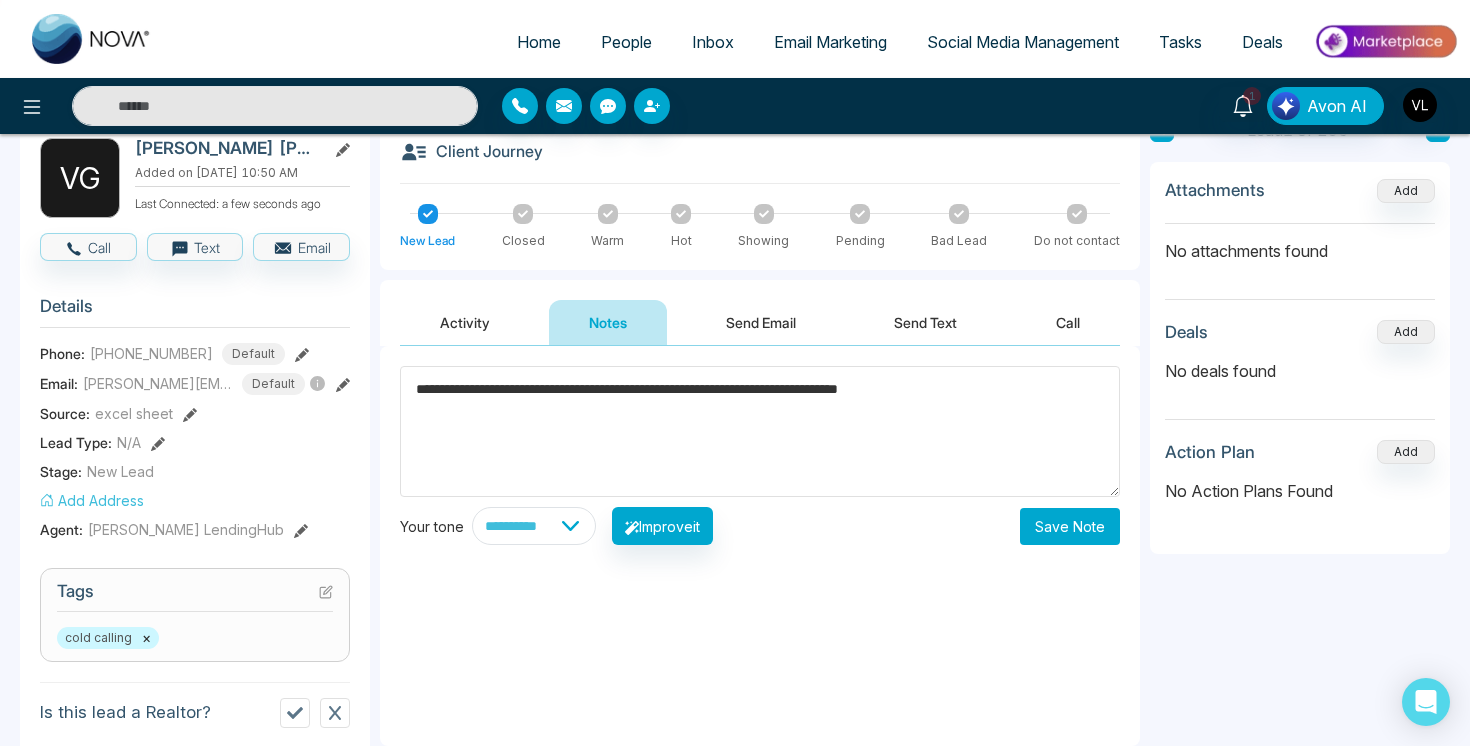 click on "Save Note" at bounding box center (1070, 526) 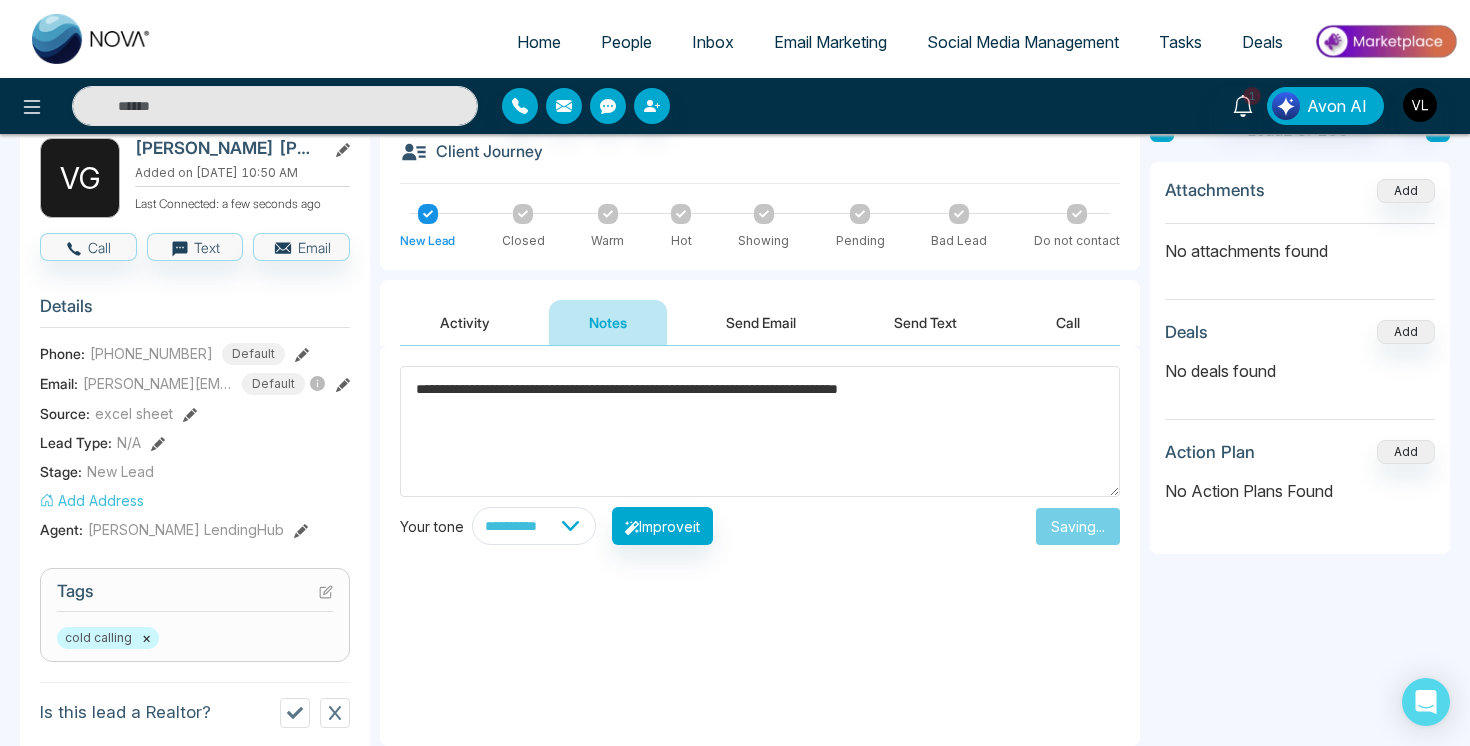 type 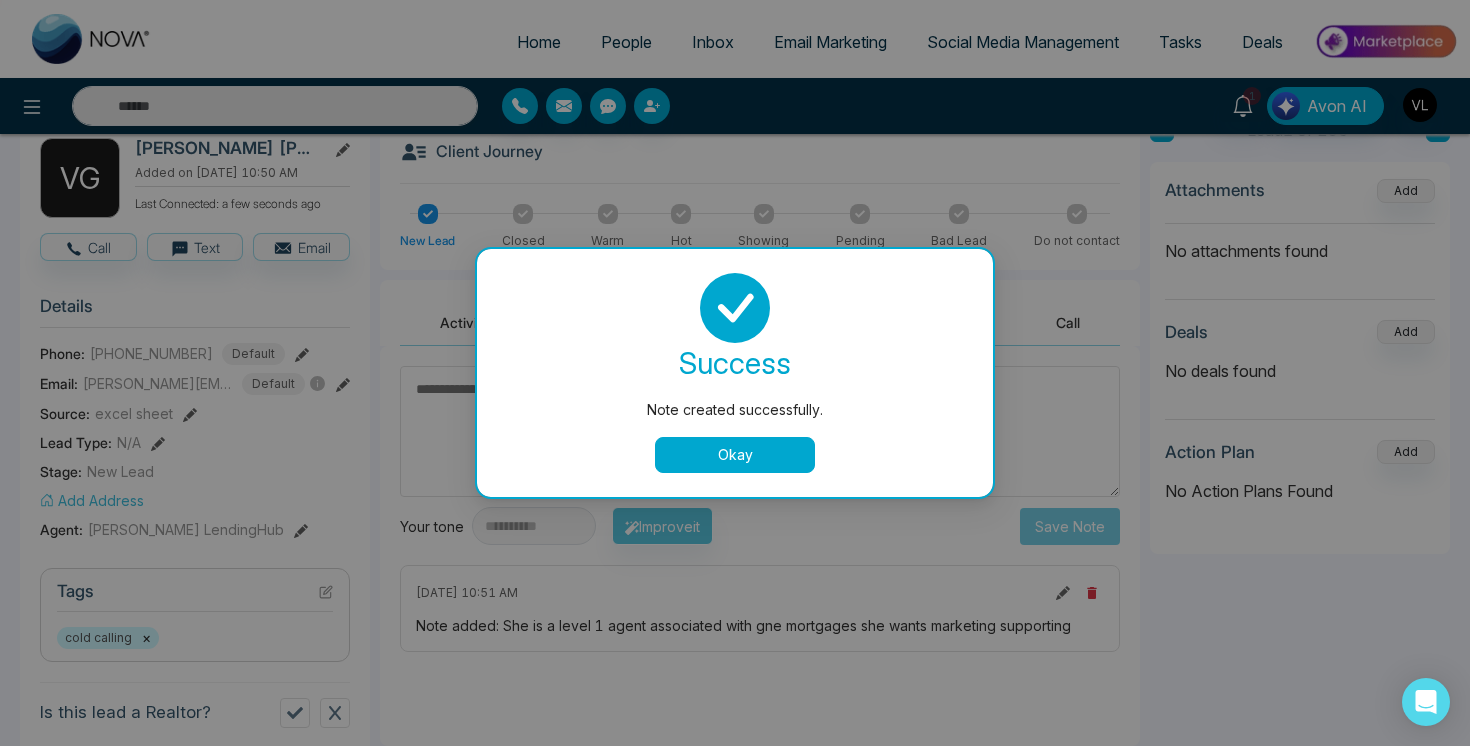 click on "Okay" at bounding box center [735, 455] 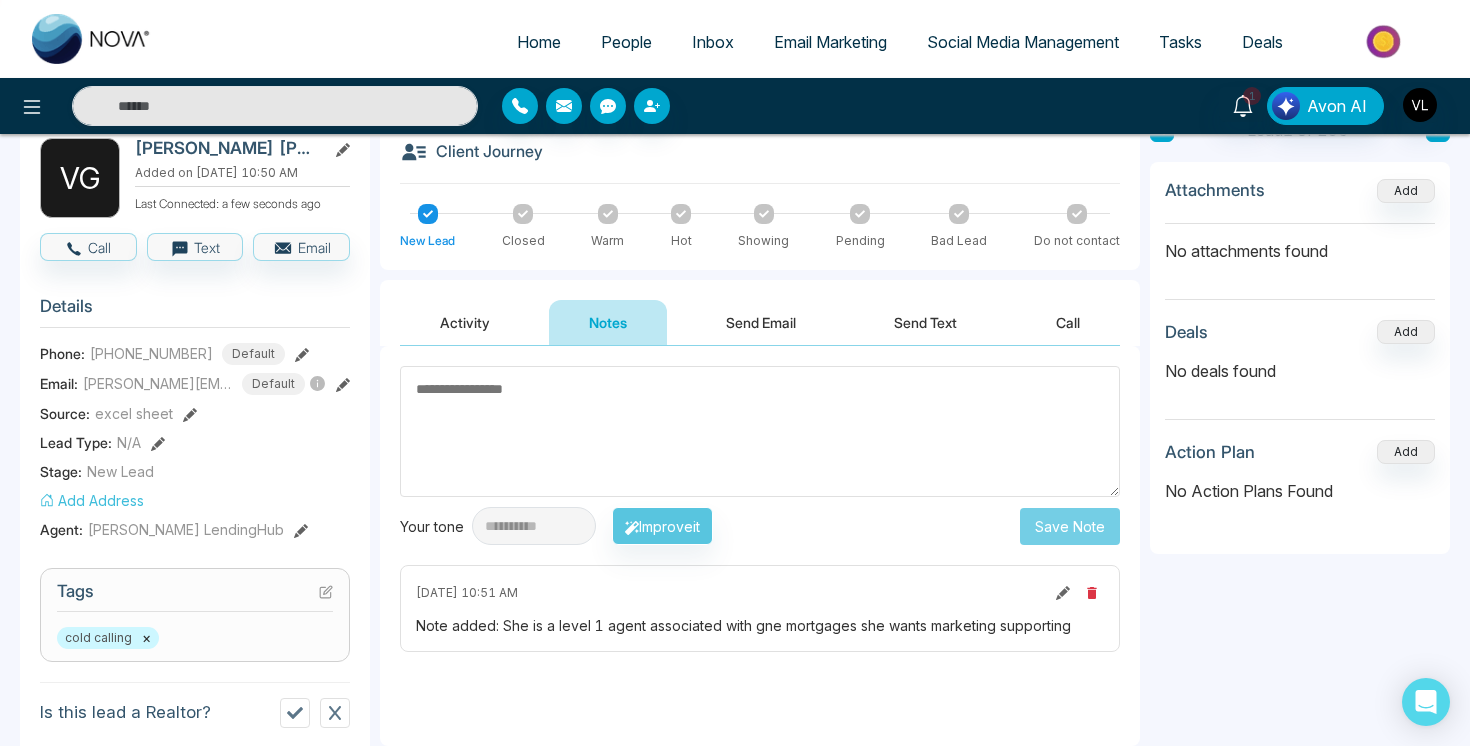 click on "Send Email" at bounding box center [761, 322] 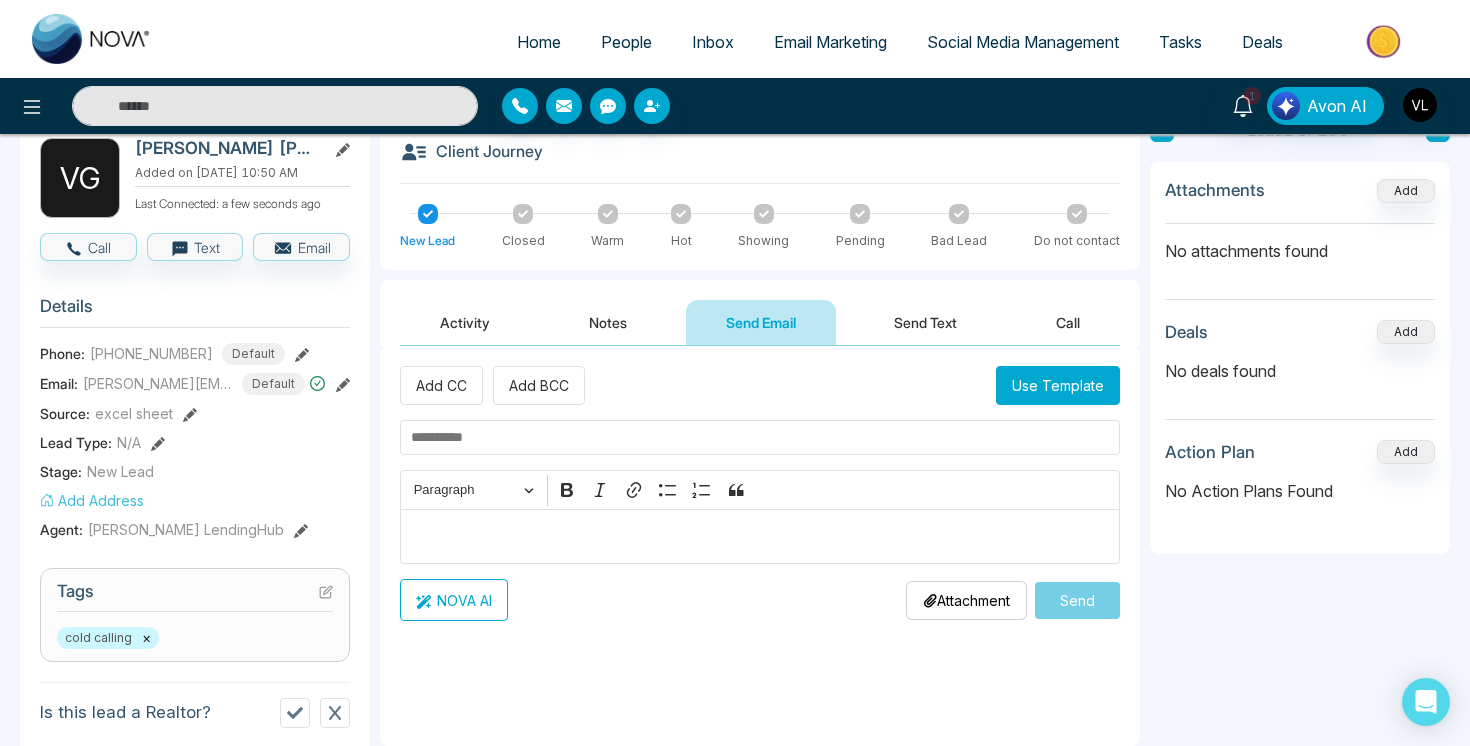 click at bounding box center (760, 537) 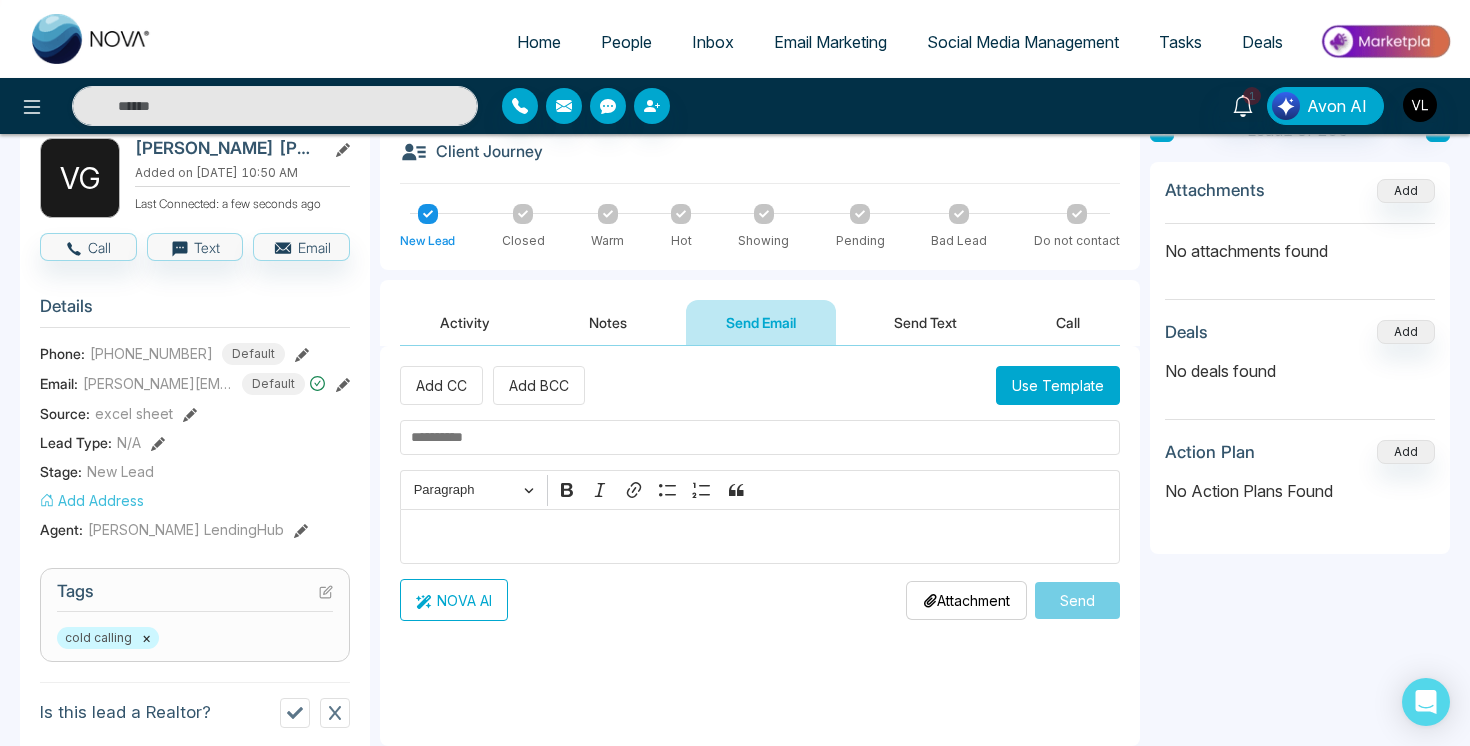 click on "People" at bounding box center [626, 42] 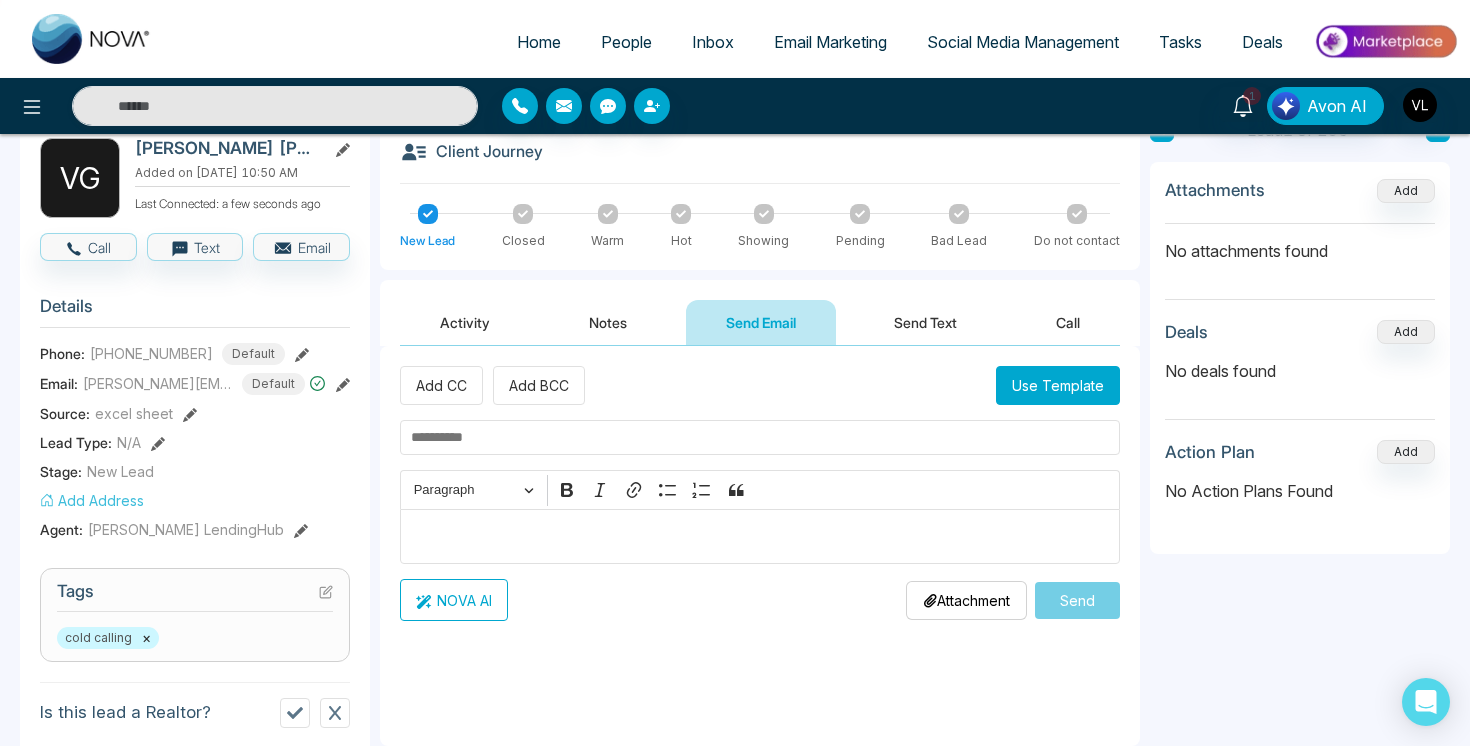 scroll, scrollTop: 0, scrollLeft: 0, axis: both 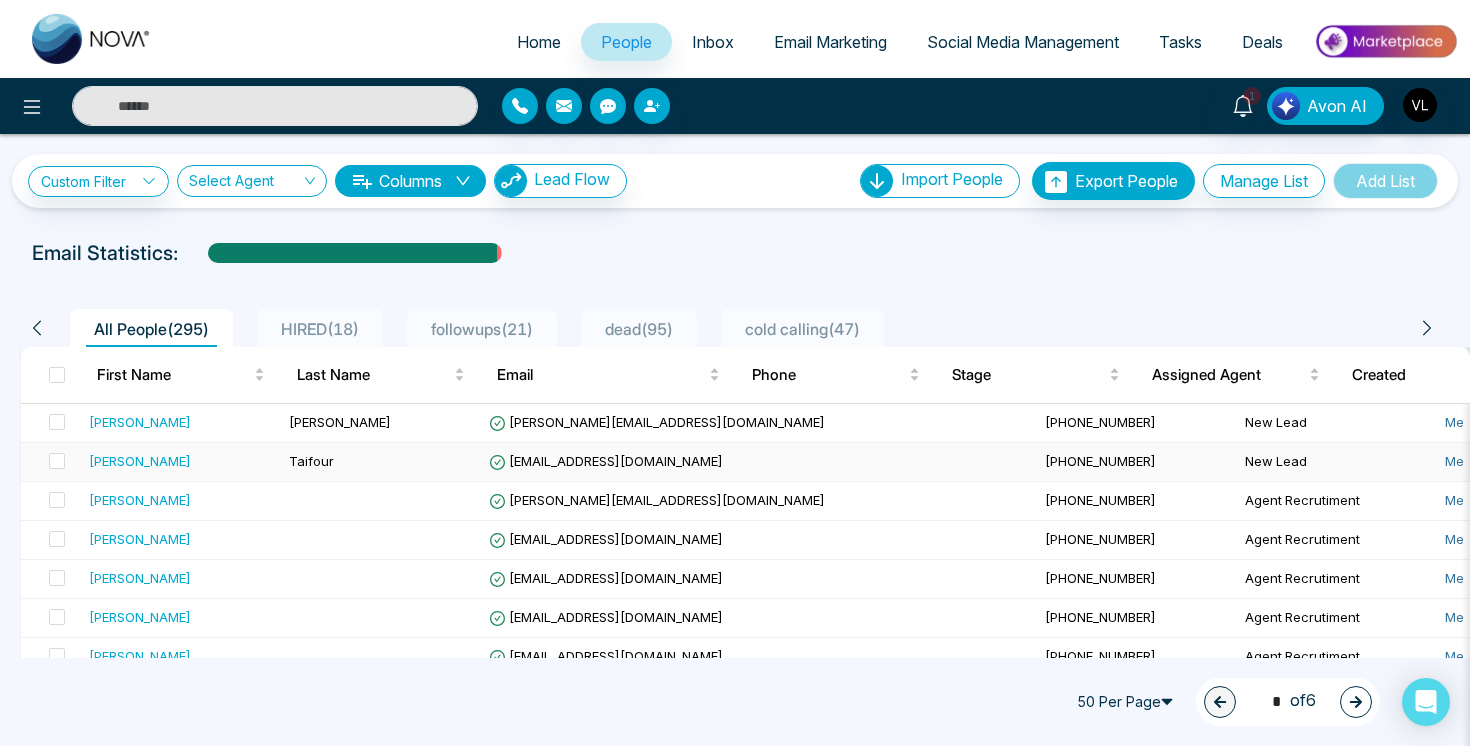 click on "[PERSON_NAME]" at bounding box center [181, 461] 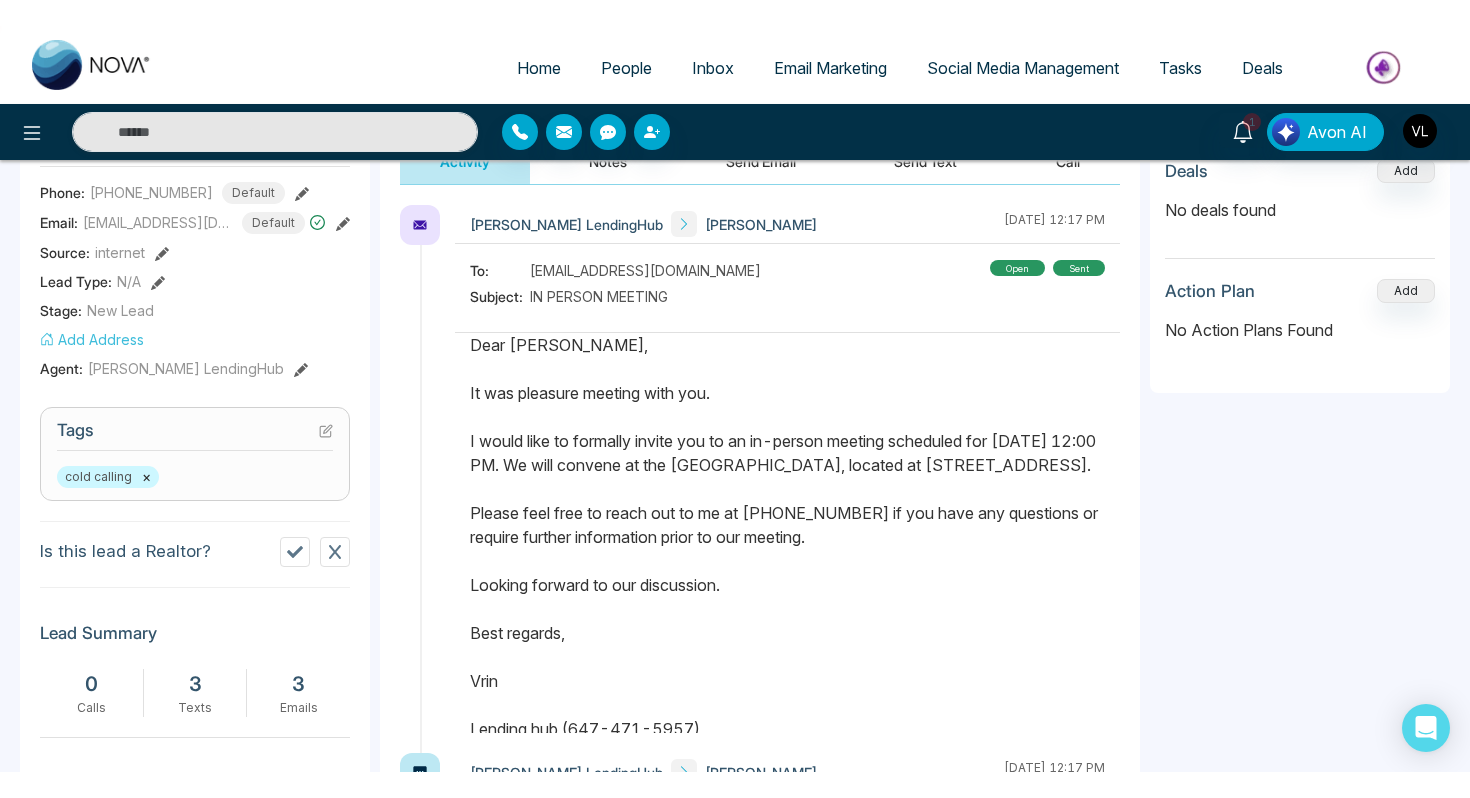 scroll, scrollTop: 311, scrollLeft: 0, axis: vertical 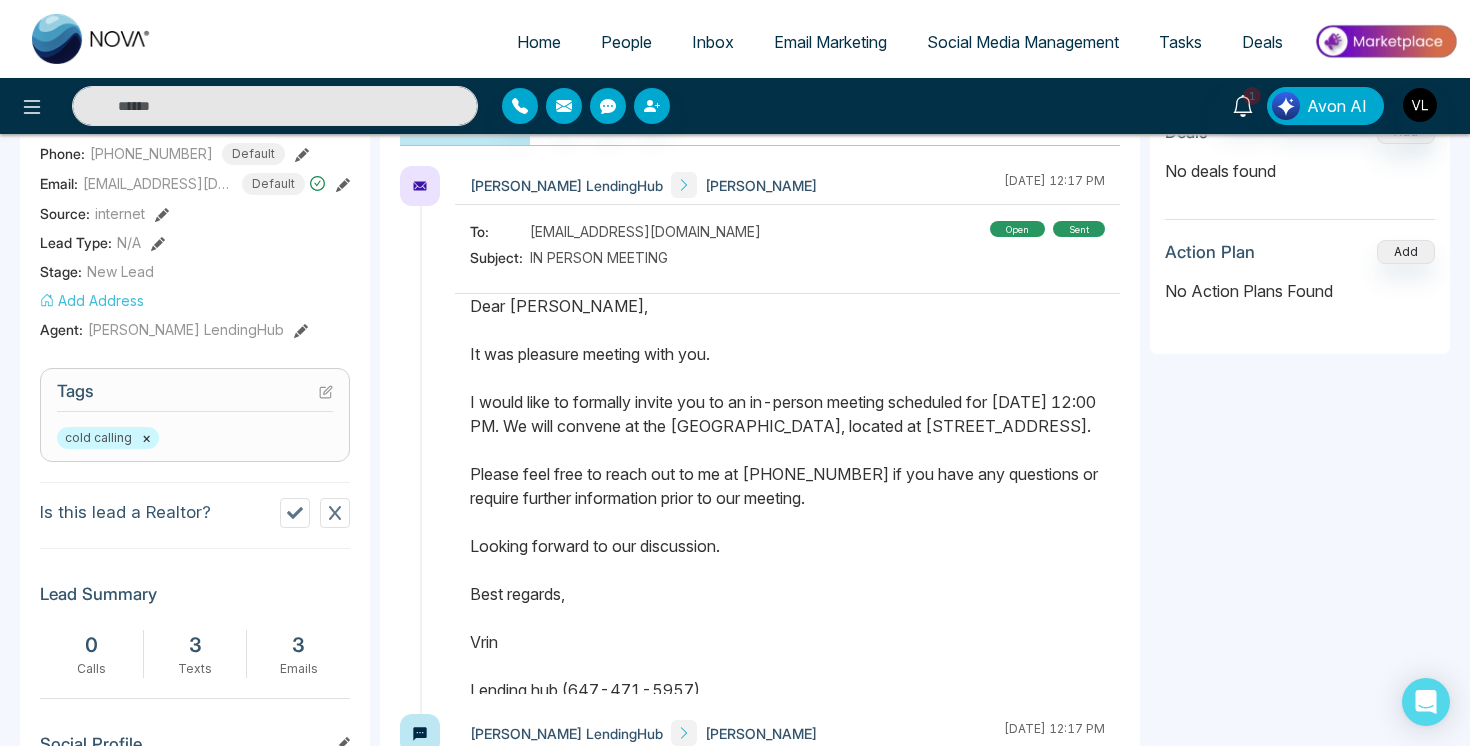 drag, startPoint x: 534, startPoint y: 670, endPoint x: 470, endPoint y: 303, distance: 372.53857 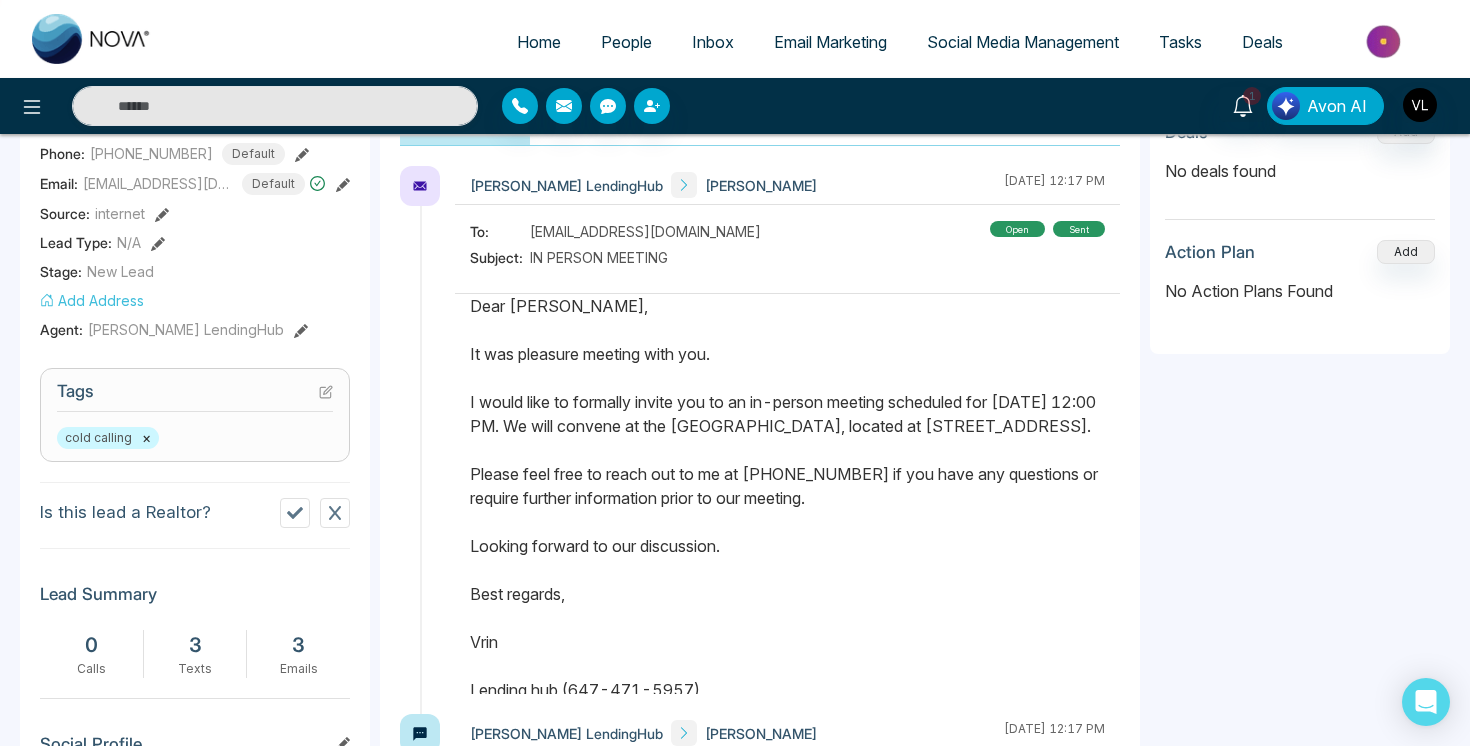 click on "Dear [PERSON_NAME], It was pleasure meeting with you. I would like to formally invite you to an in-person meeting scheduled for [DATE] 12:00 PM. We will convene at the [GEOGRAPHIC_DATA], located at [STREET_ADDRESS]. Please feel free to reach out to me at [PHONE_NUMBER] if you have any questions or require further information prior to our meeting. Looking forward to our discussion. Best regards, Vrin Lending hub (647-471-5957)" at bounding box center [787, 498] 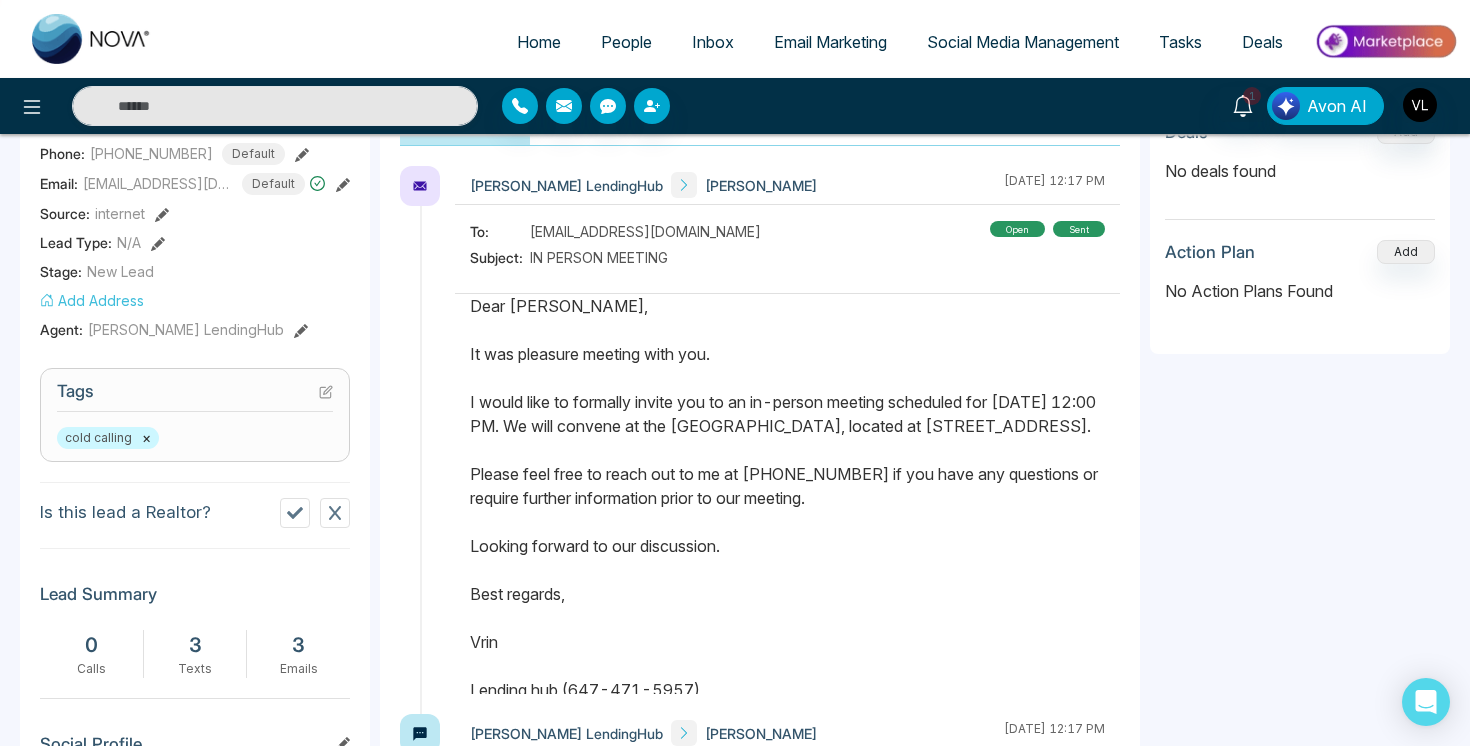 click on "Dear [PERSON_NAME], It was pleasure meeting with you. I would like to formally invite you to an in-person meeting scheduled for [DATE] 12:00 PM. We will convene at the [GEOGRAPHIC_DATA], located at [STREET_ADDRESS]. Please feel free to reach out to me at [PHONE_NUMBER] if you have any questions or require further information prior to our meeting. Looking forward to our discussion. Best regards, Vrin Lending hub (647-471-5957)" at bounding box center [787, 498] 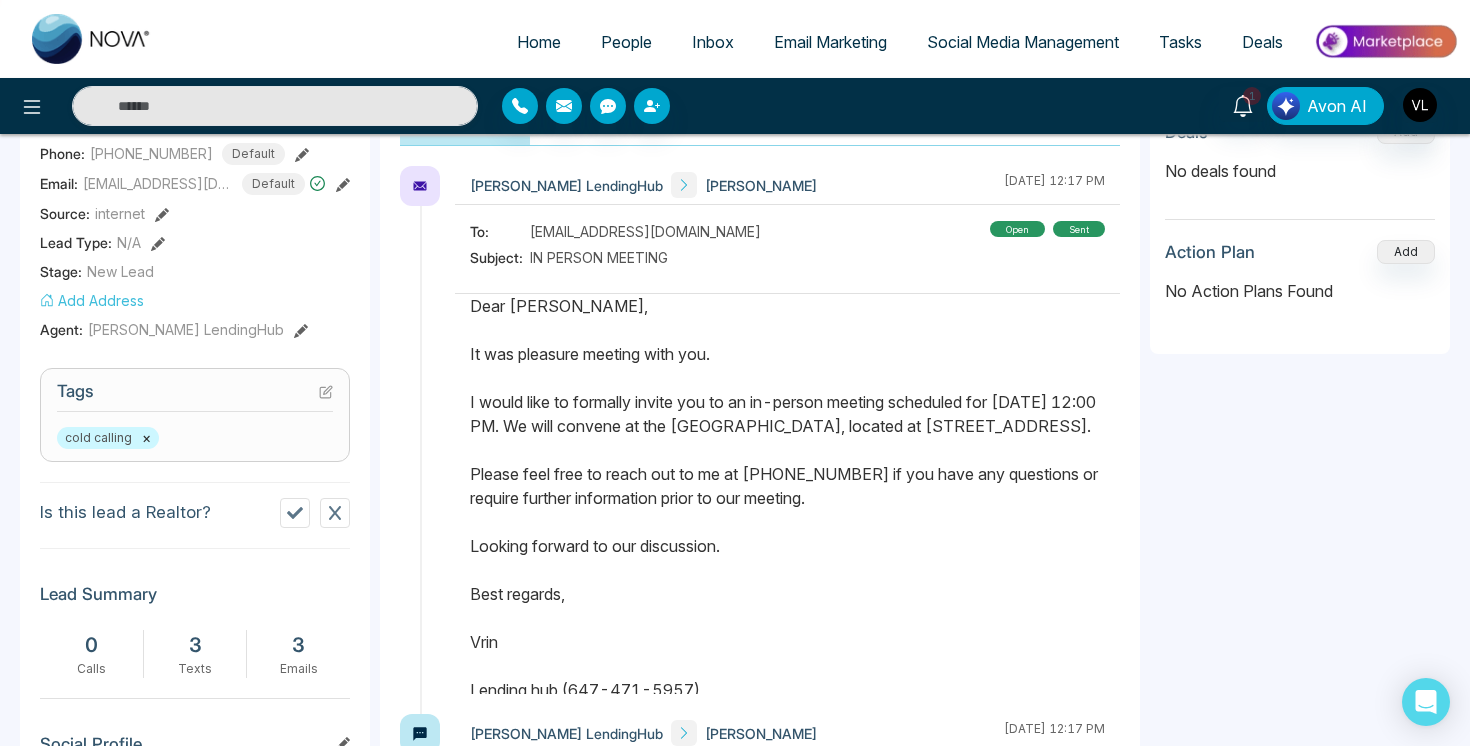 drag, startPoint x: 902, startPoint y: 420, endPoint x: 1034, endPoint y: 449, distance: 135.14807 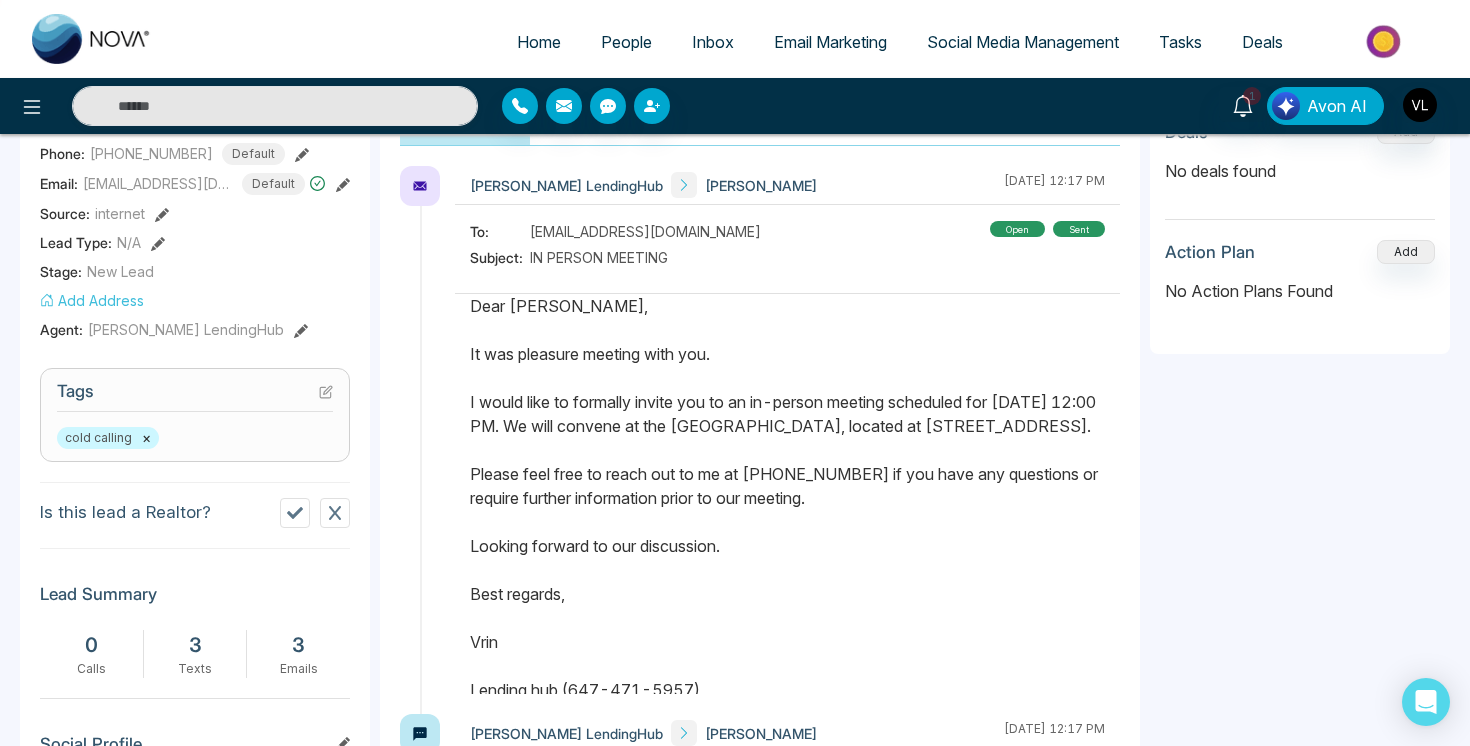 click on "Dear [PERSON_NAME], It was pleasure meeting with you. I would like to formally invite you to an in-person meeting scheduled for [DATE] 12:00 PM. We will convene at the [GEOGRAPHIC_DATA], located at [STREET_ADDRESS]. Please feel free to reach out to me at [PHONE_NUMBER] if you have any questions or require further information prior to our meeting. Looking forward to our discussion. Best regards, Vrin Lending hub (647-471-5957)" at bounding box center [787, 498] 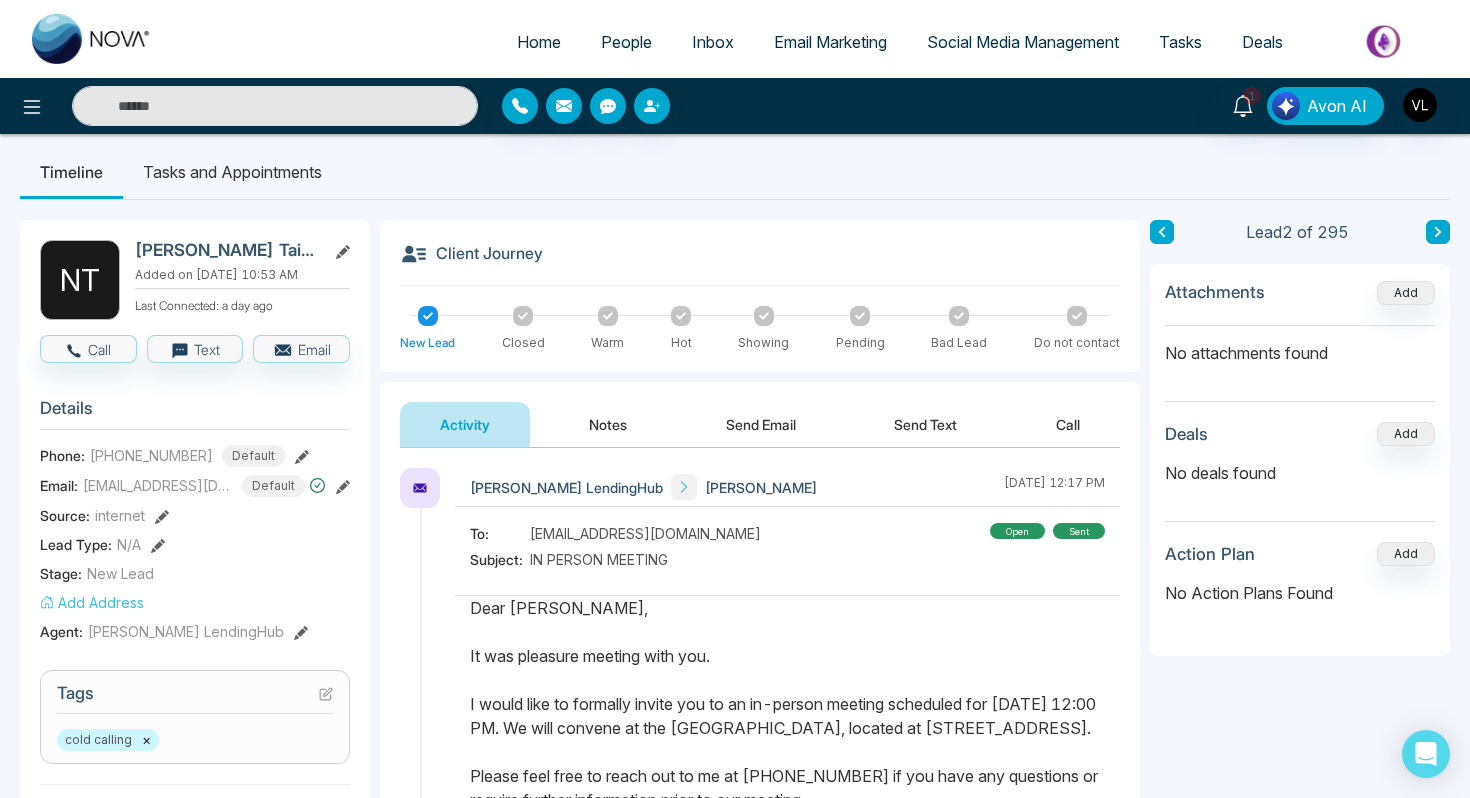 scroll, scrollTop: 0, scrollLeft: 0, axis: both 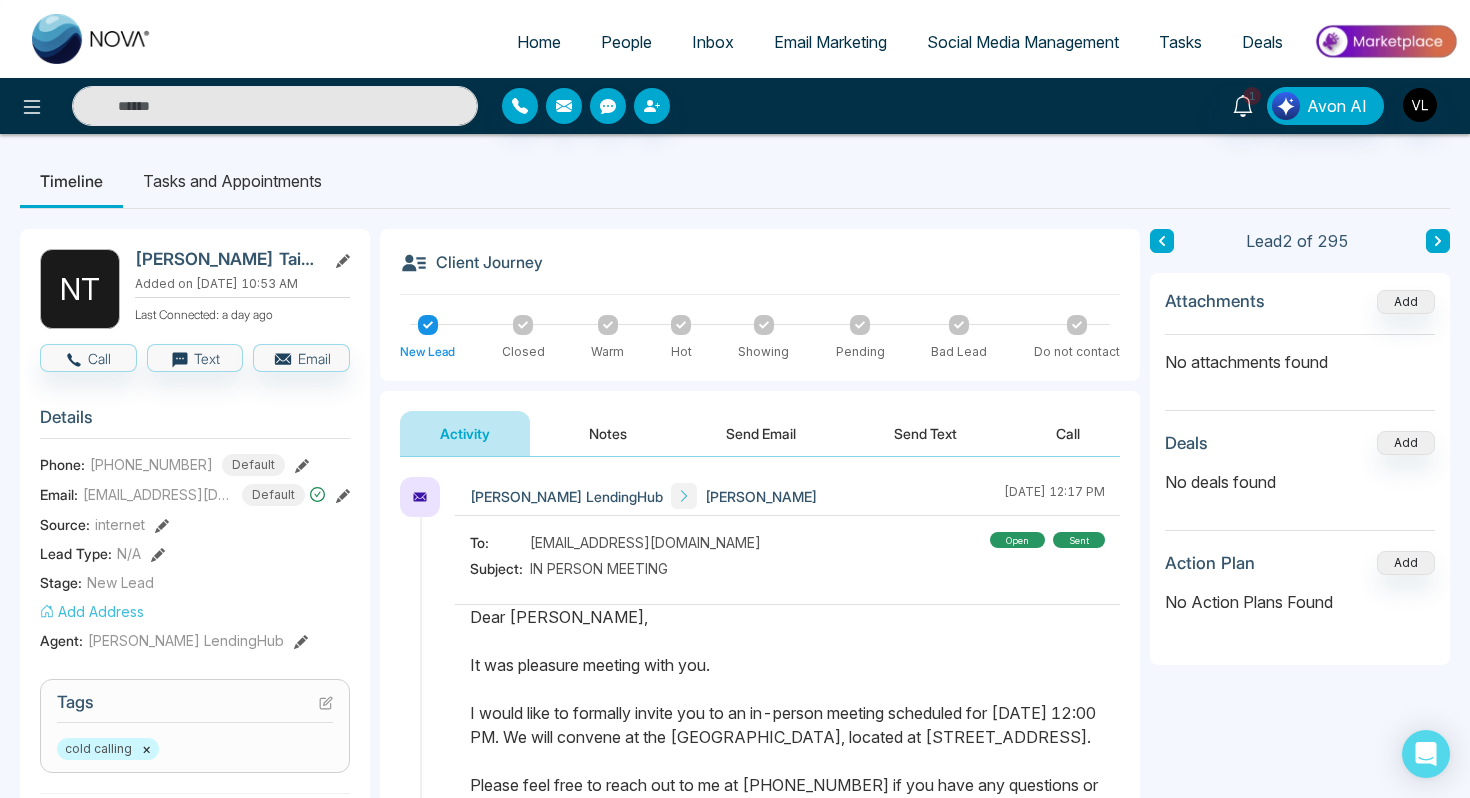 click on "[EMAIL_ADDRESS][DOMAIN_NAME]" at bounding box center [158, 494] 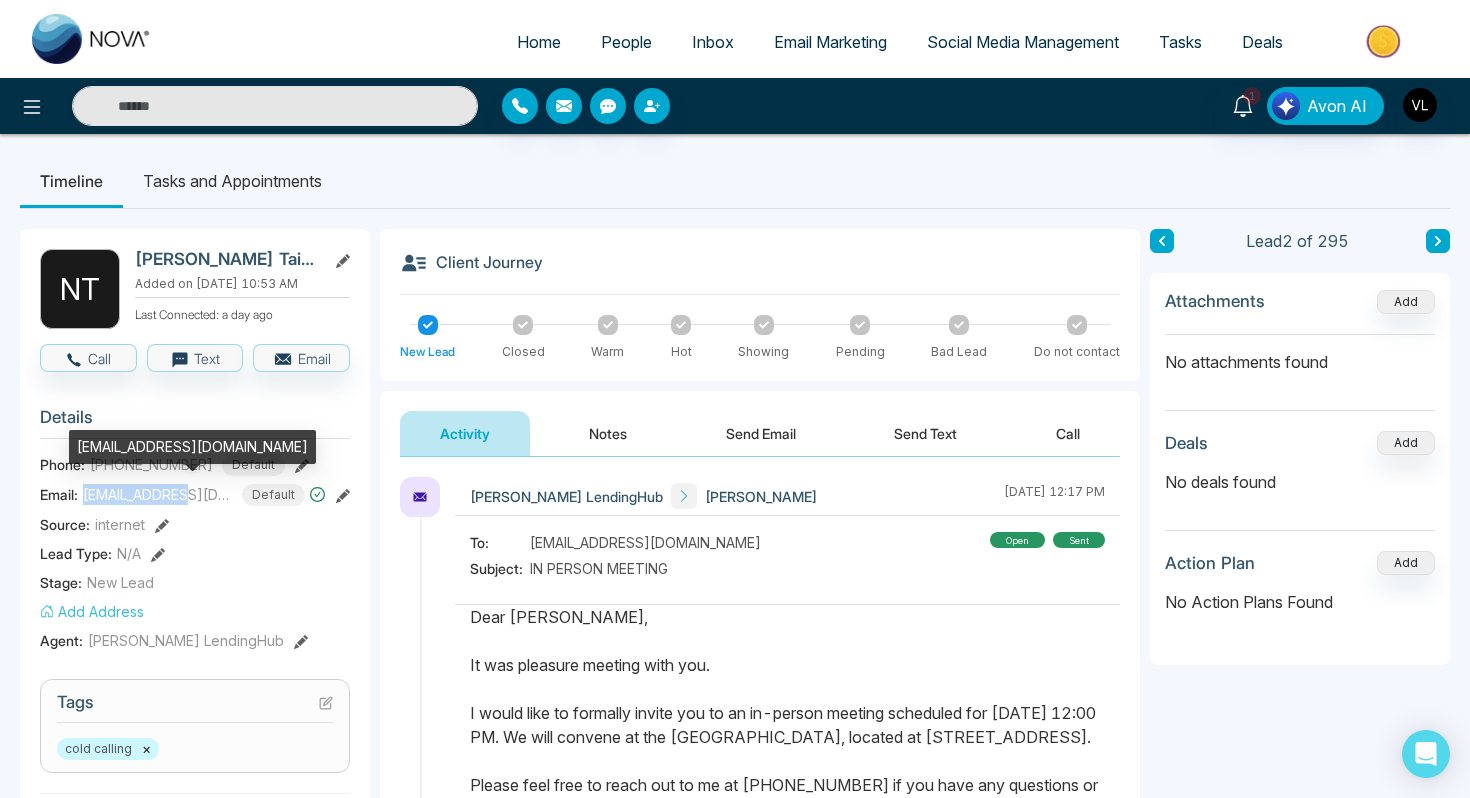 click on "[EMAIL_ADDRESS][DOMAIN_NAME]" at bounding box center [158, 494] 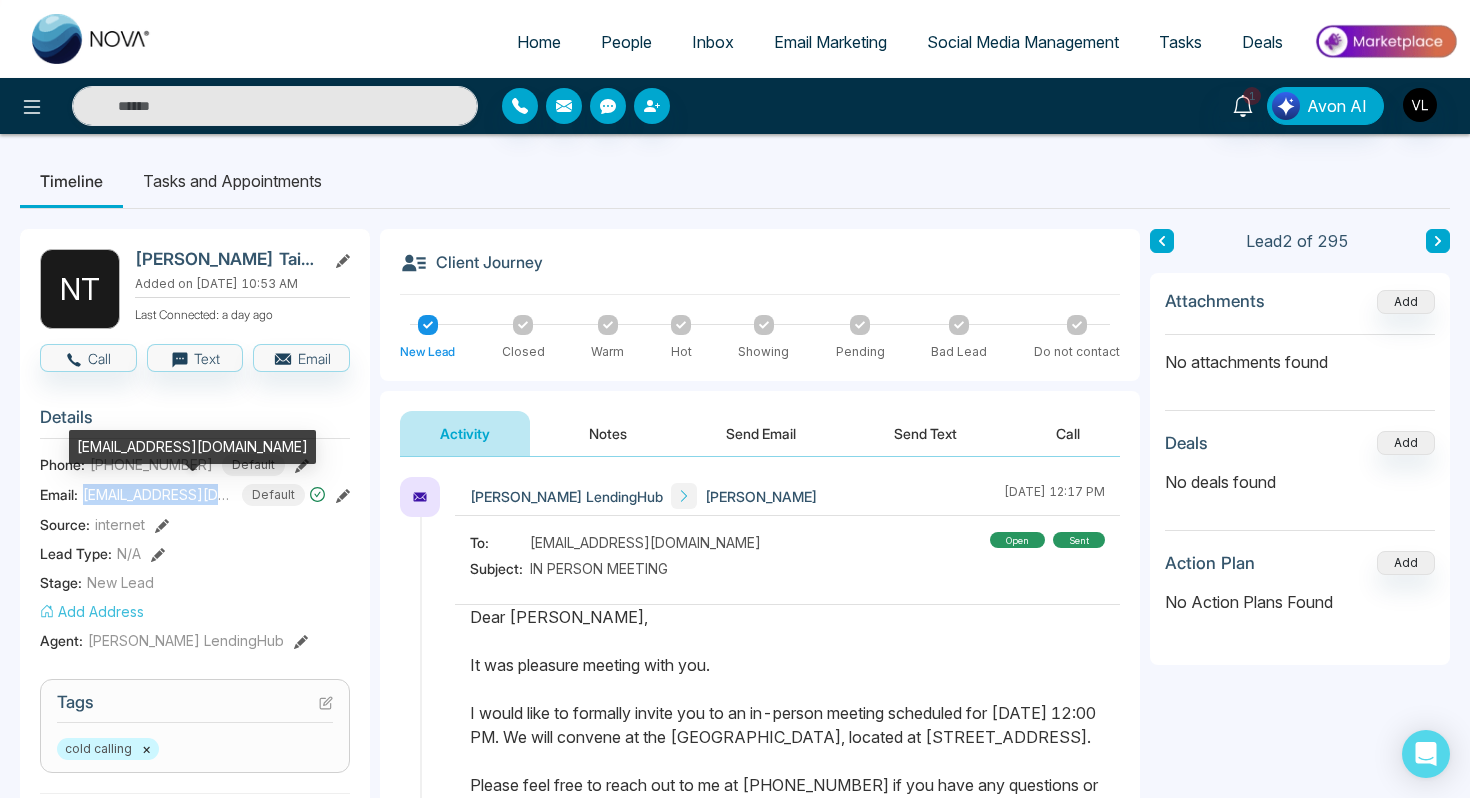 click on "[EMAIL_ADDRESS][DOMAIN_NAME]" at bounding box center [158, 494] 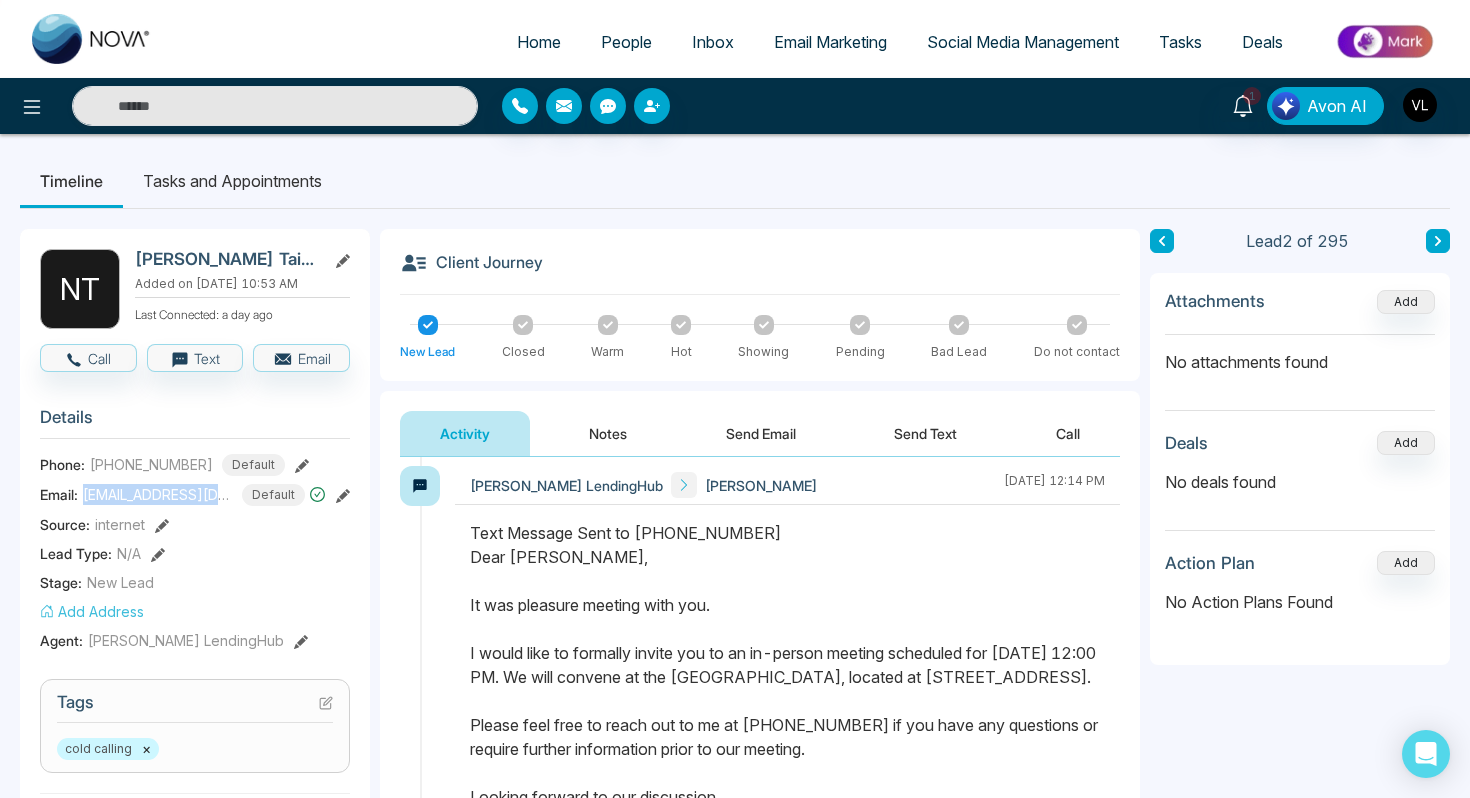 scroll, scrollTop: 1499, scrollLeft: 0, axis: vertical 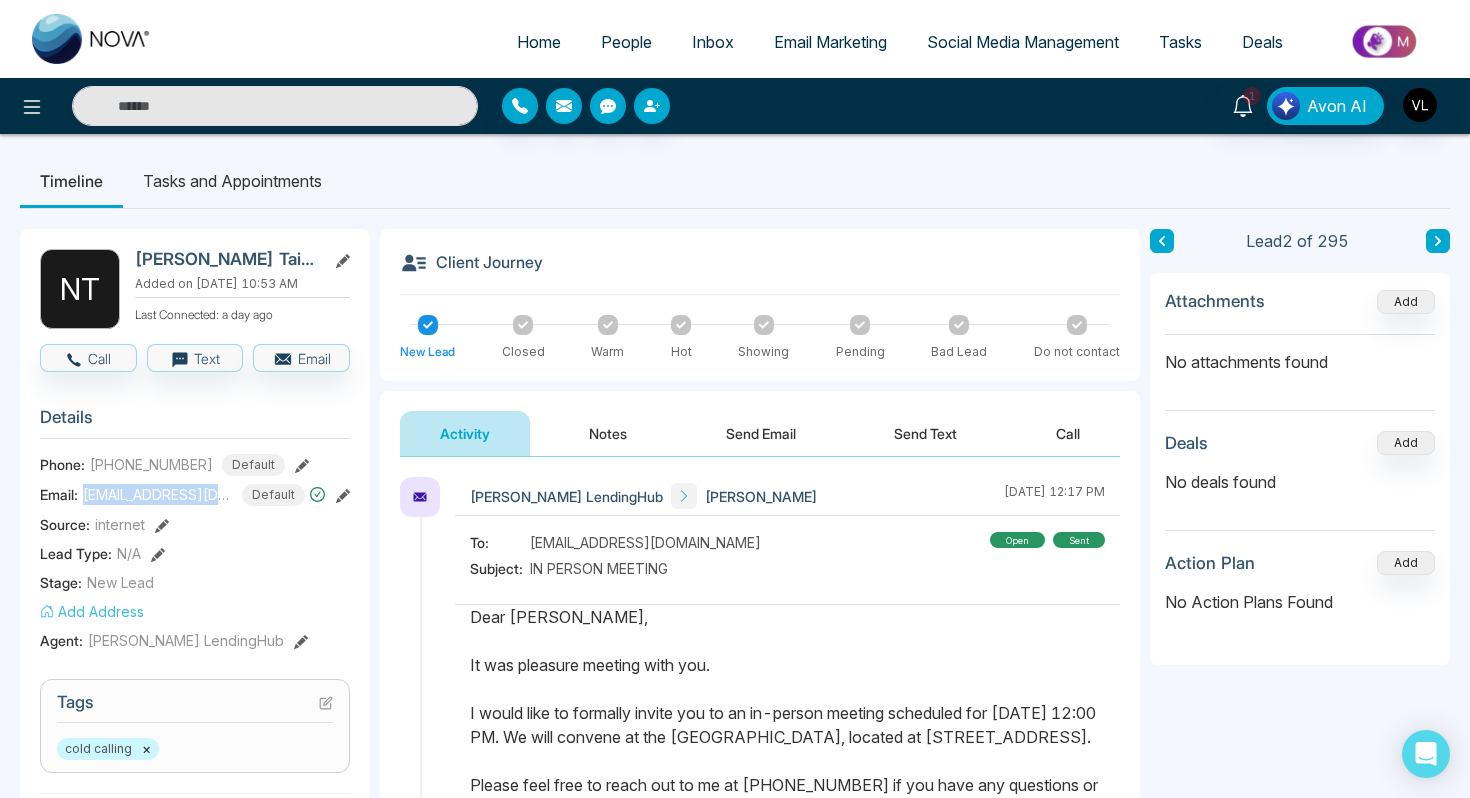 click on "Activity" at bounding box center [465, 433] 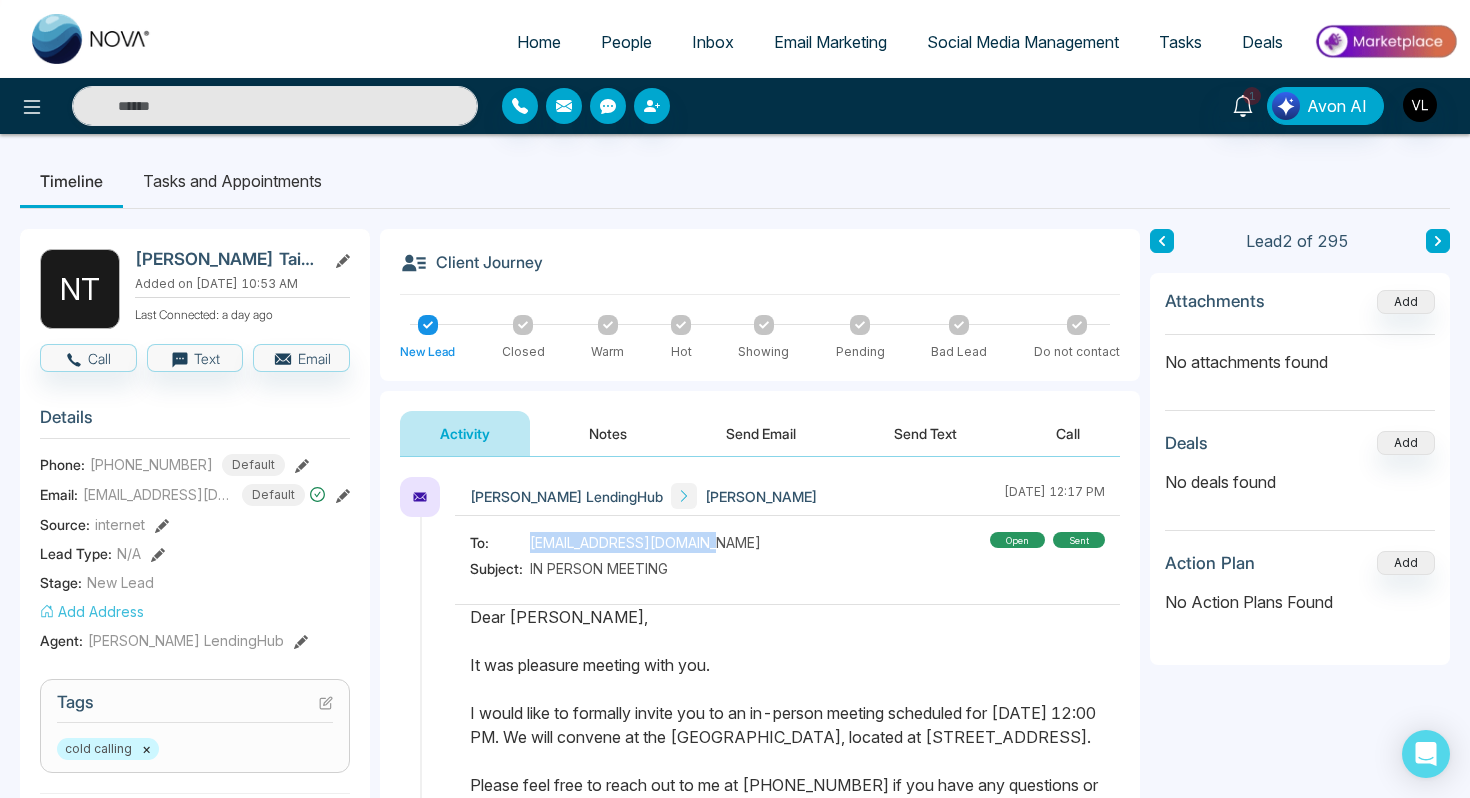 drag, startPoint x: 709, startPoint y: 540, endPoint x: 521, endPoint y: 545, distance: 188.06648 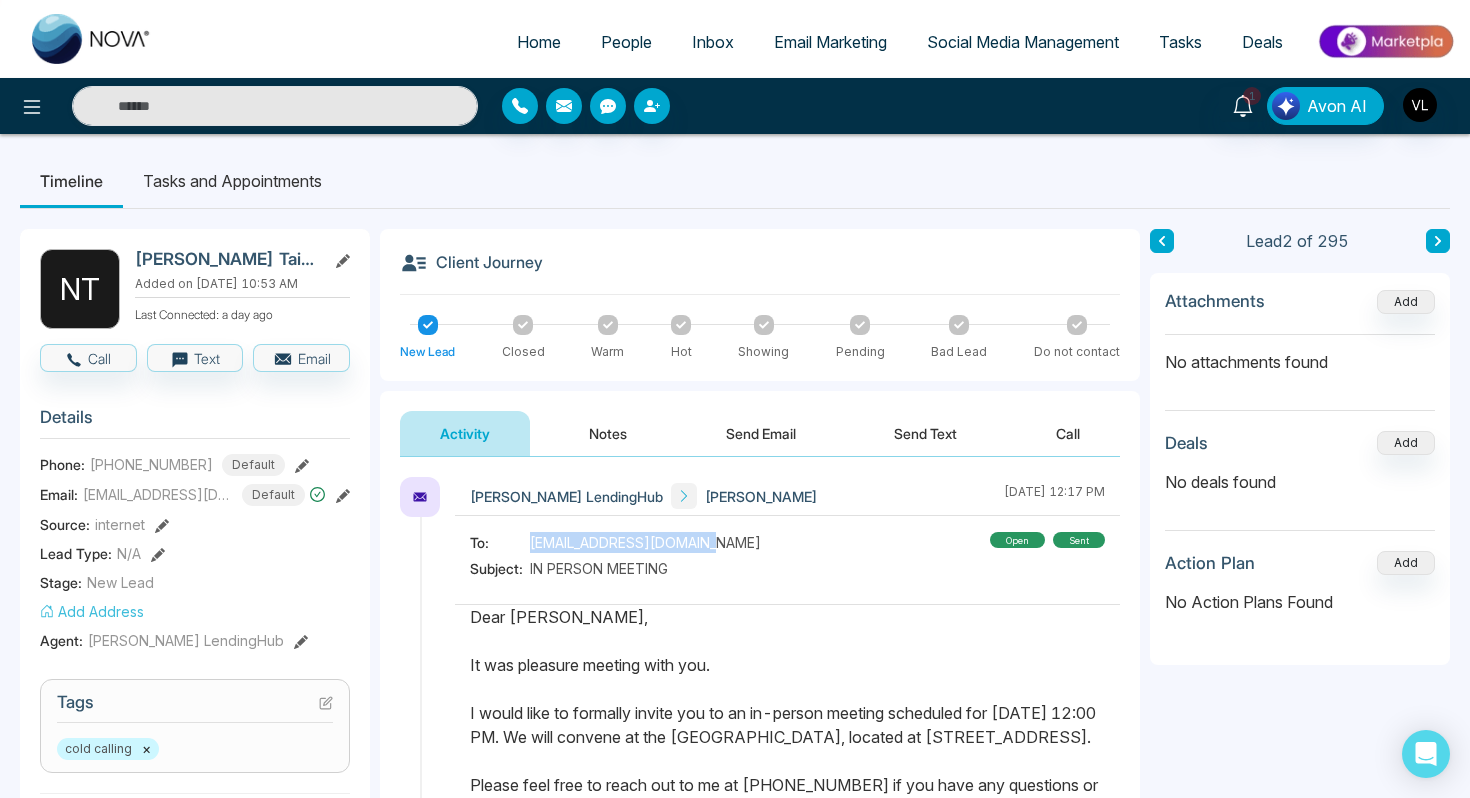 click on "To: [EMAIL_ADDRESS][DOMAIN_NAME] Subject: IN PERSON MEETING open sent" at bounding box center (787, 558) 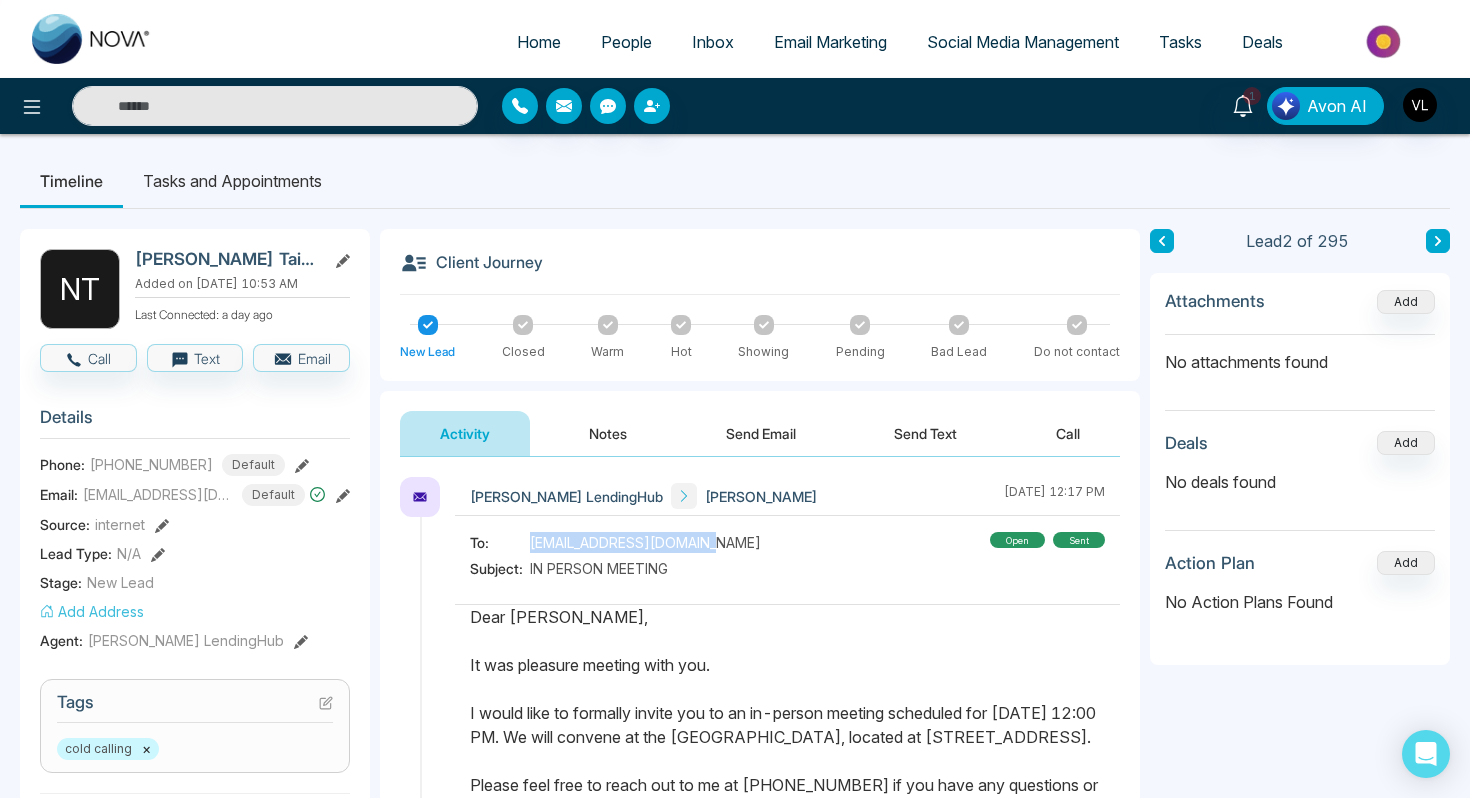 copy on "[EMAIL_ADDRESS][DOMAIN_NAME]" 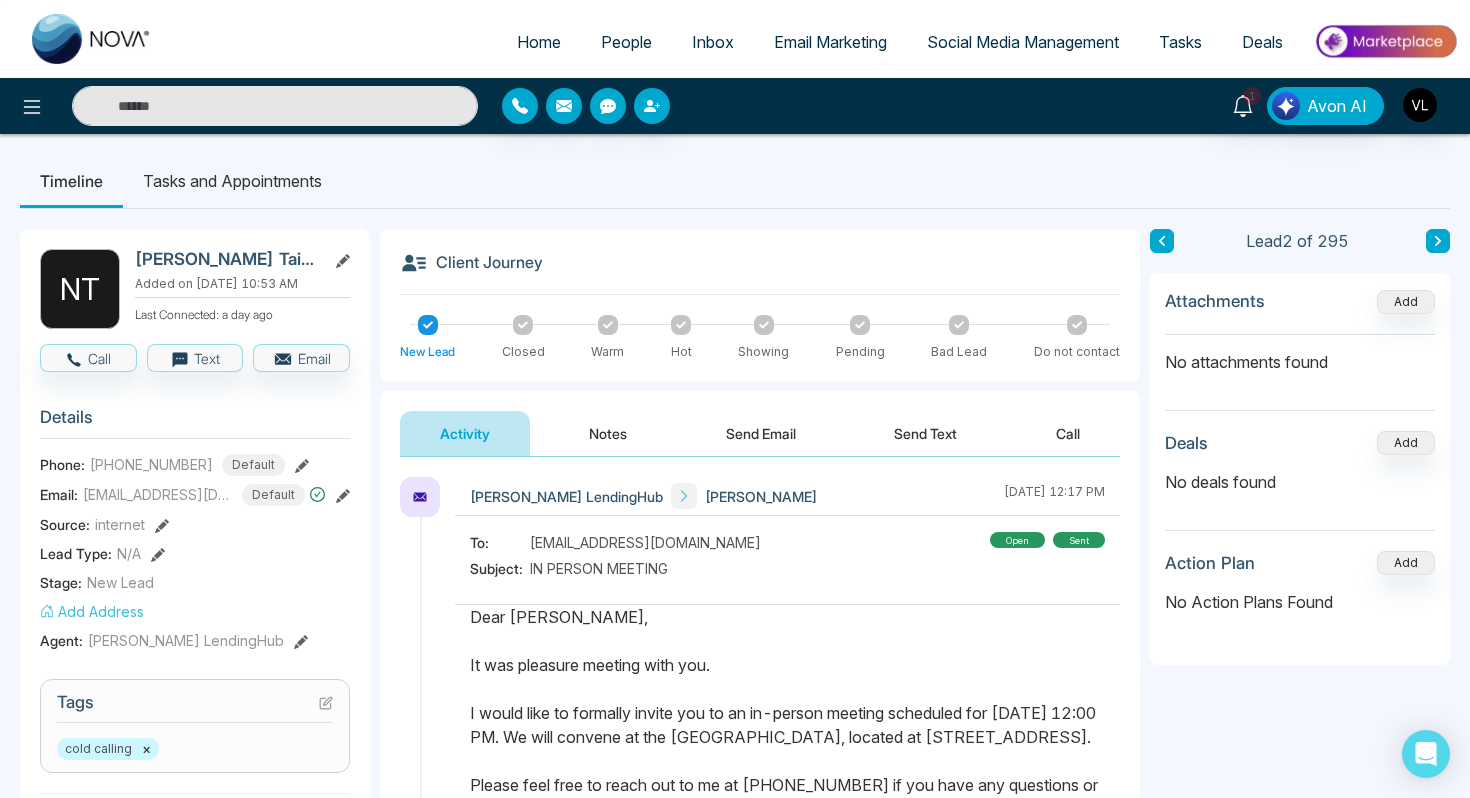 click at bounding box center [275, 106] 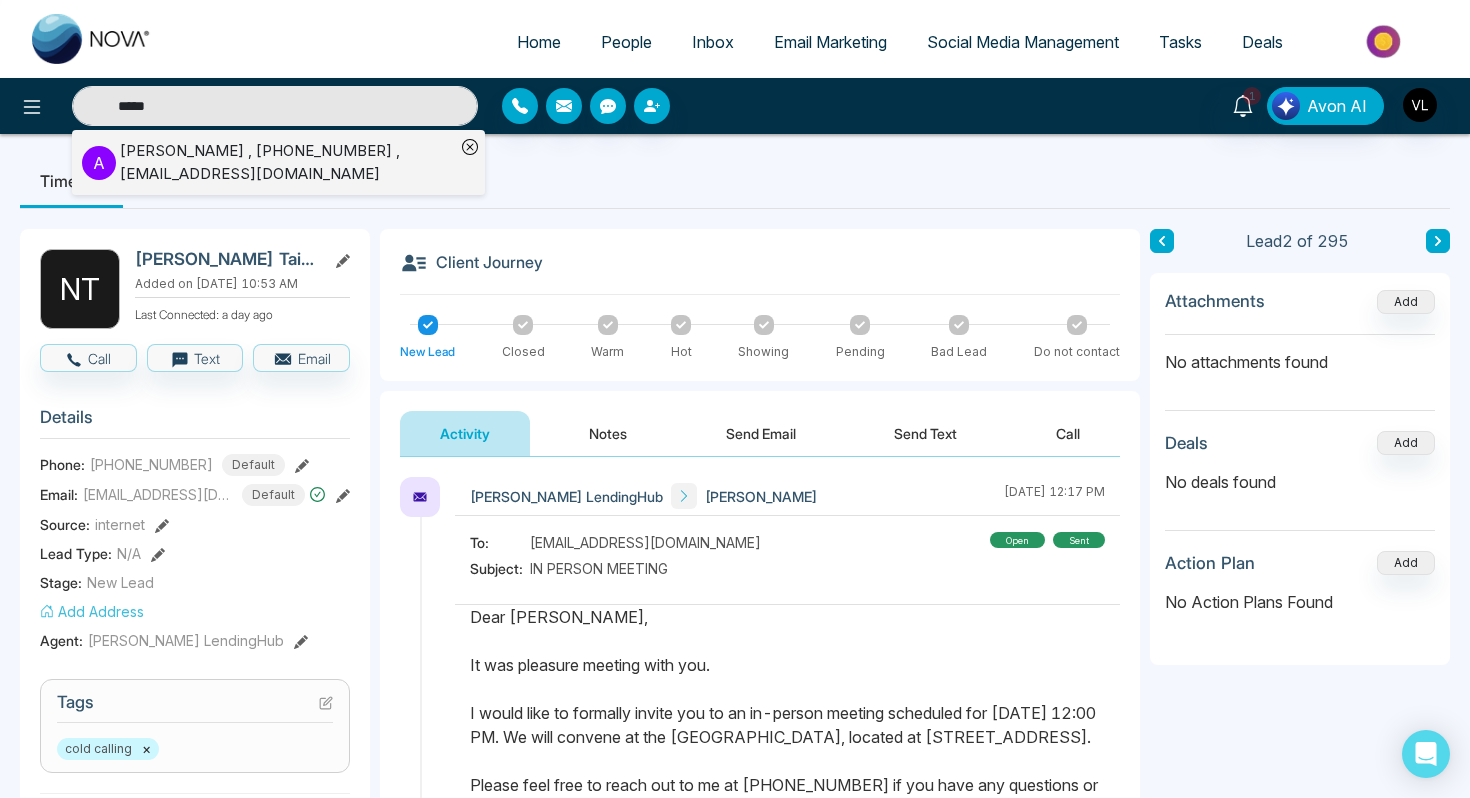type on "*****" 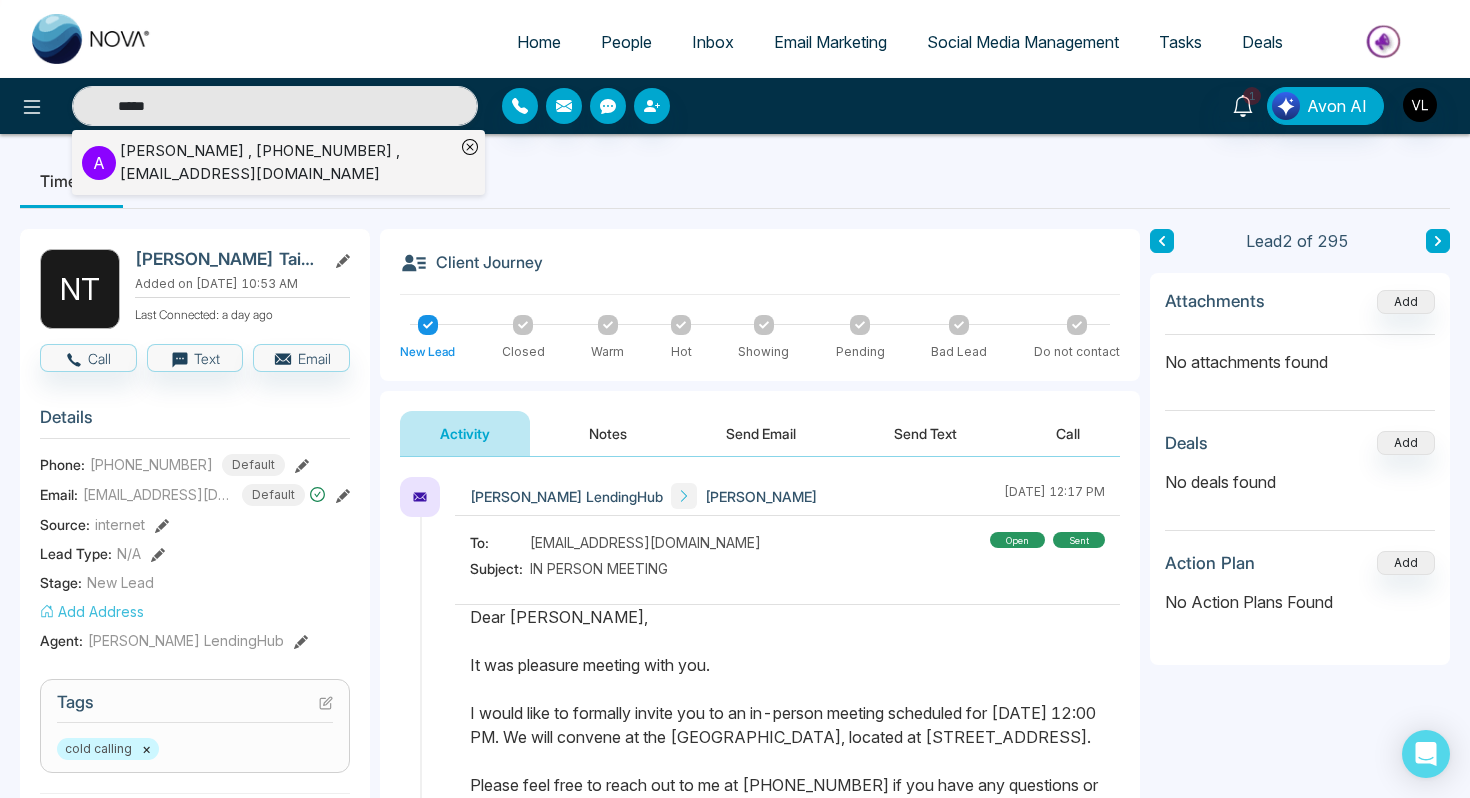 click on "A   [PERSON_NAME]     , [PHONE_NUMBER]   , [EMAIL_ADDRESS][DOMAIN_NAME]" at bounding box center [268, 162] 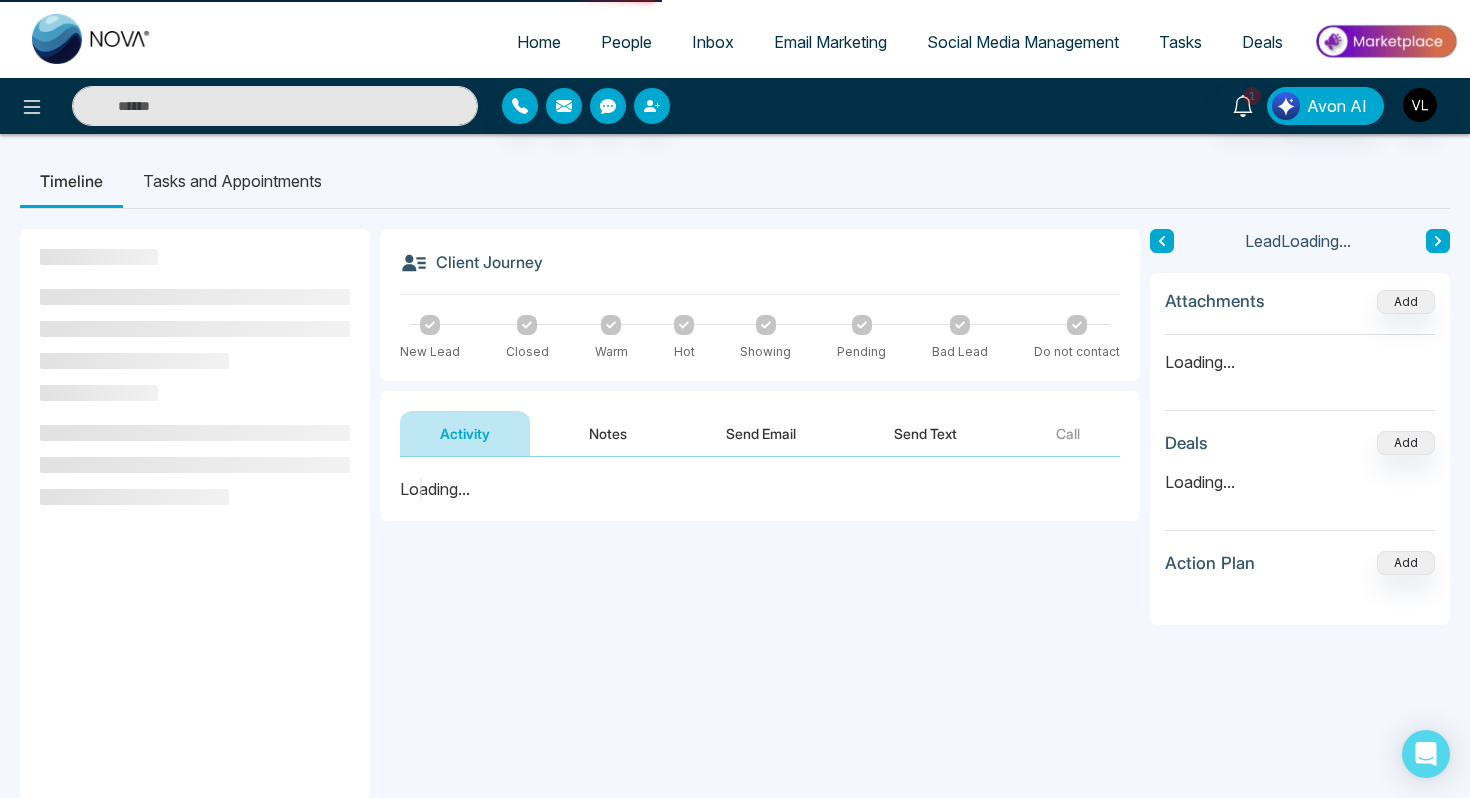 type on "*****" 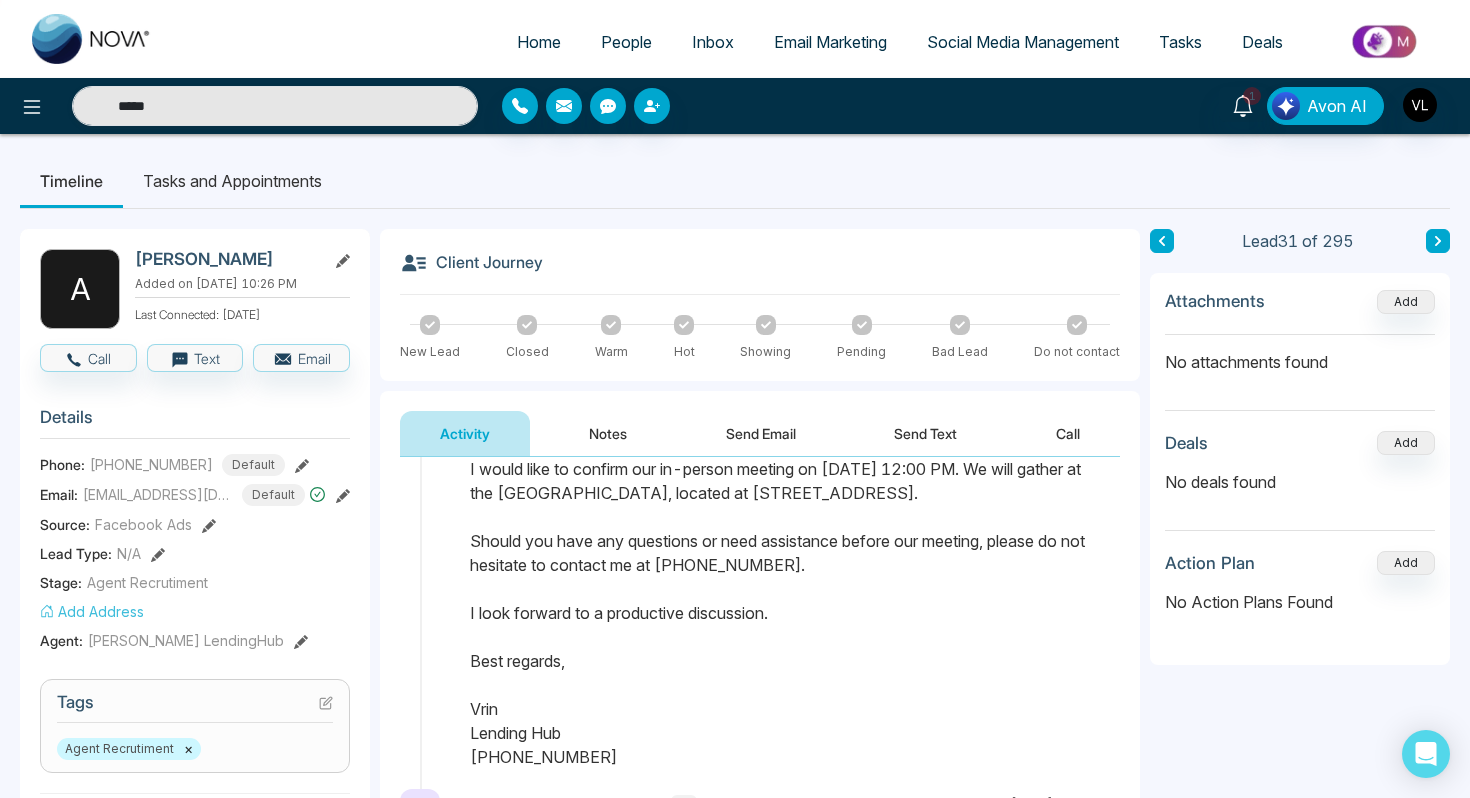 scroll, scrollTop: 0, scrollLeft: 0, axis: both 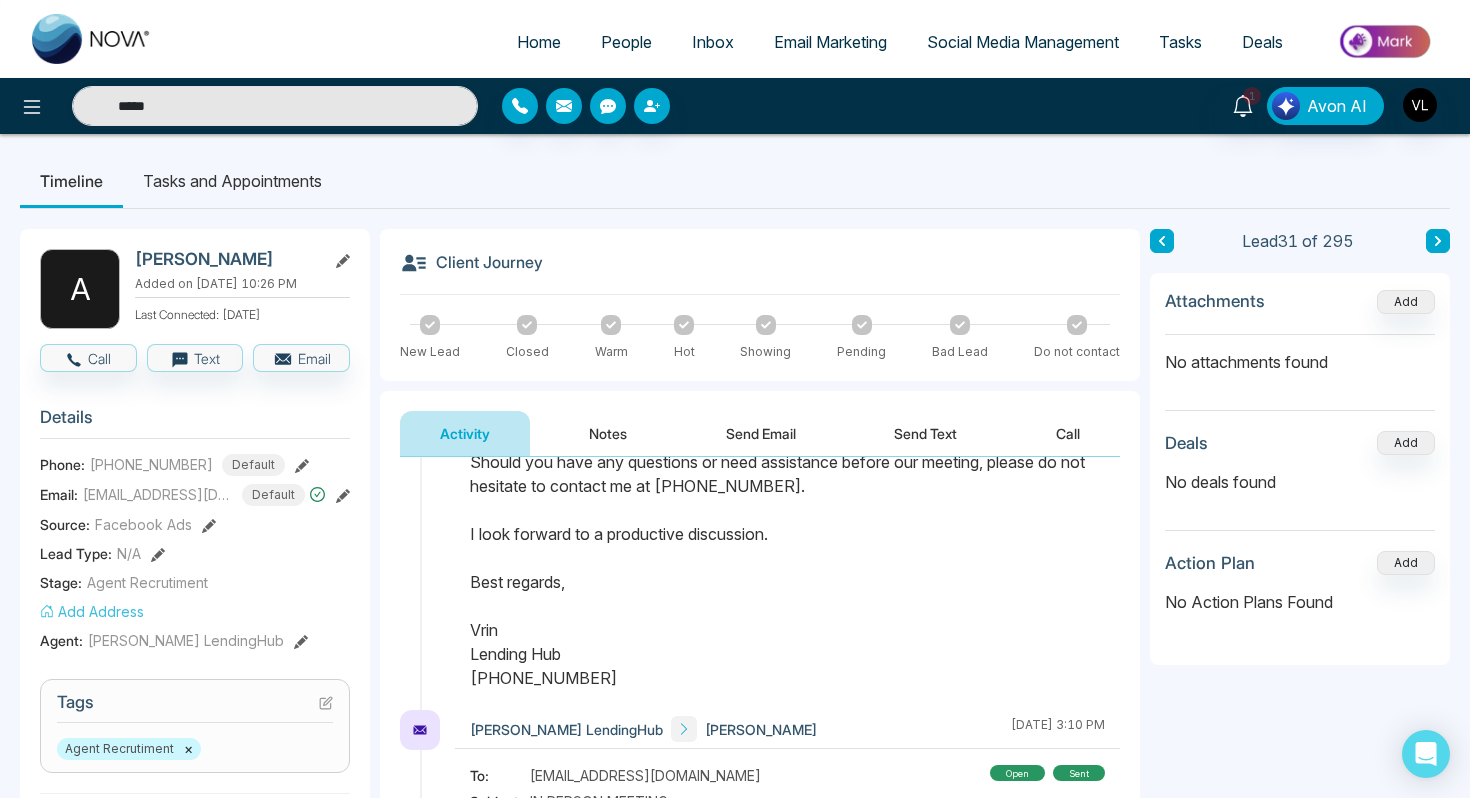 click on "Notes" at bounding box center (608, 433) 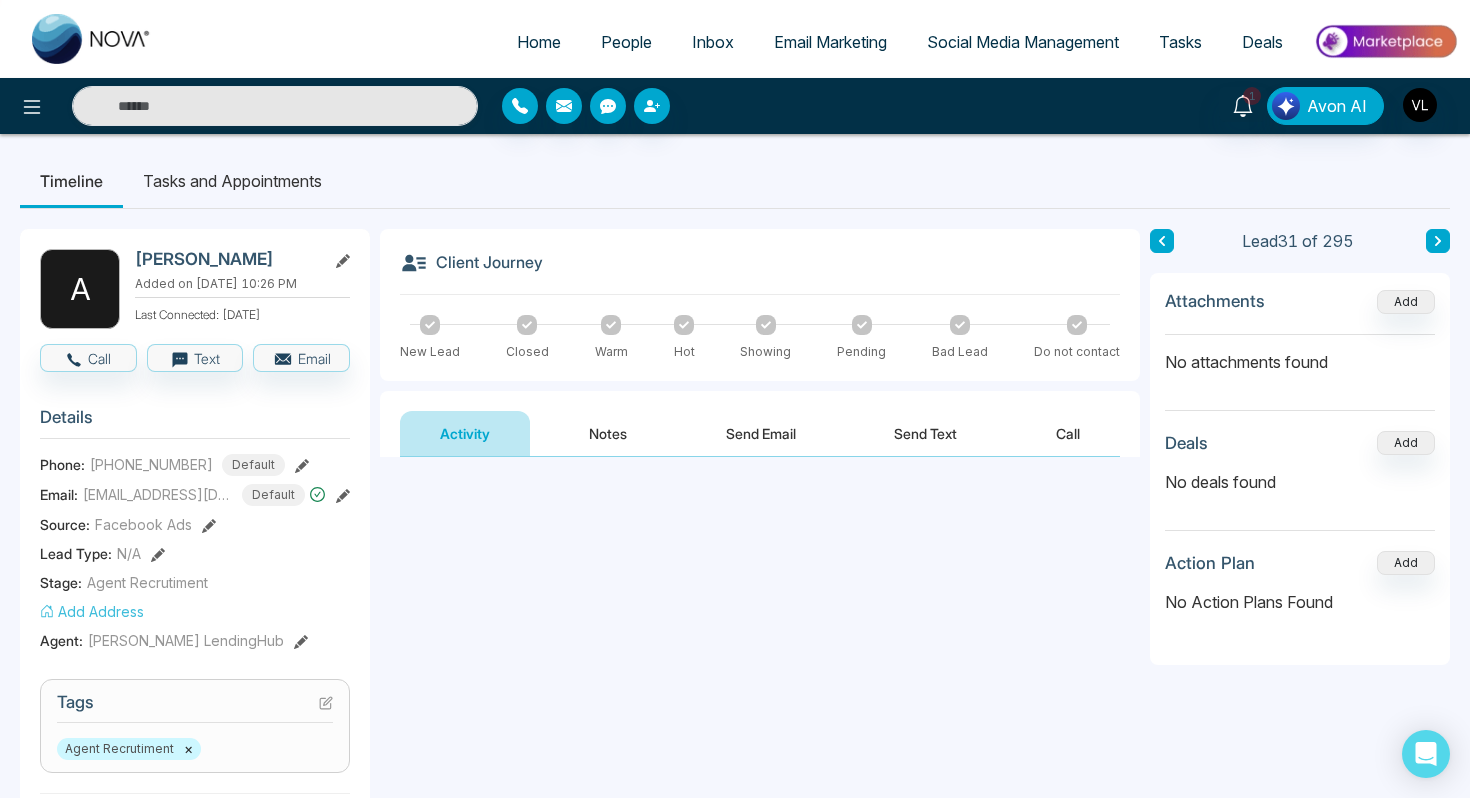type on "*****" 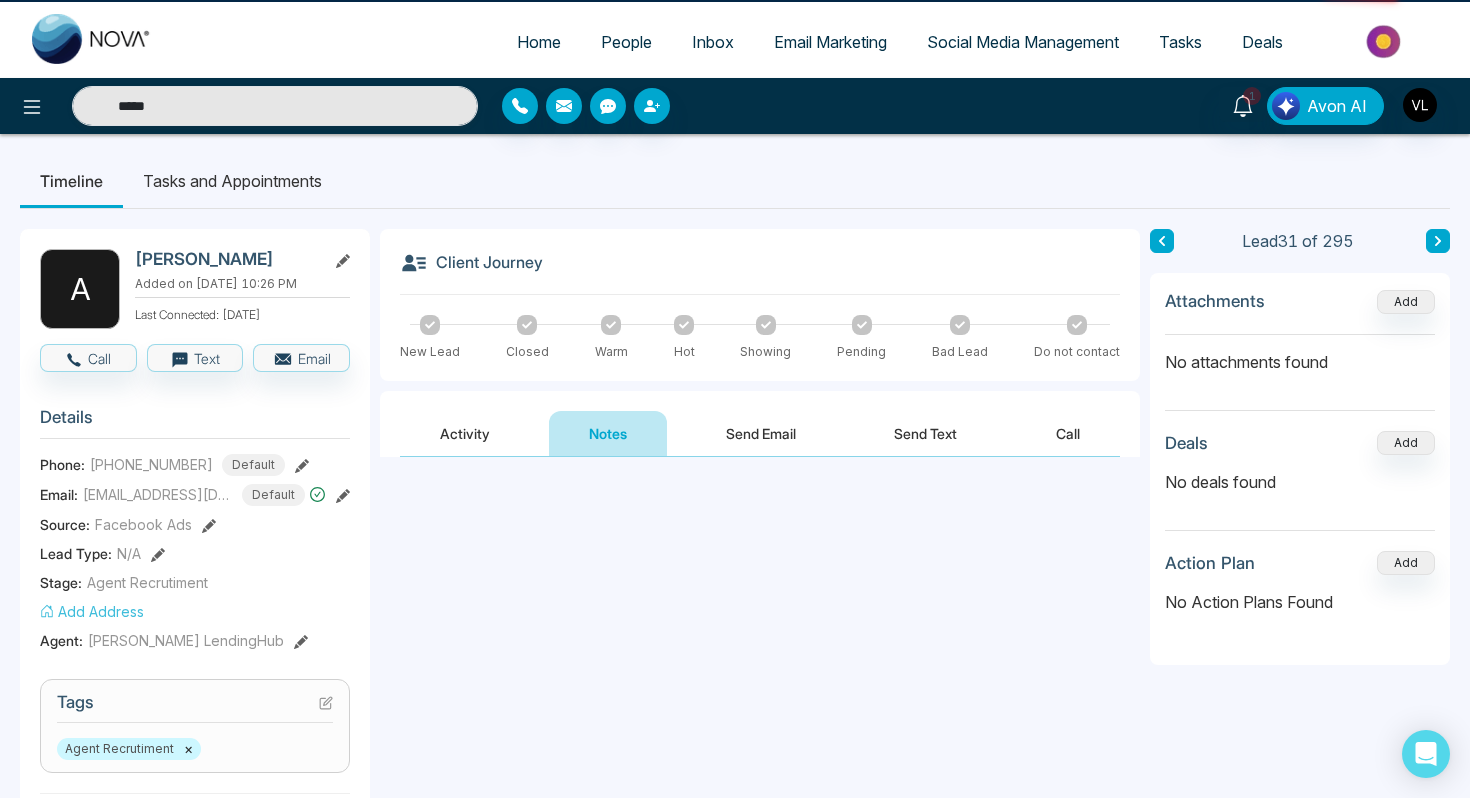 scroll, scrollTop: 0, scrollLeft: 0, axis: both 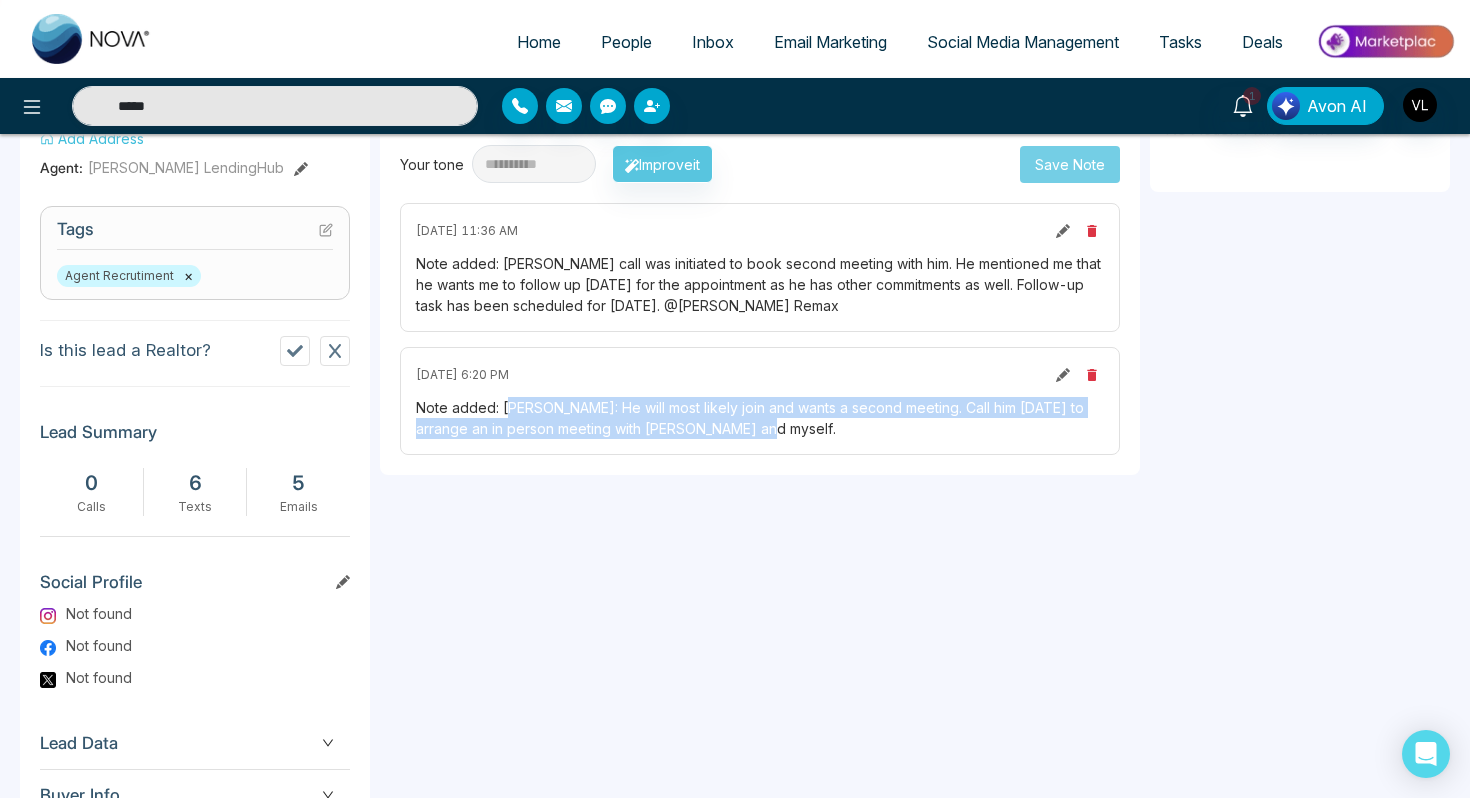 drag, startPoint x: 777, startPoint y: 433, endPoint x: 510, endPoint y: 411, distance: 267.90485 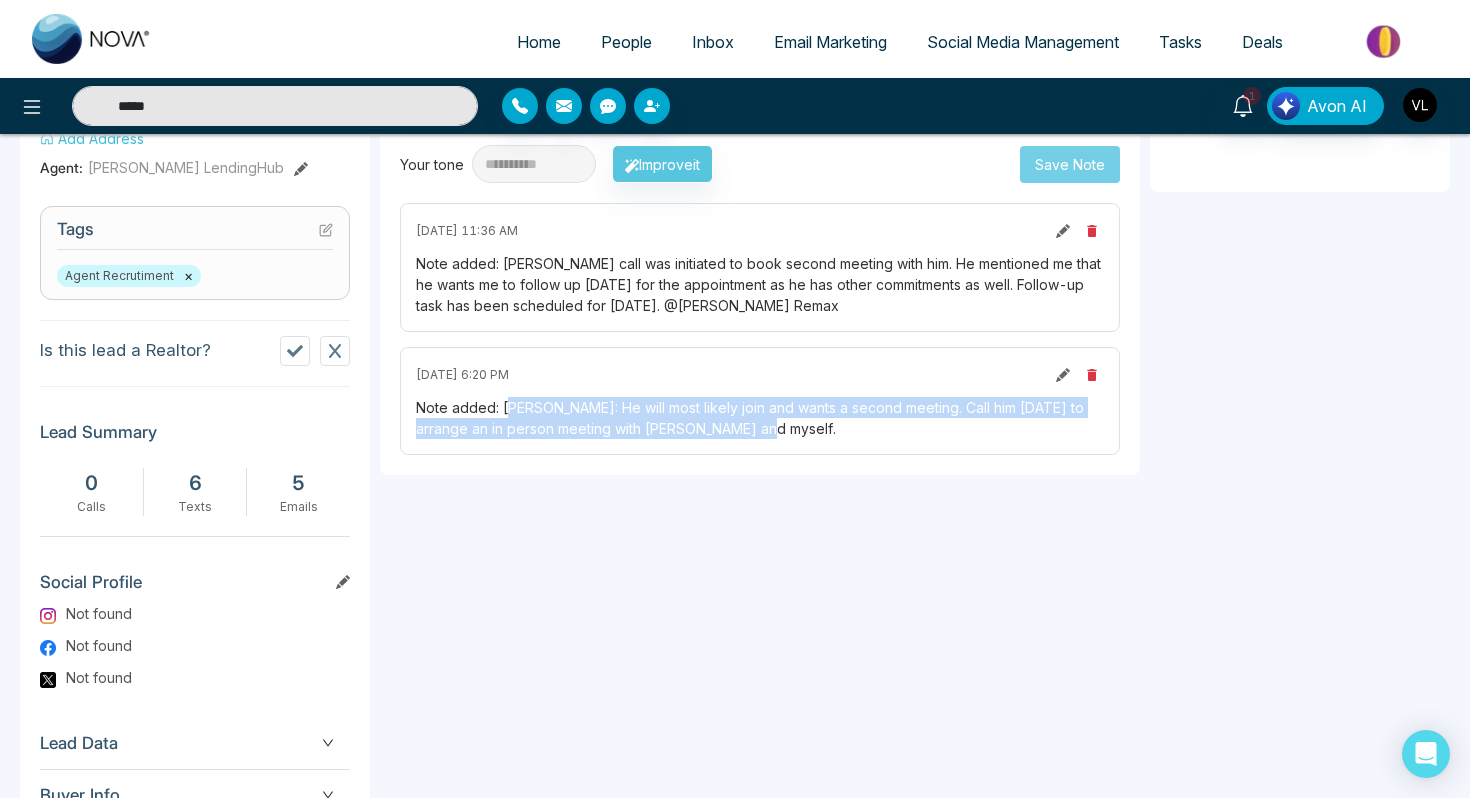 click on "Note added: [PERSON_NAME]: He will most likely join and wants a second meeting. Call him [DATE] to arrange an in person meeting with [PERSON_NAME] and myself." at bounding box center [760, 418] 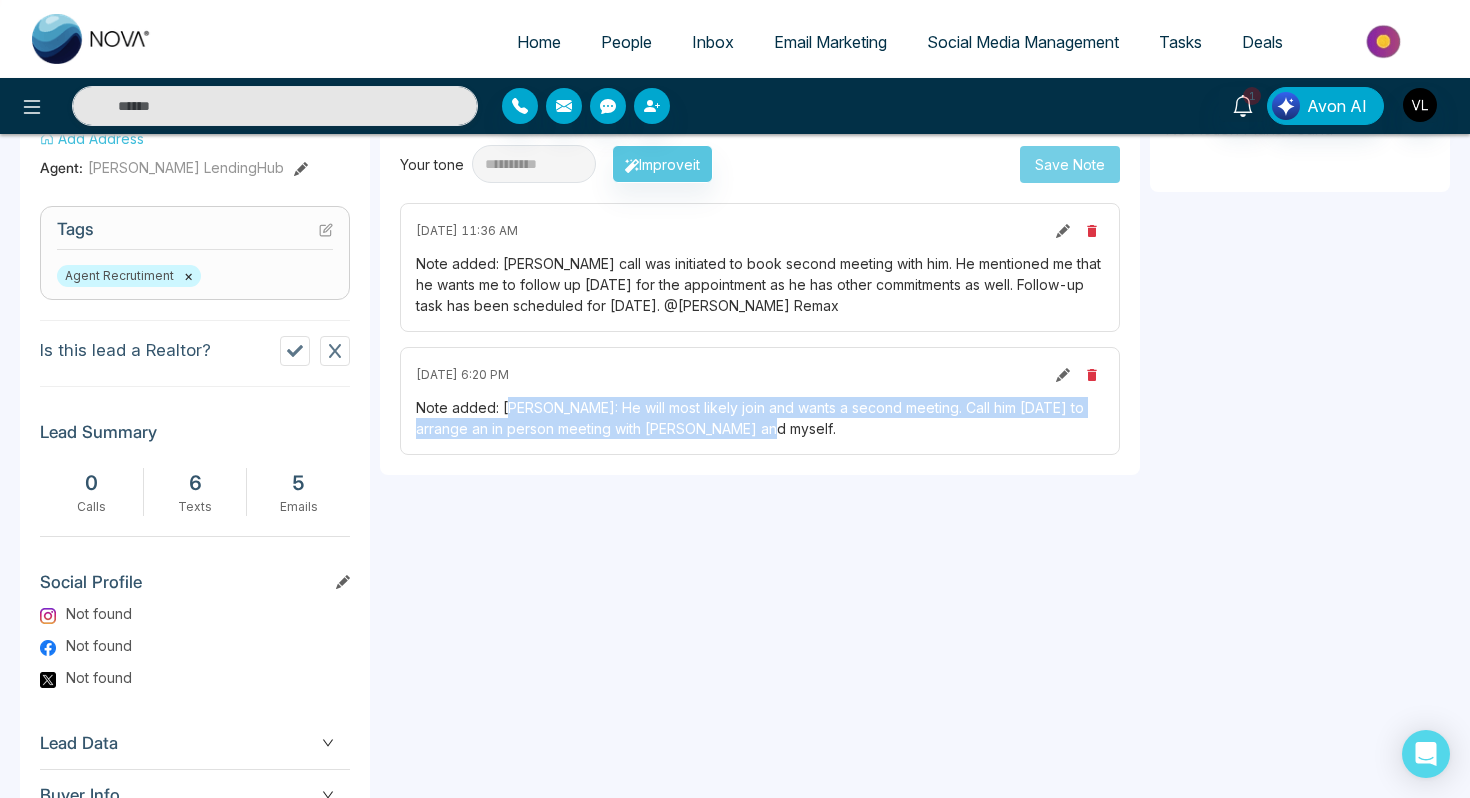 type on "*****" 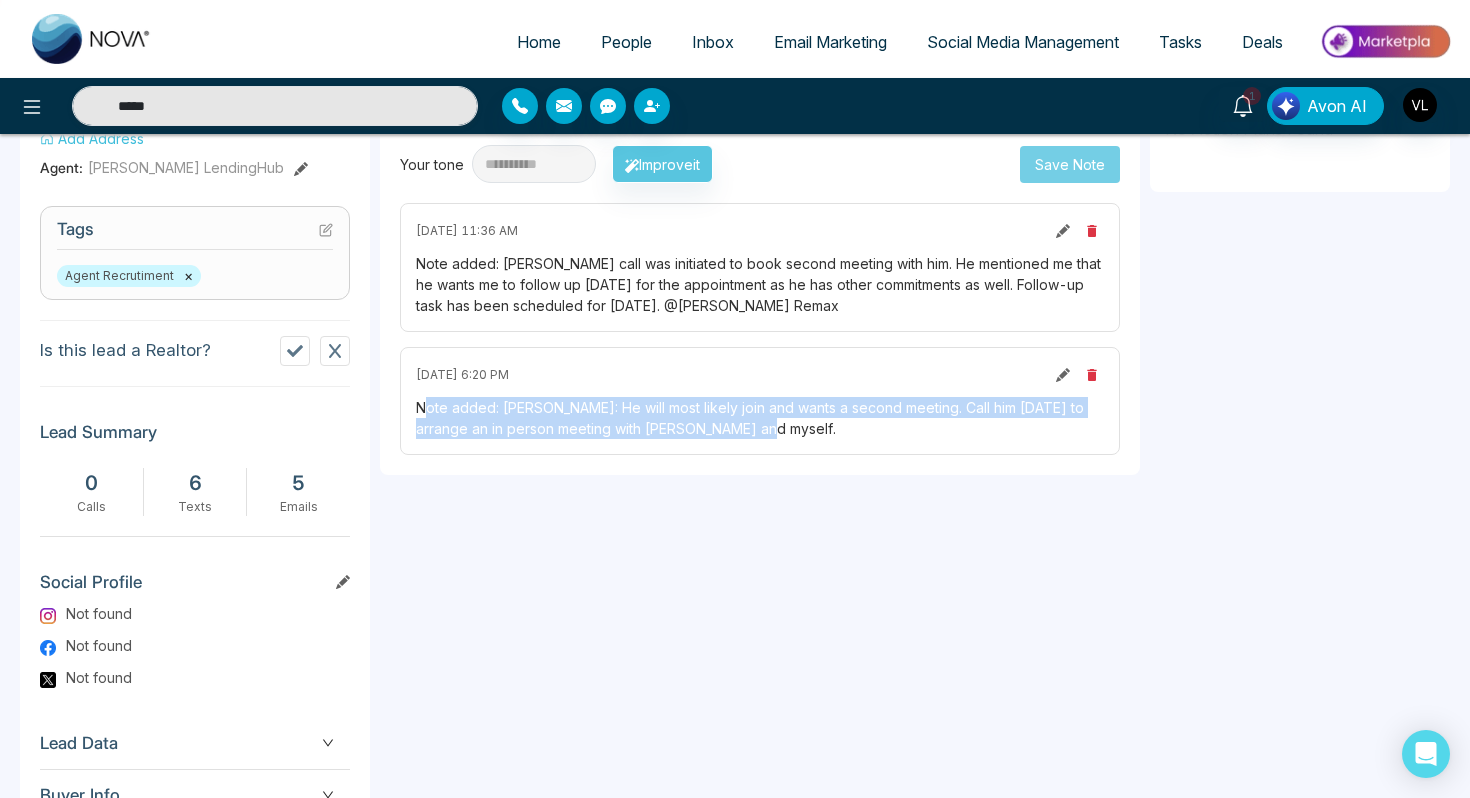 drag, startPoint x: 425, startPoint y: 397, endPoint x: 672, endPoint y: 446, distance: 251.81342 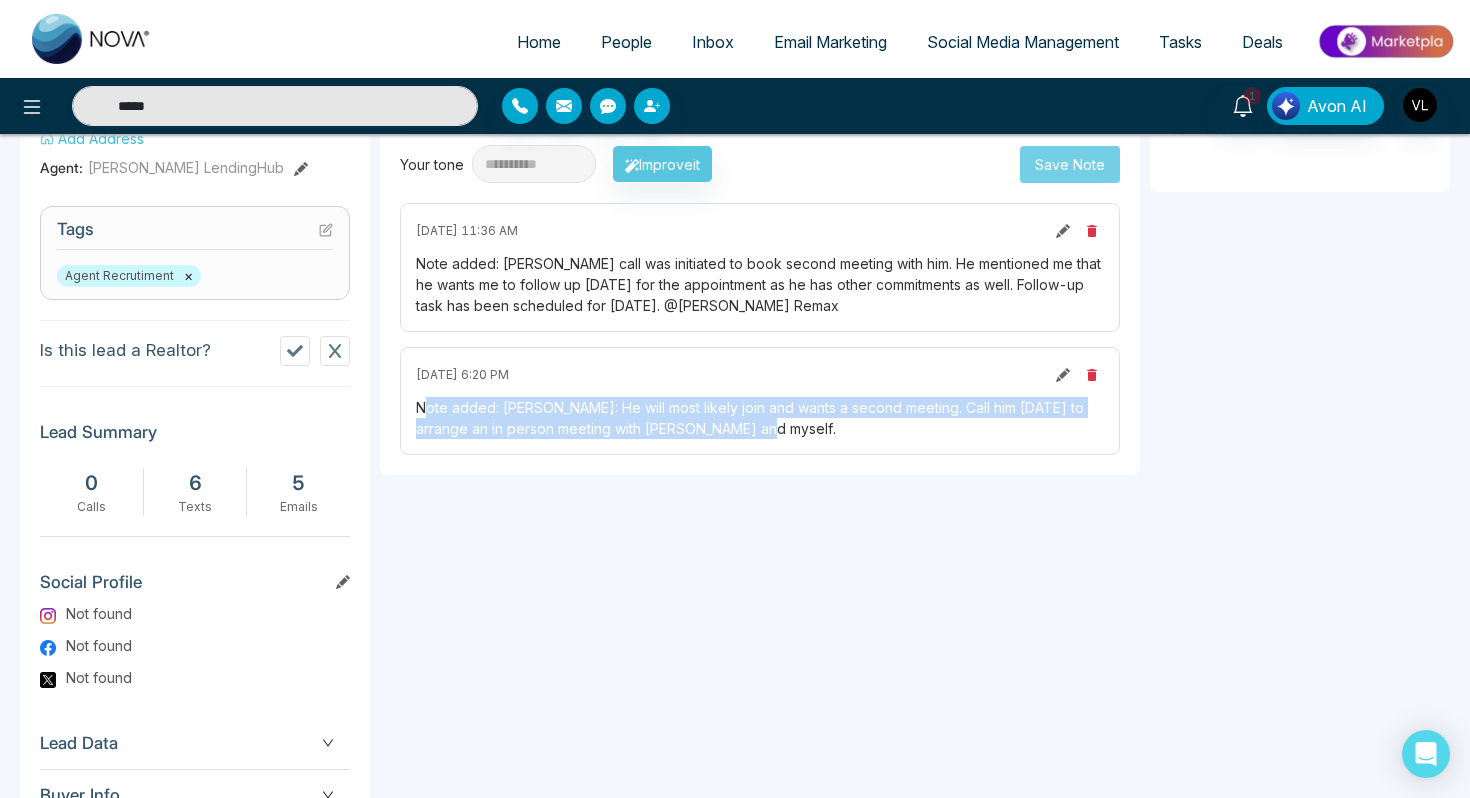 click on "[DATE] 6:20 PM Note added: [PERSON_NAME]: He will most likely join and wants a second meeting. Call him [DATE] to arrange an in person meeting with [PERSON_NAME] and myself." at bounding box center [760, 401] 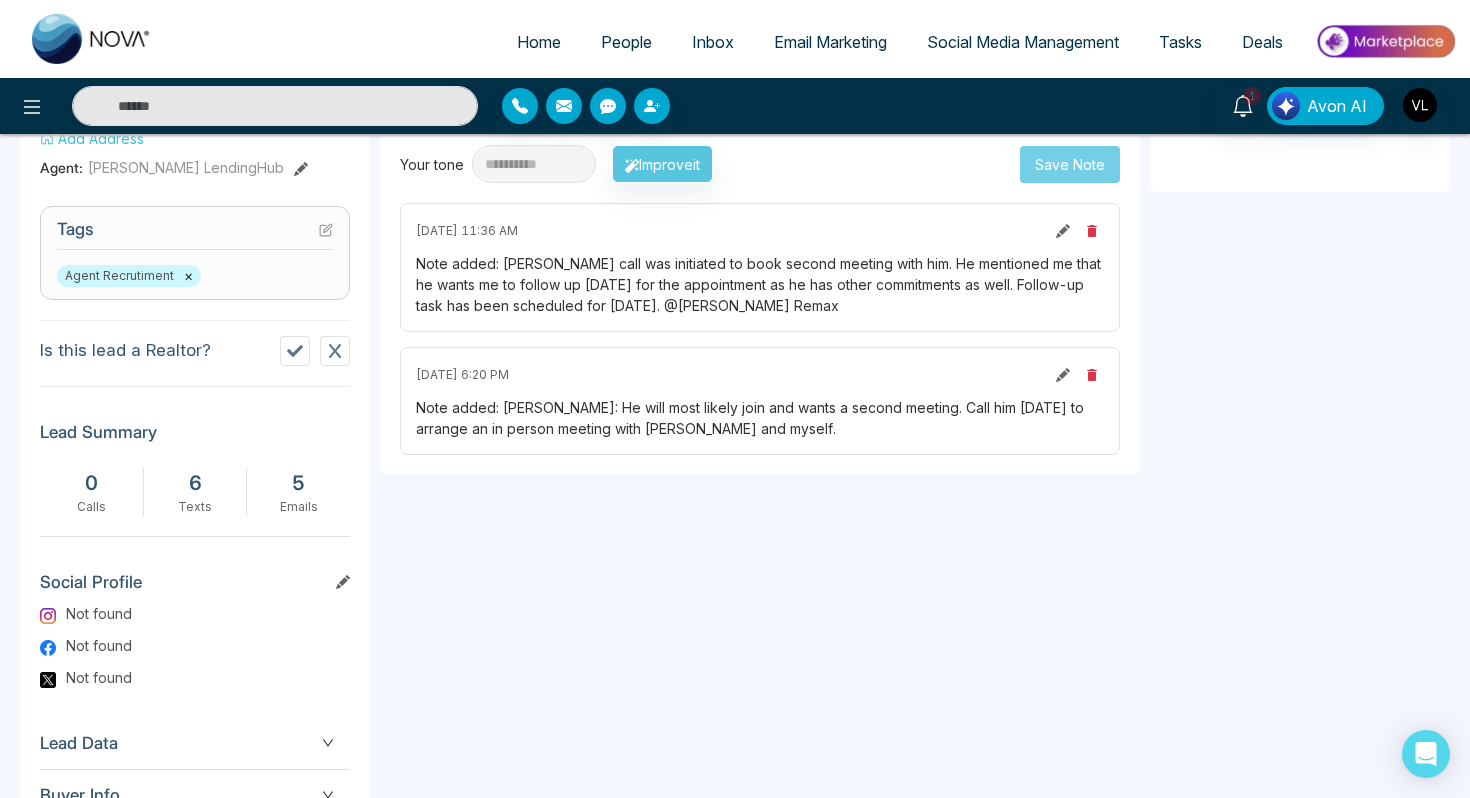 click on "Note added: [PERSON_NAME]: He will most likely join and wants a second meeting. Call him [DATE] to arrange an in person meeting with [PERSON_NAME] and myself." at bounding box center (760, 418) 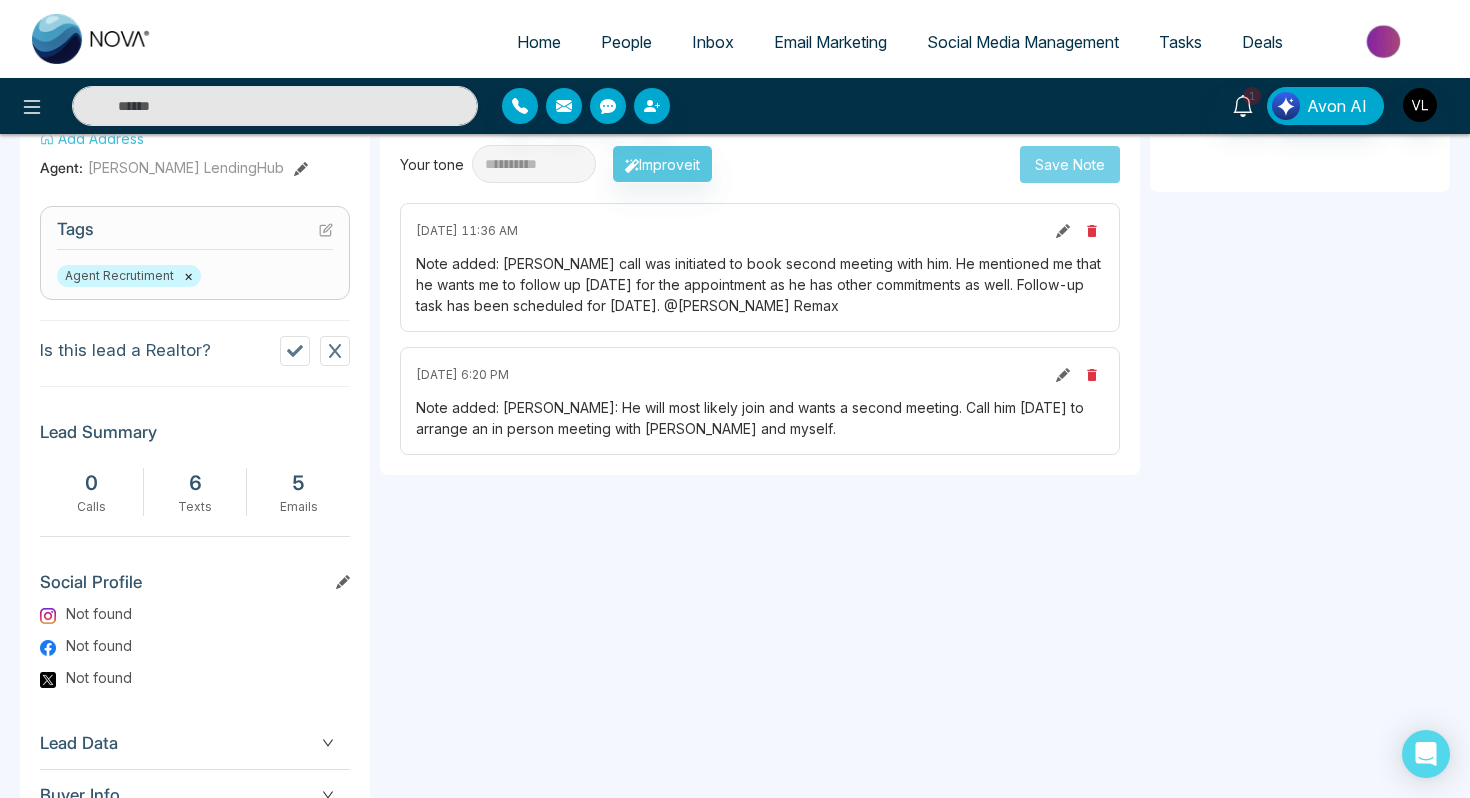 drag, startPoint x: 923, startPoint y: 409, endPoint x: 955, endPoint y: 435, distance: 41.231056 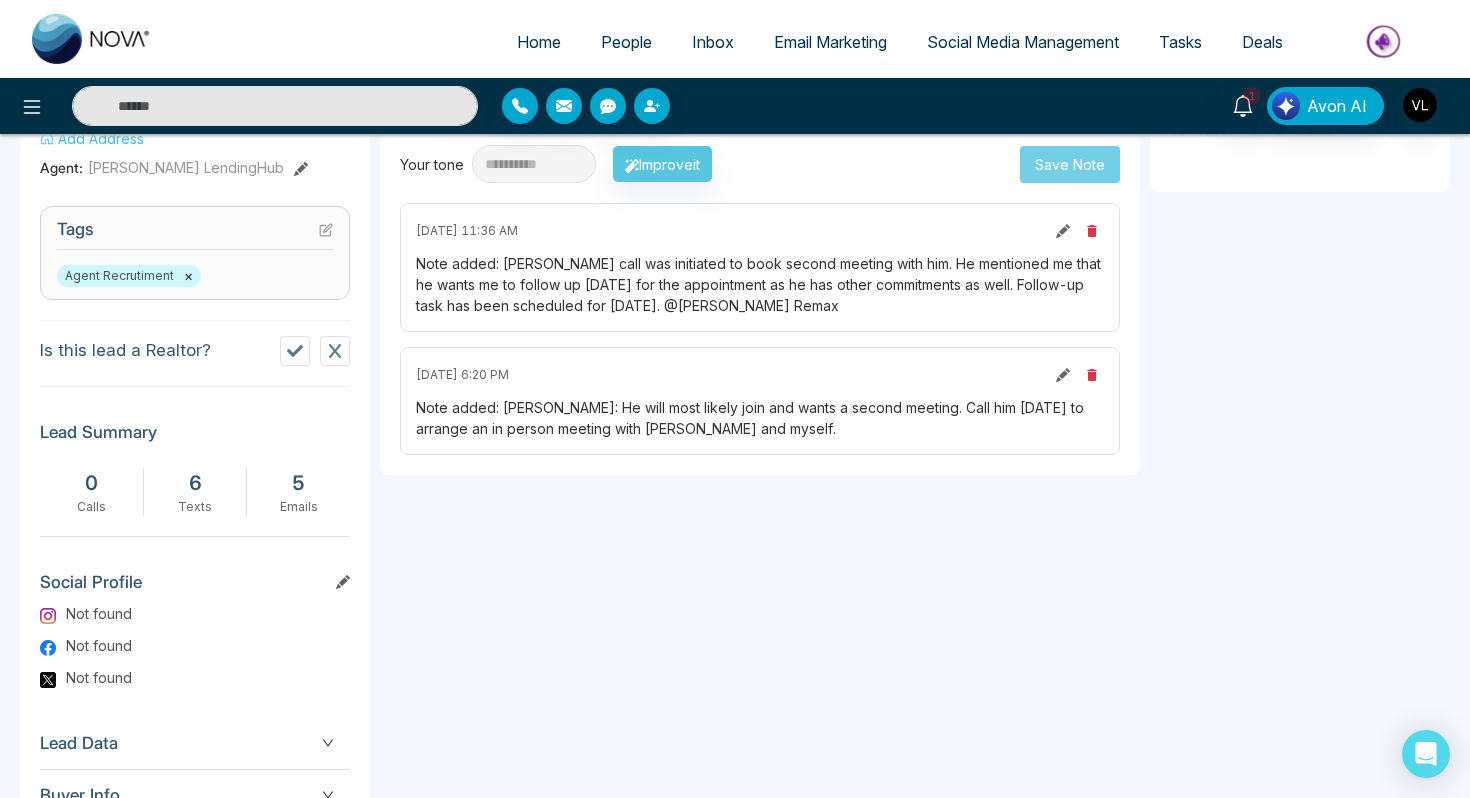 click on "Note added: [PERSON_NAME]: He will most likely join and wants a second meeting. Call him [DATE] to arrange an in person meeting with [PERSON_NAME] and myself." at bounding box center [760, 418] 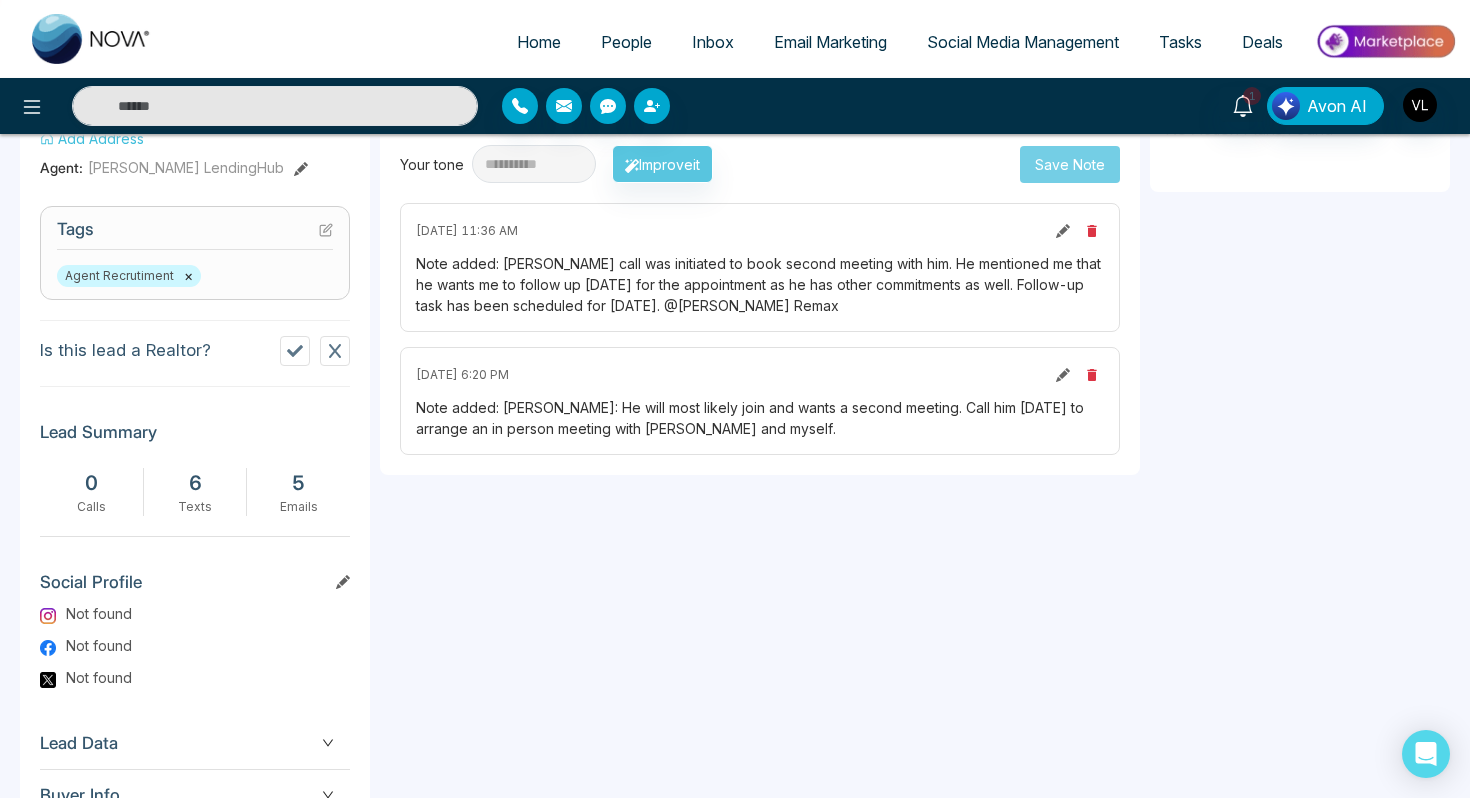 type on "*****" 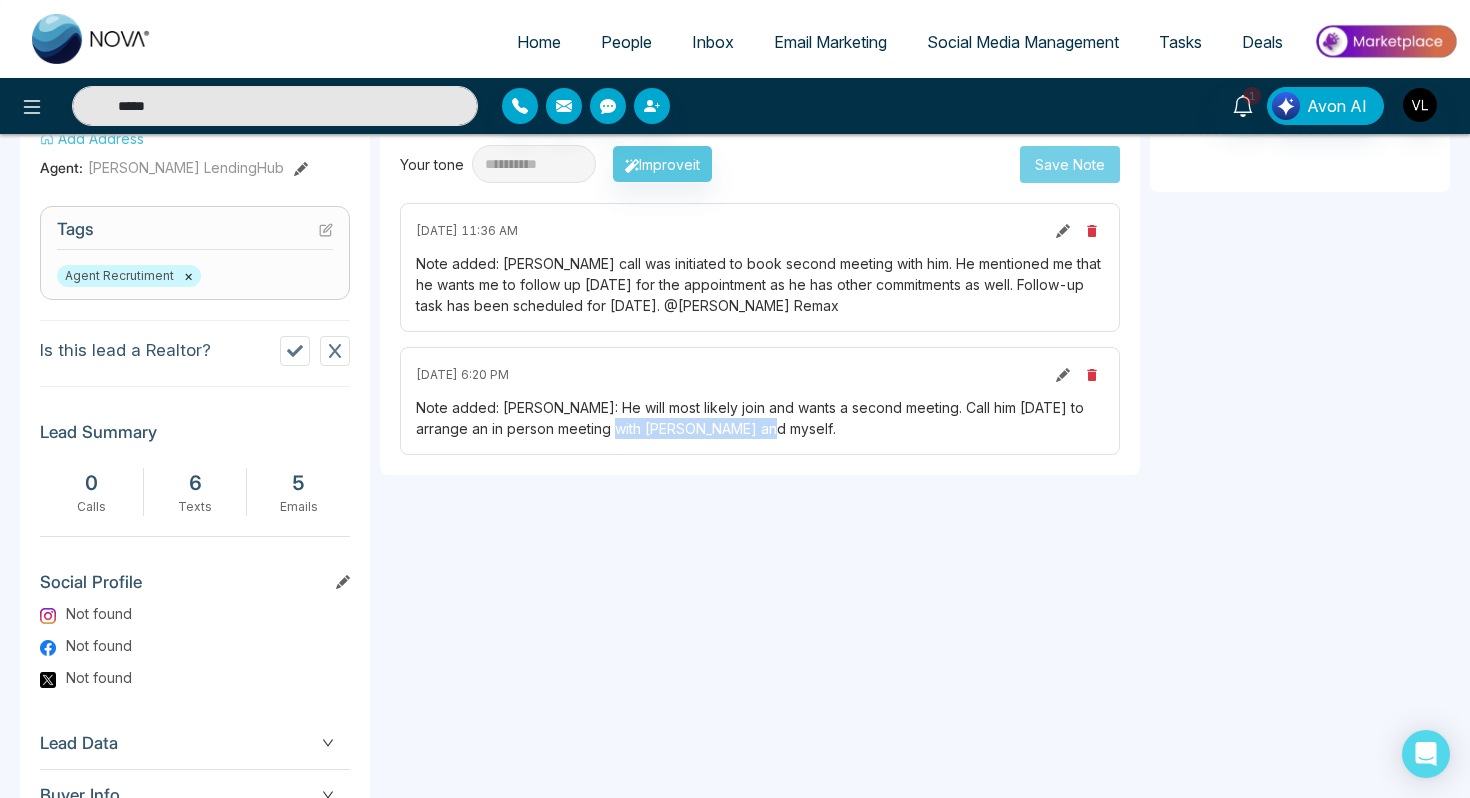 drag, startPoint x: 768, startPoint y: 431, endPoint x: 621, endPoint y: 434, distance: 147.03061 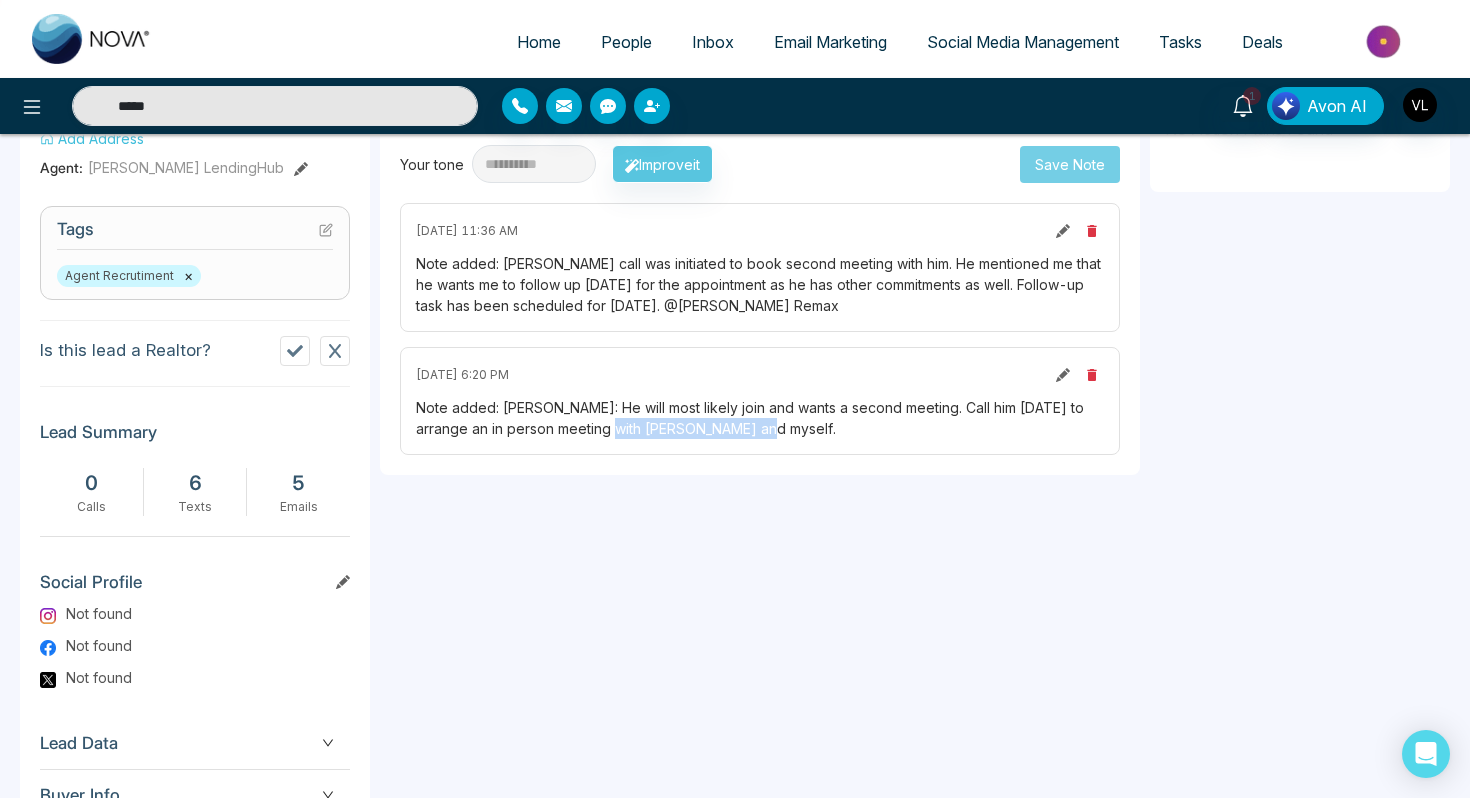 click on "Note added: [PERSON_NAME]: He will most likely join and wants a second meeting. Call him [DATE] to arrange an in person meeting with [PERSON_NAME] and myself." at bounding box center [760, 418] 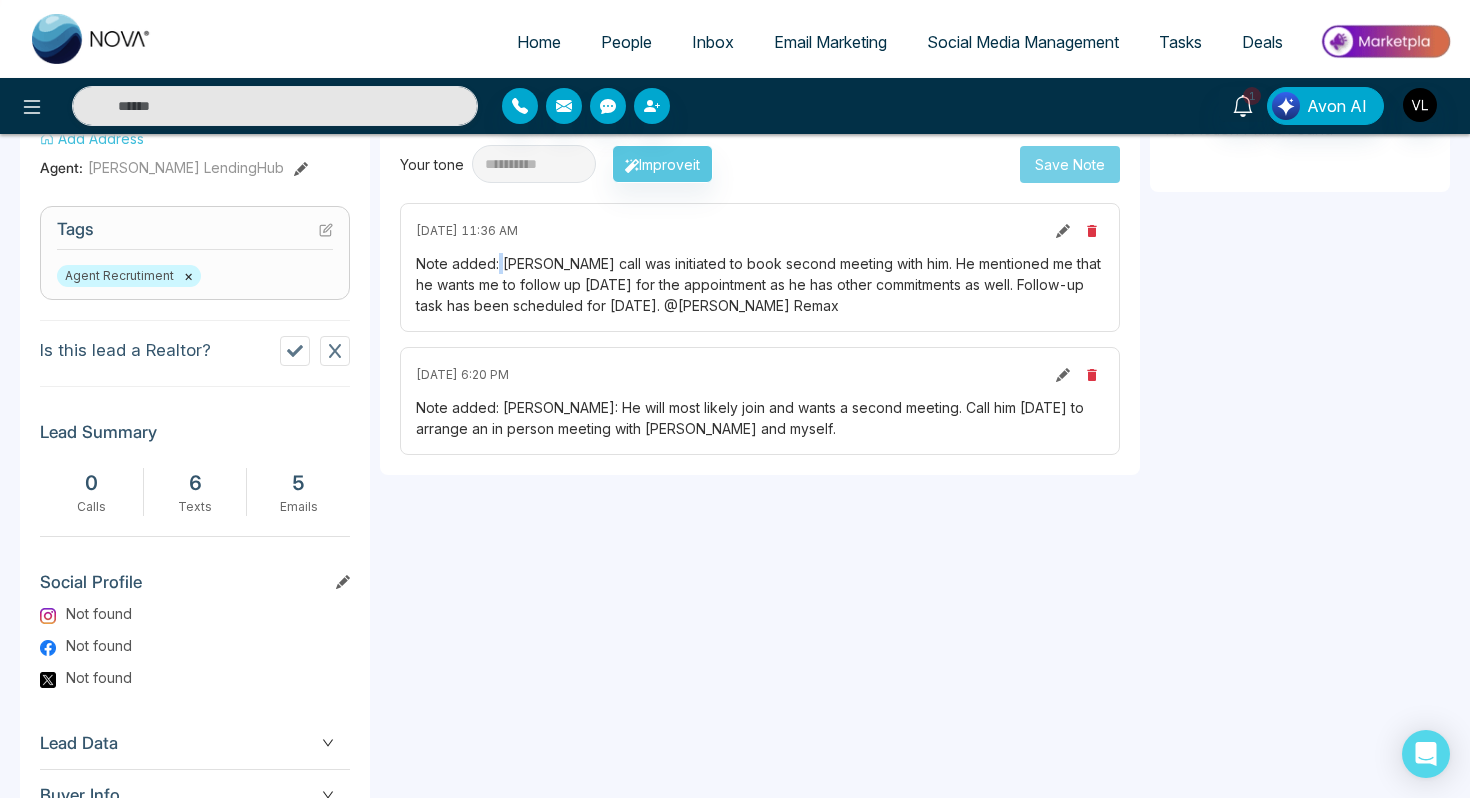 click on "Note added: [PERSON_NAME] call was initiated to book second meeting with him. He mentioned me that he wants me to follow up [DATE] for the appointment as he has other commitments as well. Follow-up task has been scheduled for [DATE]. @[PERSON_NAME] Remax" at bounding box center [760, 284] 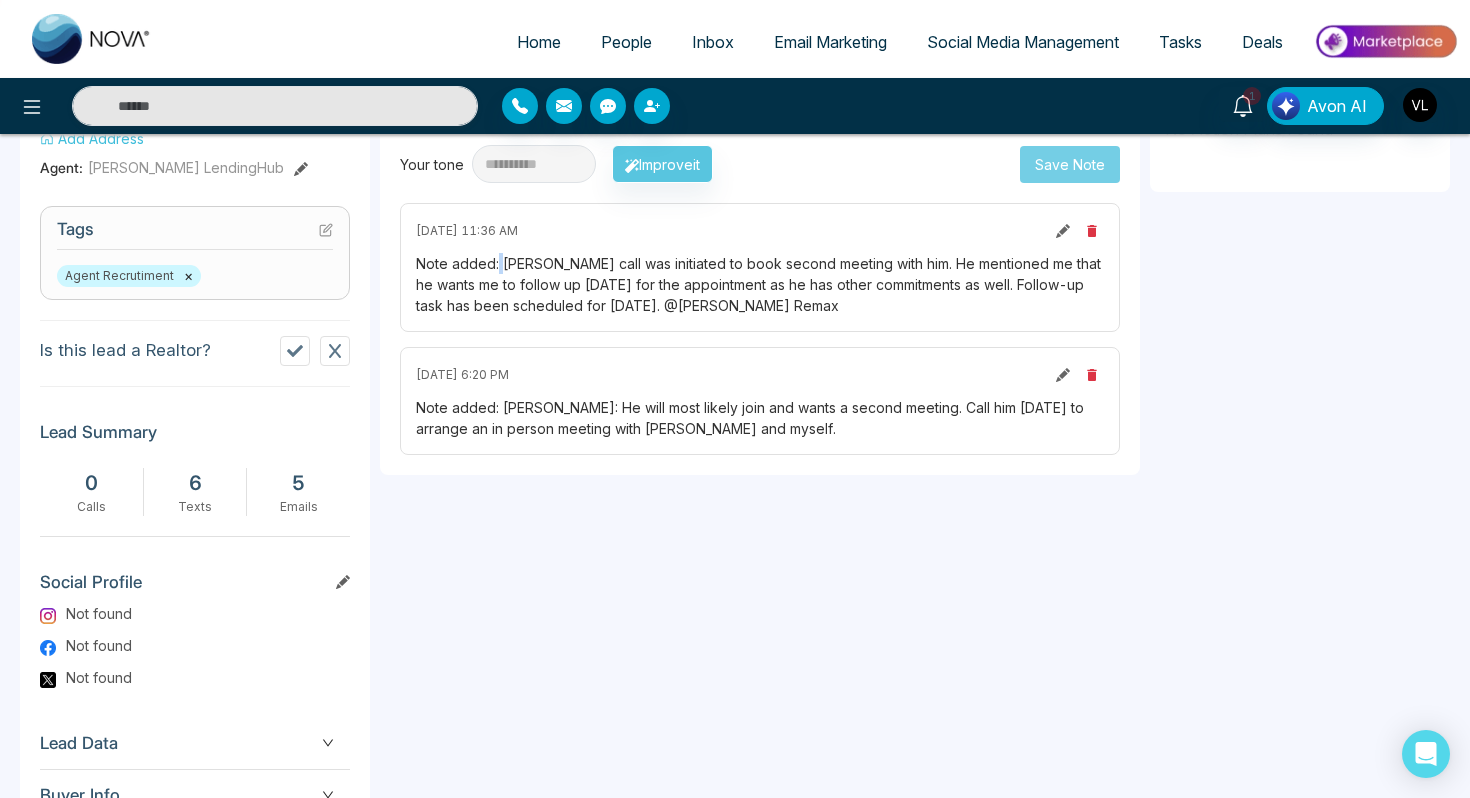 type on "*****" 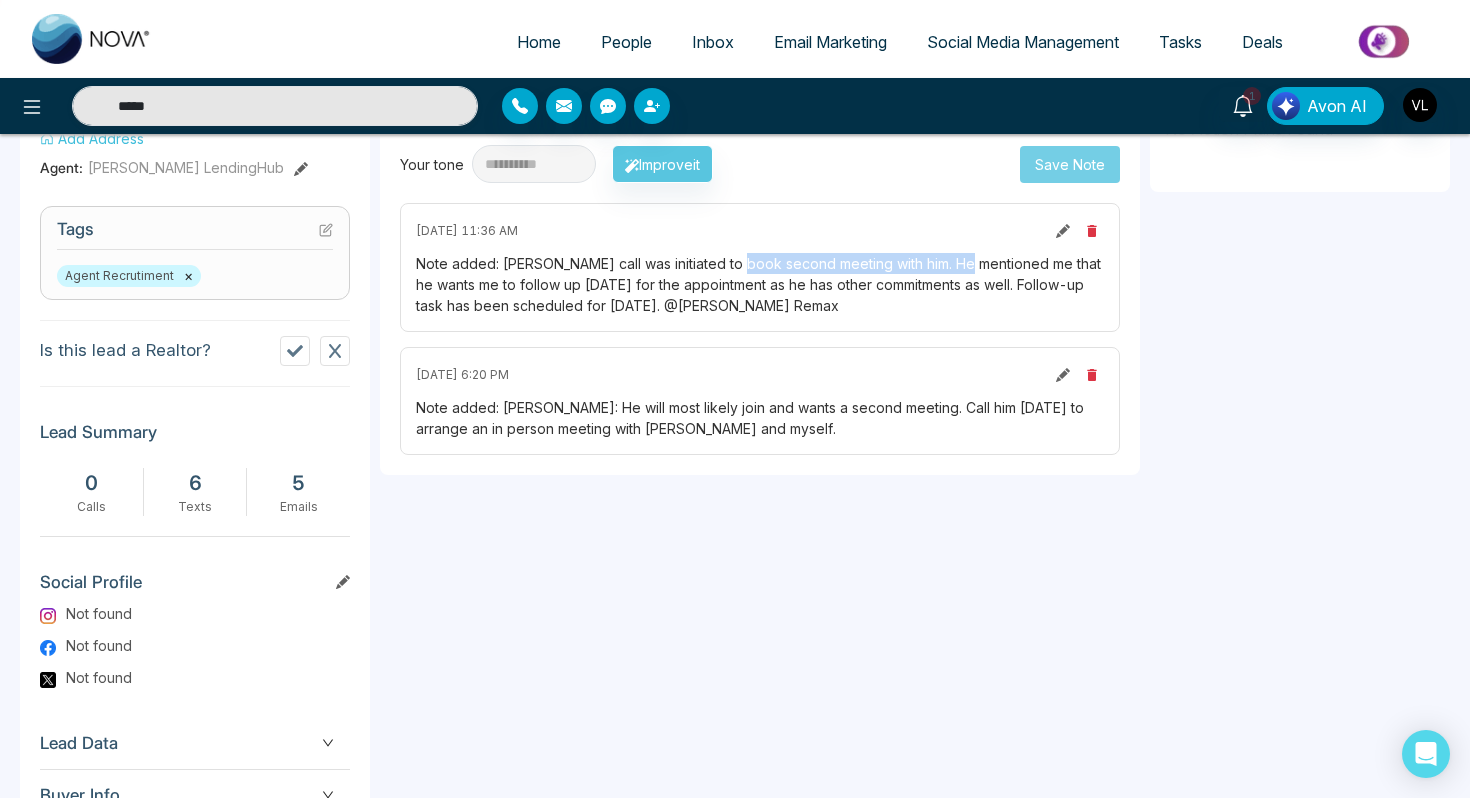 drag, startPoint x: 735, startPoint y: 261, endPoint x: 954, endPoint y: 253, distance: 219.14607 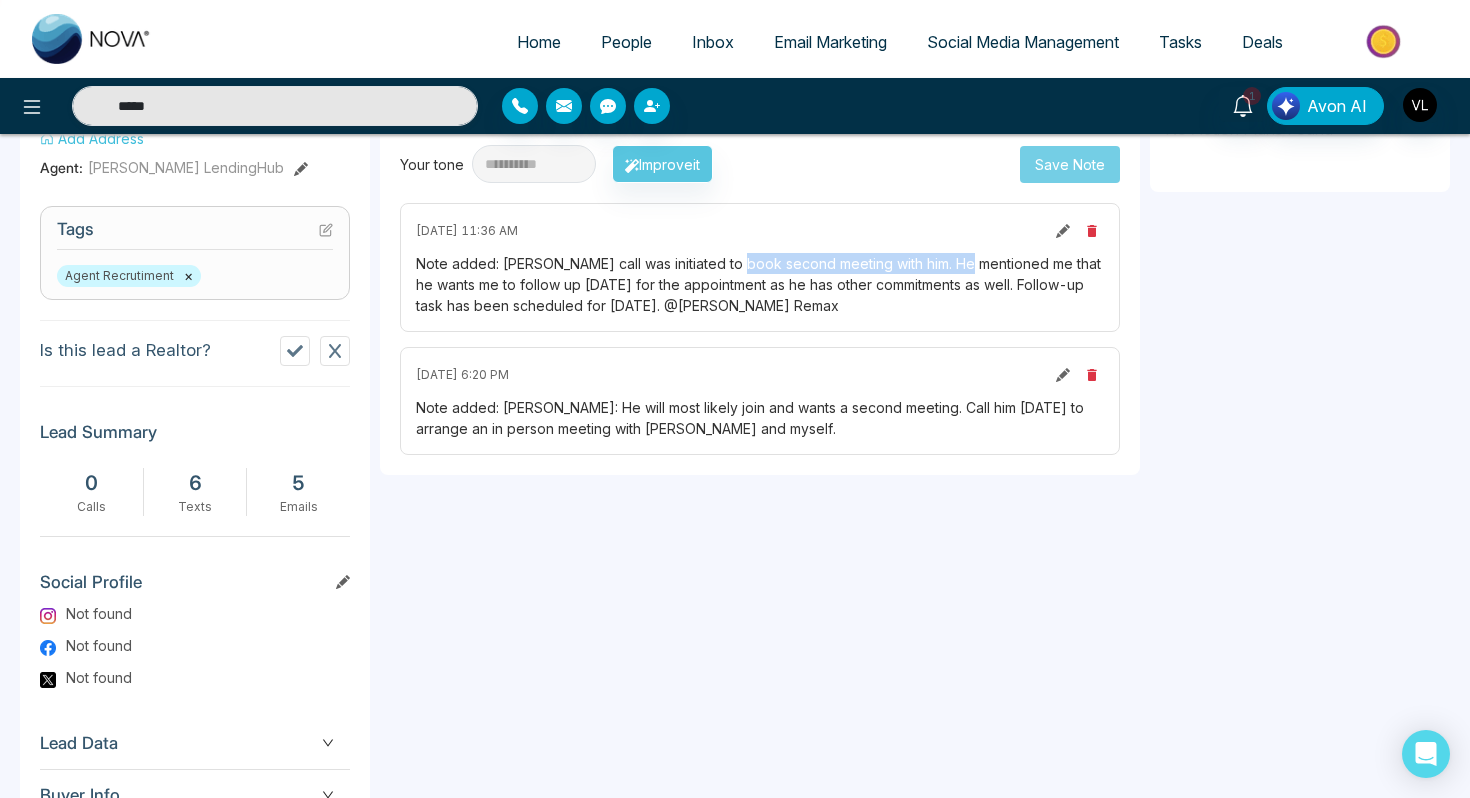 click on "Note added: [PERSON_NAME] call was initiated to book second meeting with him. He mentioned me that he wants me to follow up [DATE] for the appointment as he has other commitments as well. Follow-up task has been scheduled for [DATE]. @[PERSON_NAME] Remax" at bounding box center [760, 284] 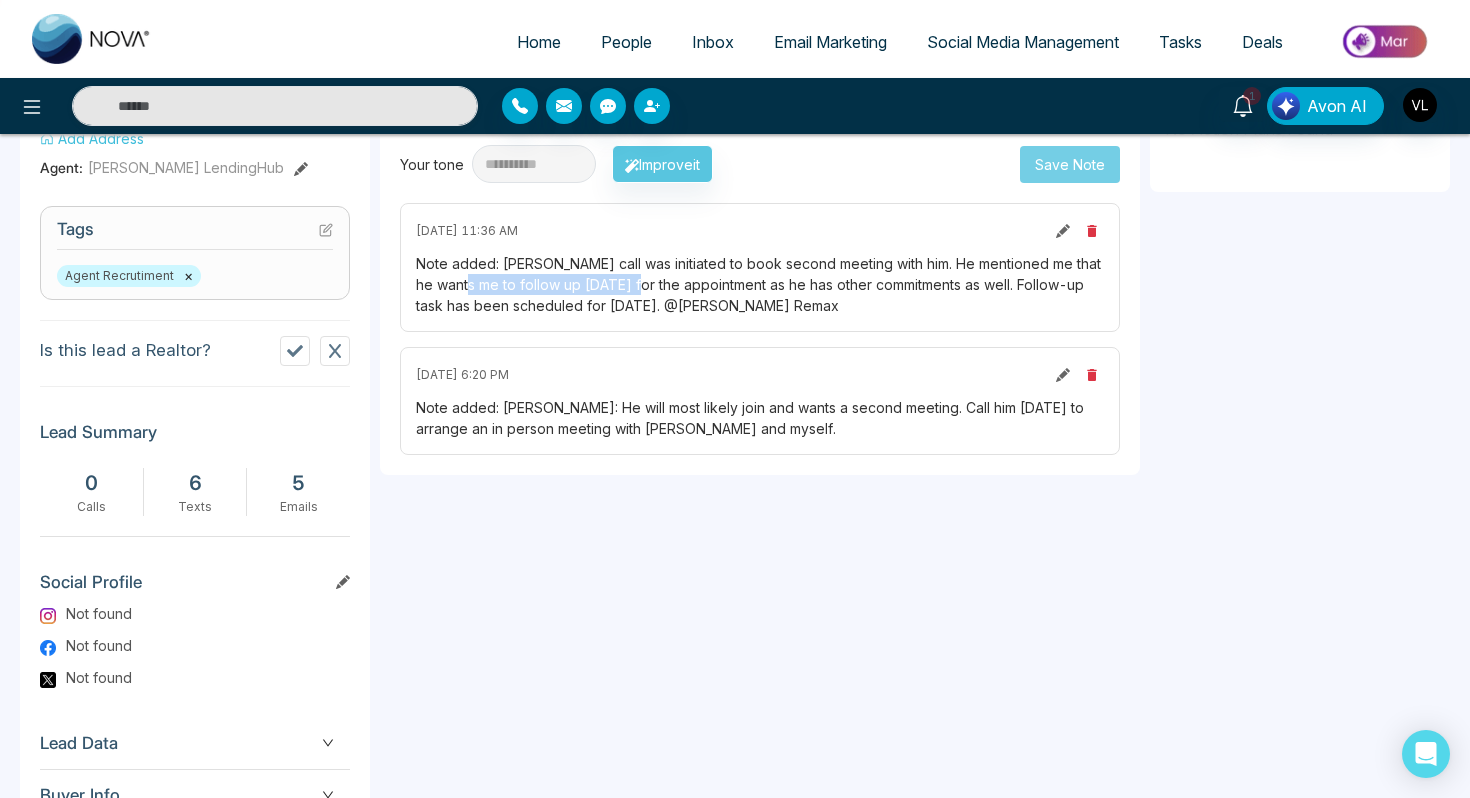 drag, startPoint x: 474, startPoint y: 292, endPoint x: 642, endPoint y: 284, distance: 168.19037 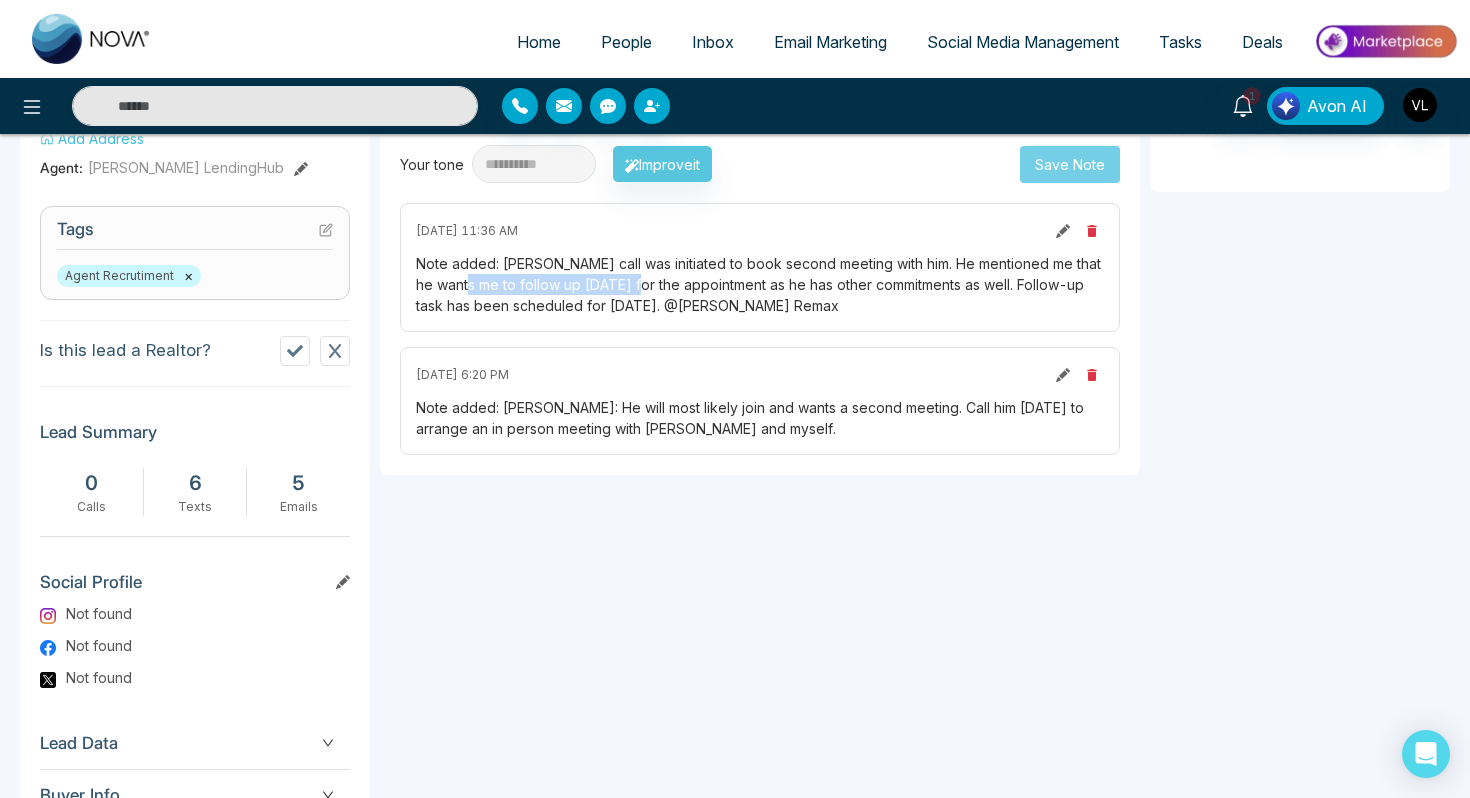 click on "Note added: [PERSON_NAME] call was initiated to book second meeting with him. He mentioned me that he wants me to follow up [DATE] for the appointment as he has other commitments as well. Follow-up task has been scheduled for [DATE]. @[PERSON_NAME] Remax" at bounding box center (760, 284) 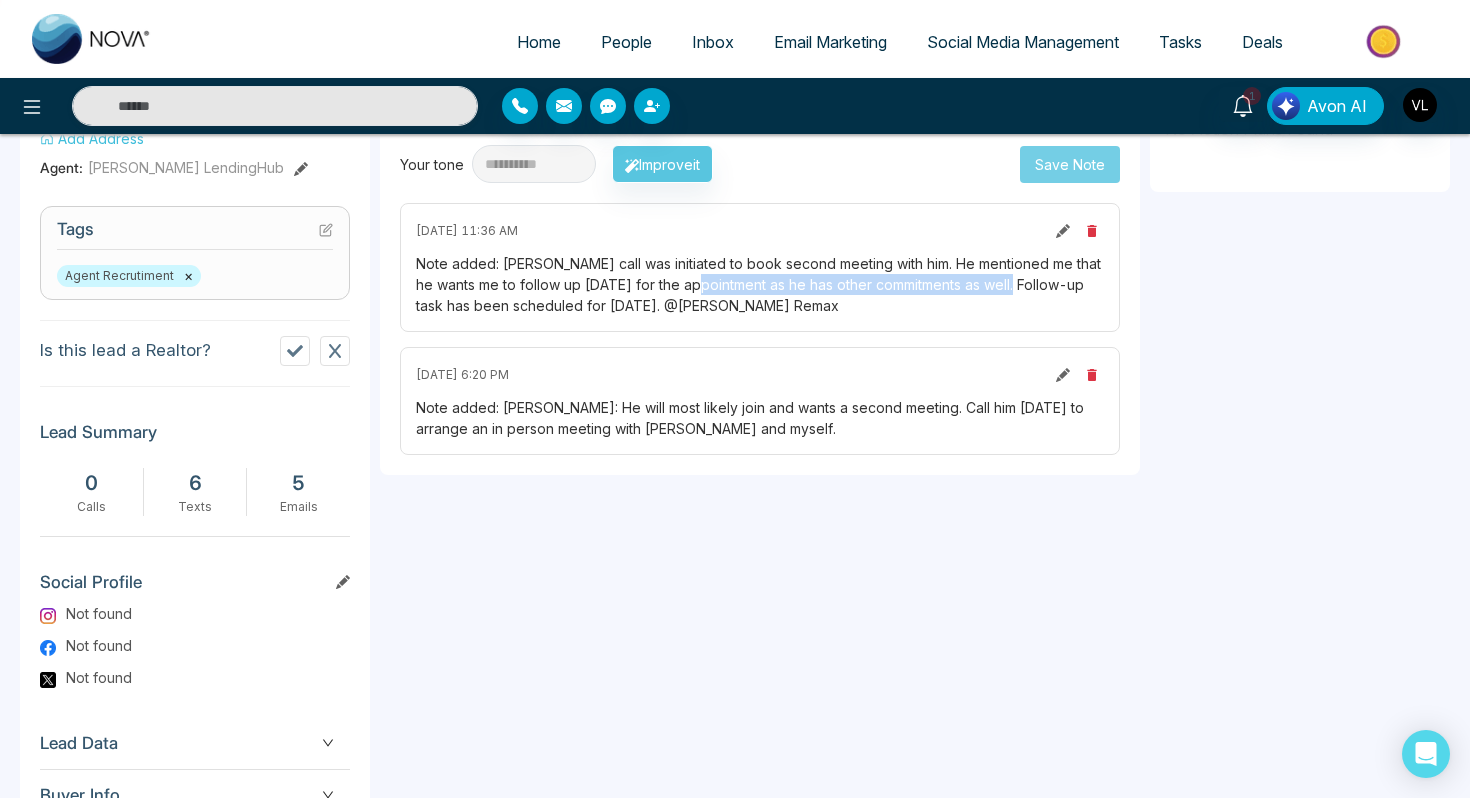 drag, startPoint x: 707, startPoint y: 282, endPoint x: 1015, endPoint y: 278, distance: 308.02597 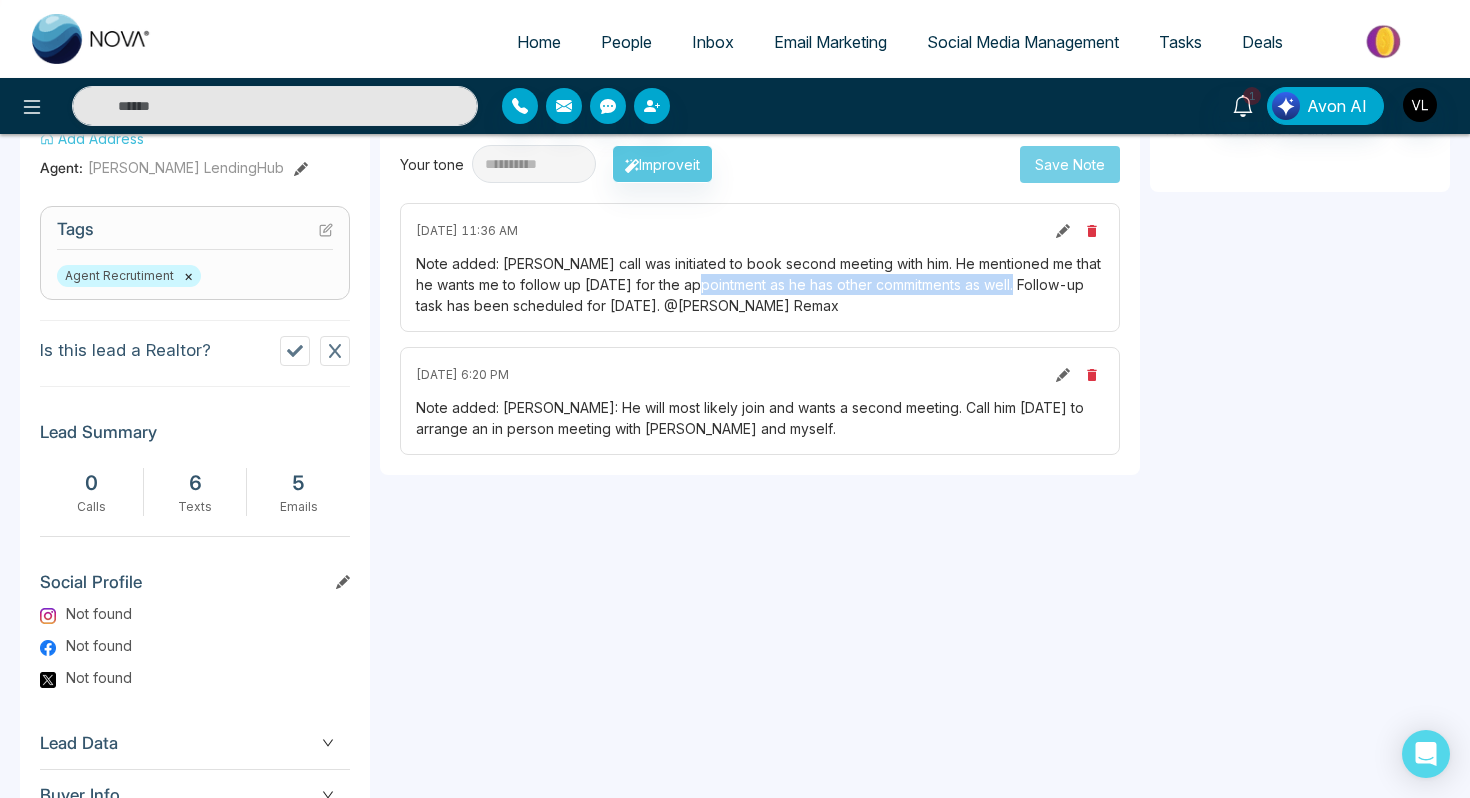 click on "Note added: [PERSON_NAME] call was initiated to book second meeting with him. He mentioned me that he wants me to follow up [DATE] for the appointment as he has other commitments as well. Follow-up task has been scheduled for [DATE]. @[PERSON_NAME] Remax" at bounding box center (760, 284) 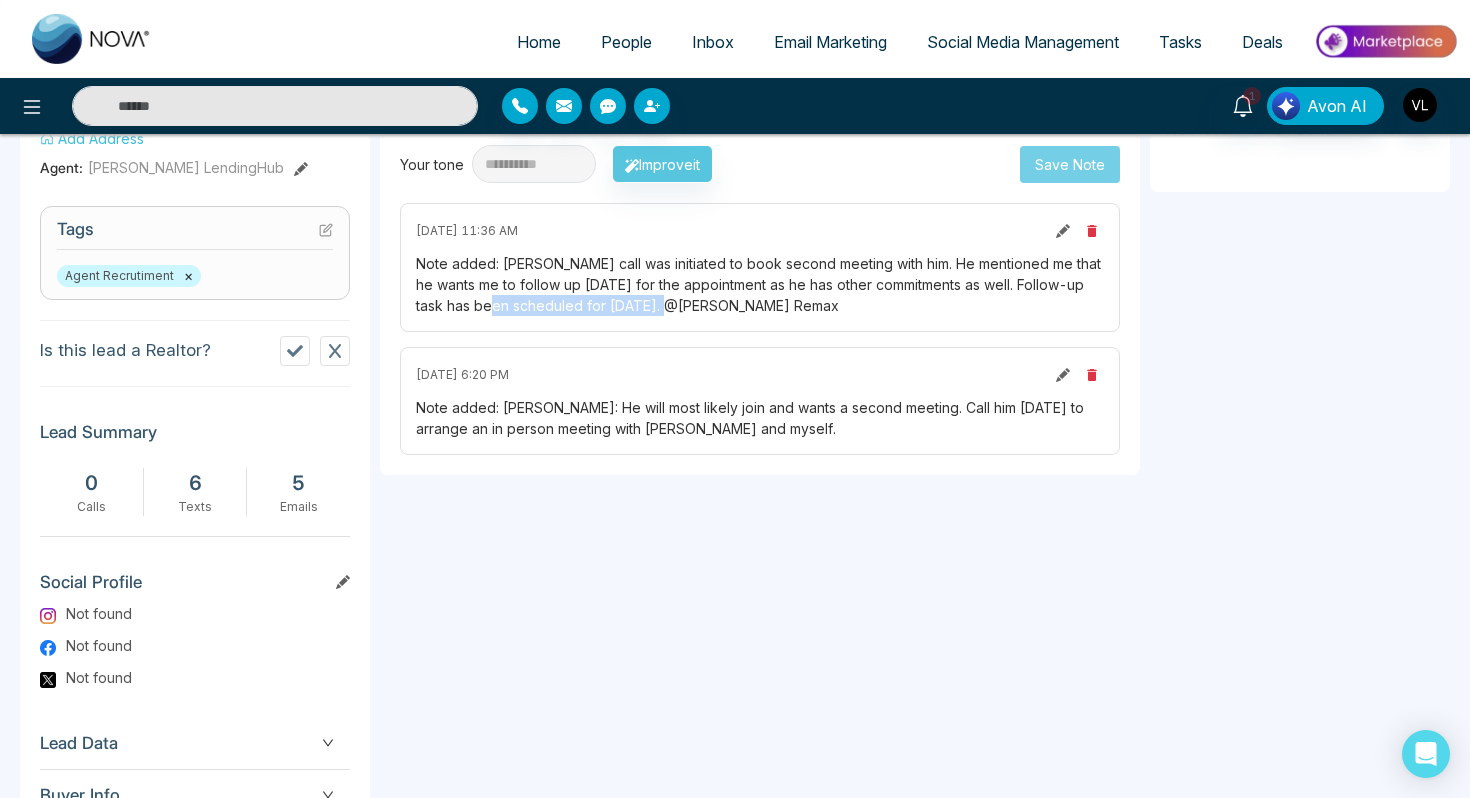 type on "*****" 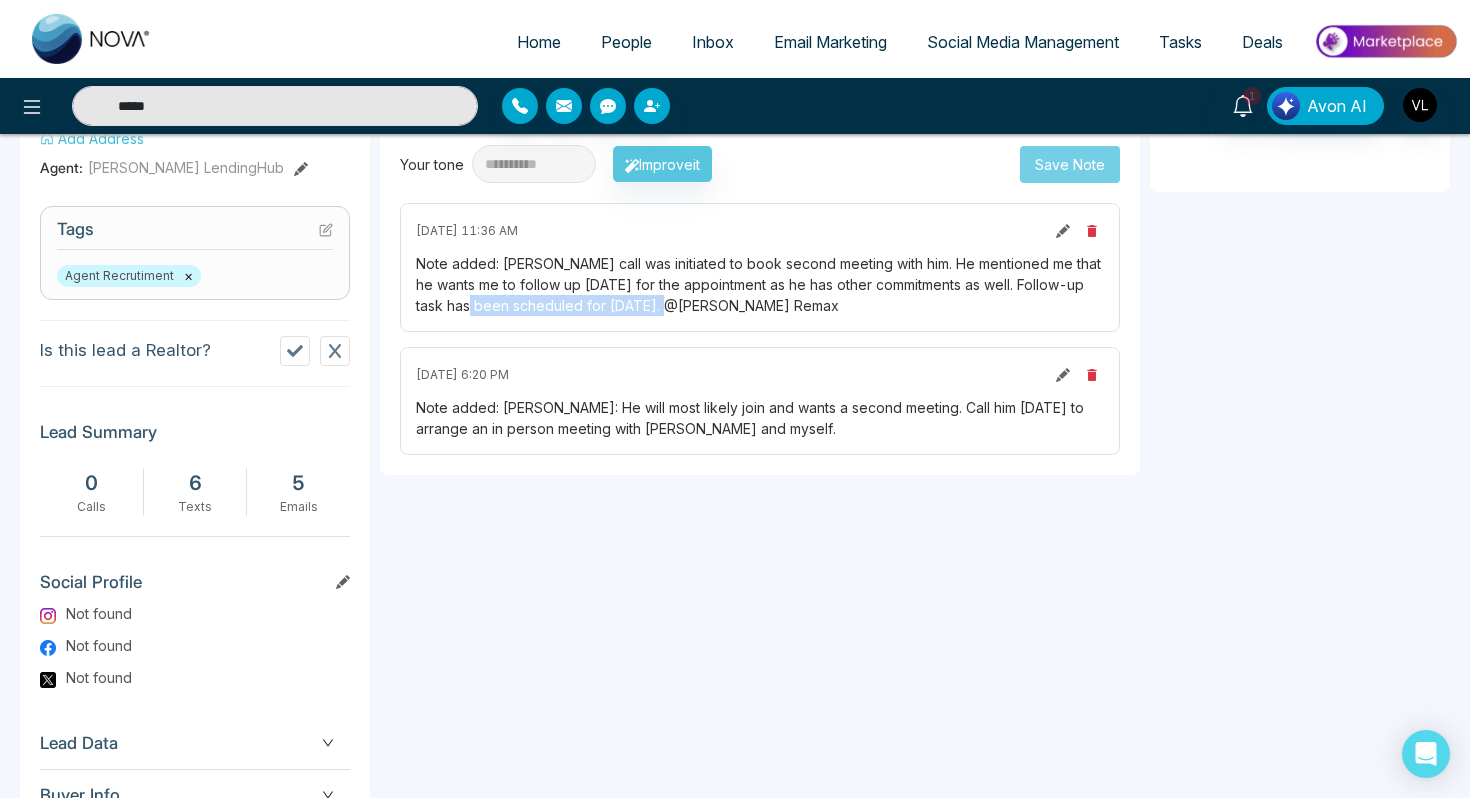 drag, startPoint x: 673, startPoint y: 308, endPoint x: 470, endPoint y: 302, distance: 203.08865 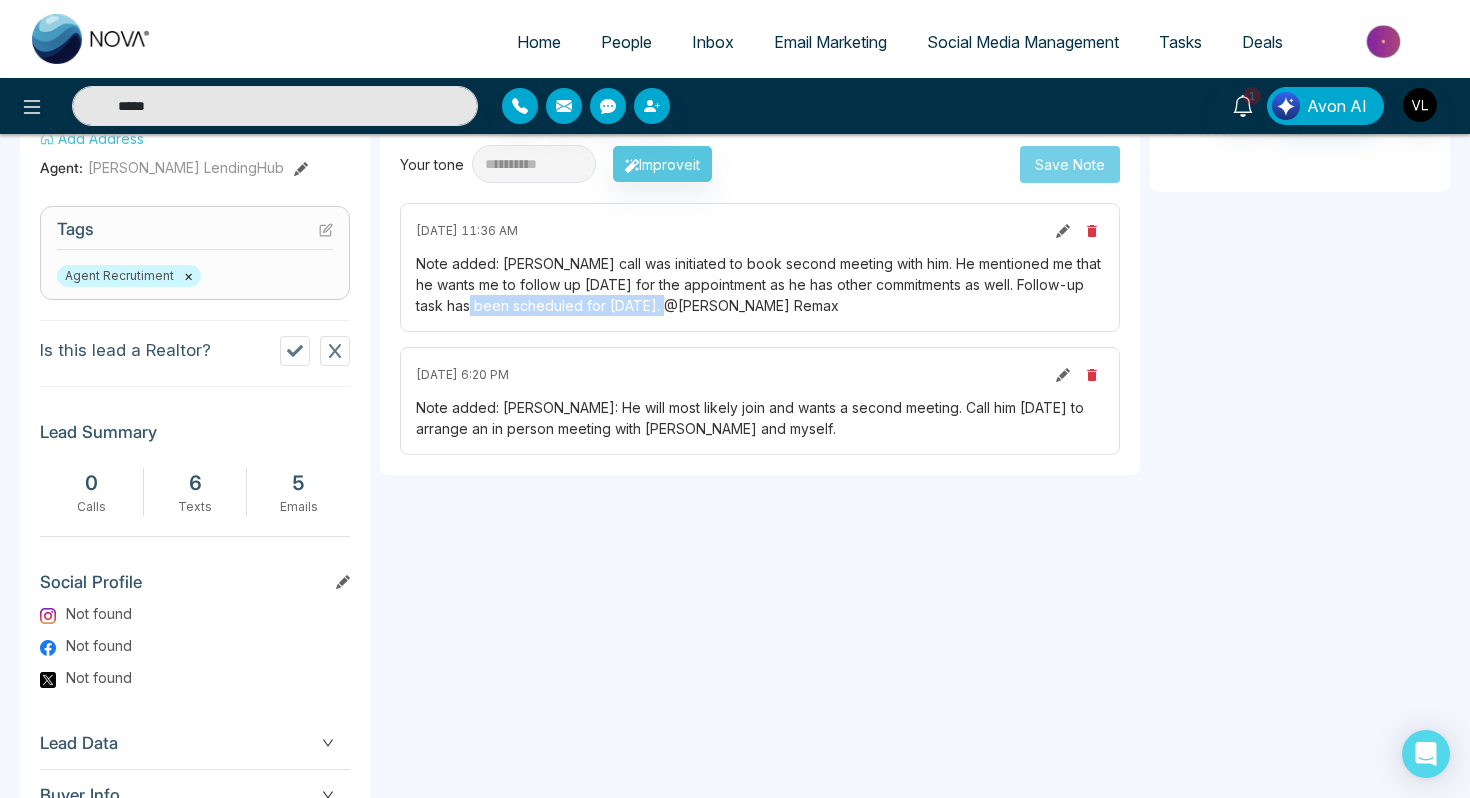 click on "Note added: [PERSON_NAME] call was initiated to book second meeting with him. He mentioned me that he wants me to follow up [DATE] for the appointment as he has other commitments as well. Follow-up task has been scheduled for [DATE]. @[PERSON_NAME] Remax" at bounding box center (760, 284) 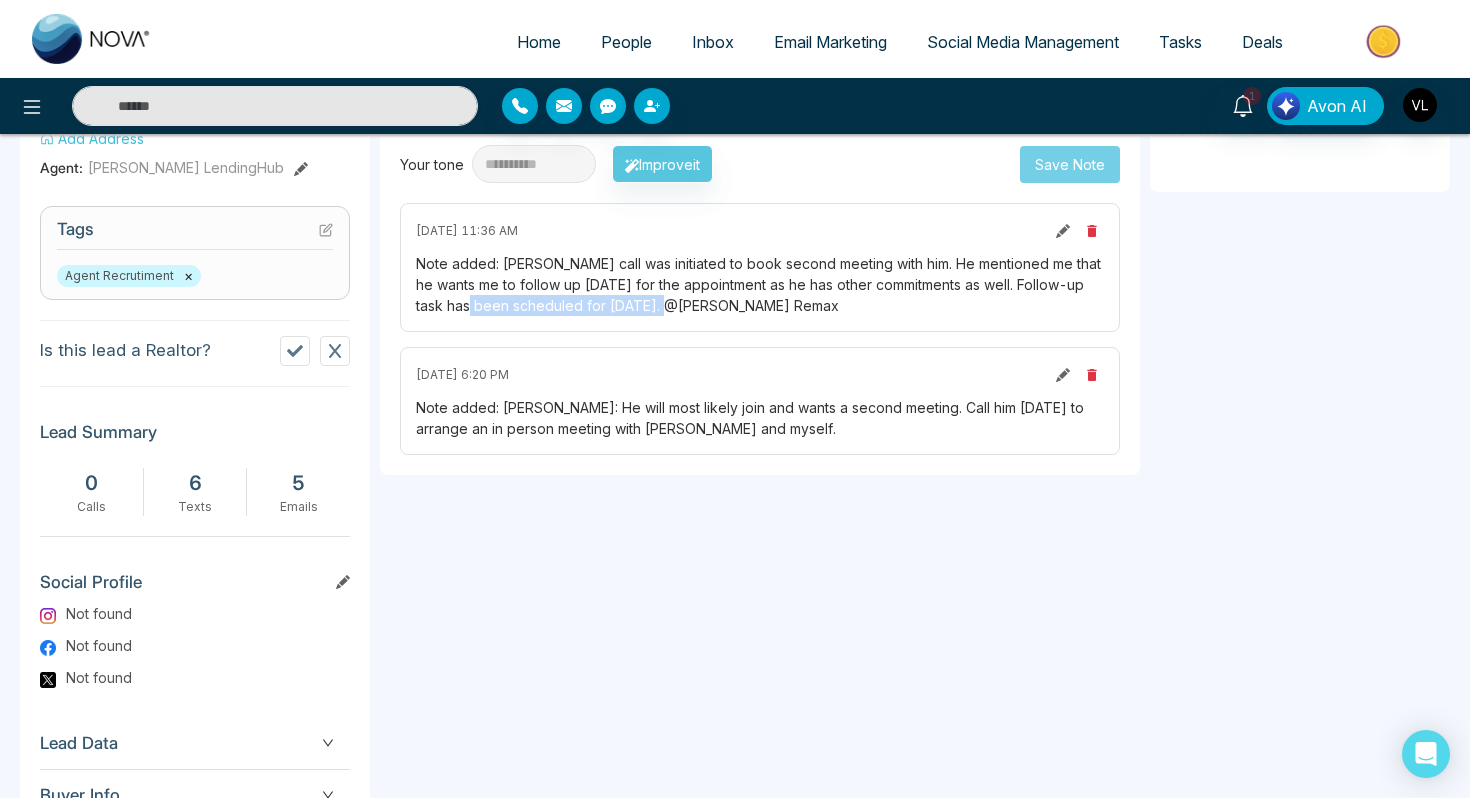 type on "*****" 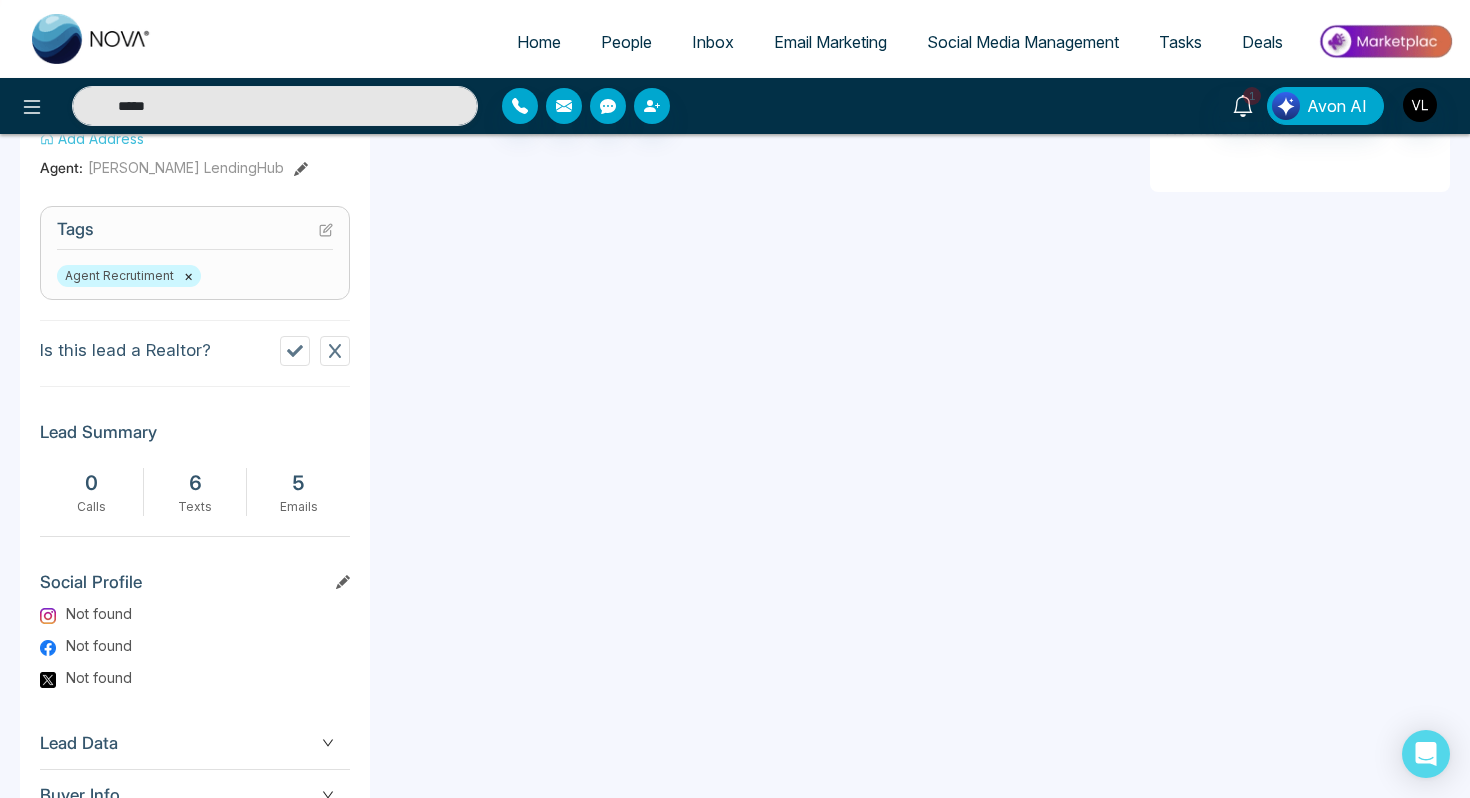 scroll, scrollTop: 0, scrollLeft: 0, axis: both 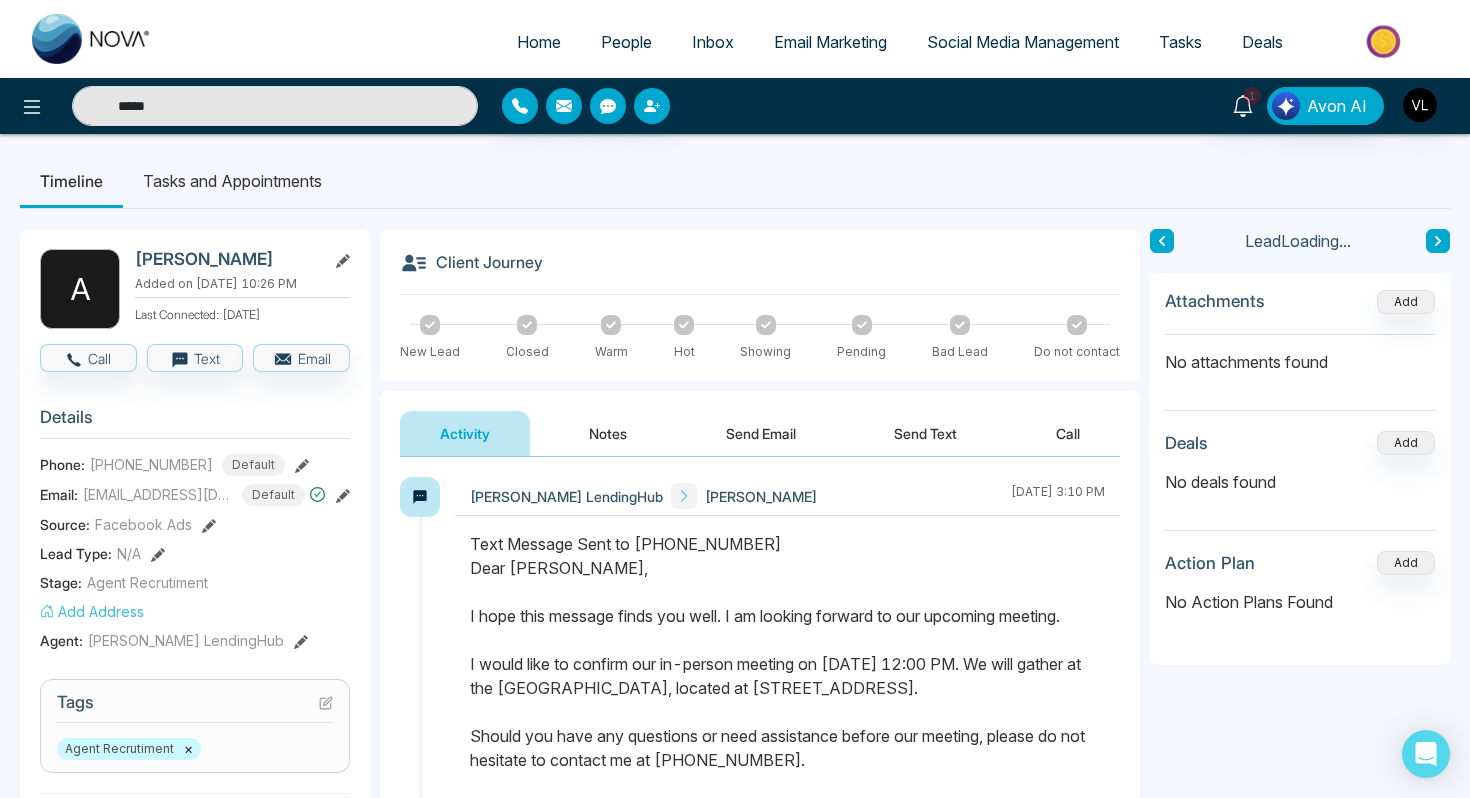 click on "People" at bounding box center (626, 42) 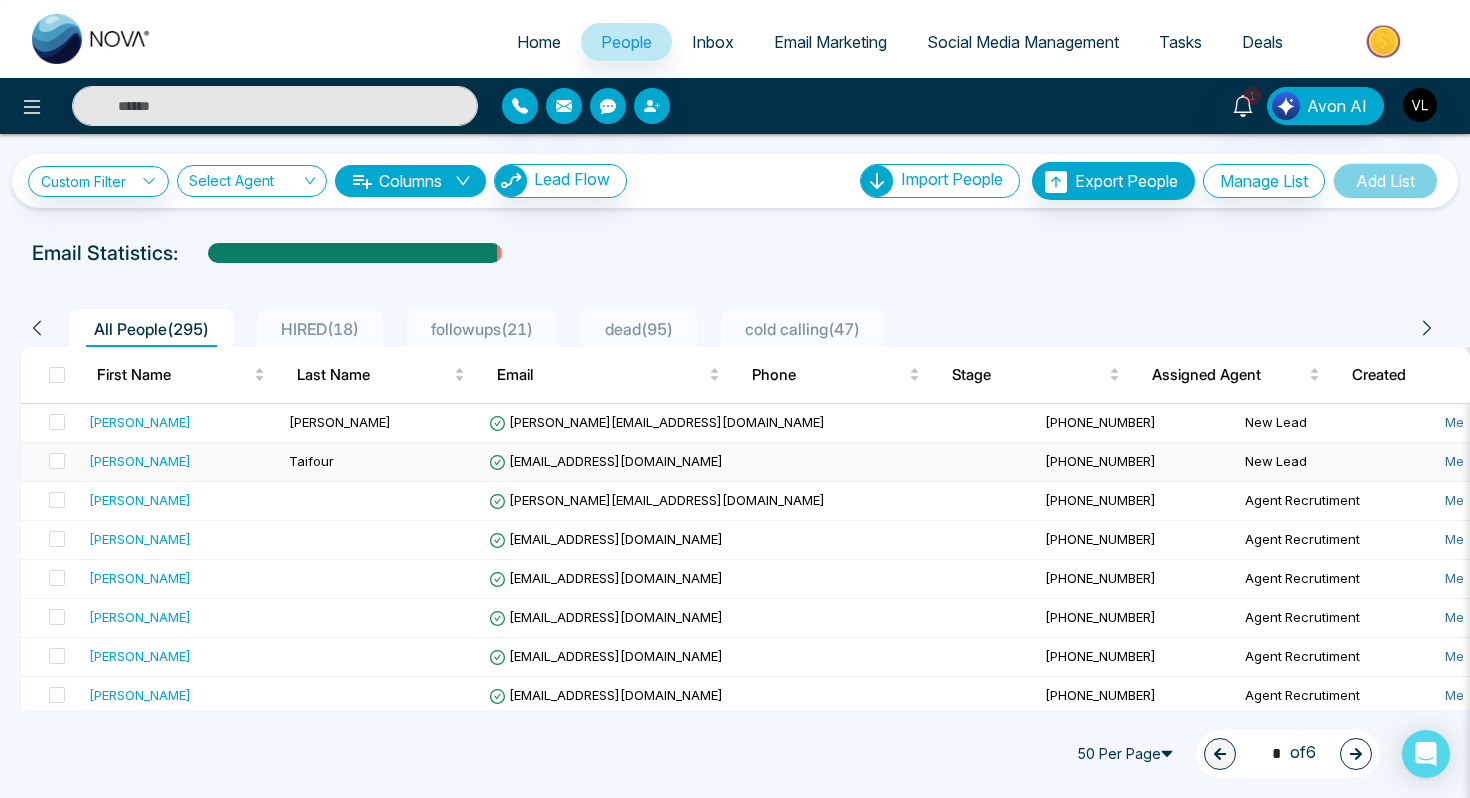 click on "[PERSON_NAME]" at bounding box center [181, 461] 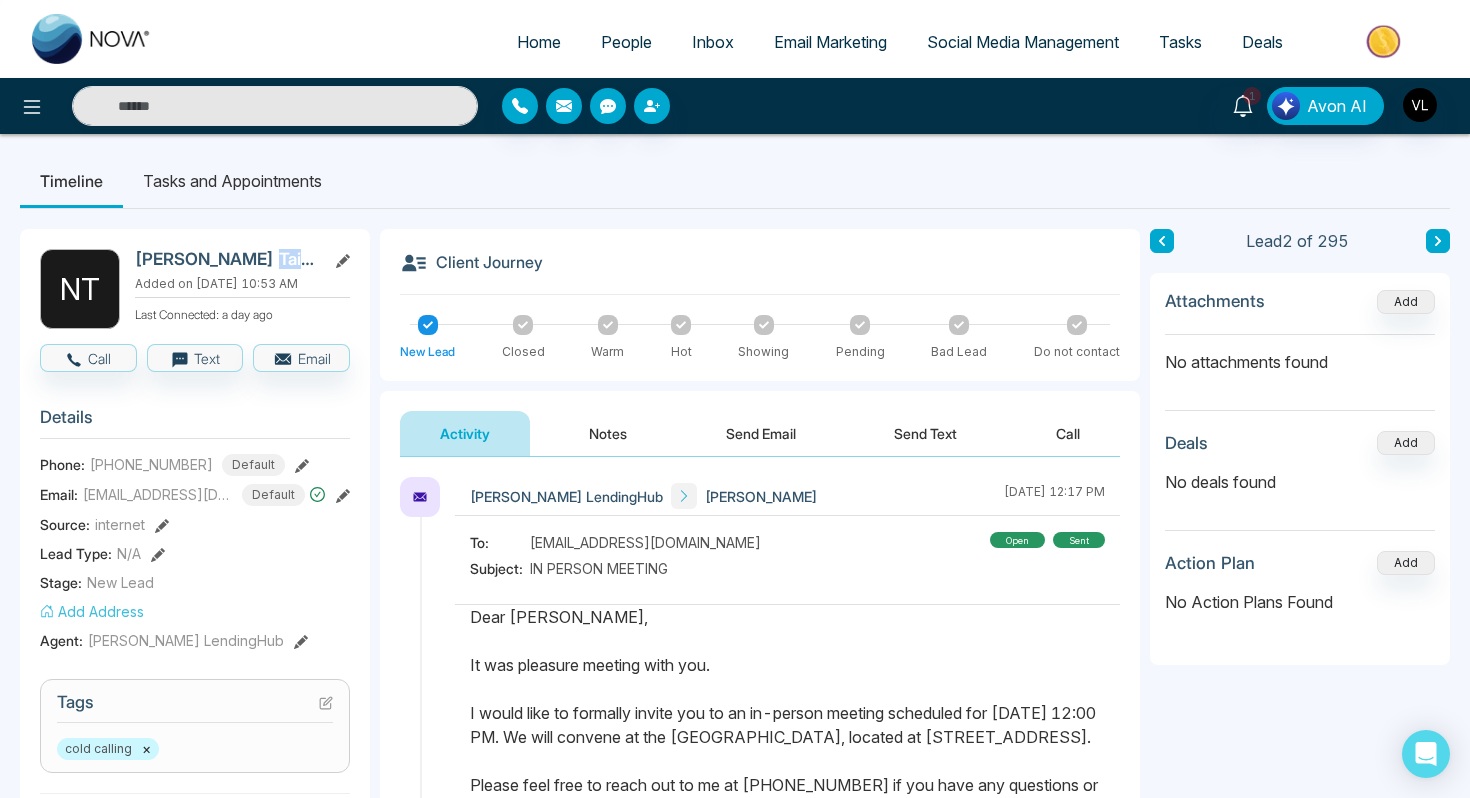 copy on "Taifour" 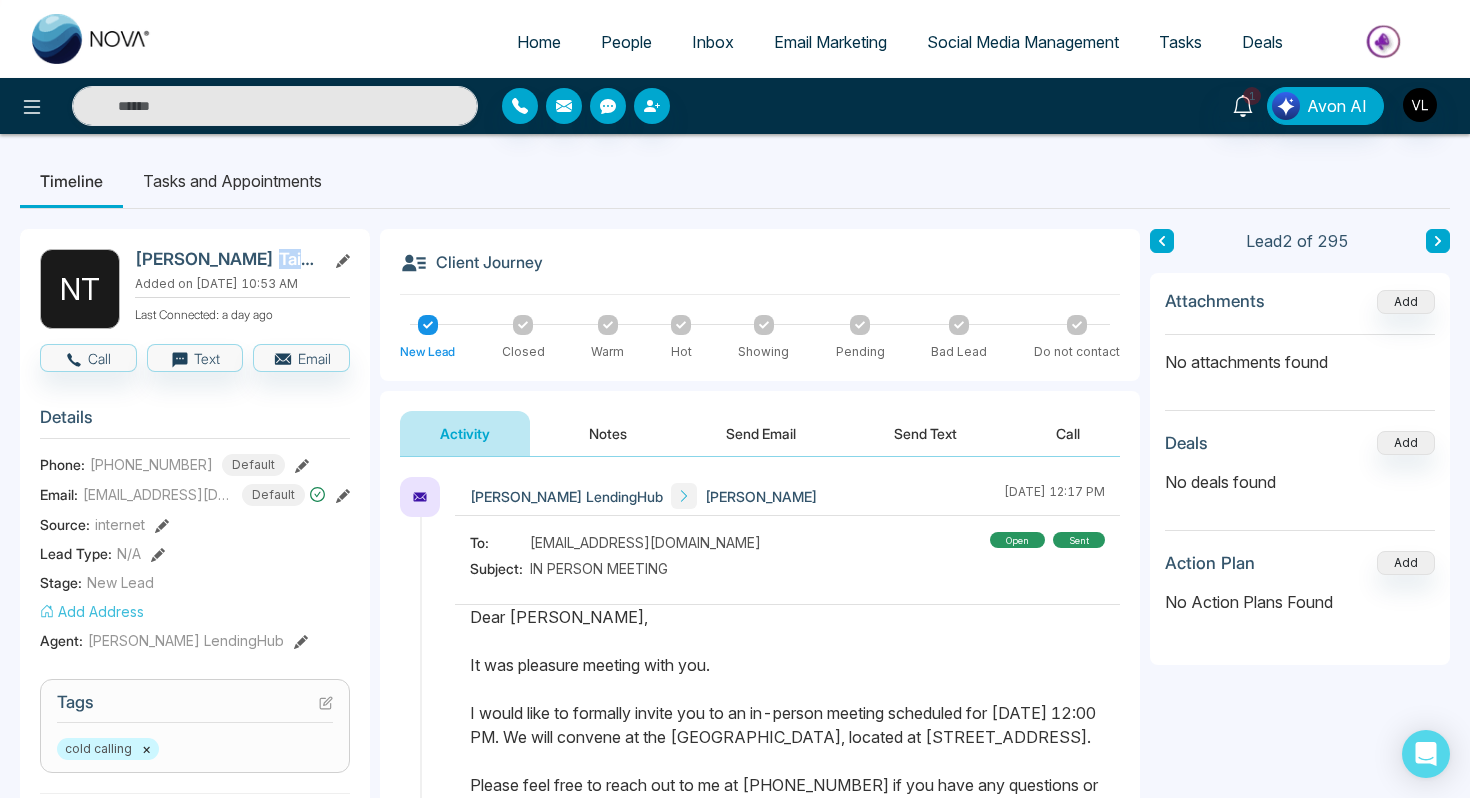 drag, startPoint x: 247, startPoint y: 259, endPoint x: 188, endPoint y: 263, distance: 59.135437 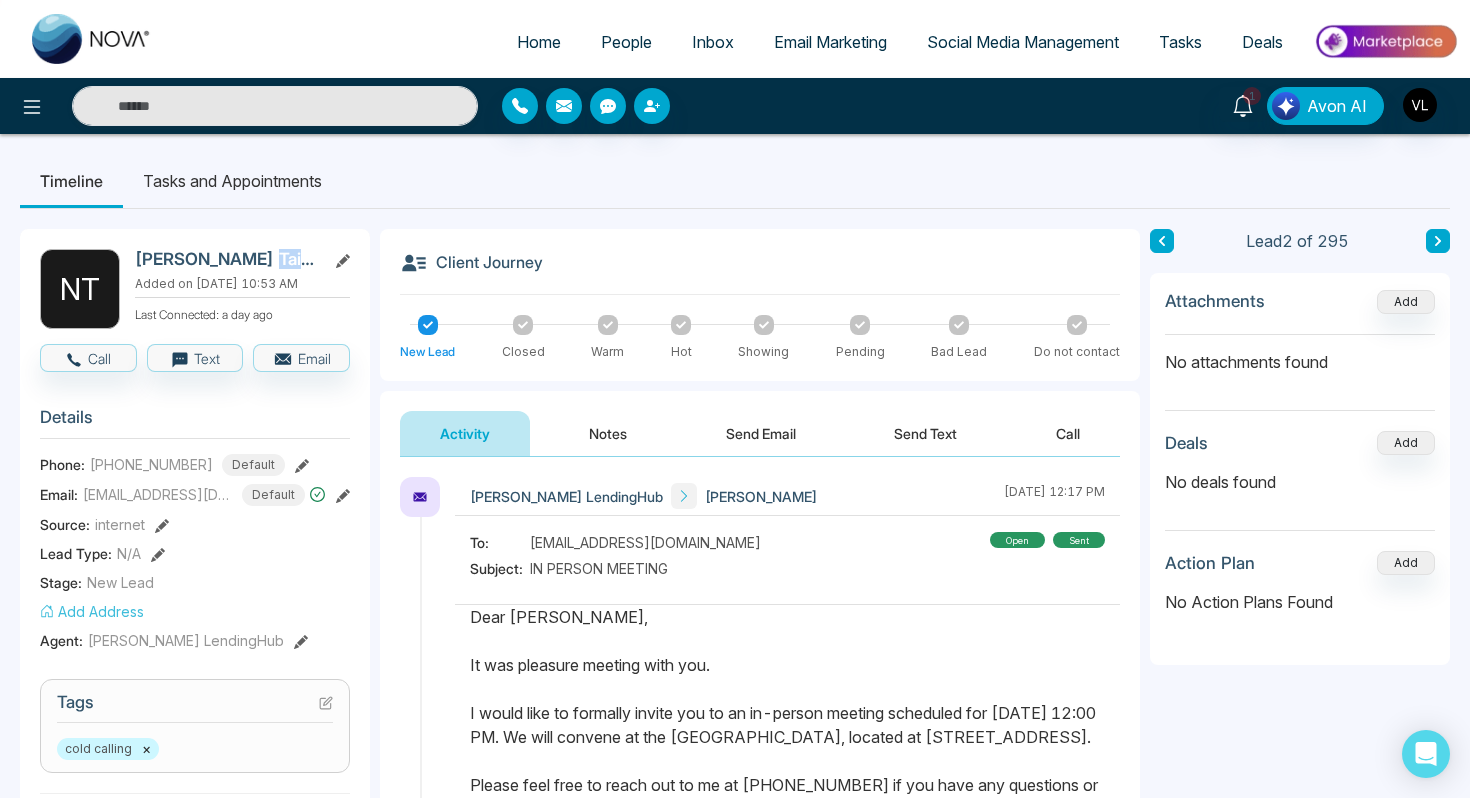 click on "[PERSON_NAME]" at bounding box center [226, 259] 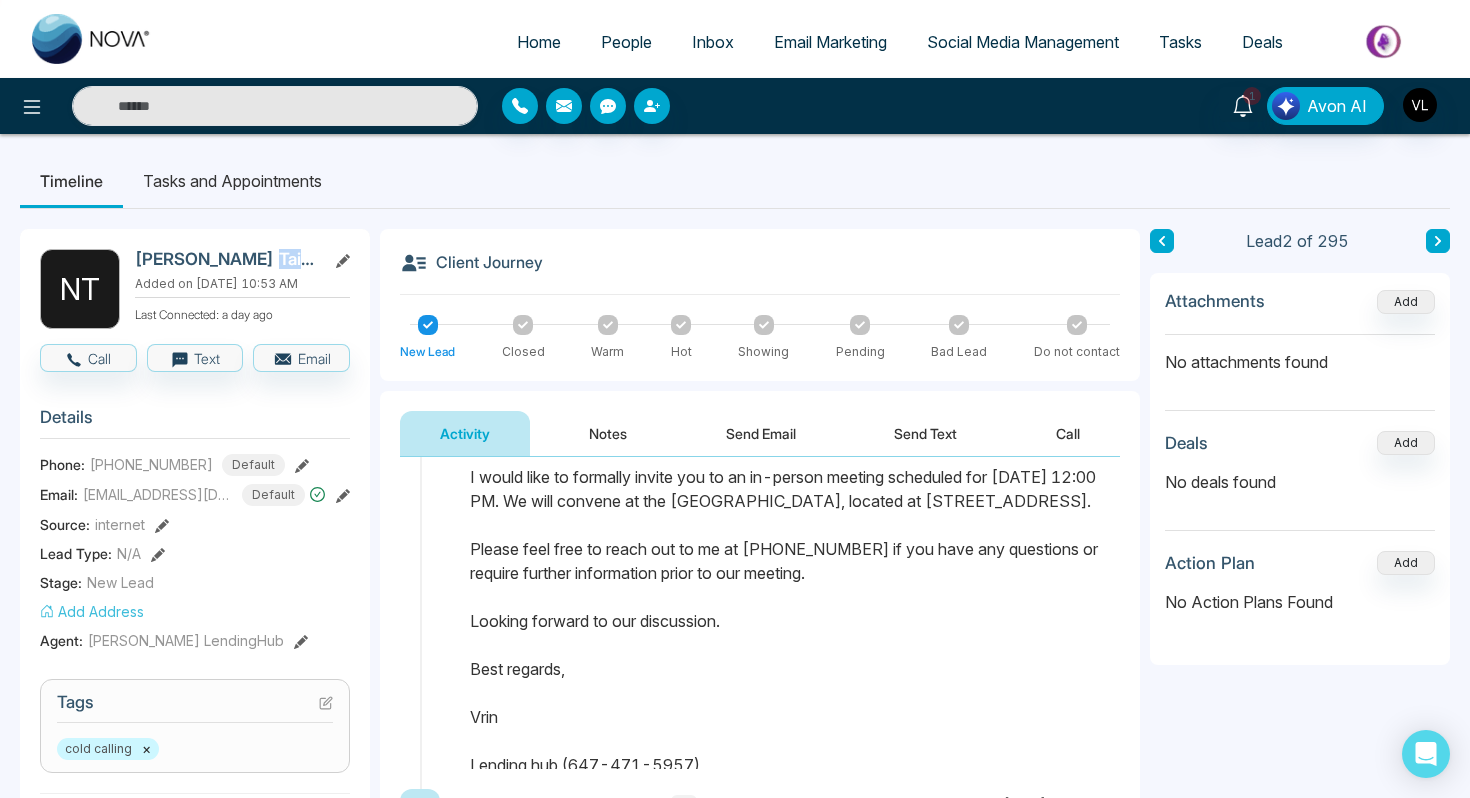 scroll, scrollTop: 247, scrollLeft: 0, axis: vertical 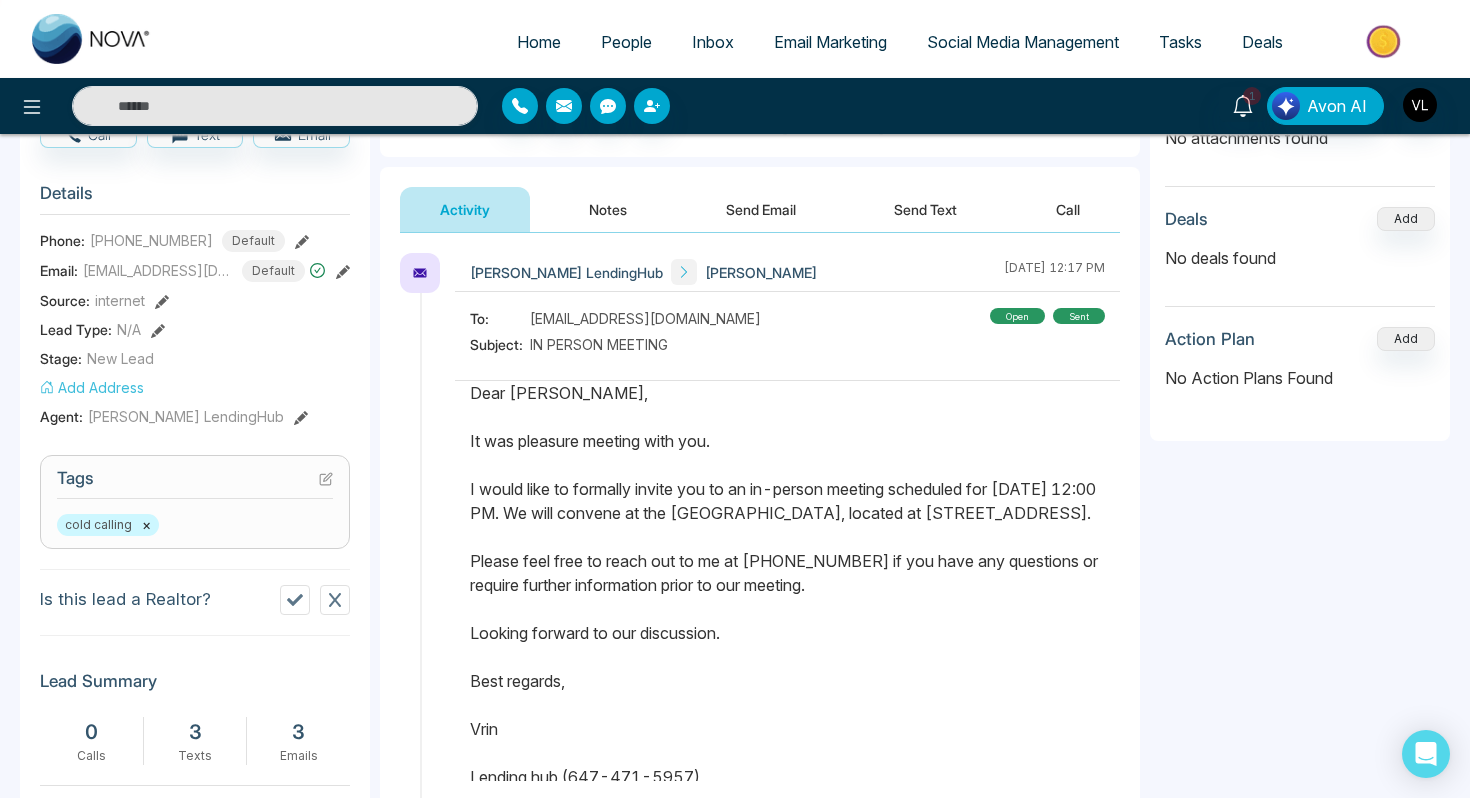drag, startPoint x: 549, startPoint y: 516, endPoint x: 470, endPoint y: 512, distance: 79.101204 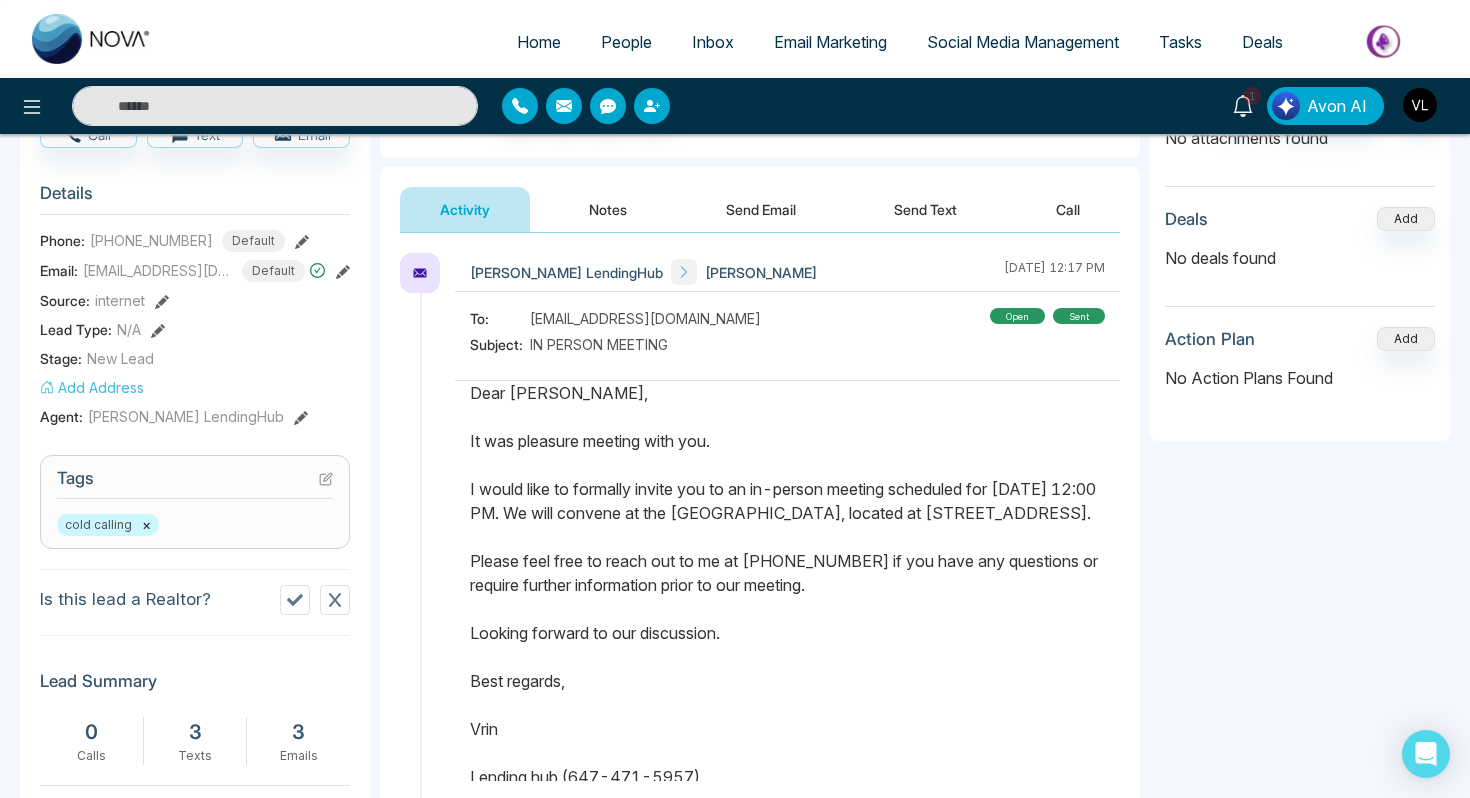 click at bounding box center [787, 581] 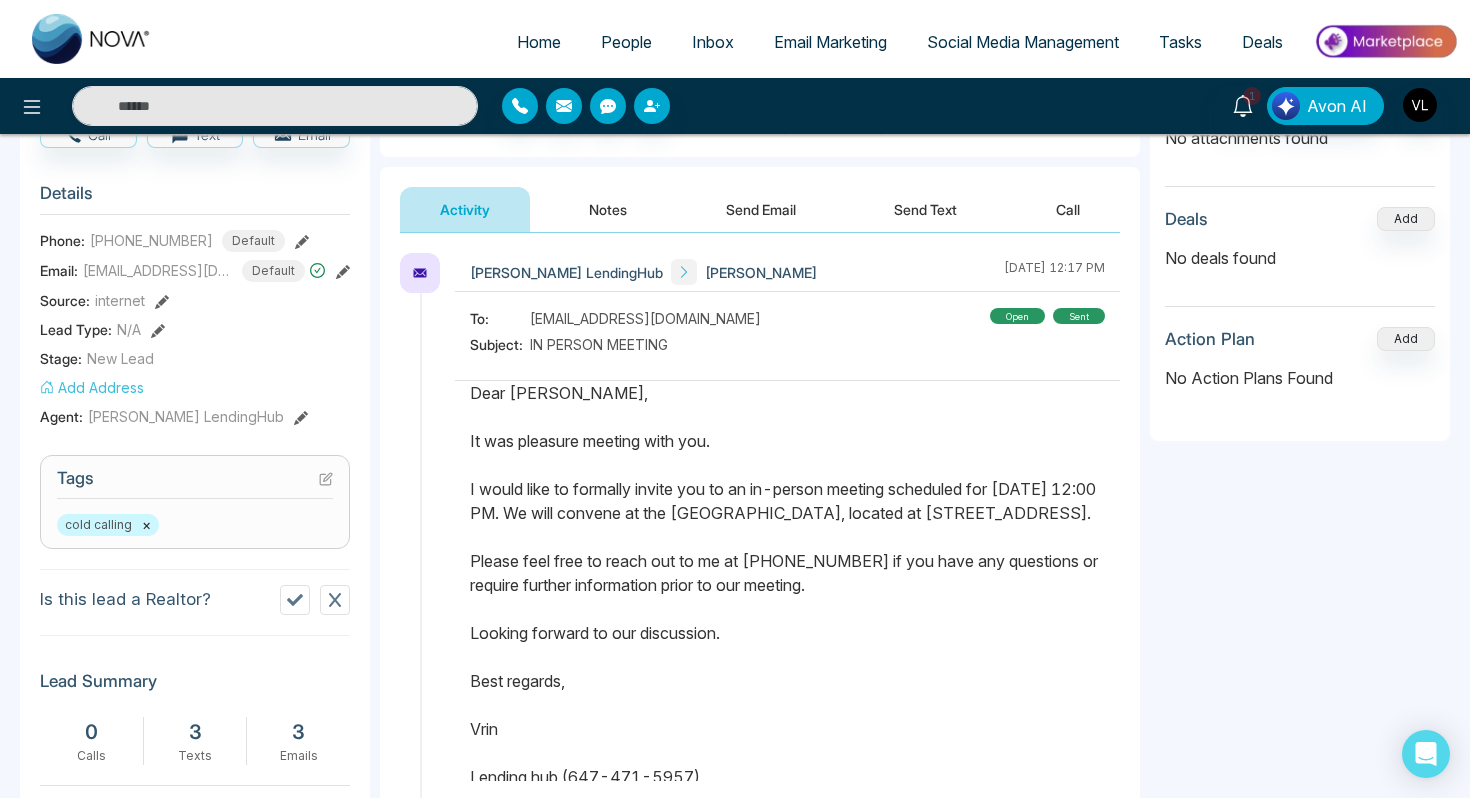 drag, startPoint x: 916, startPoint y: 513, endPoint x: 1091, endPoint y: 529, distance: 175.7299 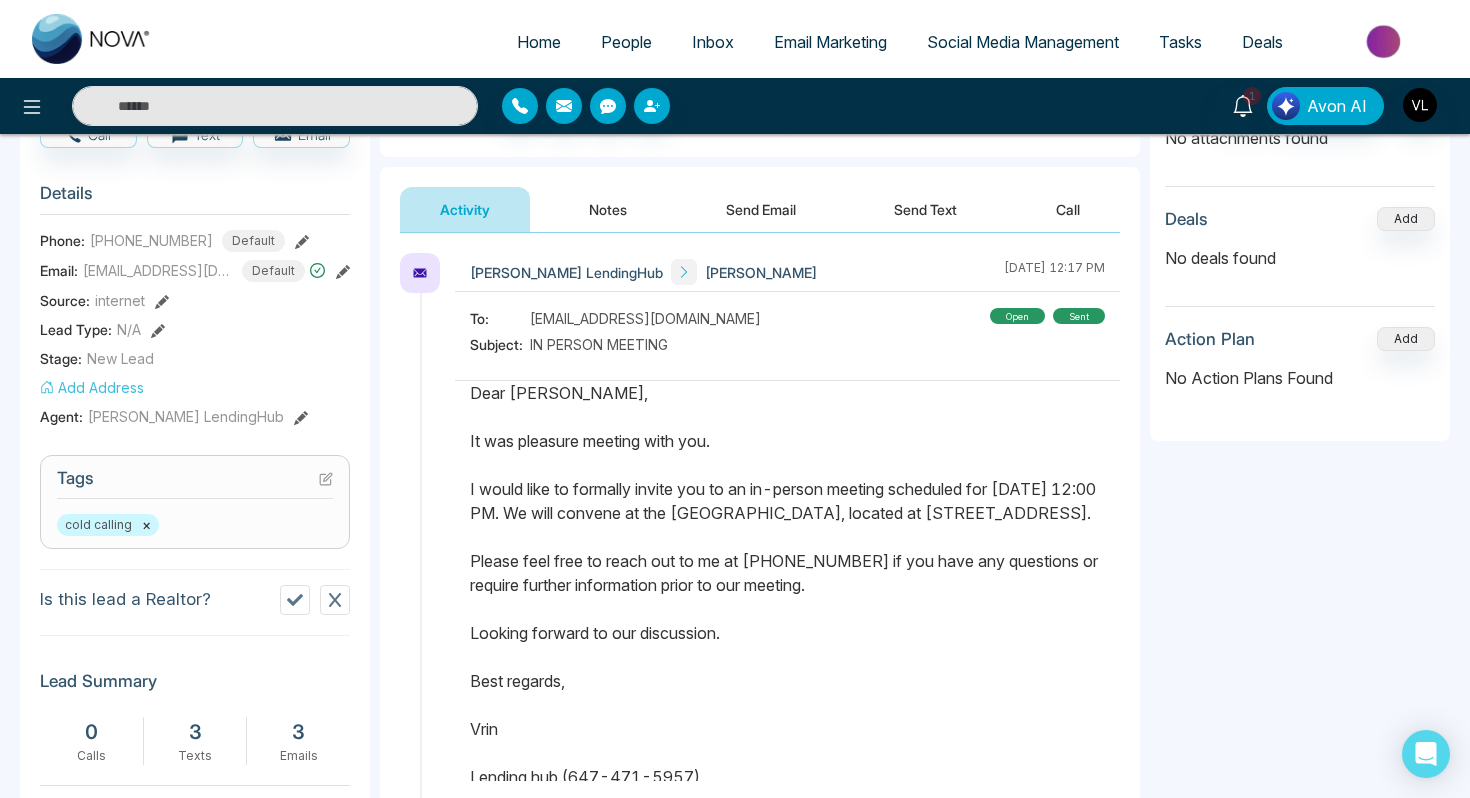 click on "Dear [PERSON_NAME], It was pleasure meeting with you. I would like to formally invite you to an in-person meeting scheduled for [DATE] 12:00 PM. We will convene at the [GEOGRAPHIC_DATA], located at [STREET_ADDRESS]. Please feel free to reach out to me at [PHONE_NUMBER] if you have any questions or require further information prior to our meeting. Looking forward to our discussion. Best regards, Vrin Lending hub (647-471-5957)" at bounding box center [787, 585] 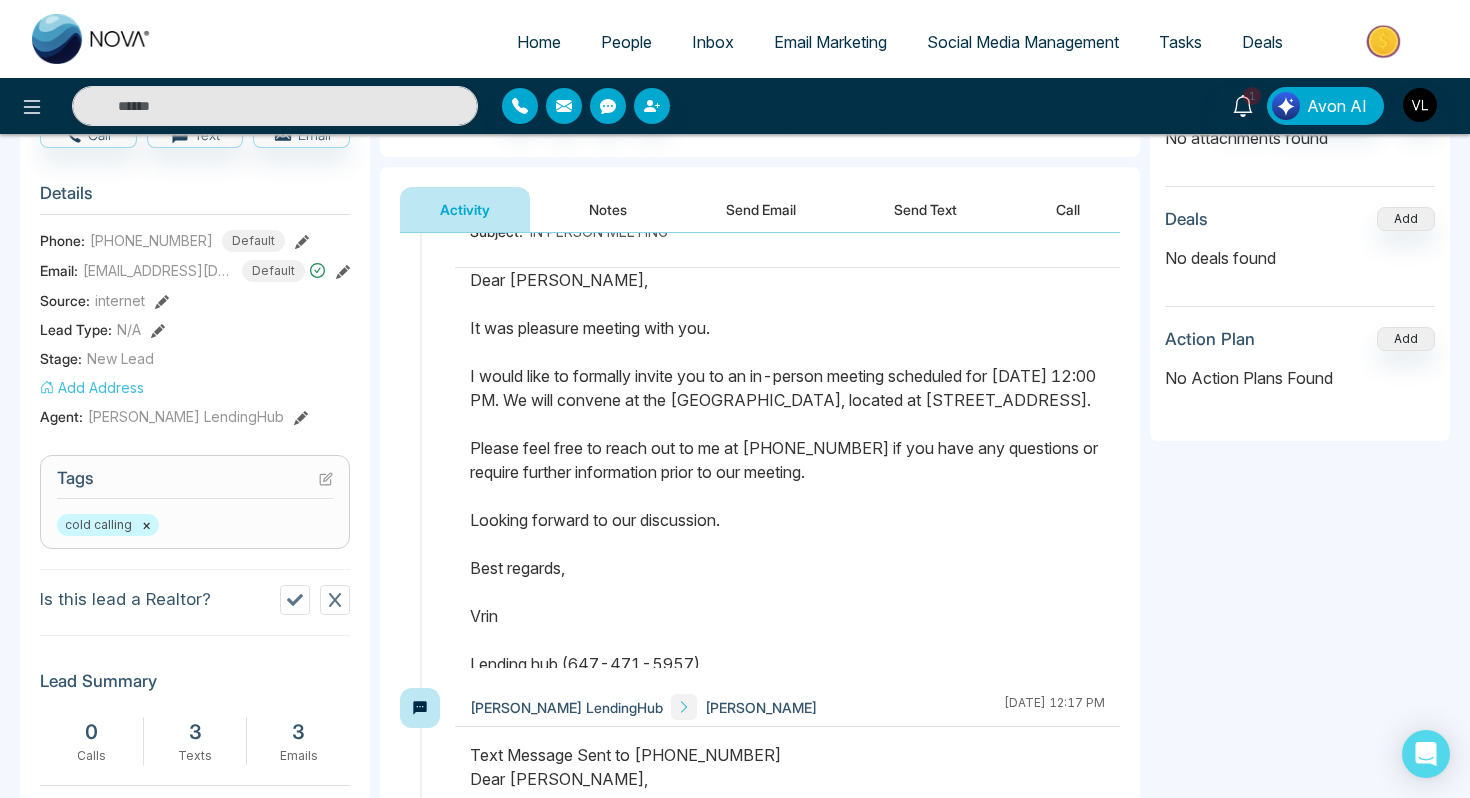 scroll, scrollTop: 0, scrollLeft: 0, axis: both 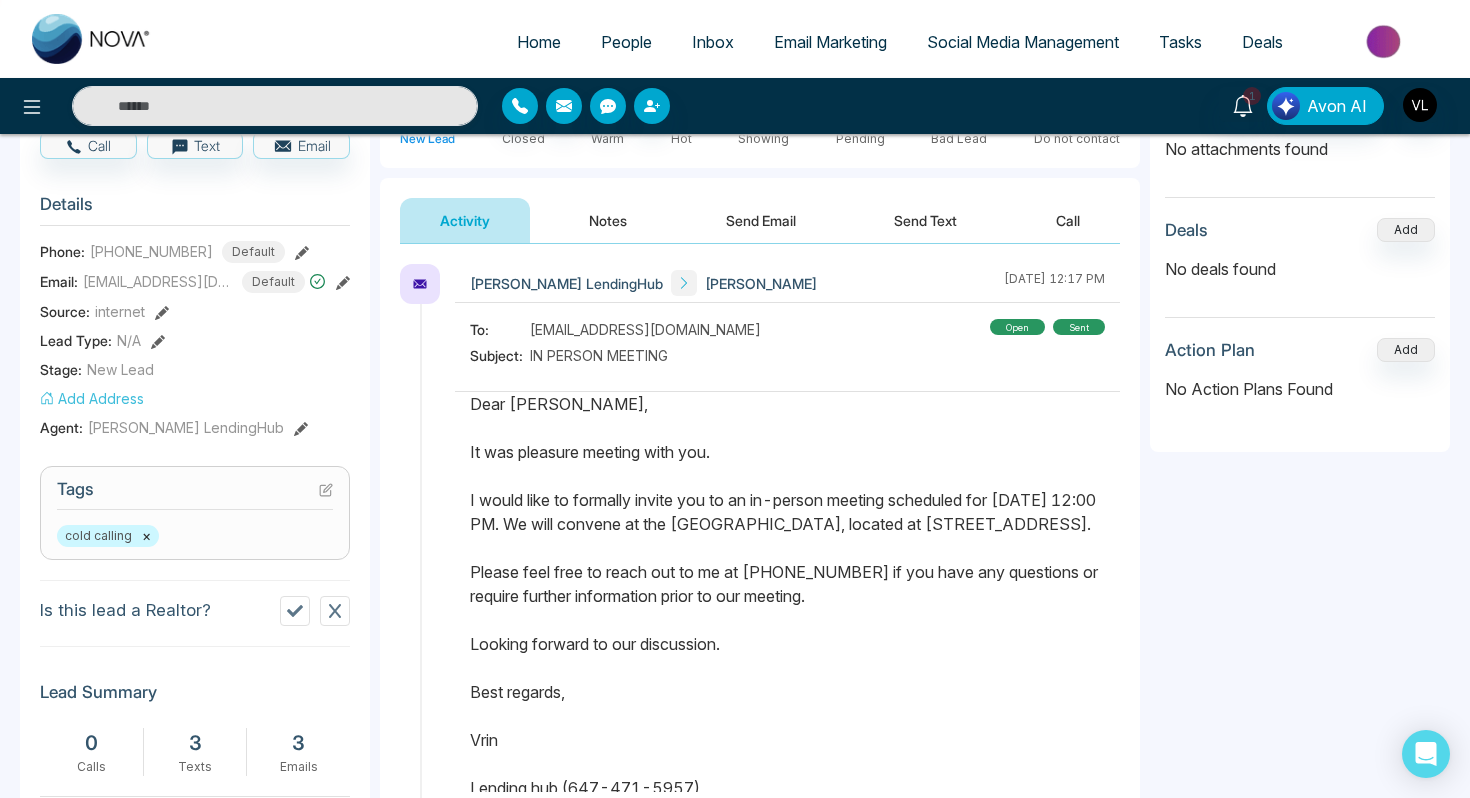 click on "Send Email" at bounding box center (761, 220) 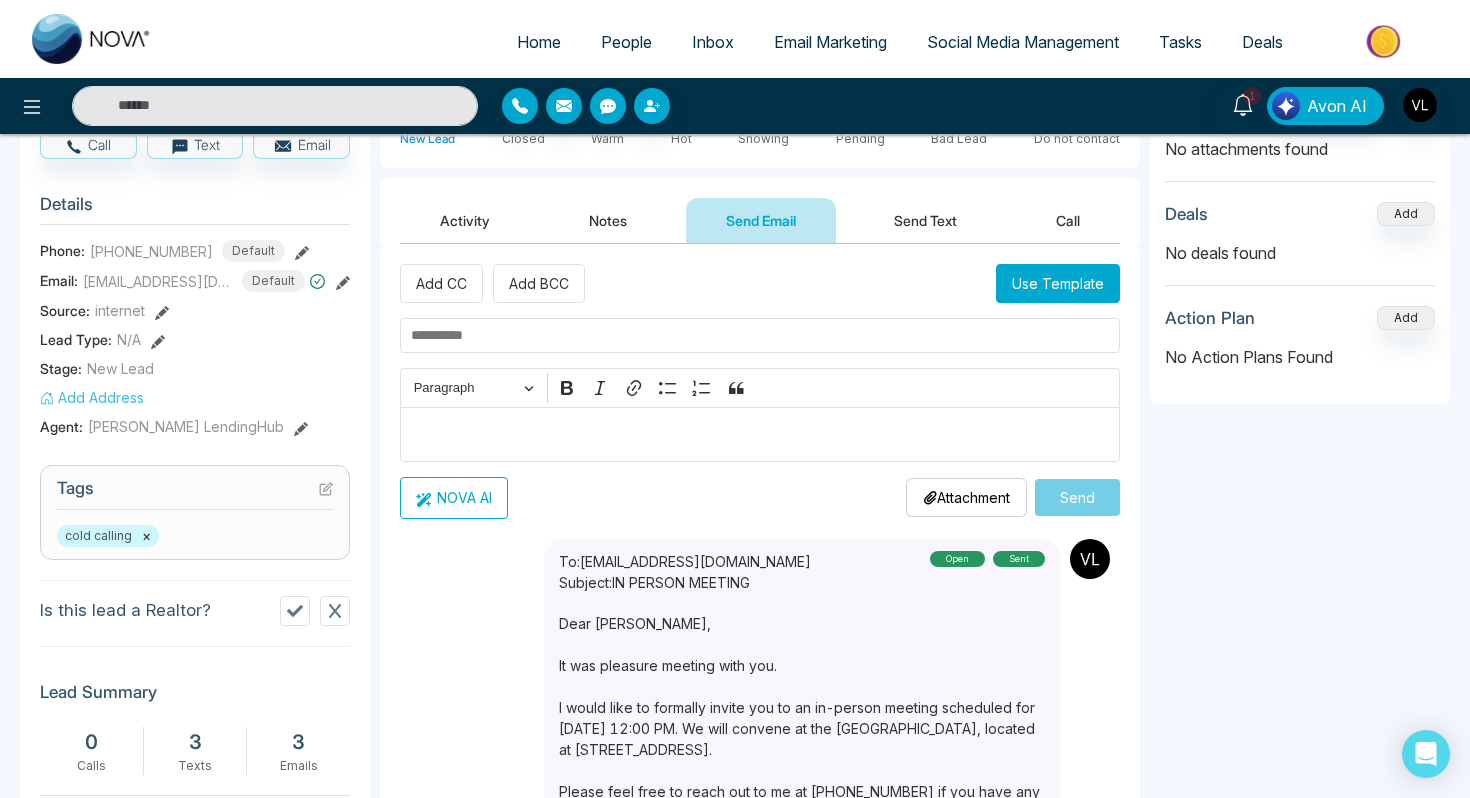 click on "Send Text" at bounding box center (925, 220) 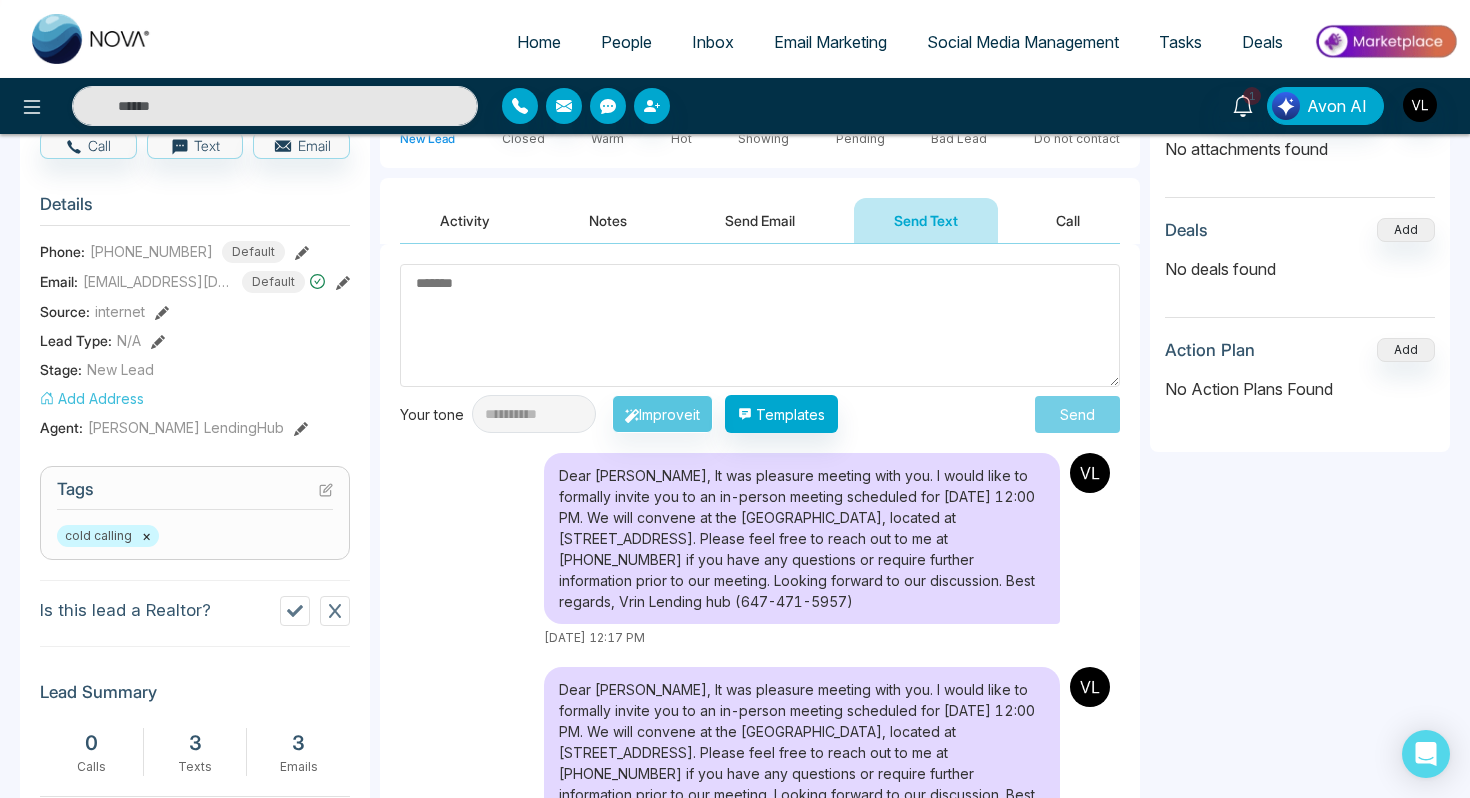 scroll, scrollTop: 0, scrollLeft: 0, axis: both 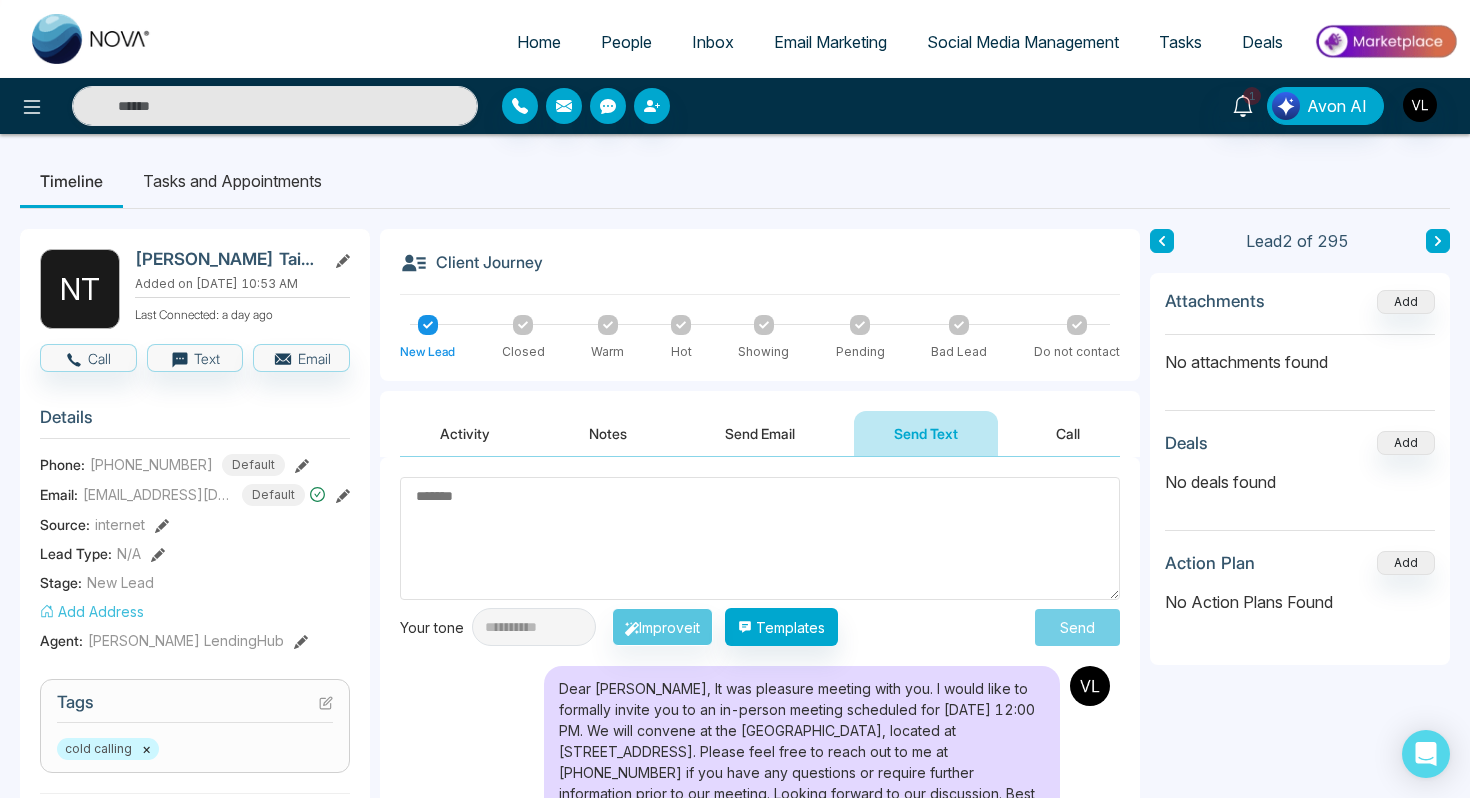 click on "People" at bounding box center [626, 42] 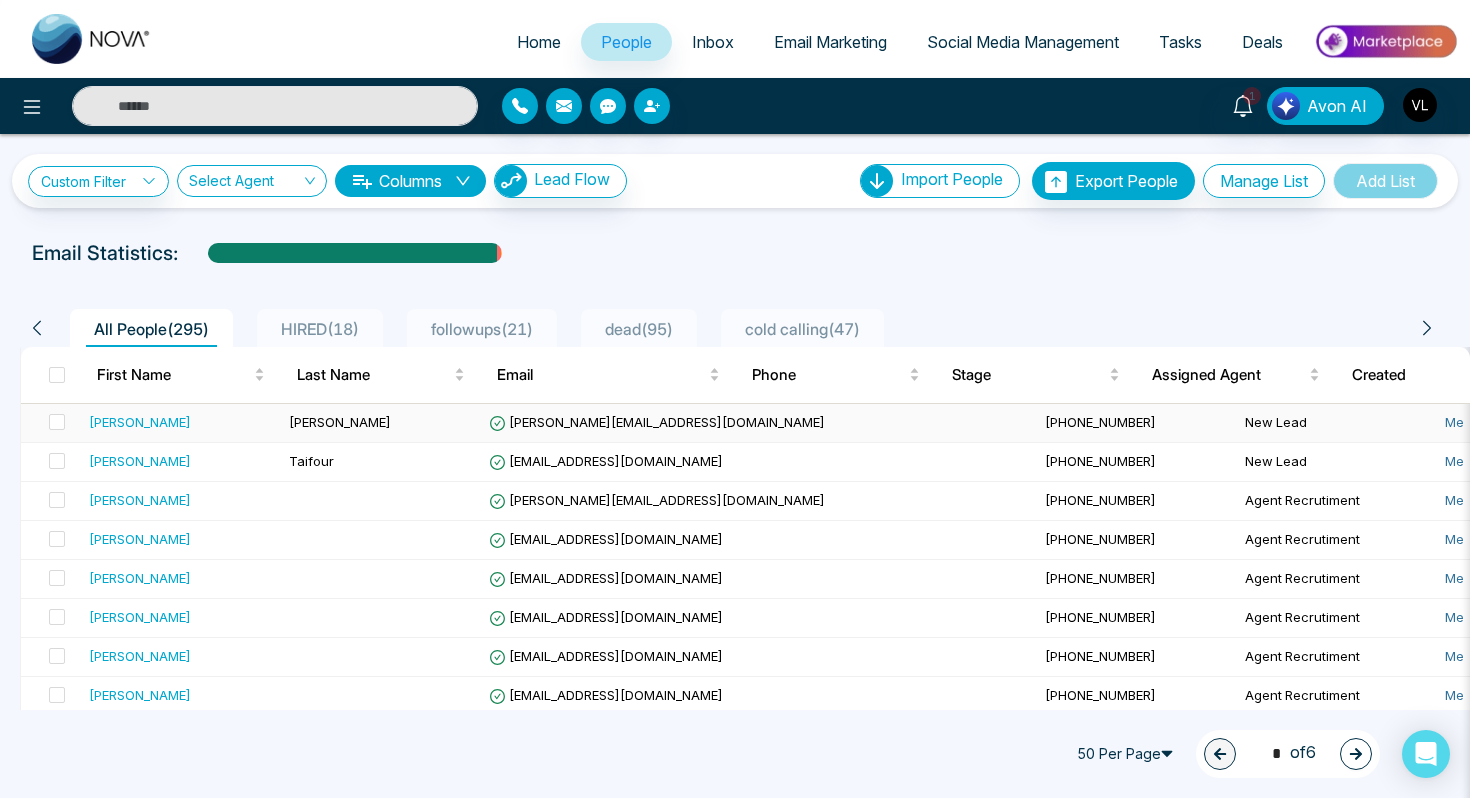 click on "[PERSON_NAME]" at bounding box center (181, 422) 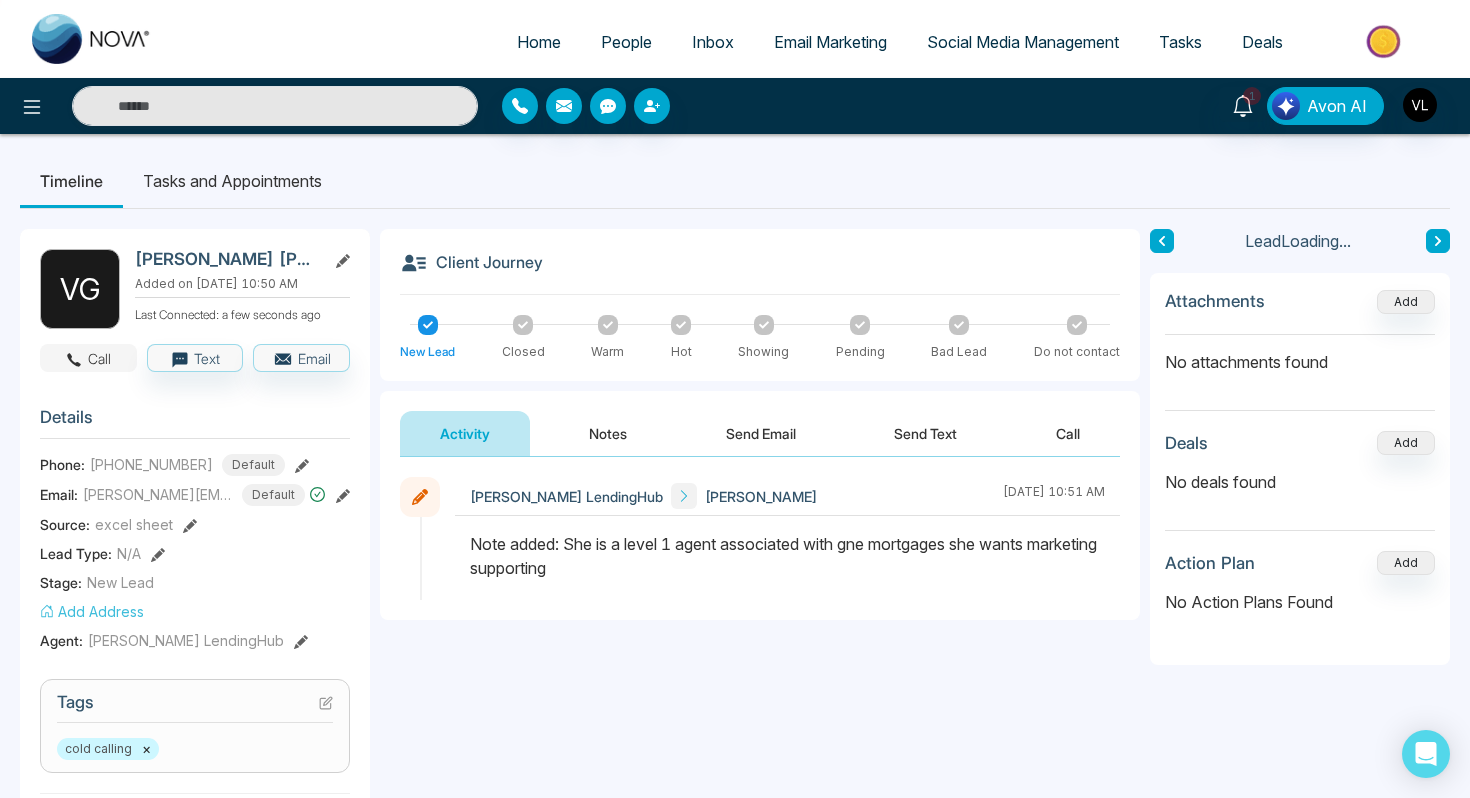 click on "Call" at bounding box center [88, 358] 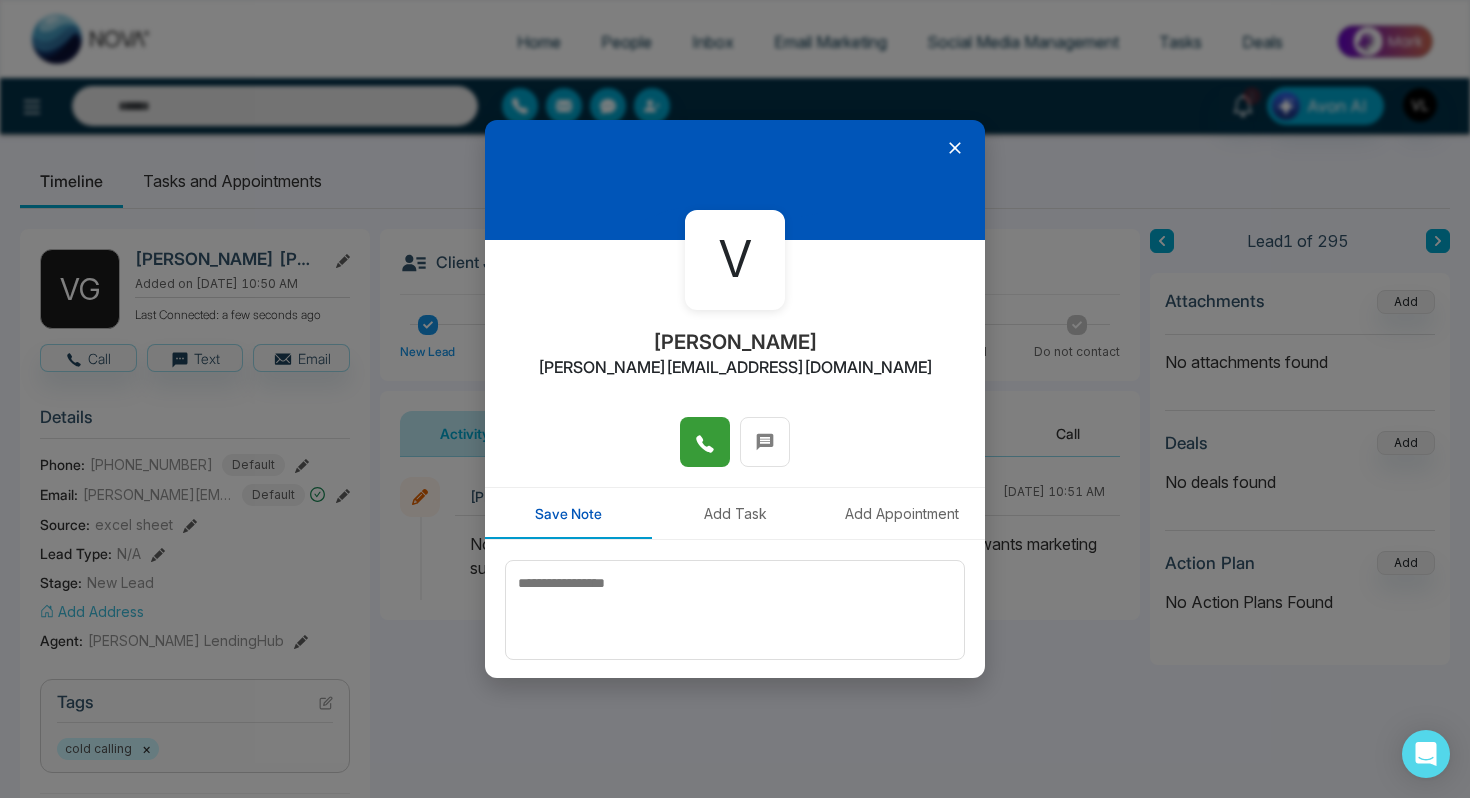 click at bounding box center [705, 442] 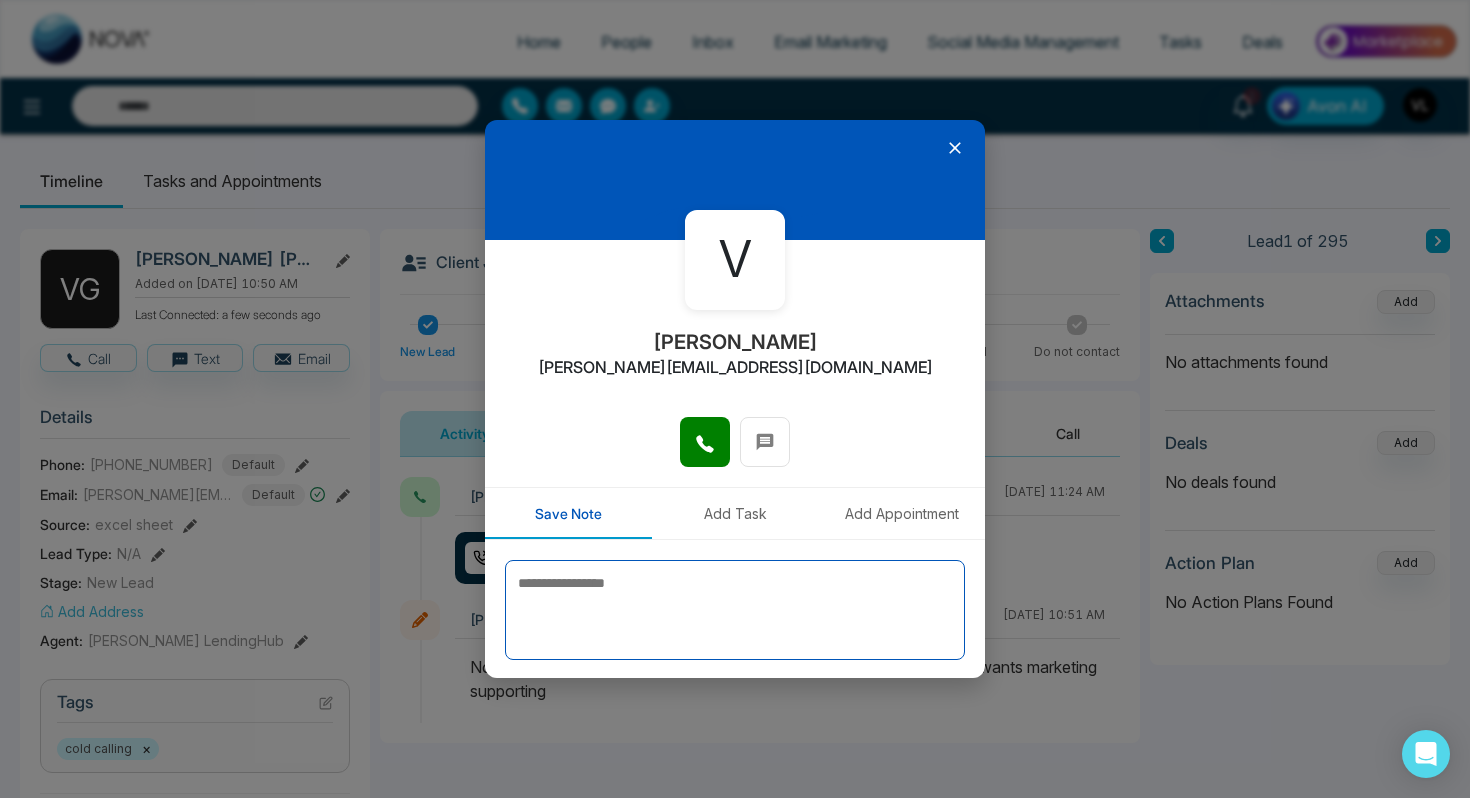 click at bounding box center (735, 610) 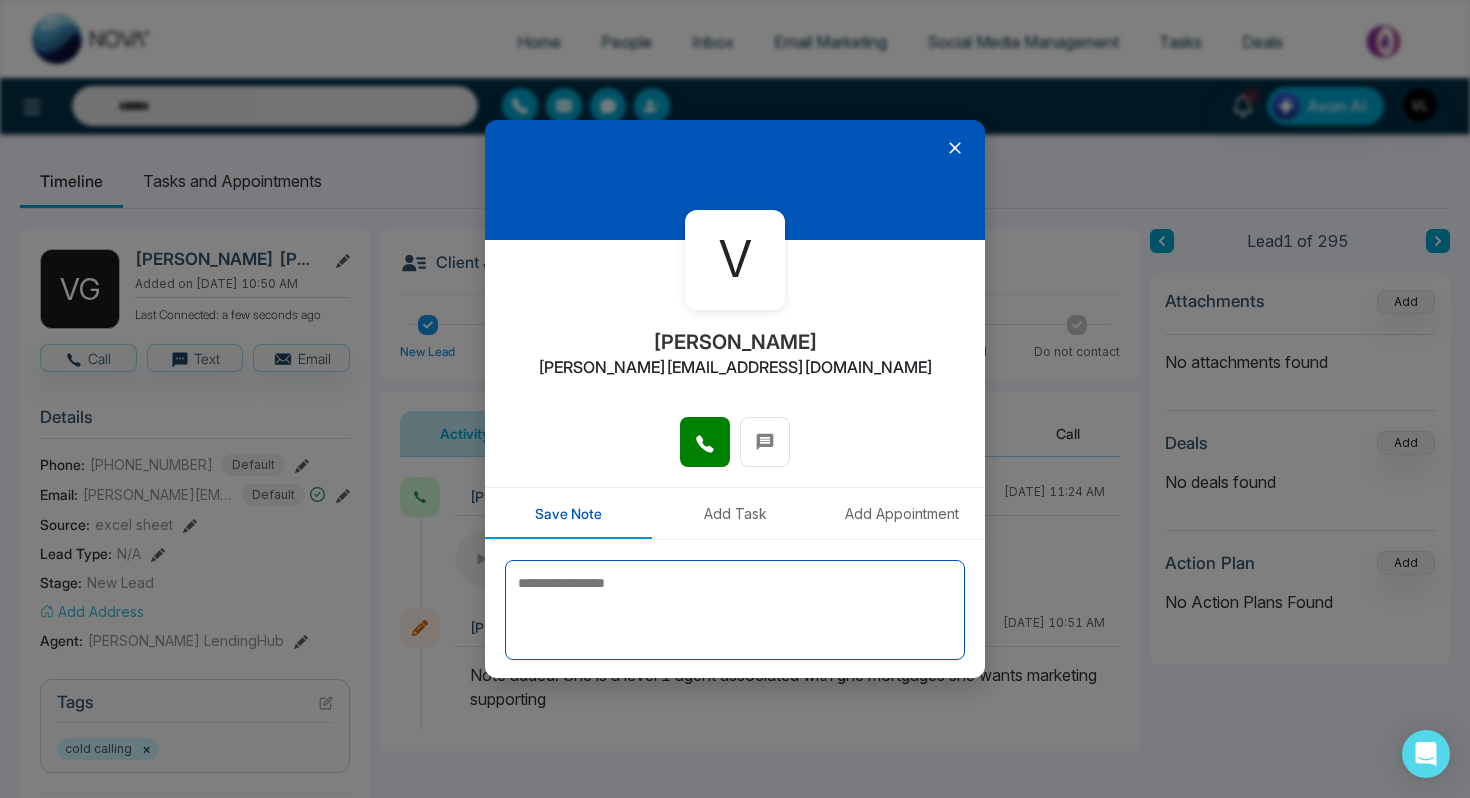 click at bounding box center (735, 610) 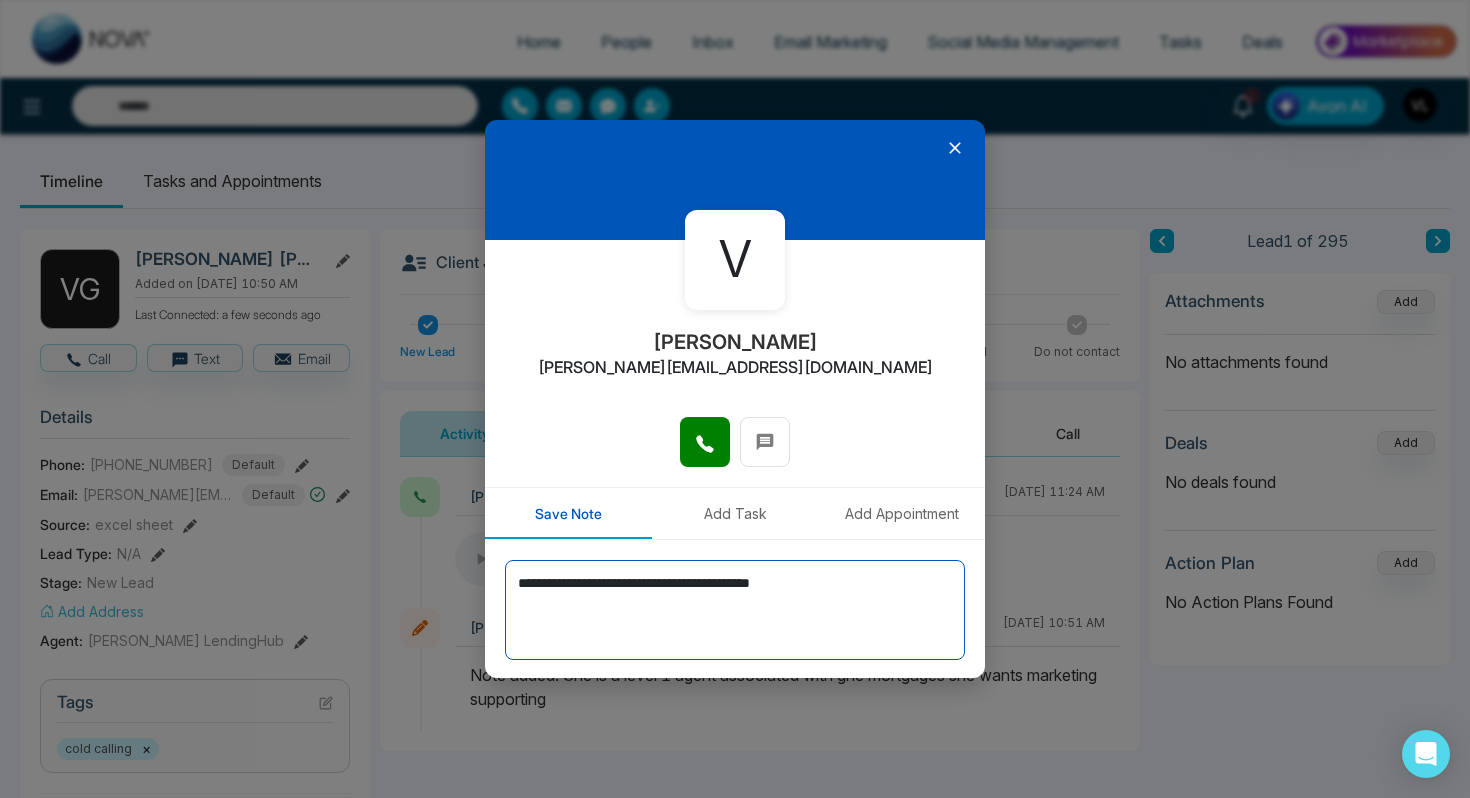 type on "**********" 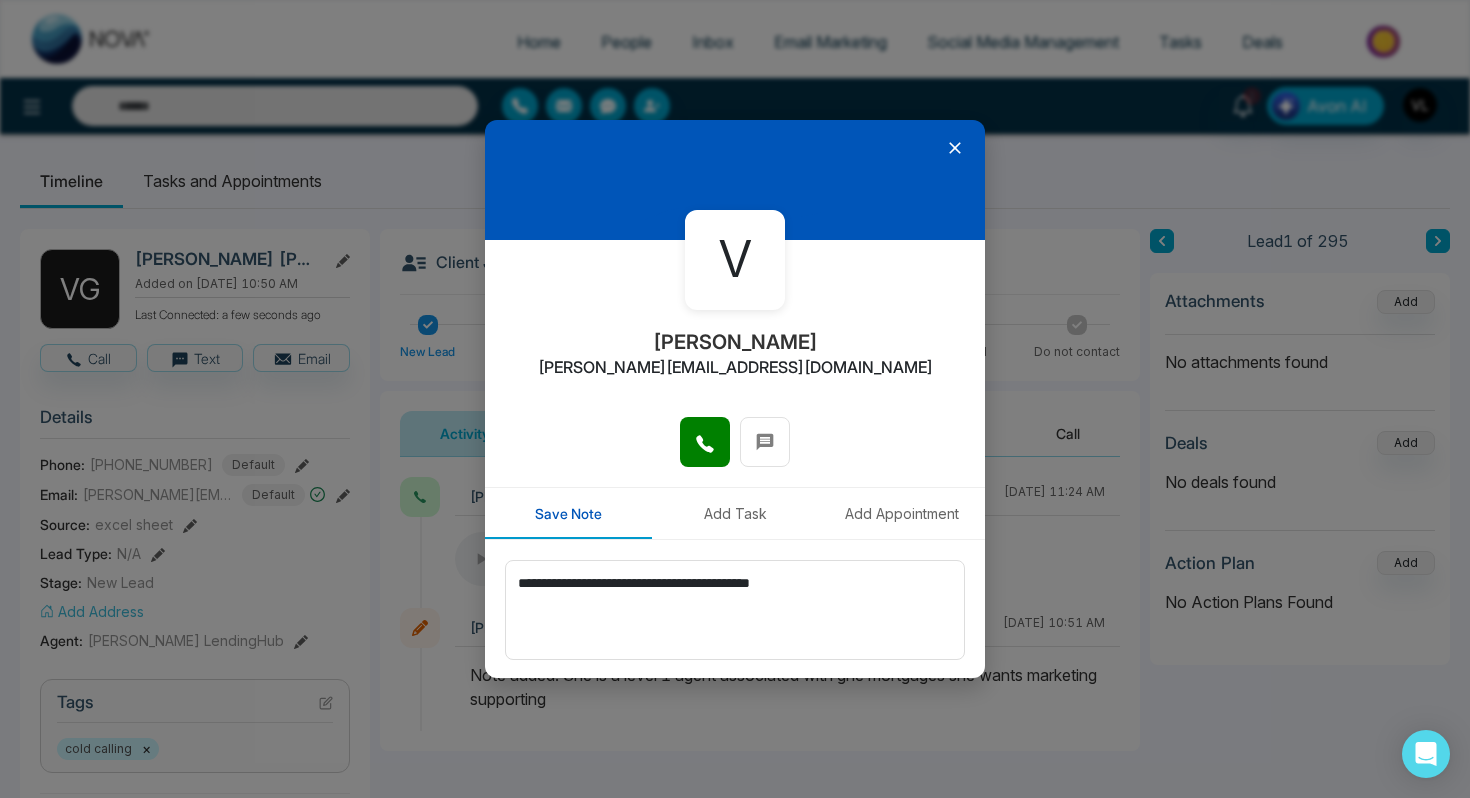 click on "Add Task" at bounding box center (735, 513) 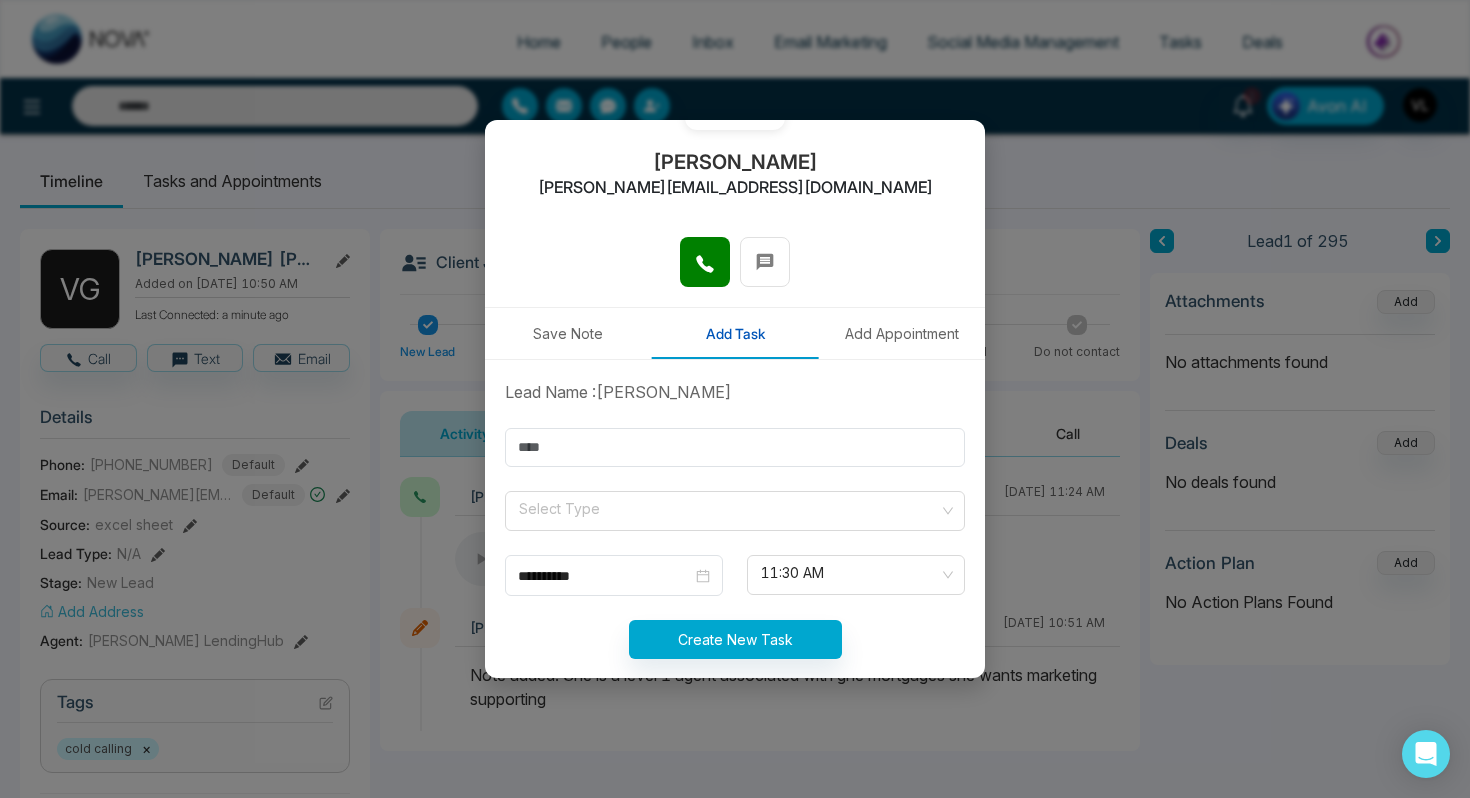 scroll, scrollTop: 197, scrollLeft: 0, axis: vertical 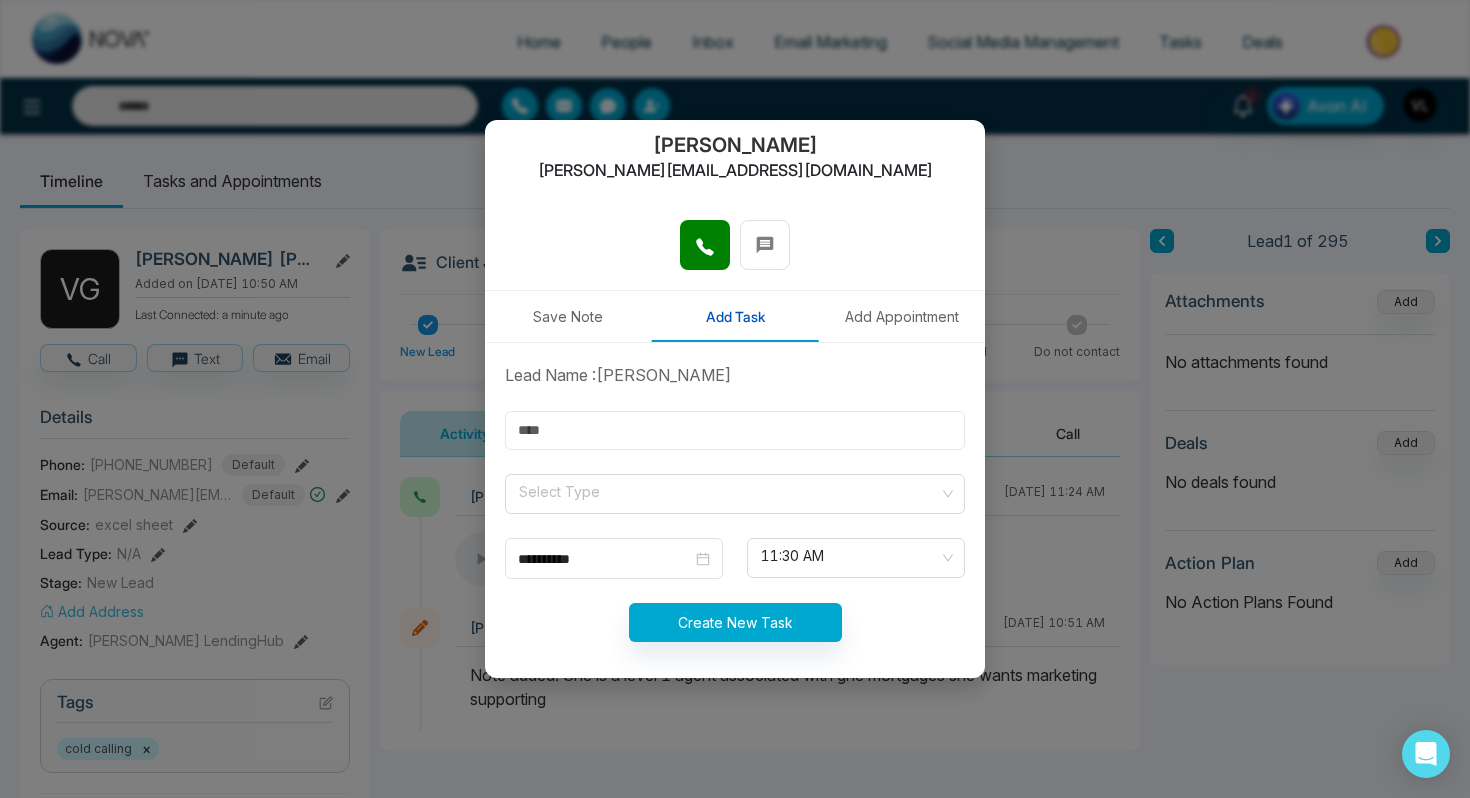click at bounding box center [735, 430] 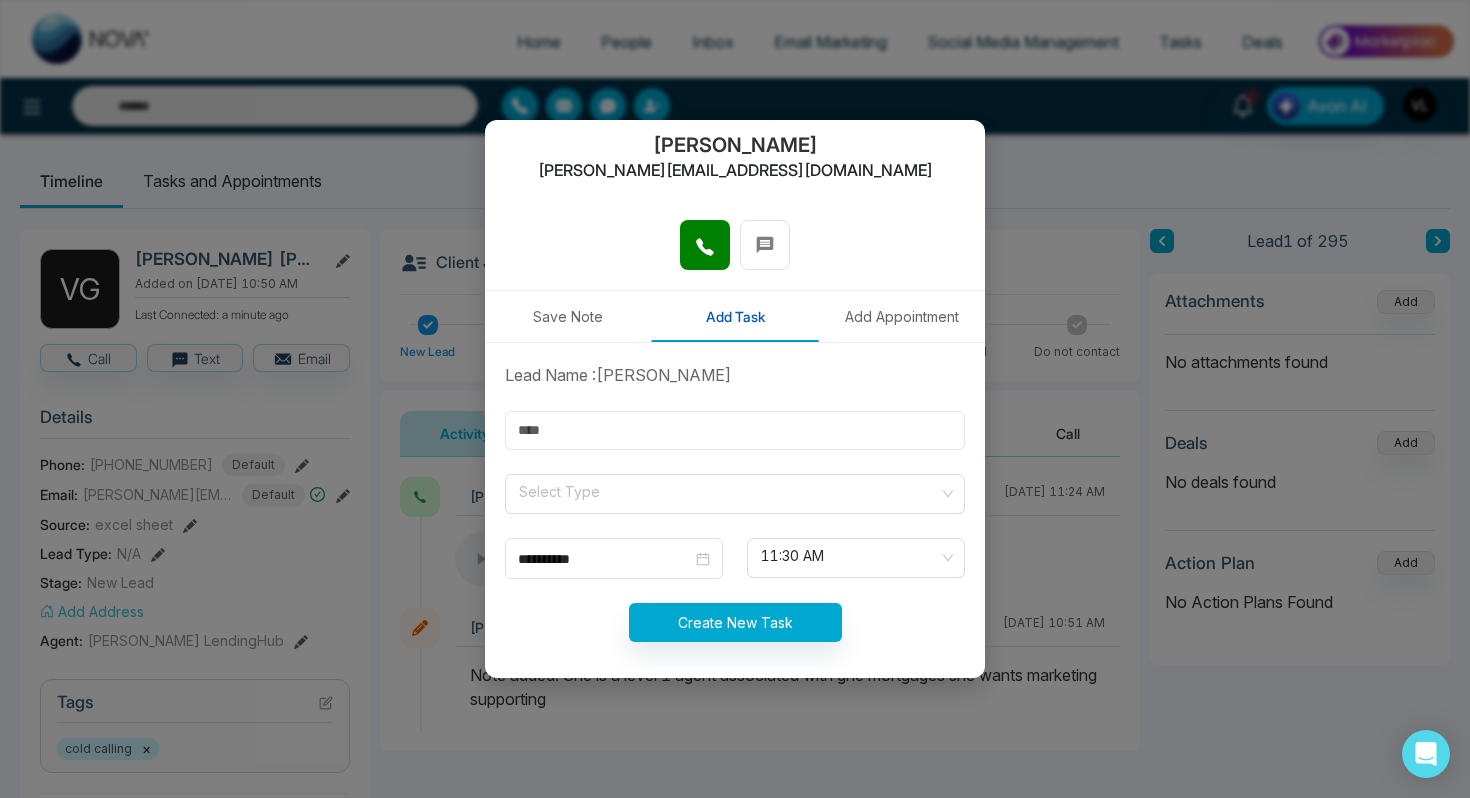 type on "****" 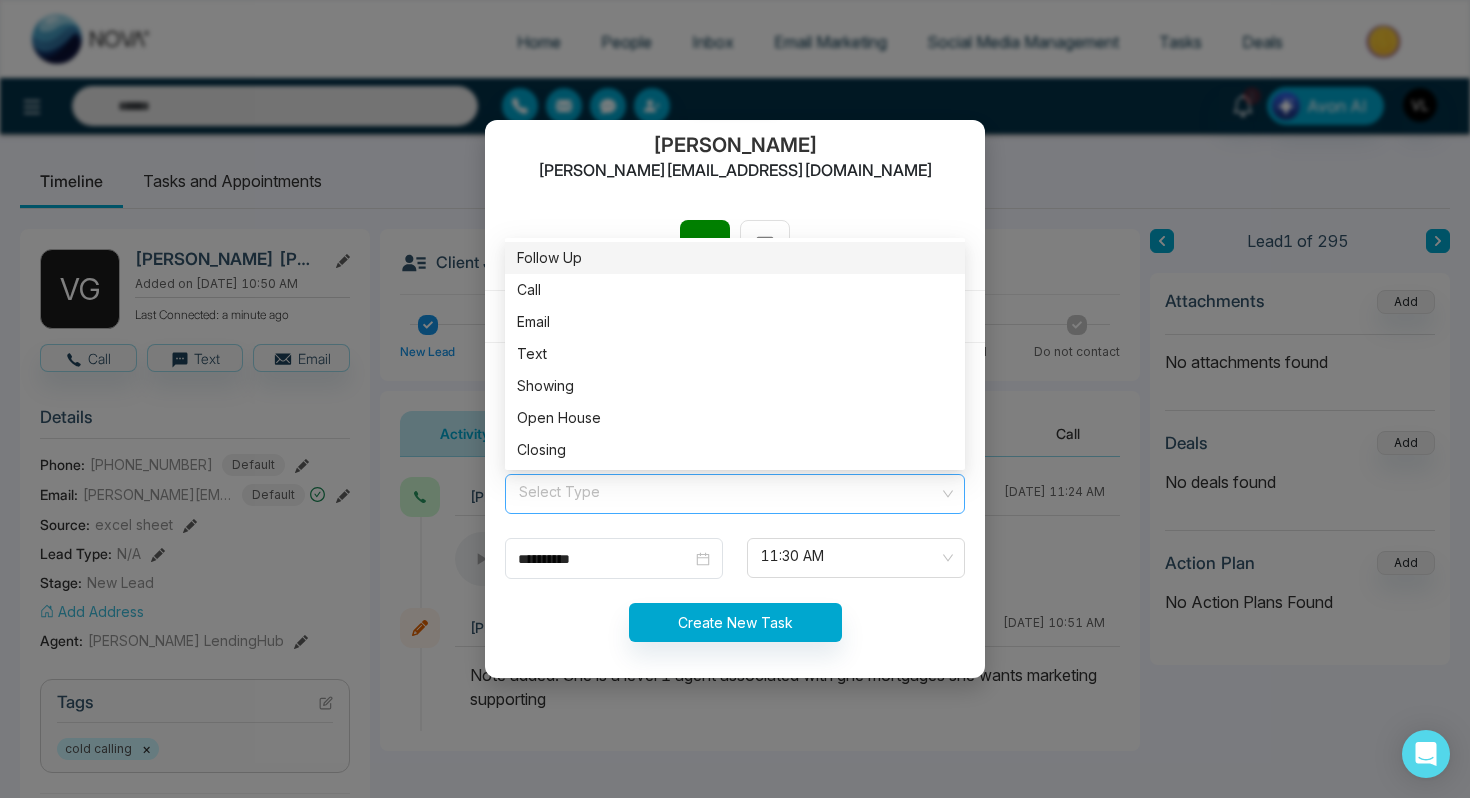 click at bounding box center (728, 494) 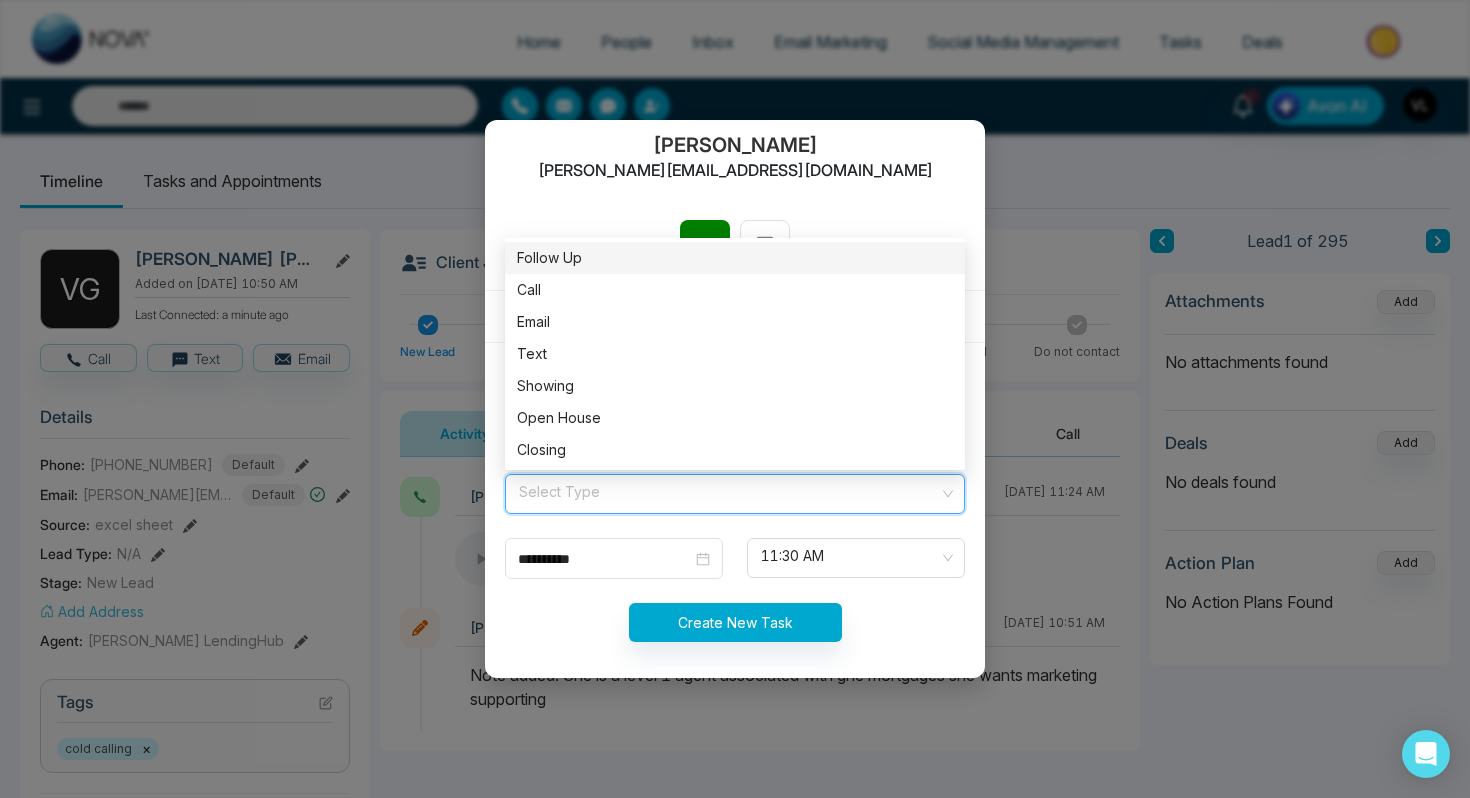 click on "Follow Up" at bounding box center (735, 258) 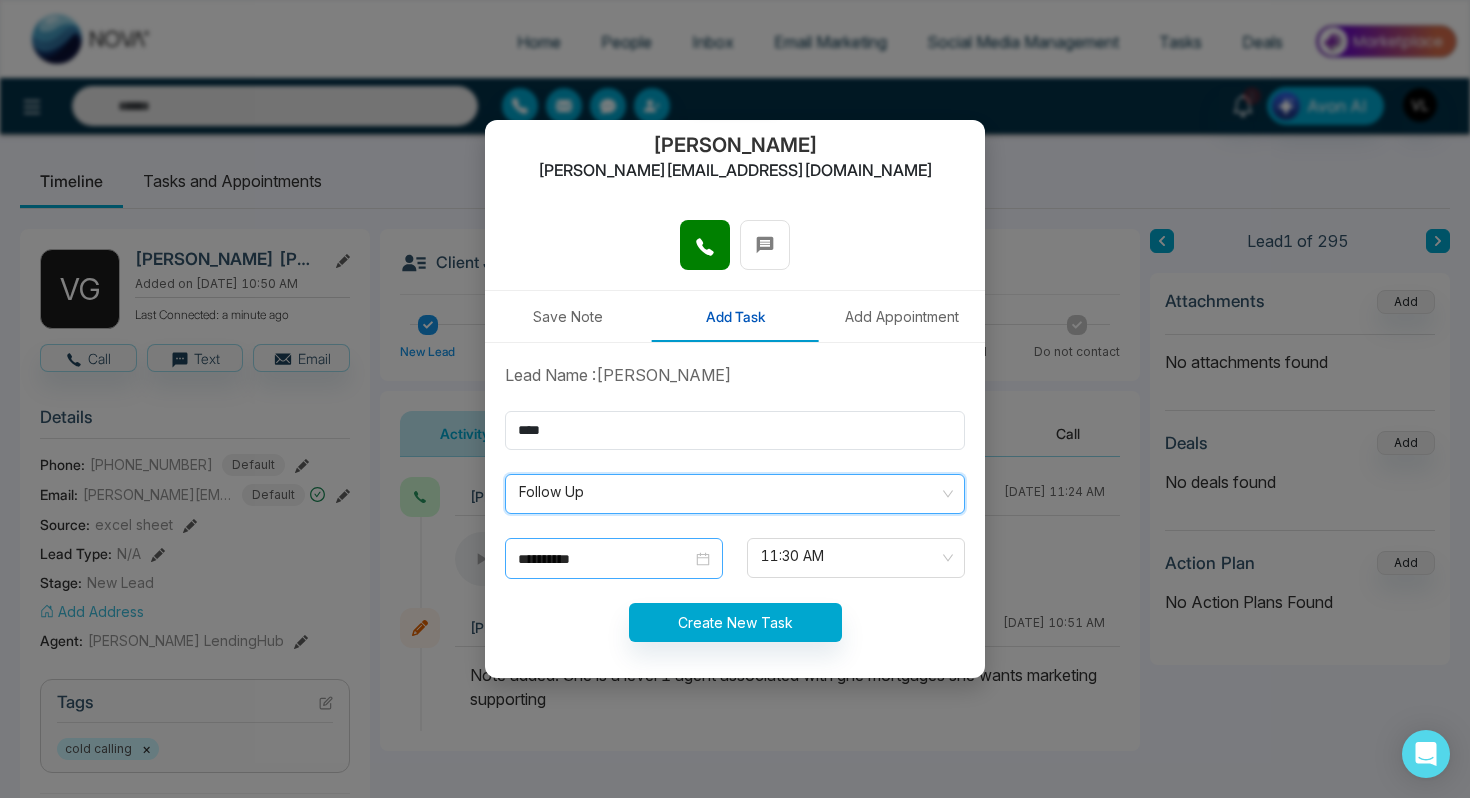 click on "**********" at bounding box center (614, 559) 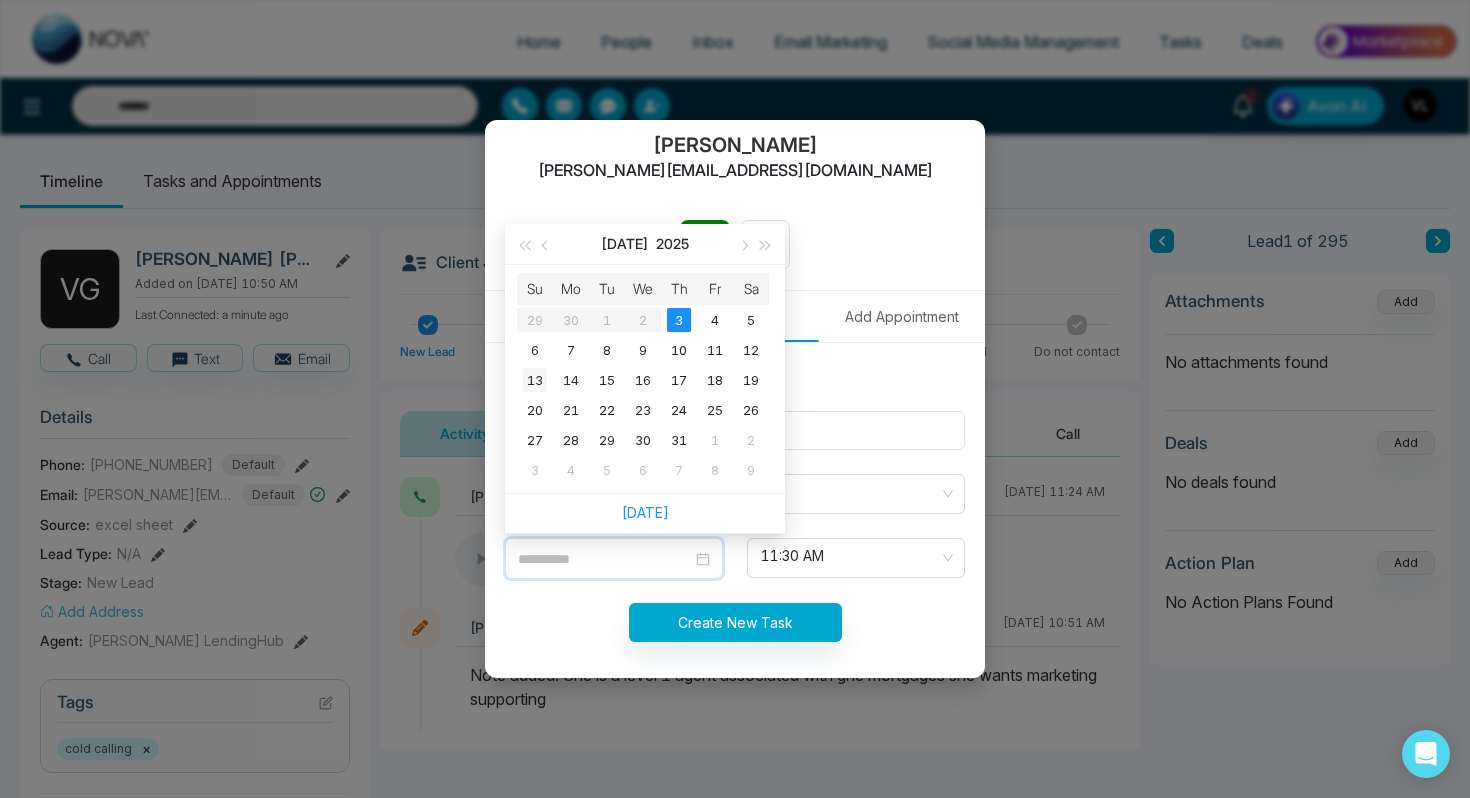 click on "13" at bounding box center [535, 380] 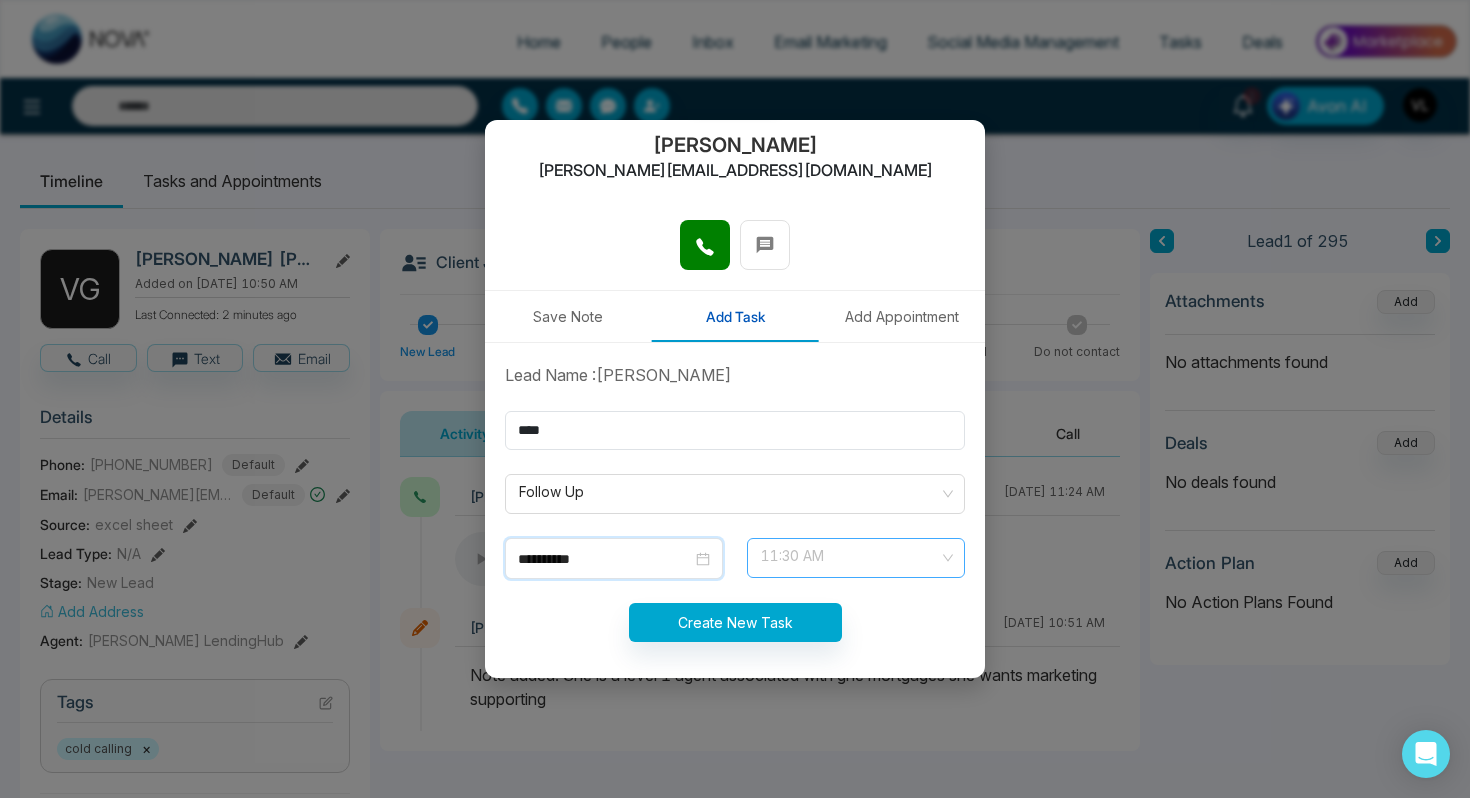 click on "11:30 AM" at bounding box center (856, 558) 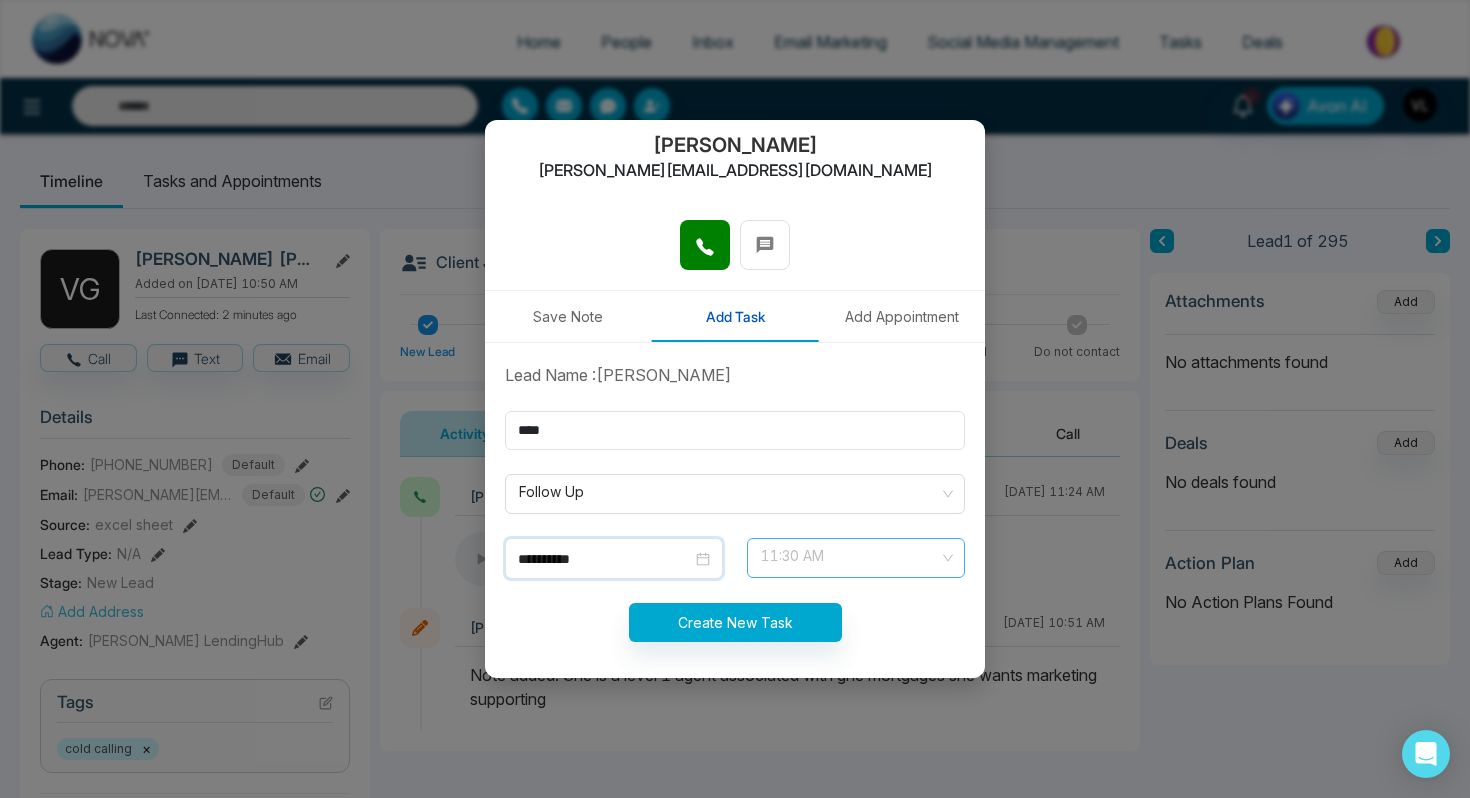 scroll, scrollTop: 512, scrollLeft: 0, axis: vertical 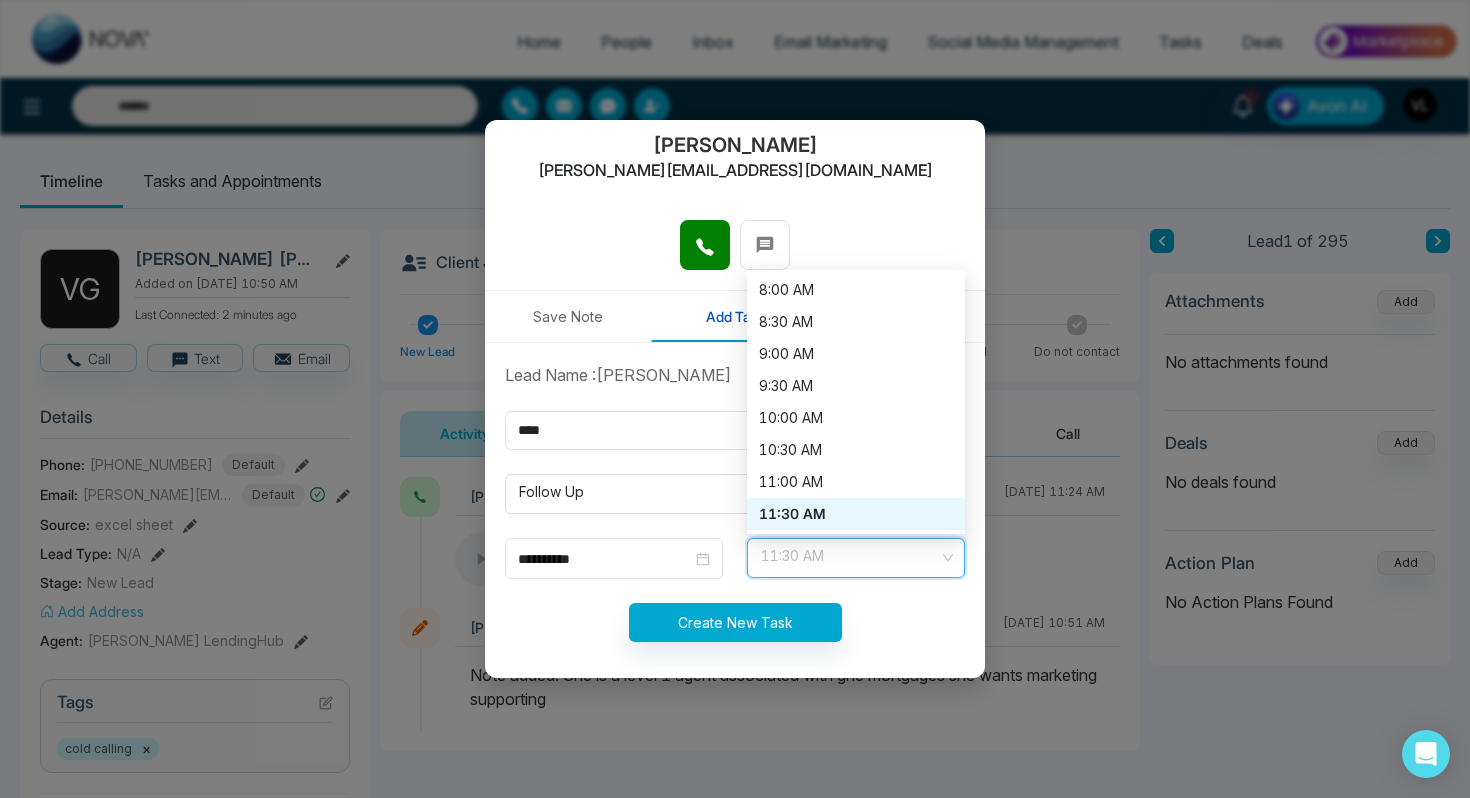 click on "11:30 AM" at bounding box center [856, 514] 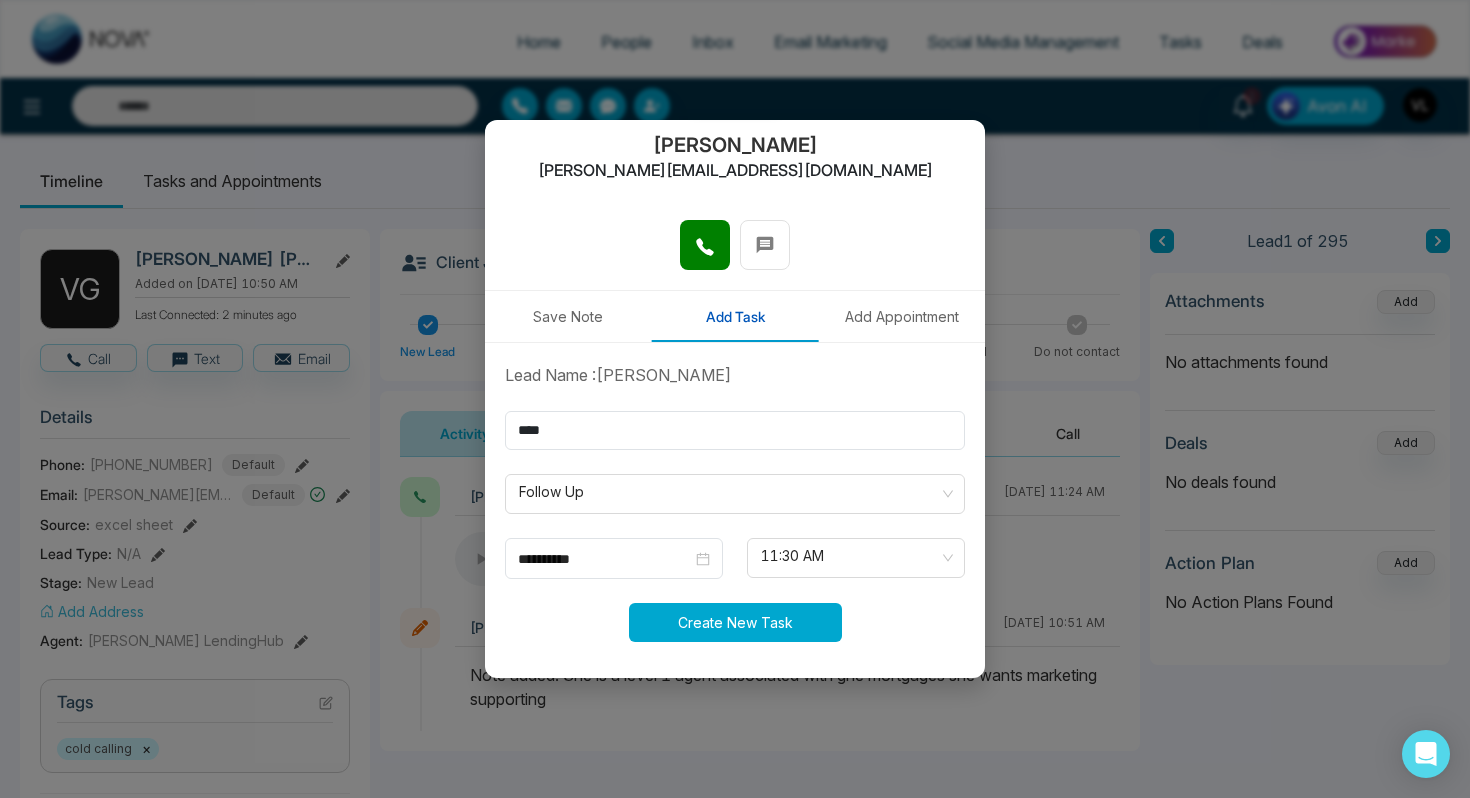 click on "Create New Task" at bounding box center [735, 622] 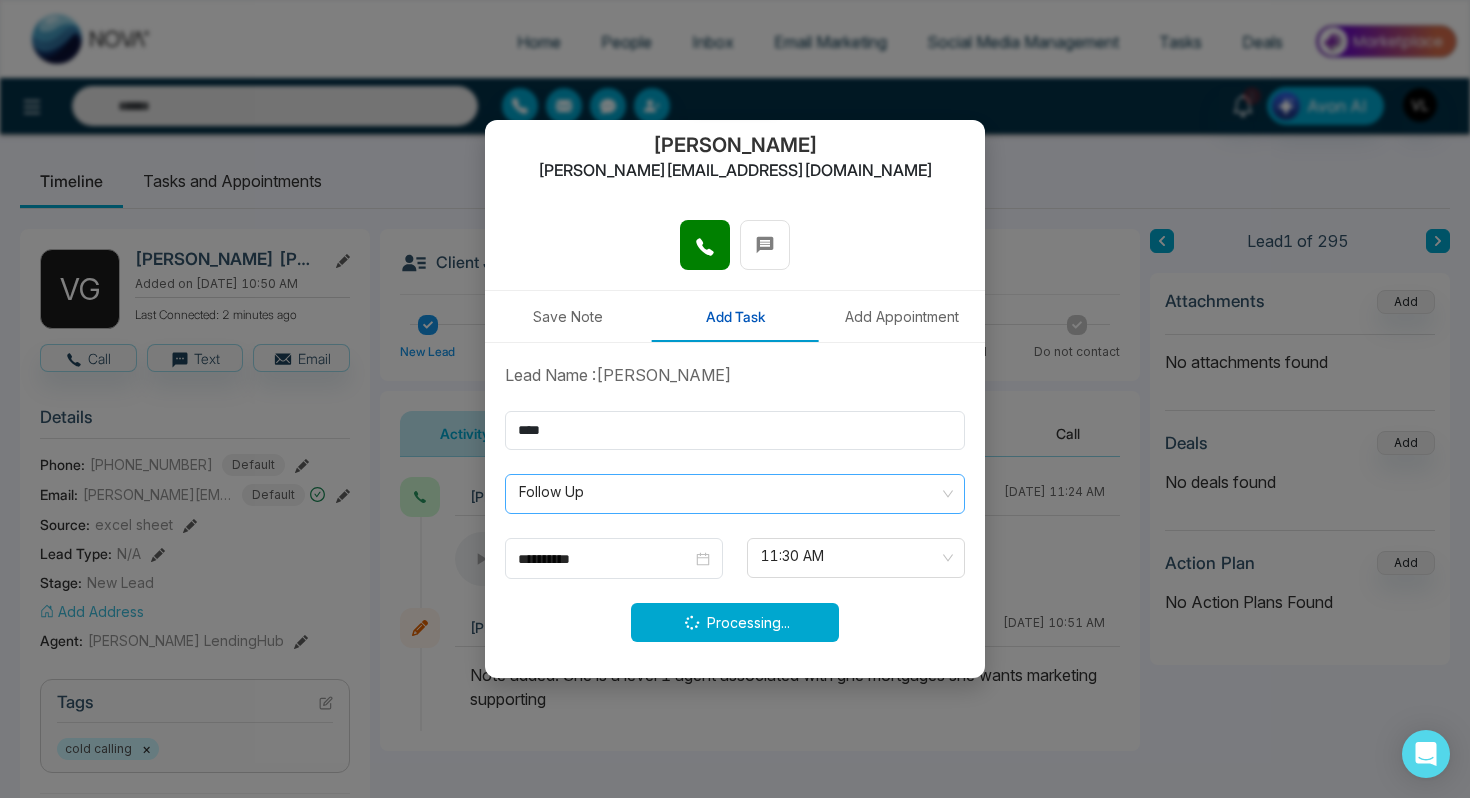 type on "**********" 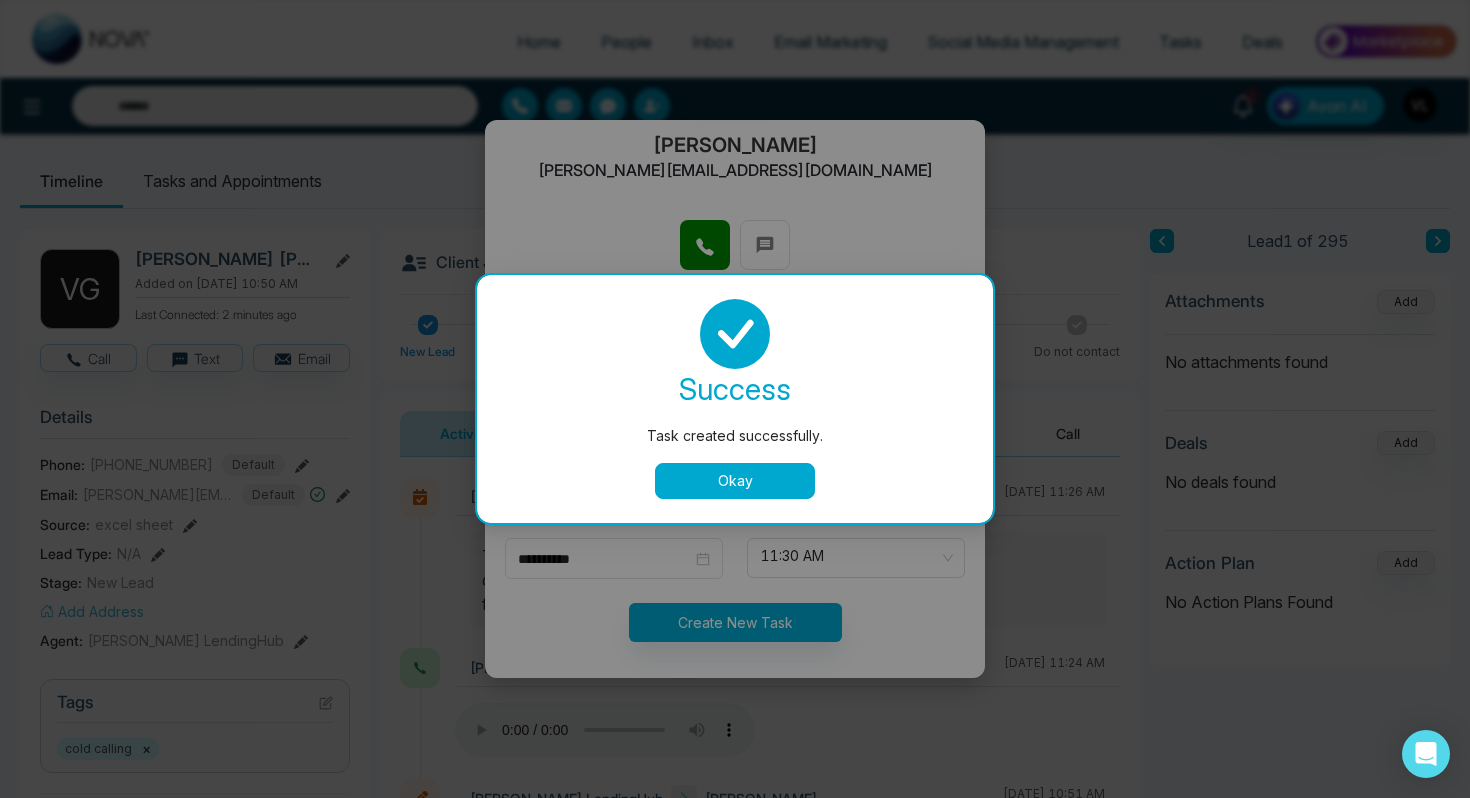 click on "Okay" at bounding box center [735, 481] 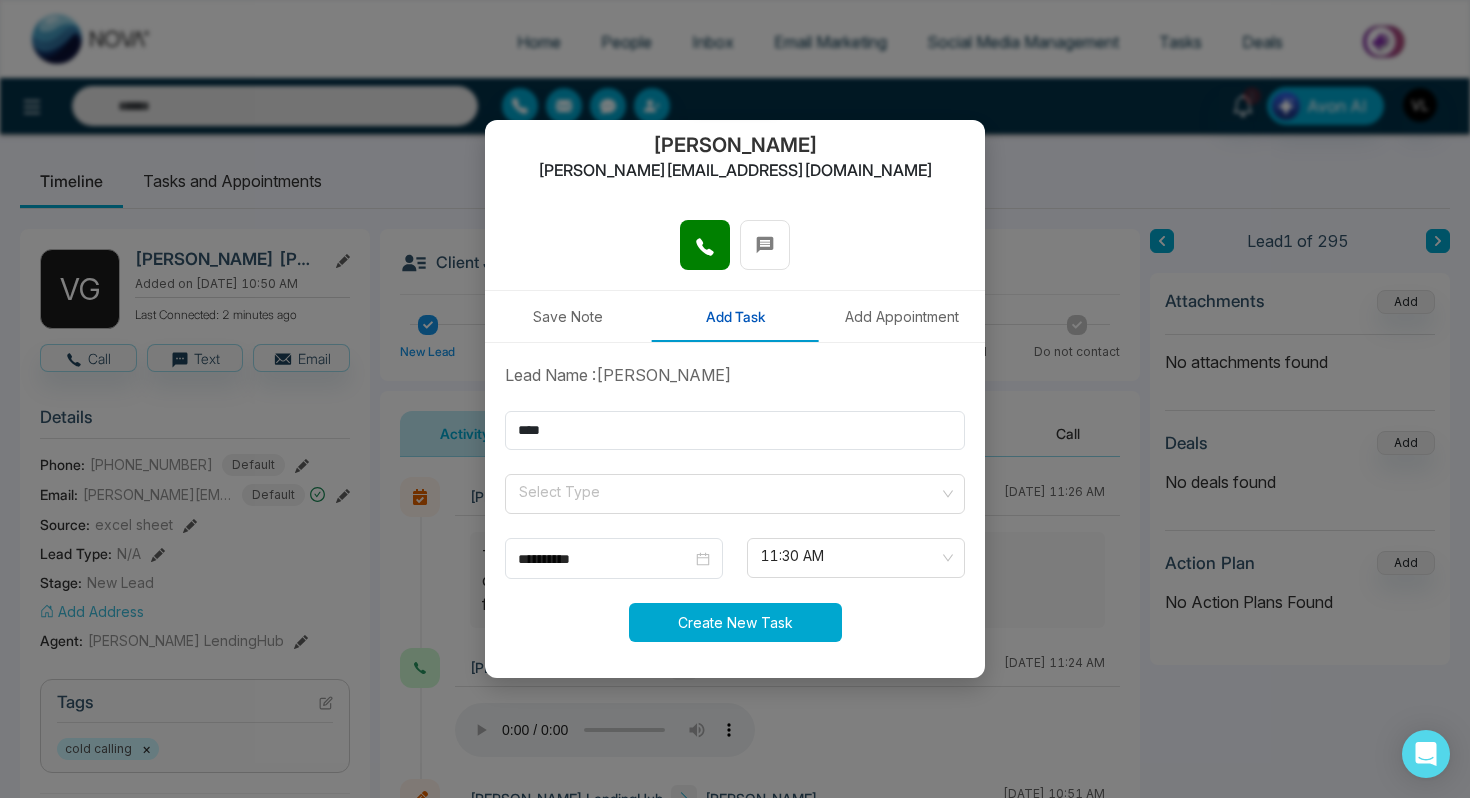 click on "Create New Task" at bounding box center (735, 622) 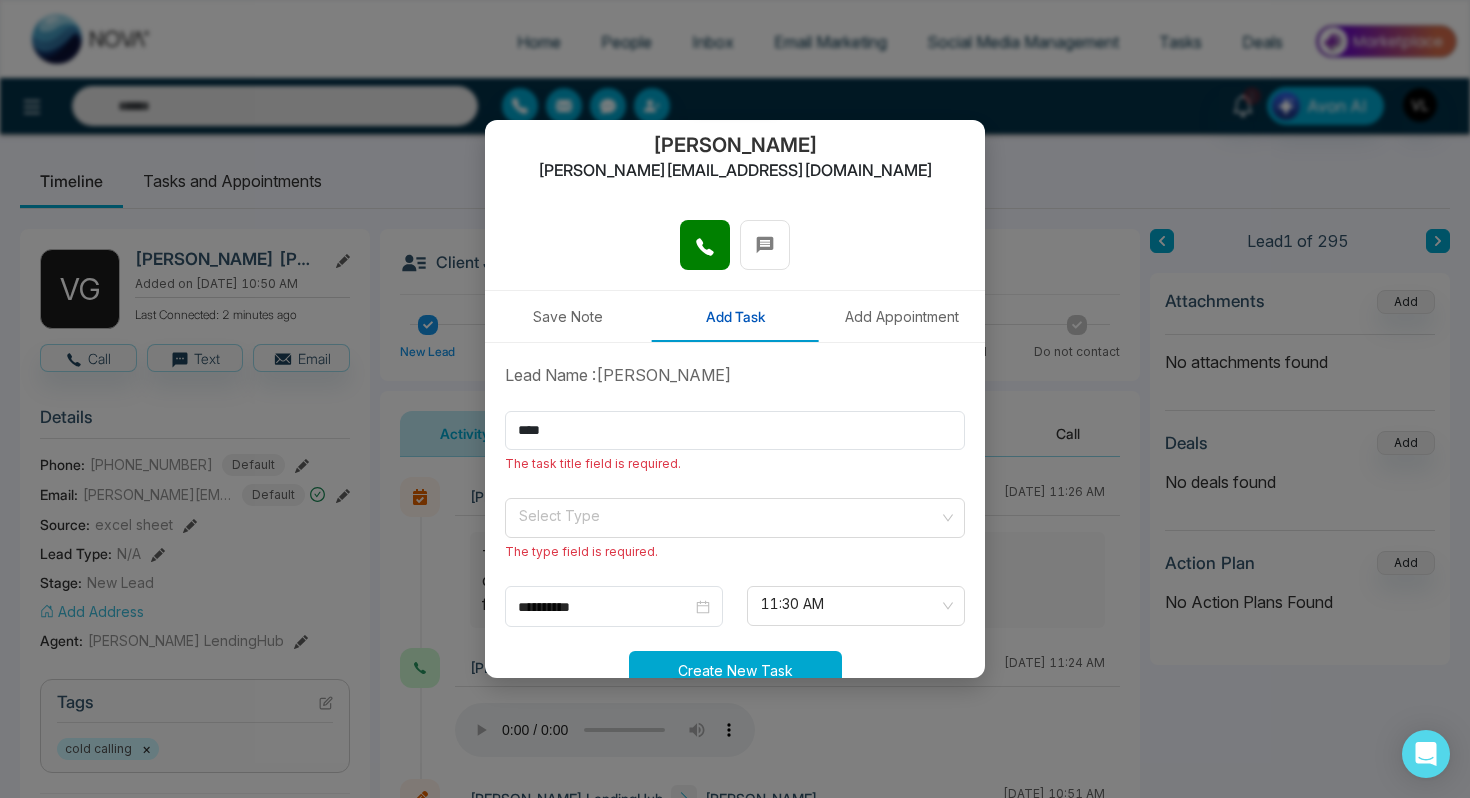scroll, scrollTop: 251, scrollLeft: 0, axis: vertical 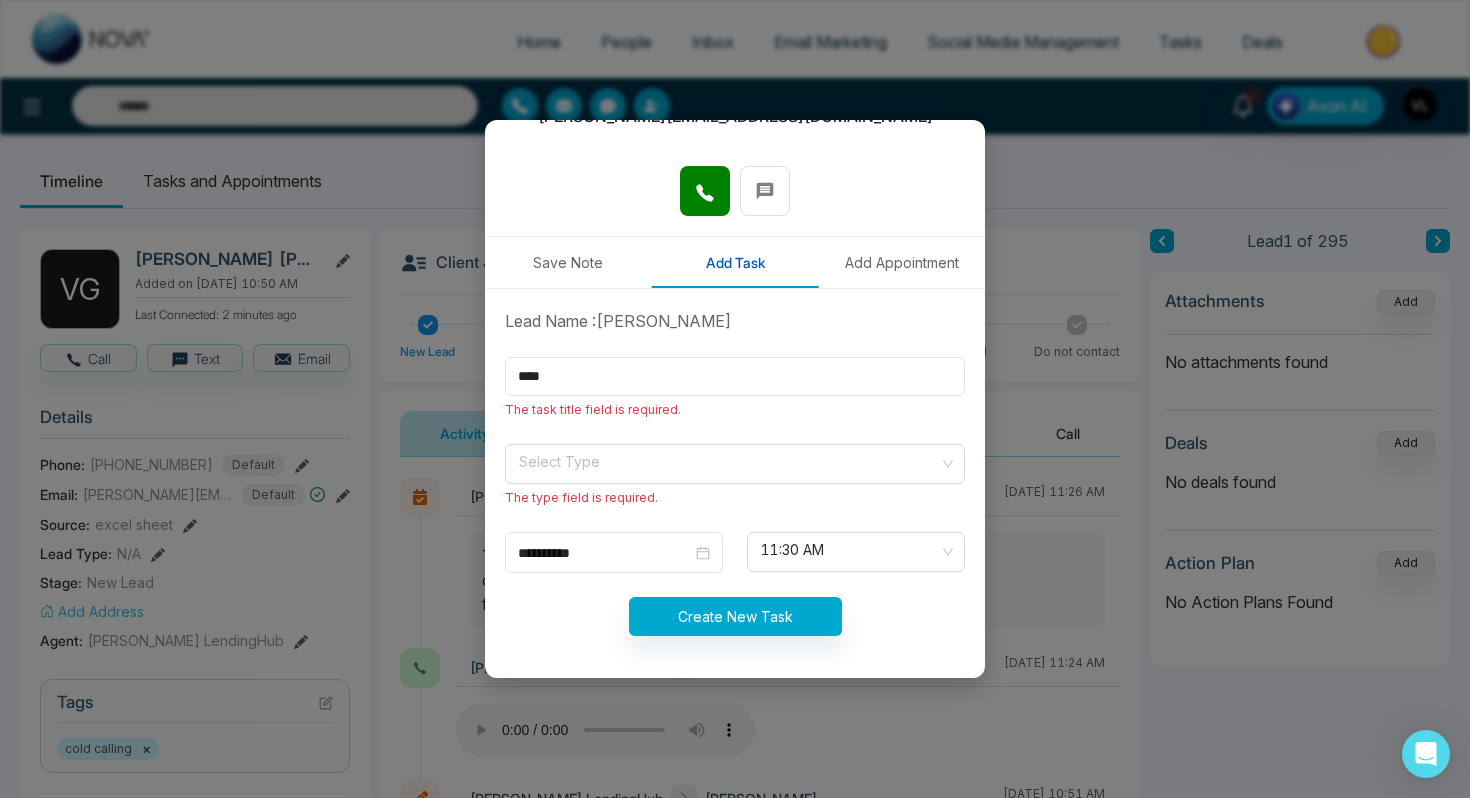 click on "Add Appointment" at bounding box center [901, 262] 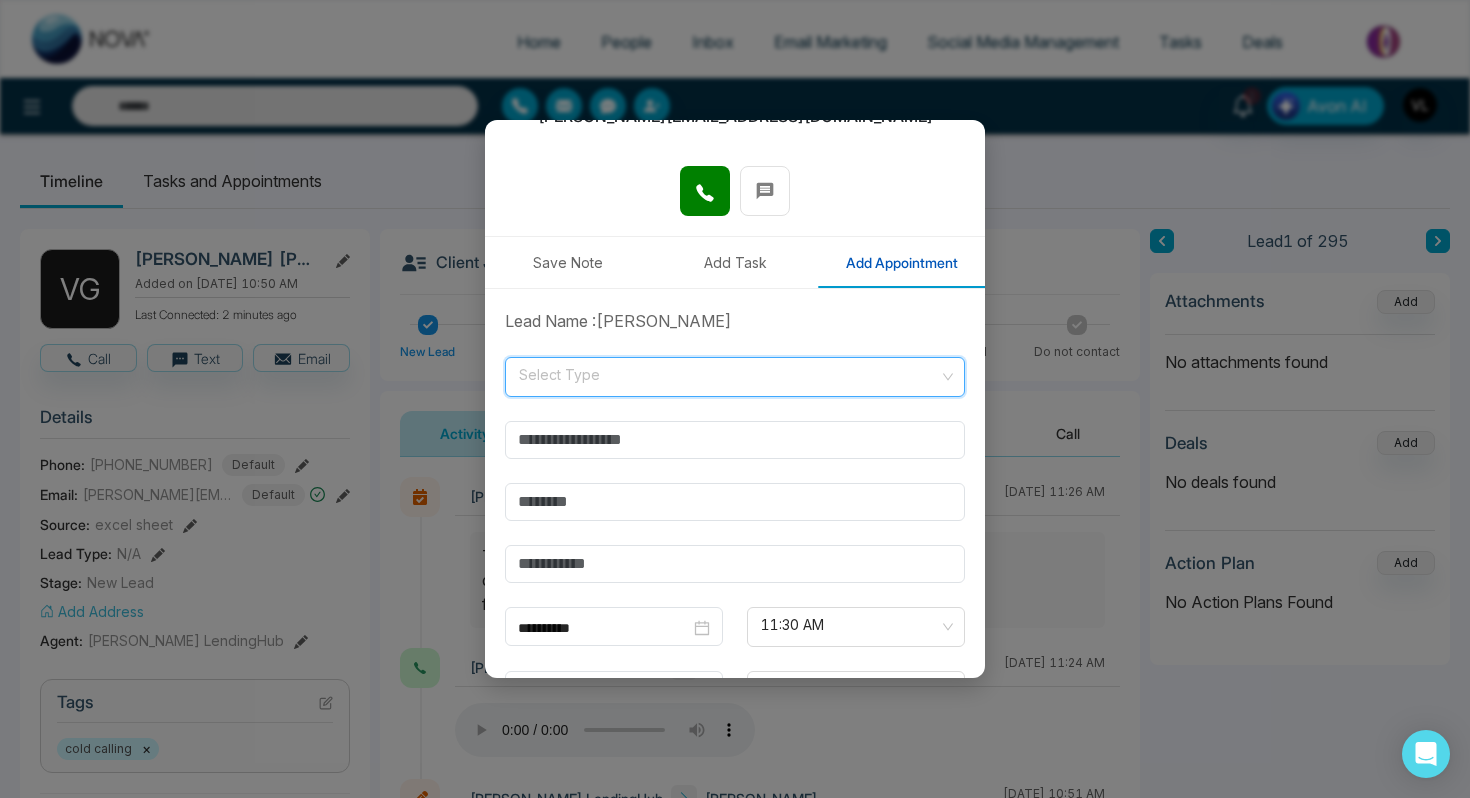 click at bounding box center [728, 373] 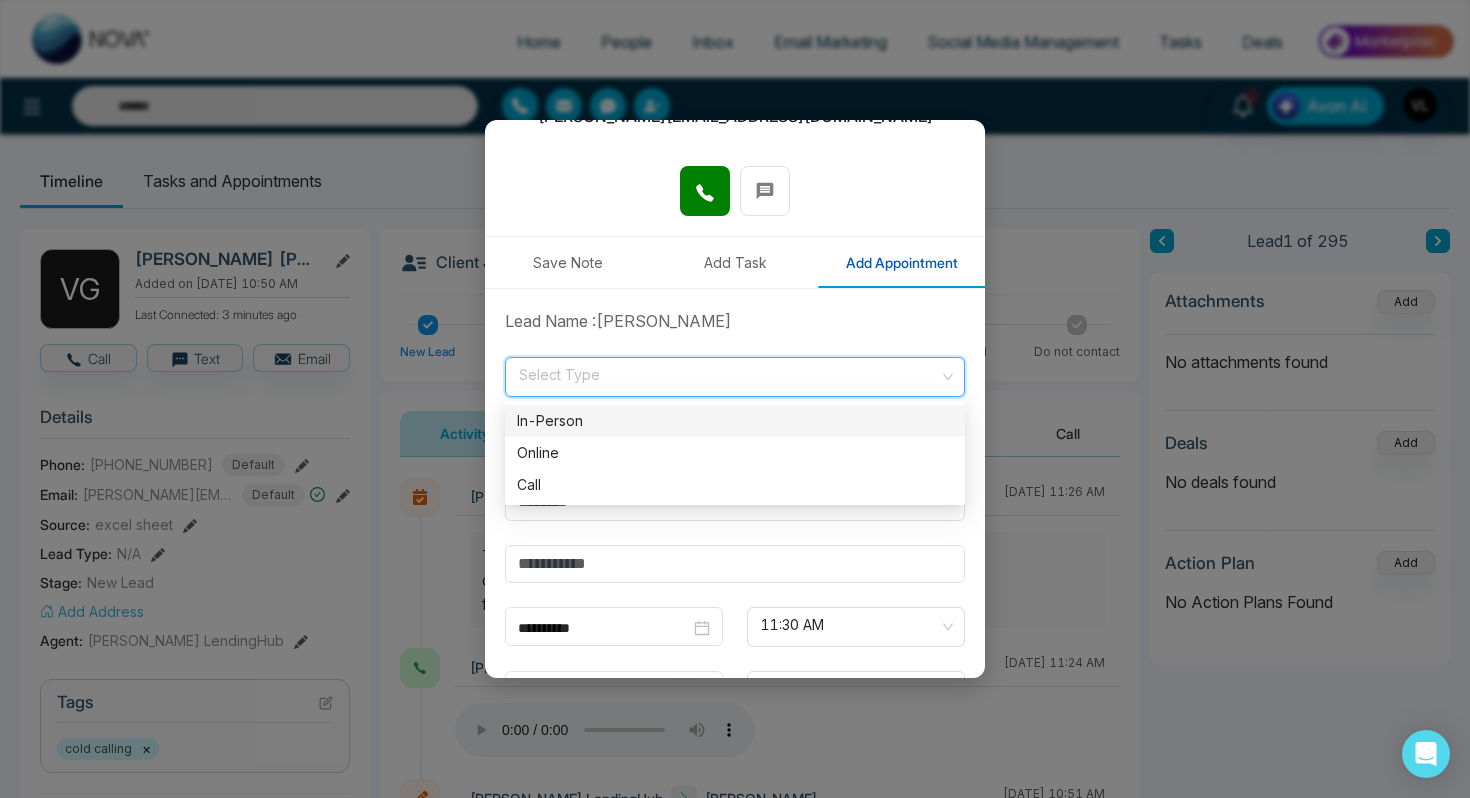 click on "In-Person" at bounding box center [735, 421] 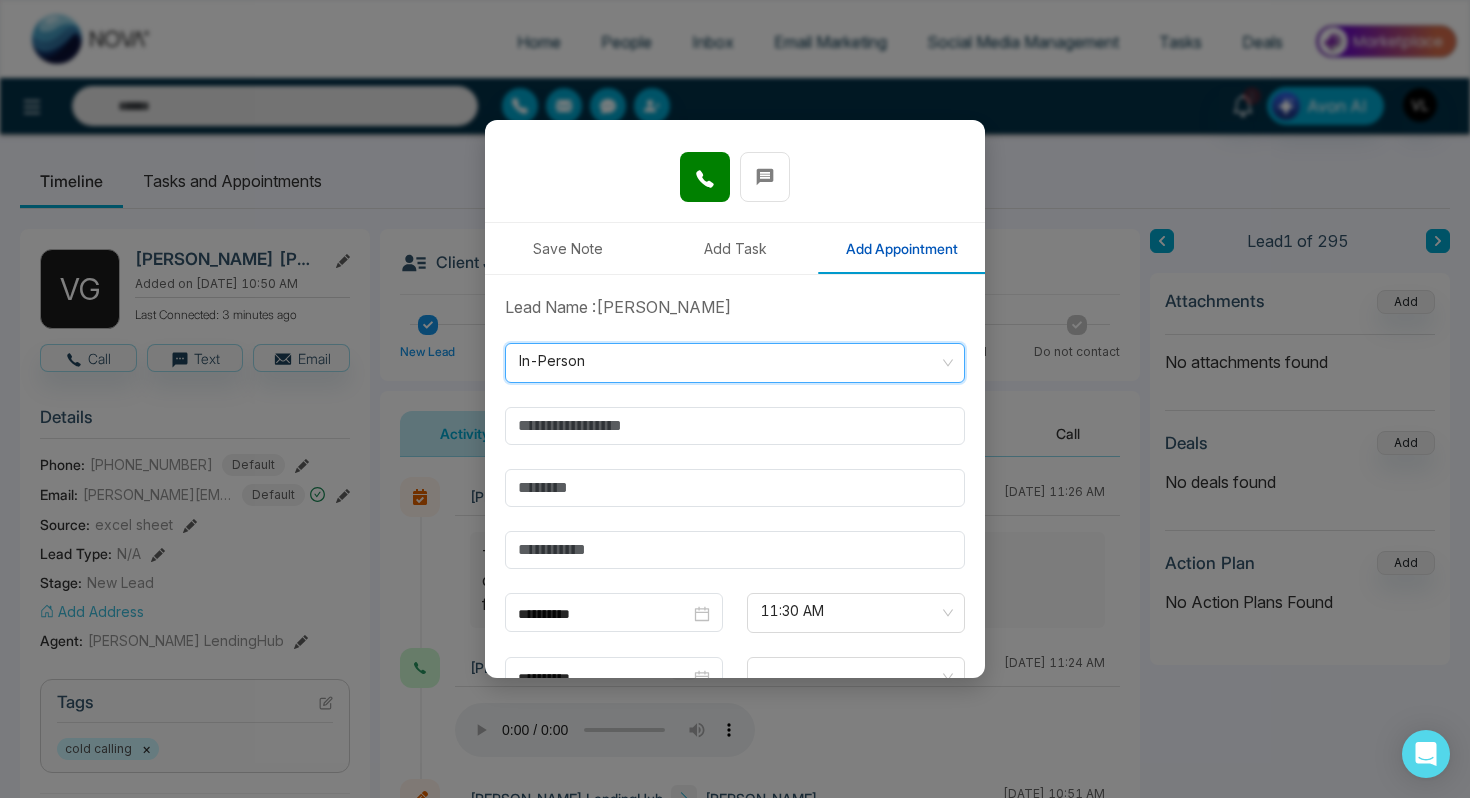 scroll, scrollTop: 0, scrollLeft: 0, axis: both 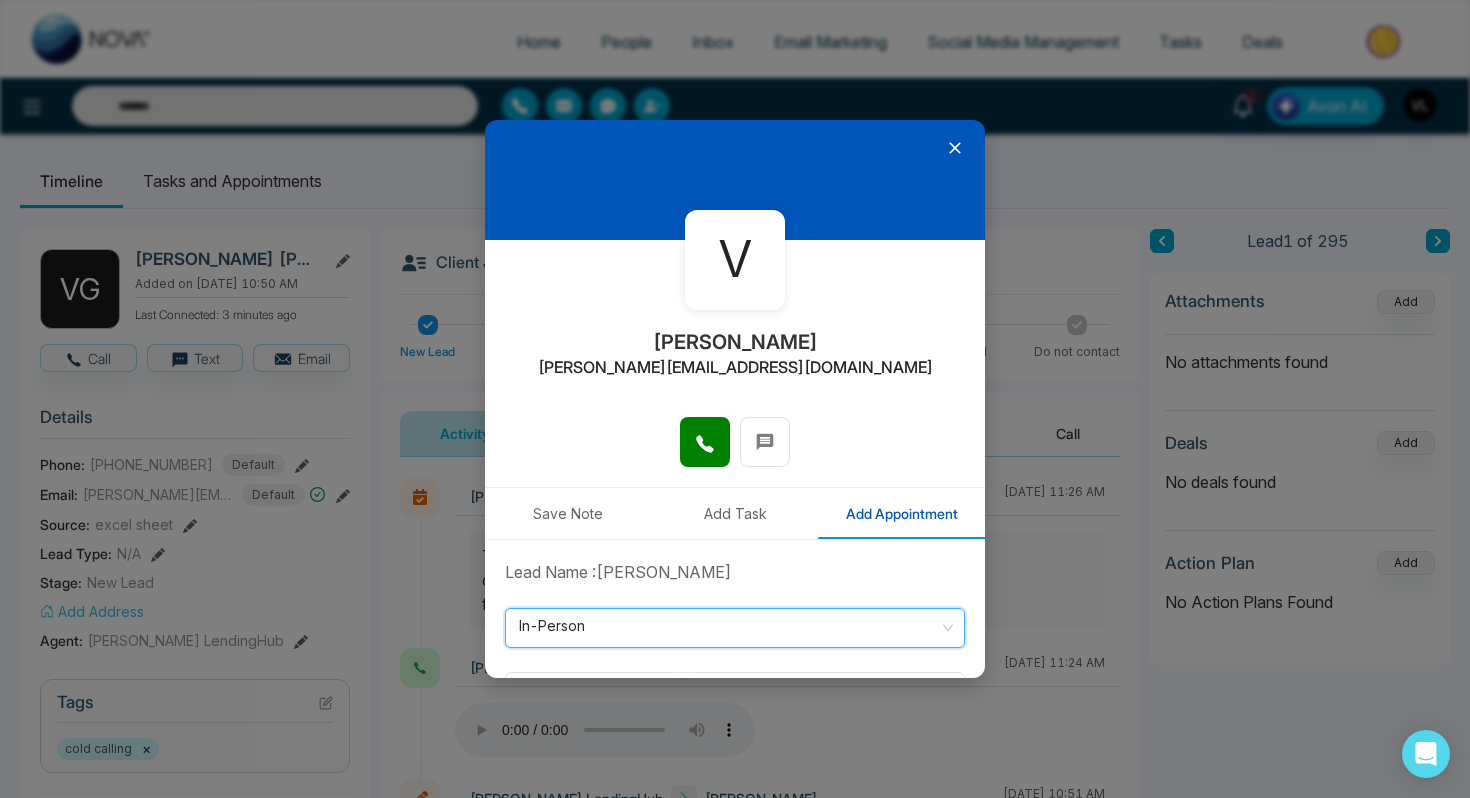 click 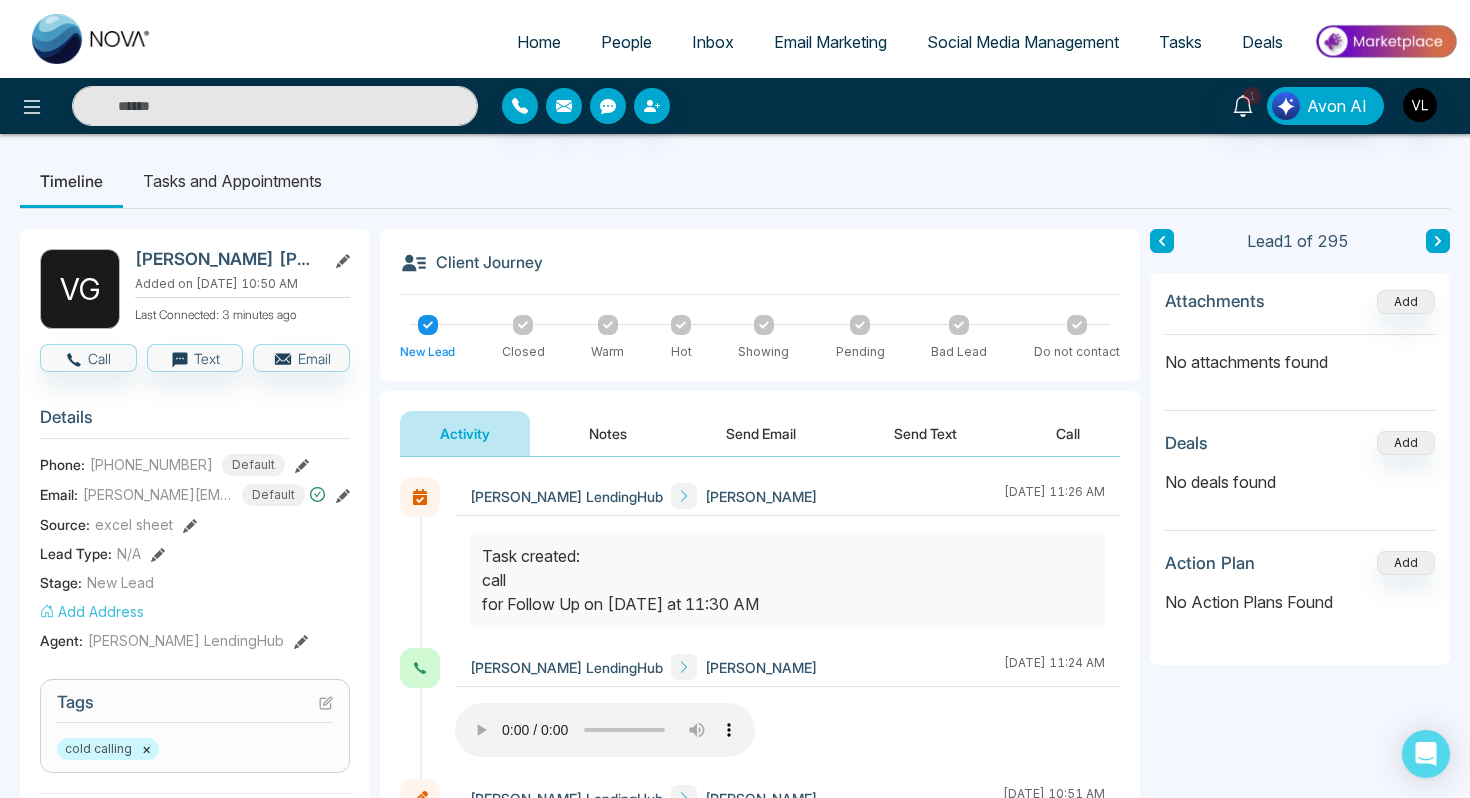 click on "Send Email" at bounding box center [761, 433] 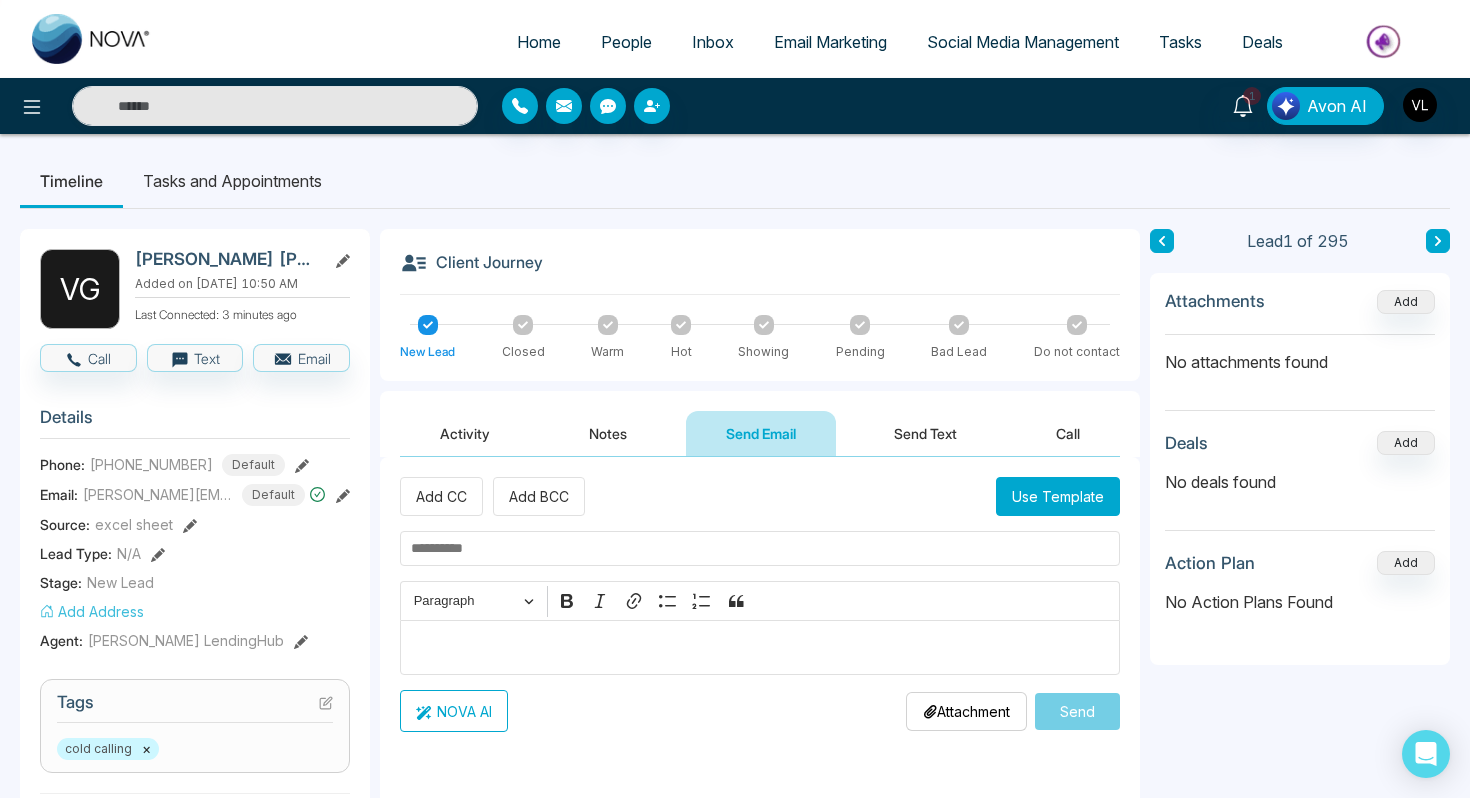 click on "Notes" at bounding box center (608, 433) 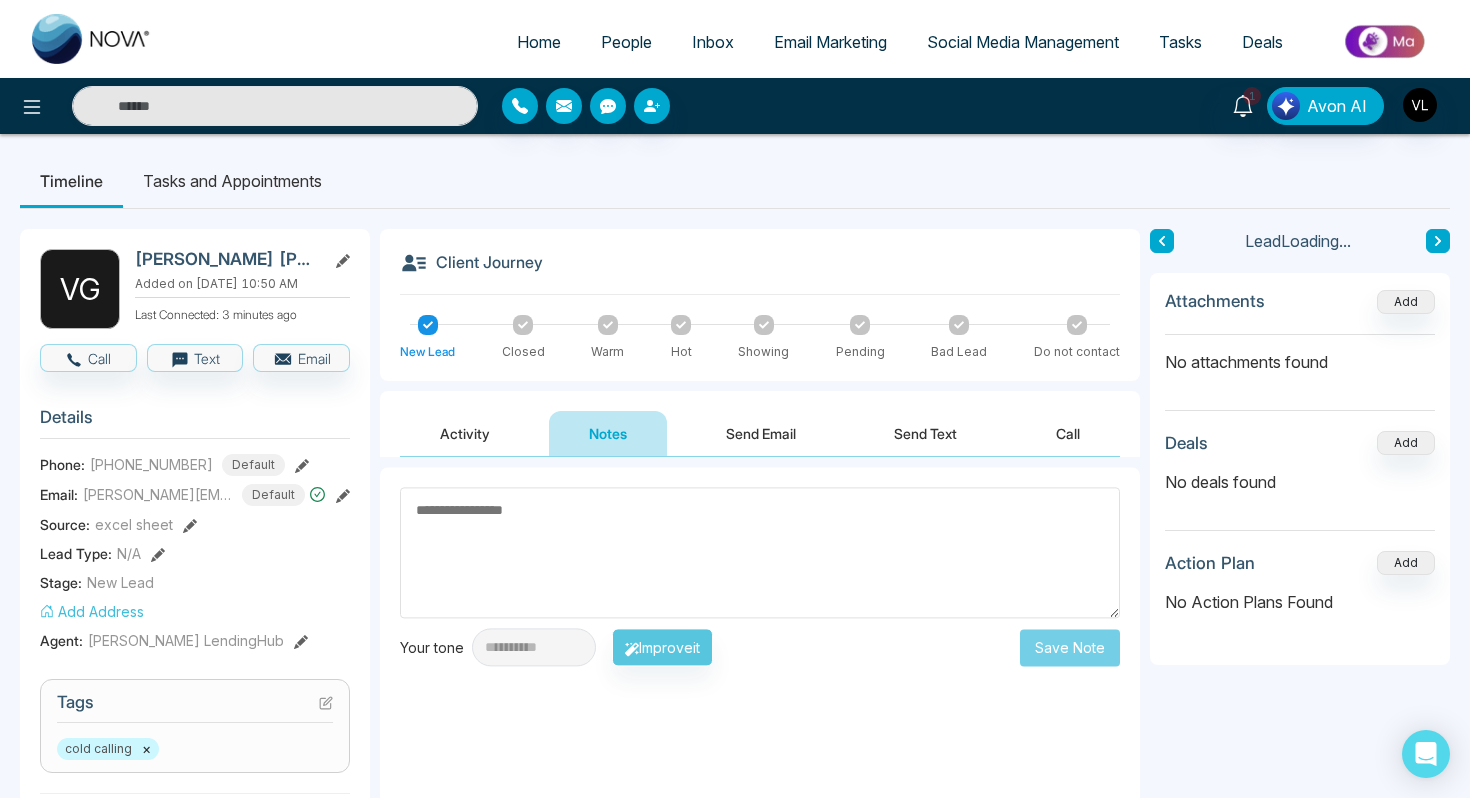 click on "Activity" at bounding box center (465, 433) 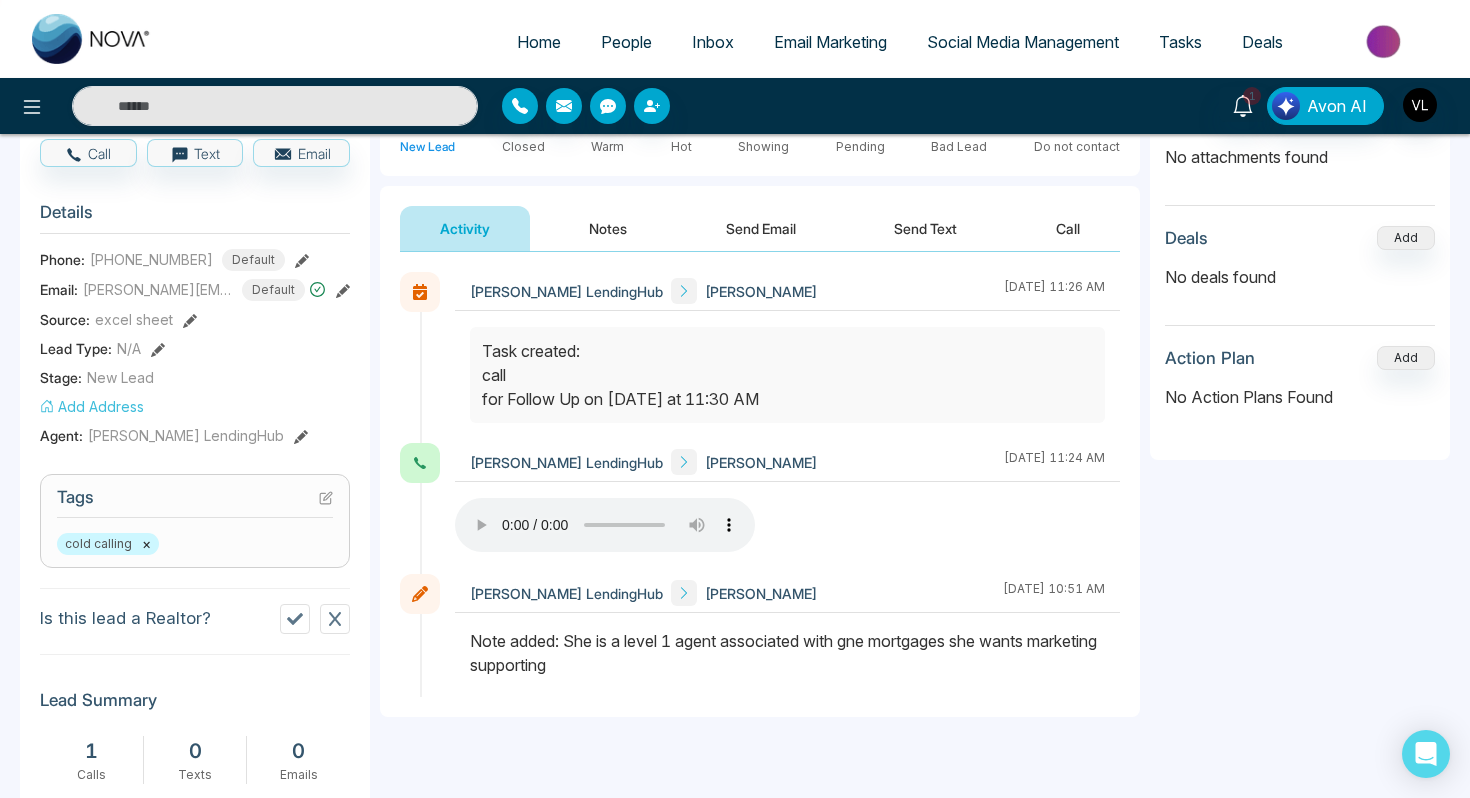 scroll, scrollTop: 211, scrollLeft: 0, axis: vertical 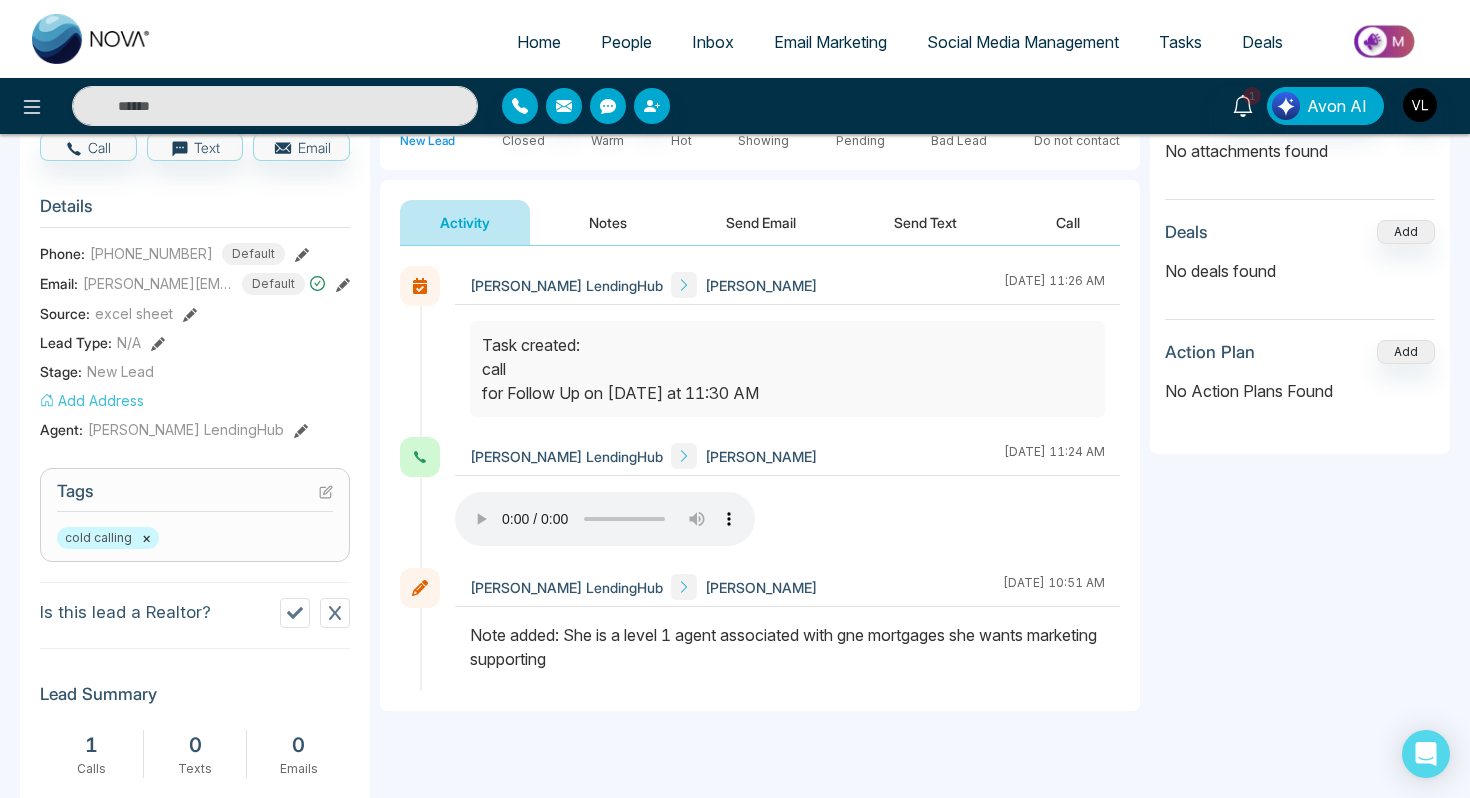 drag, startPoint x: 458, startPoint y: 484, endPoint x: 759, endPoint y: 517, distance: 302.80356 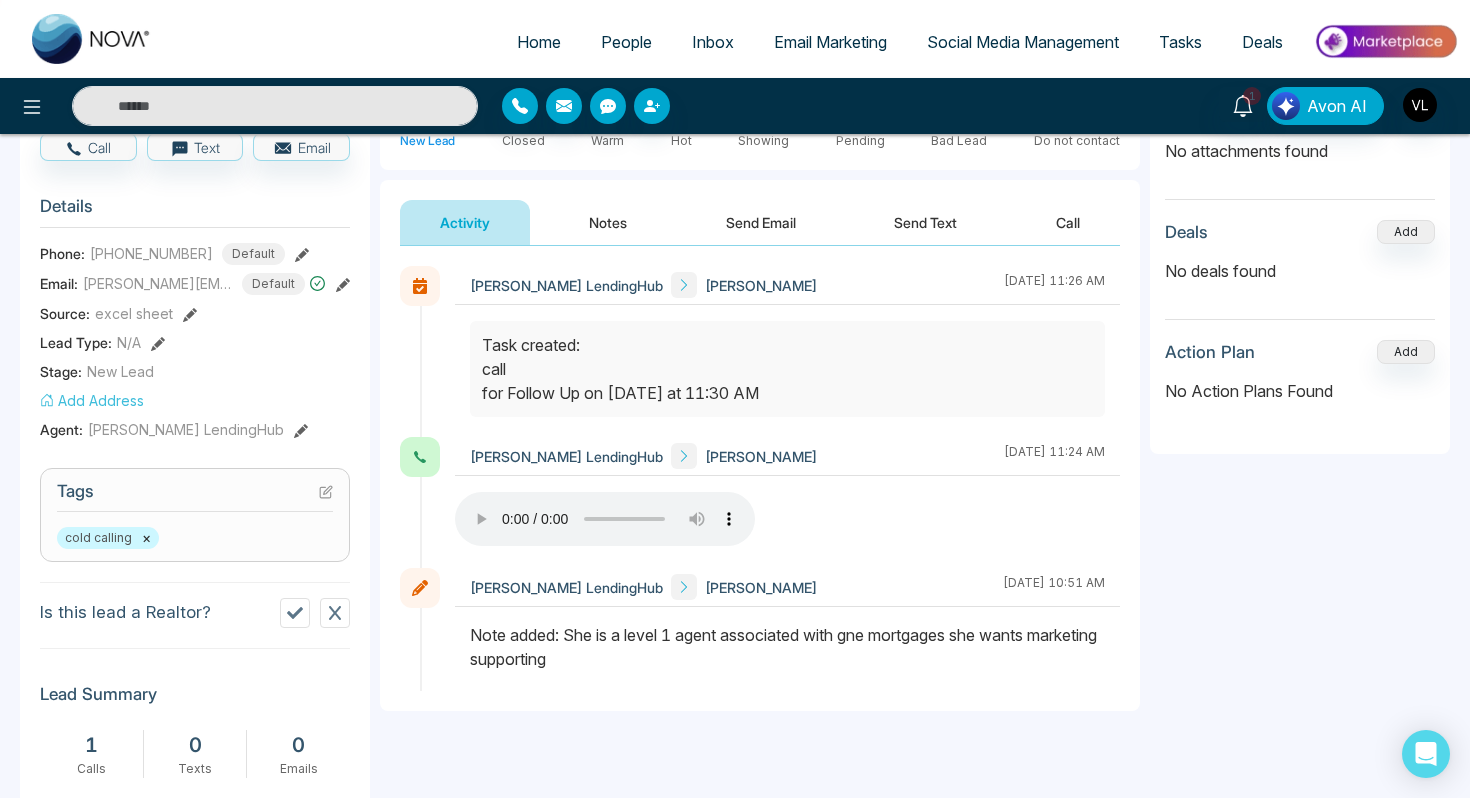 click on "[PERSON_NAME] LendingHub [PERSON_NAME] [DATE] 11:24 AM" at bounding box center [787, 502] 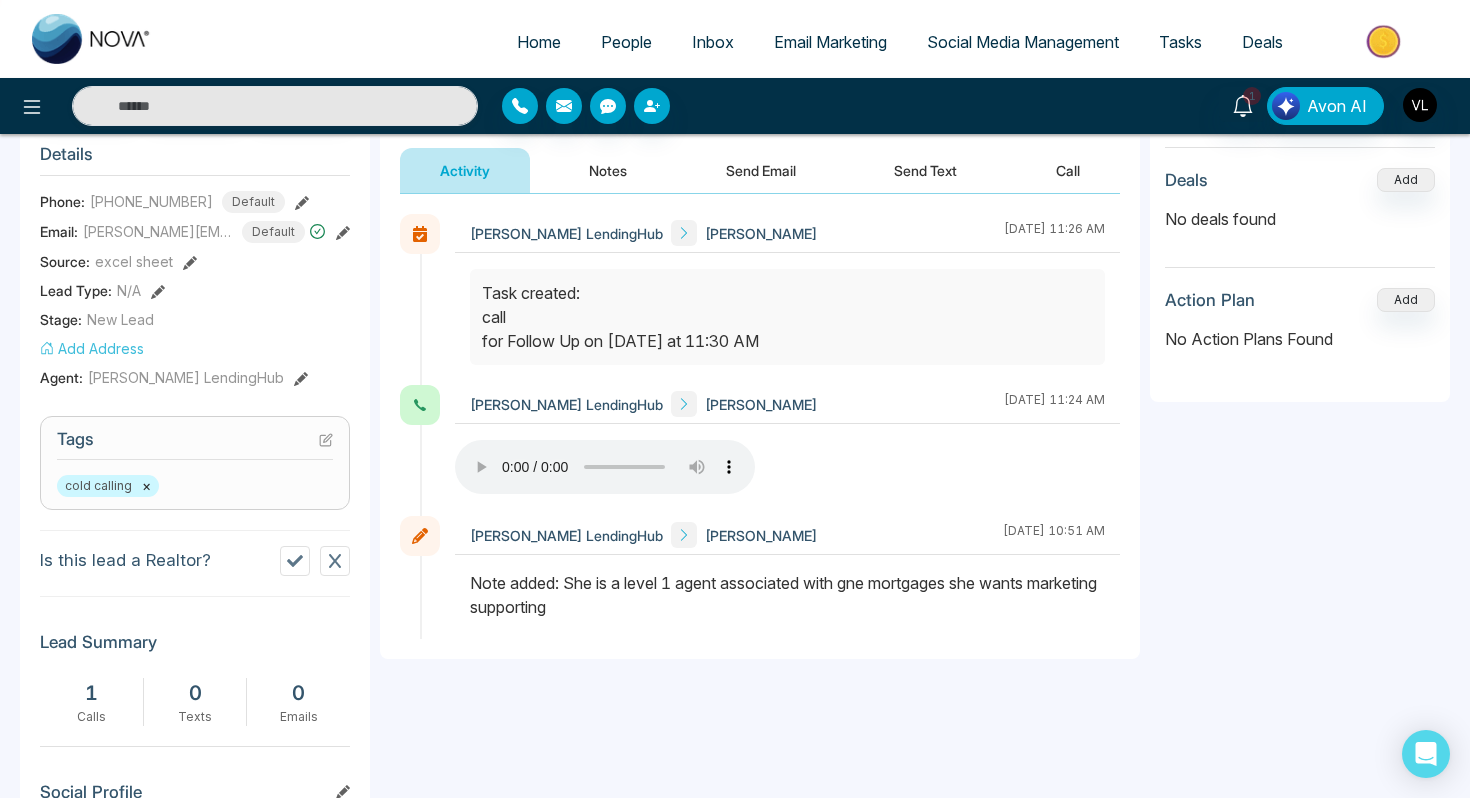scroll, scrollTop: 181, scrollLeft: 0, axis: vertical 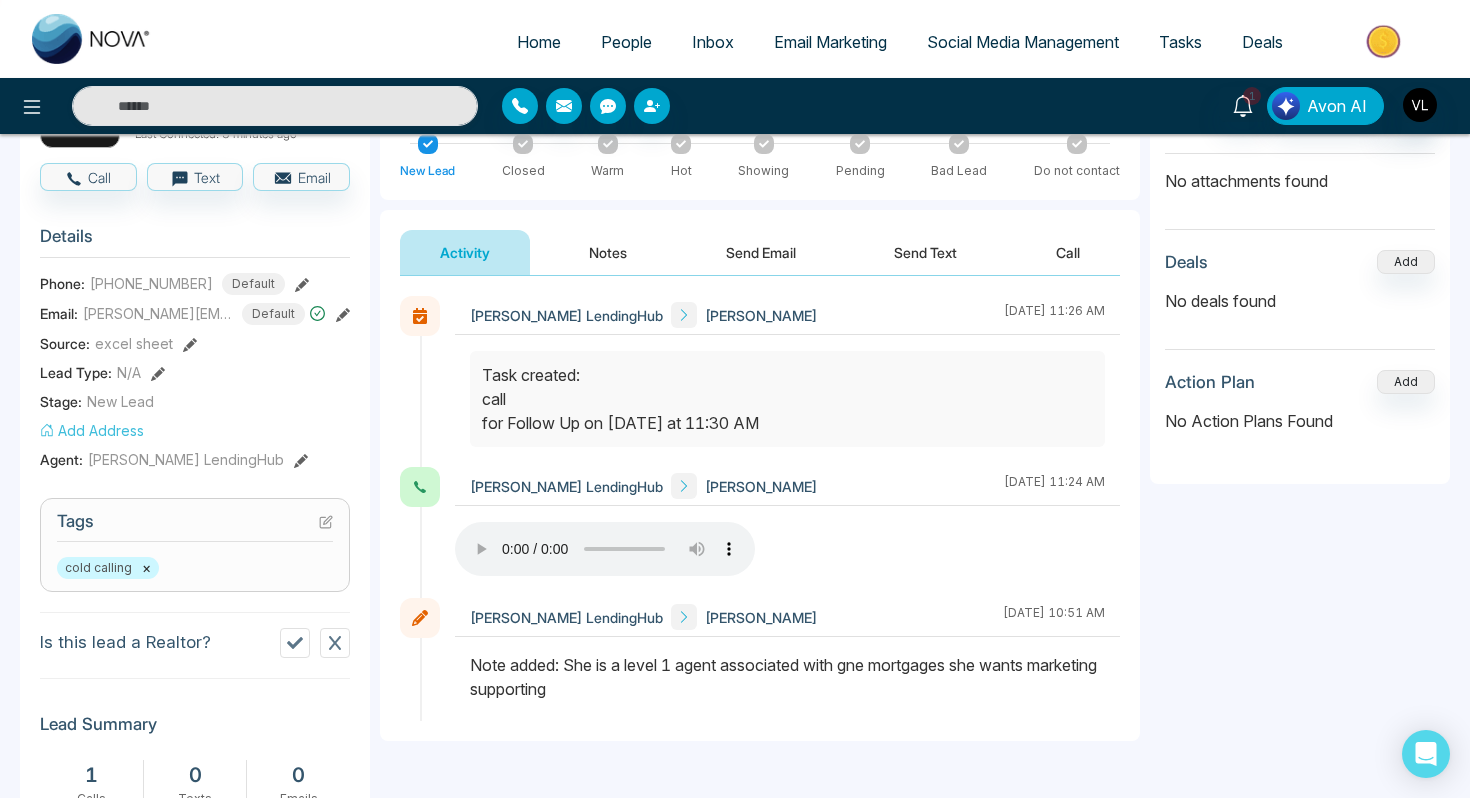 drag, startPoint x: 484, startPoint y: 372, endPoint x: 808, endPoint y: 429, distance: 328.97568 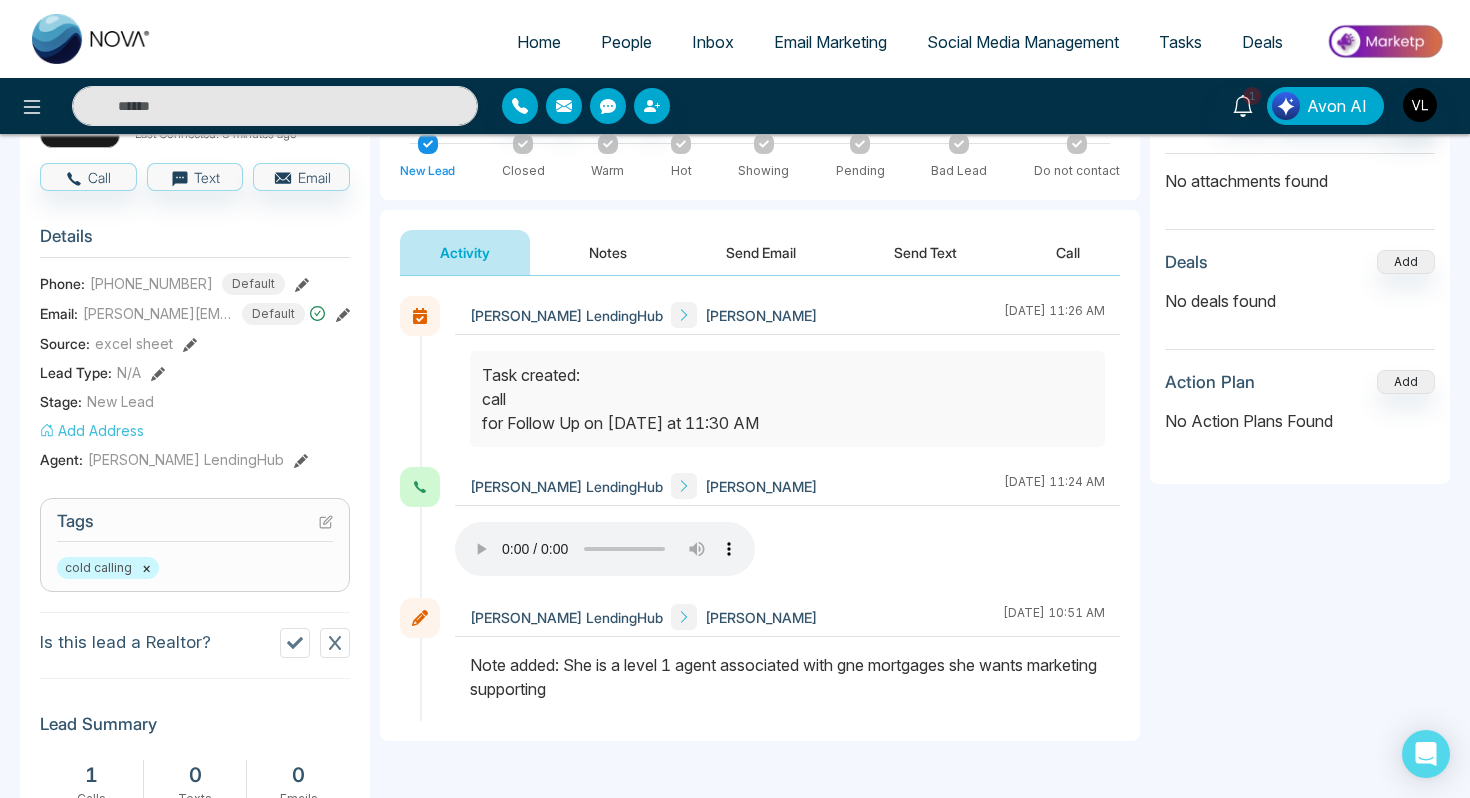 click on "Task created:   call   for Follow Up on [DATE] at 11:30 AM" at bounding box center (787, 399) 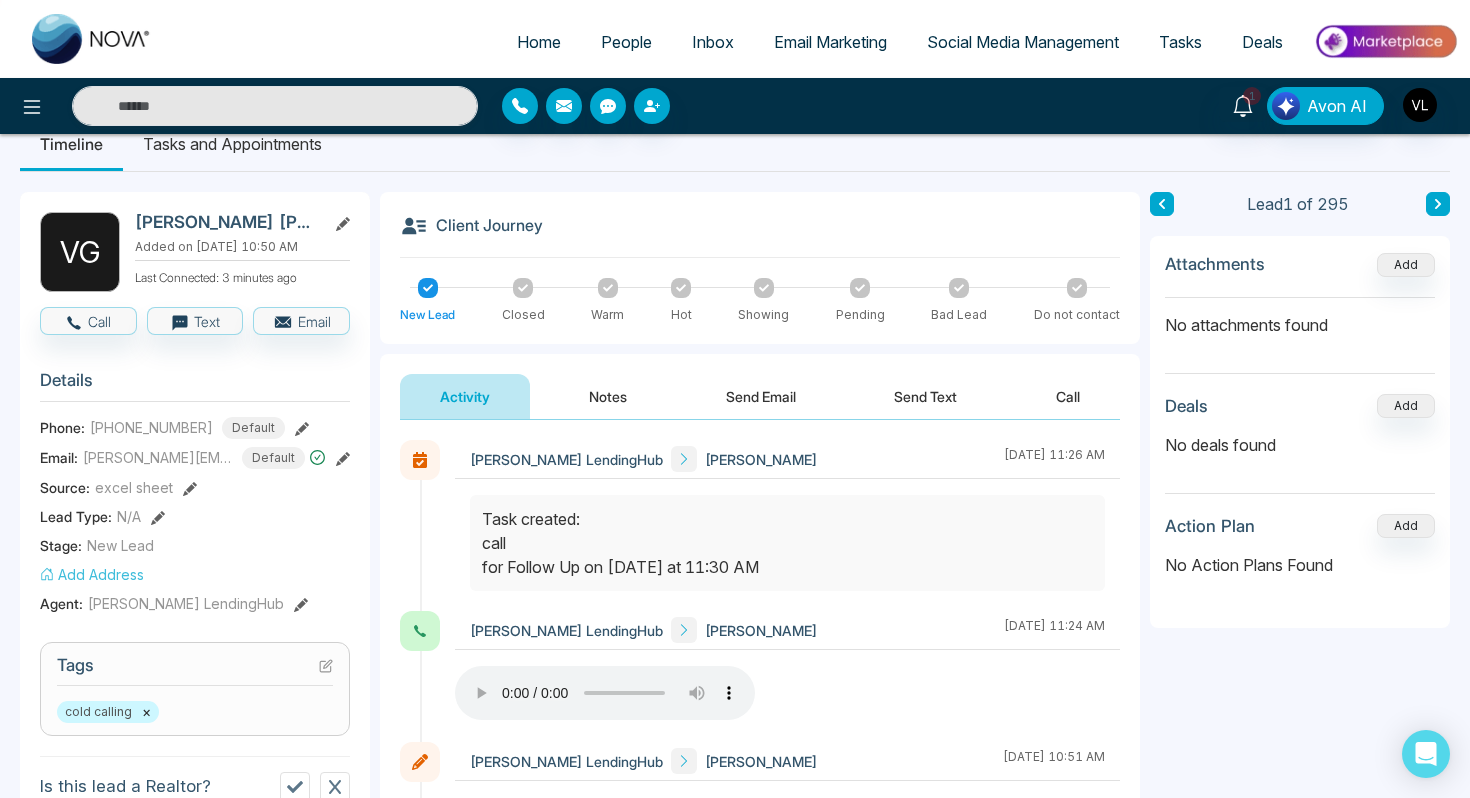 scroll, scrollTop: 0, scrollLeft: 0, axis: both 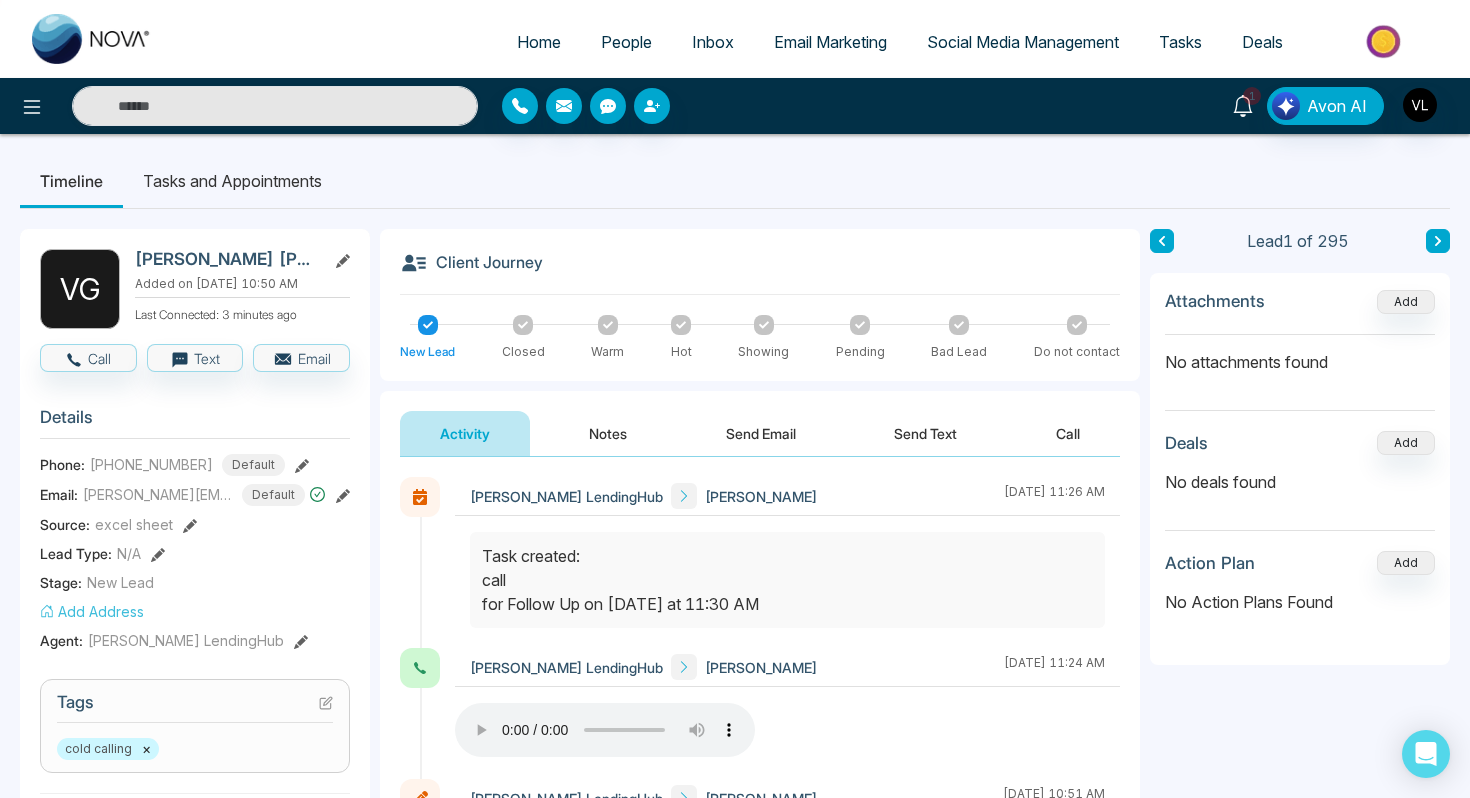 click on "1" at bounding box center [1243, 104] 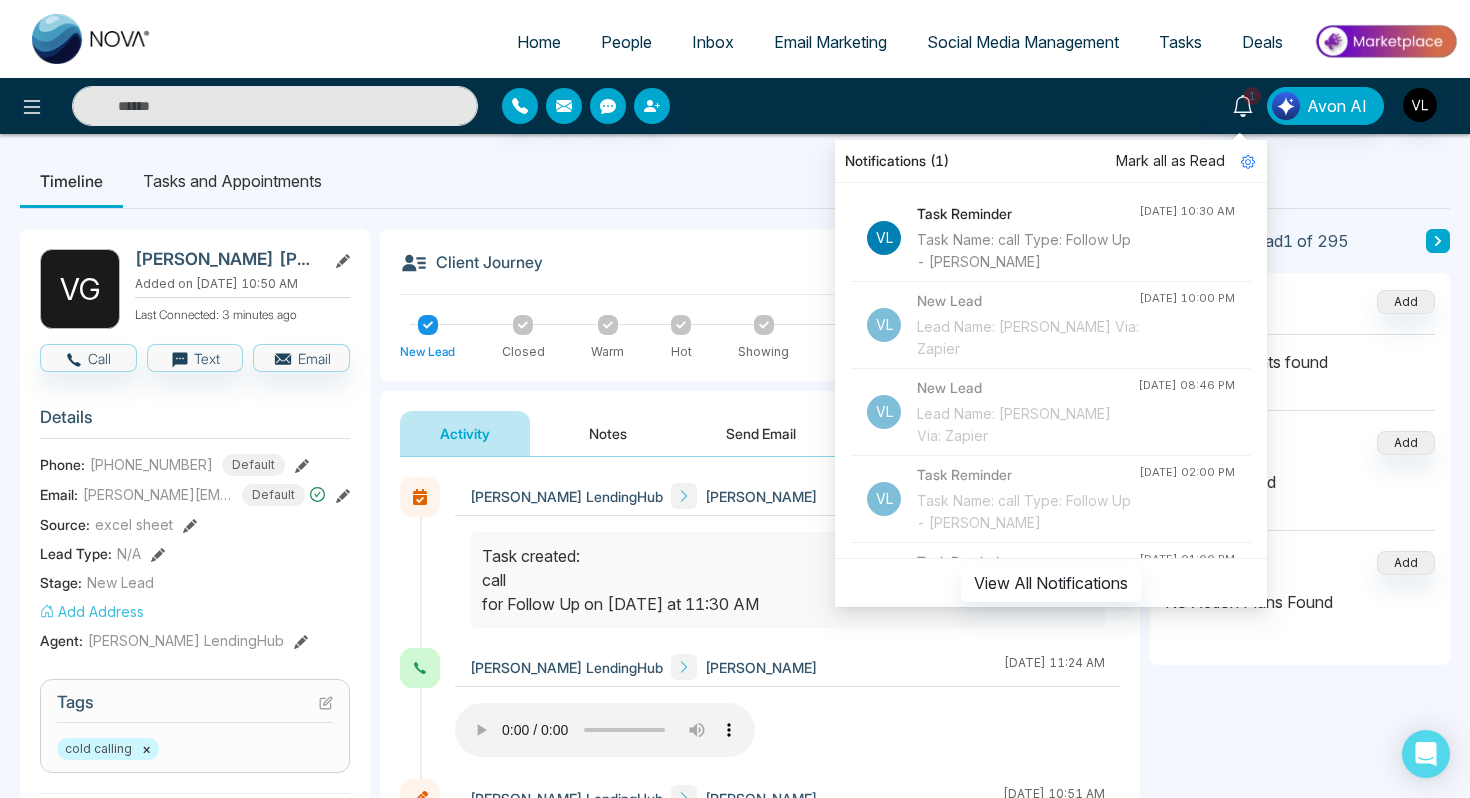click on "Task Name: call
Type: Follow Up - [PERSON_NAME]" at bounding box center (1028, 251) 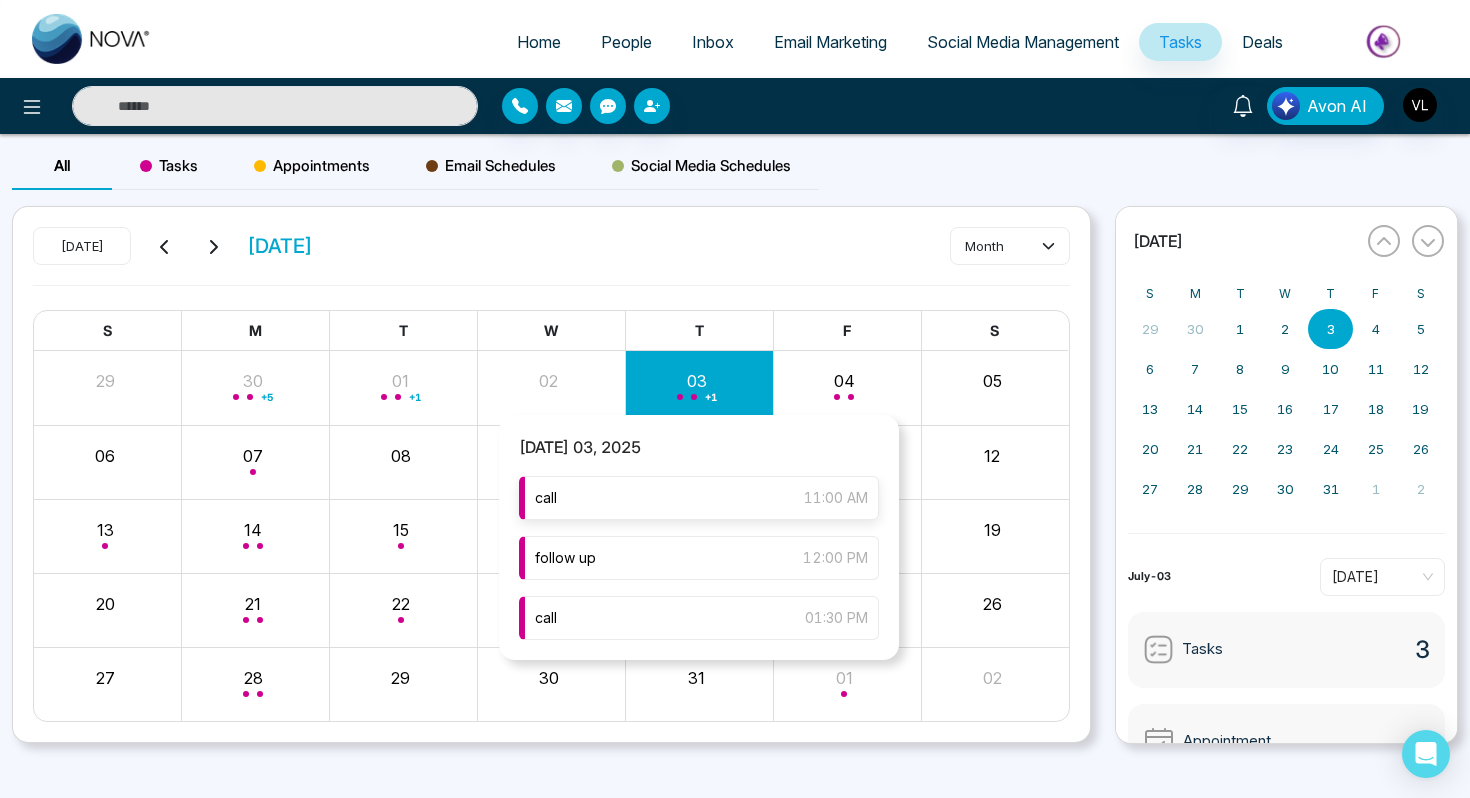 click on "call 11:00 AM" at bounding box center [699, 498] 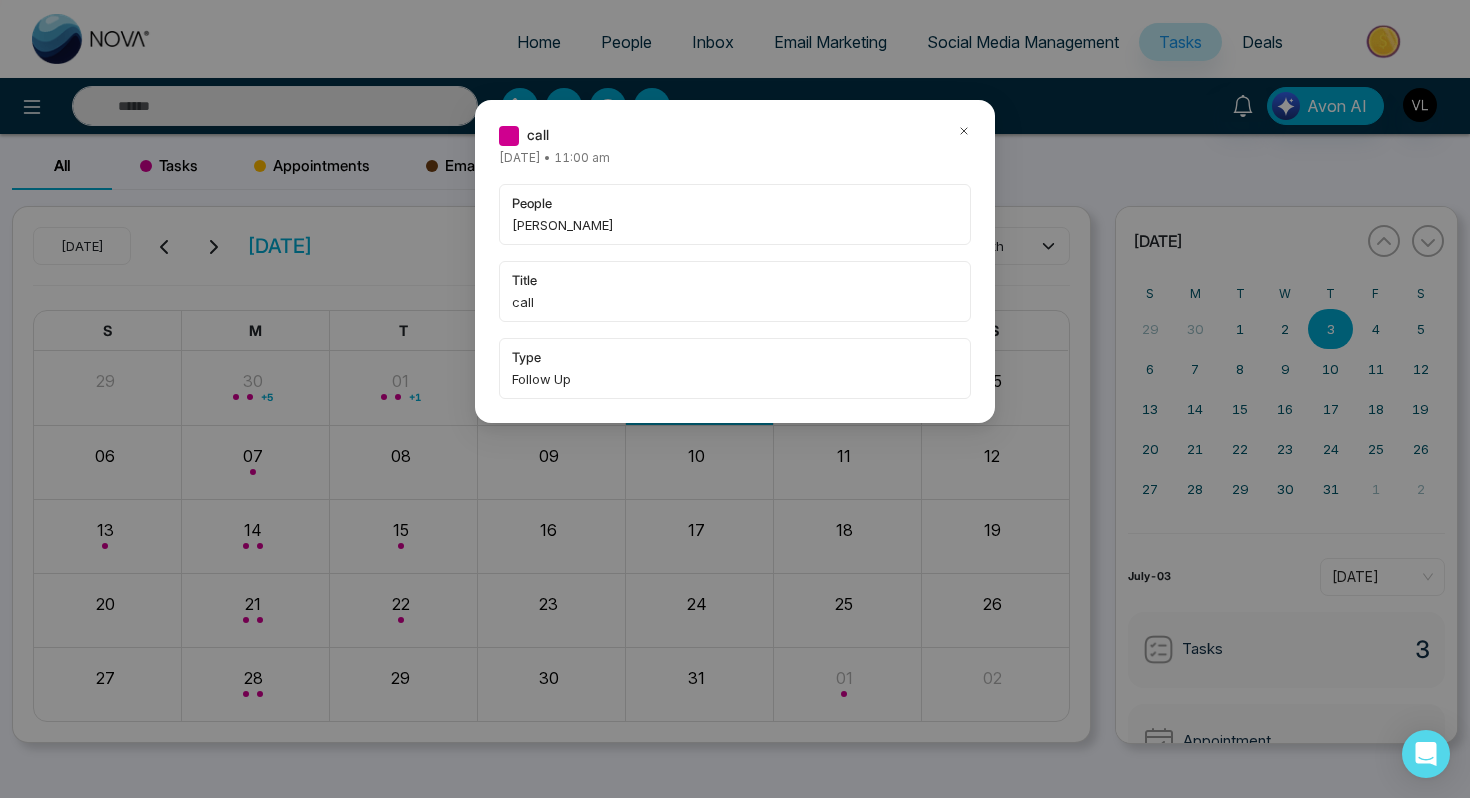click 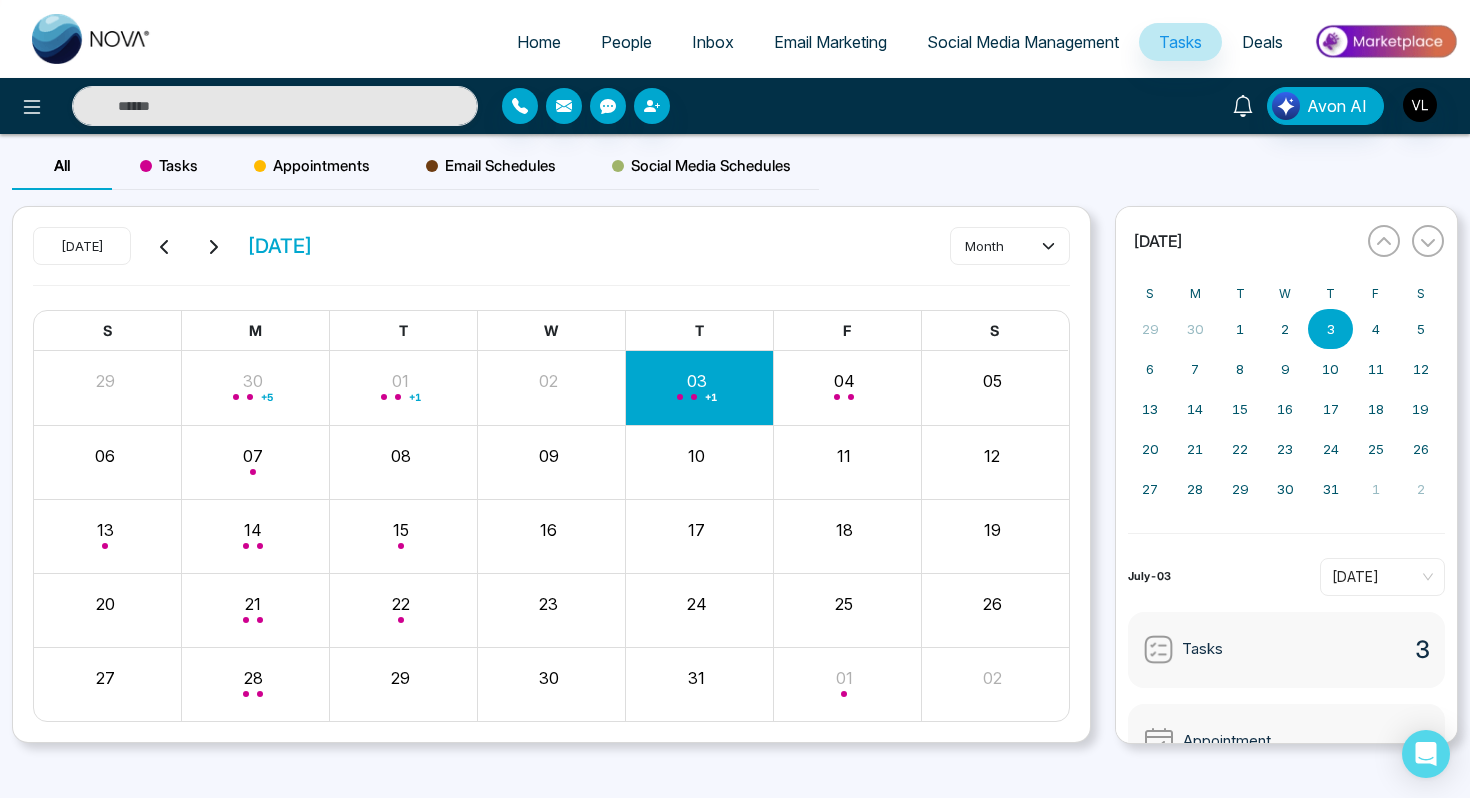 click at bounding box center [1243, 104] 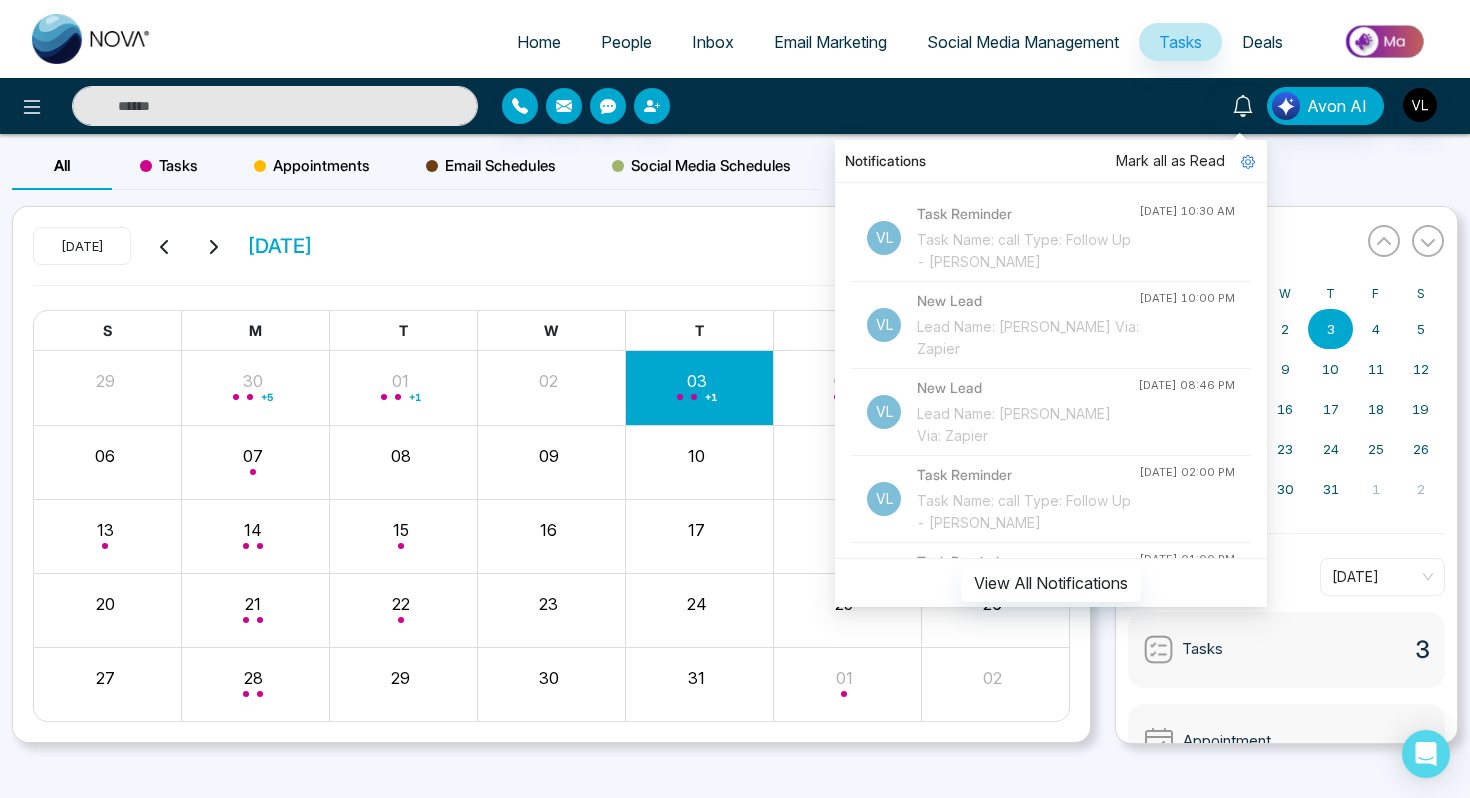 click at bounding box center [275, 106] 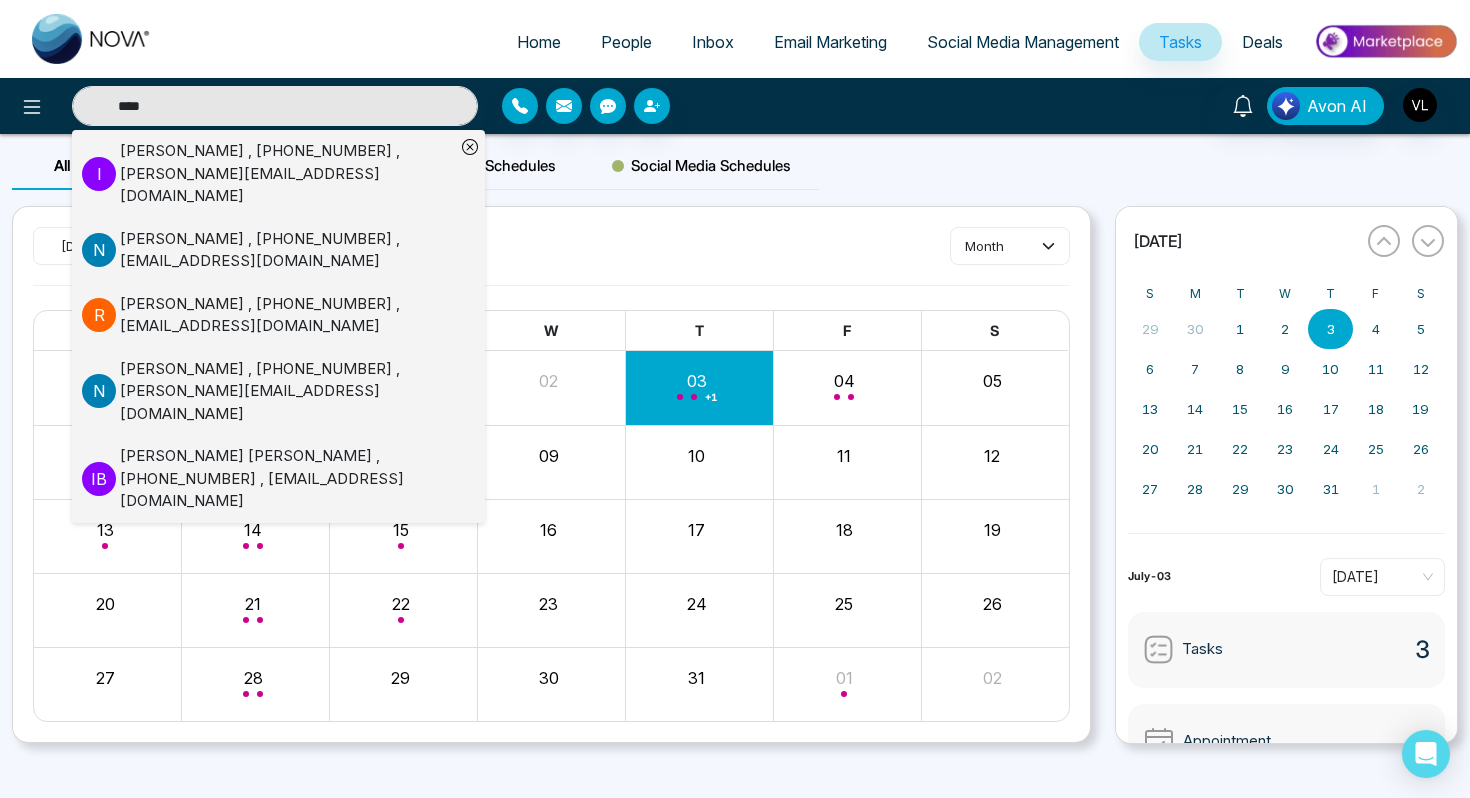 type on "****" 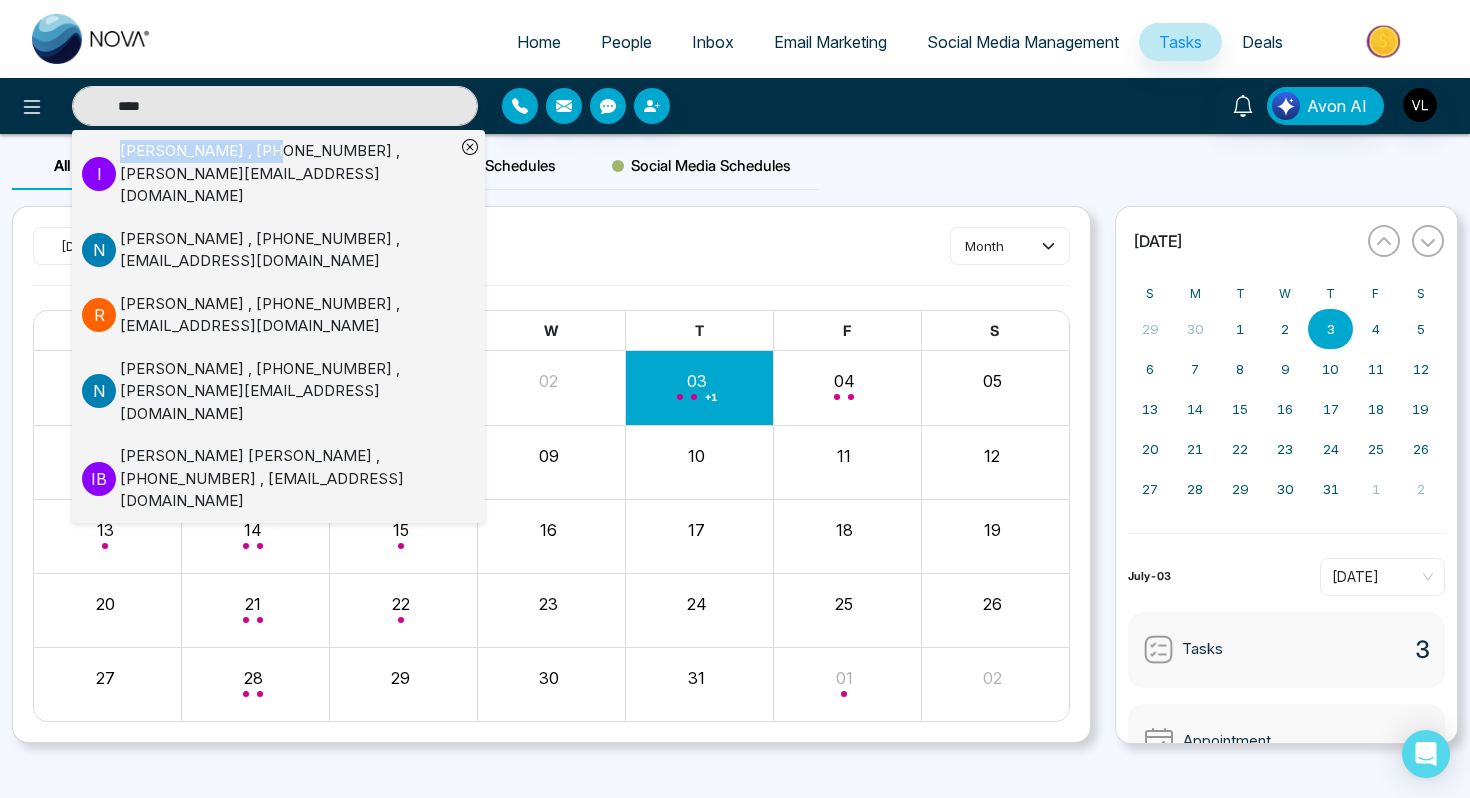 click on "[PERSON_NAME]     , [PHONE_NUMBER]   , [PERSON_NAME][EMAIL_ADDRESS][DOMAIN_NAME]" at bounding box center (287, 174) 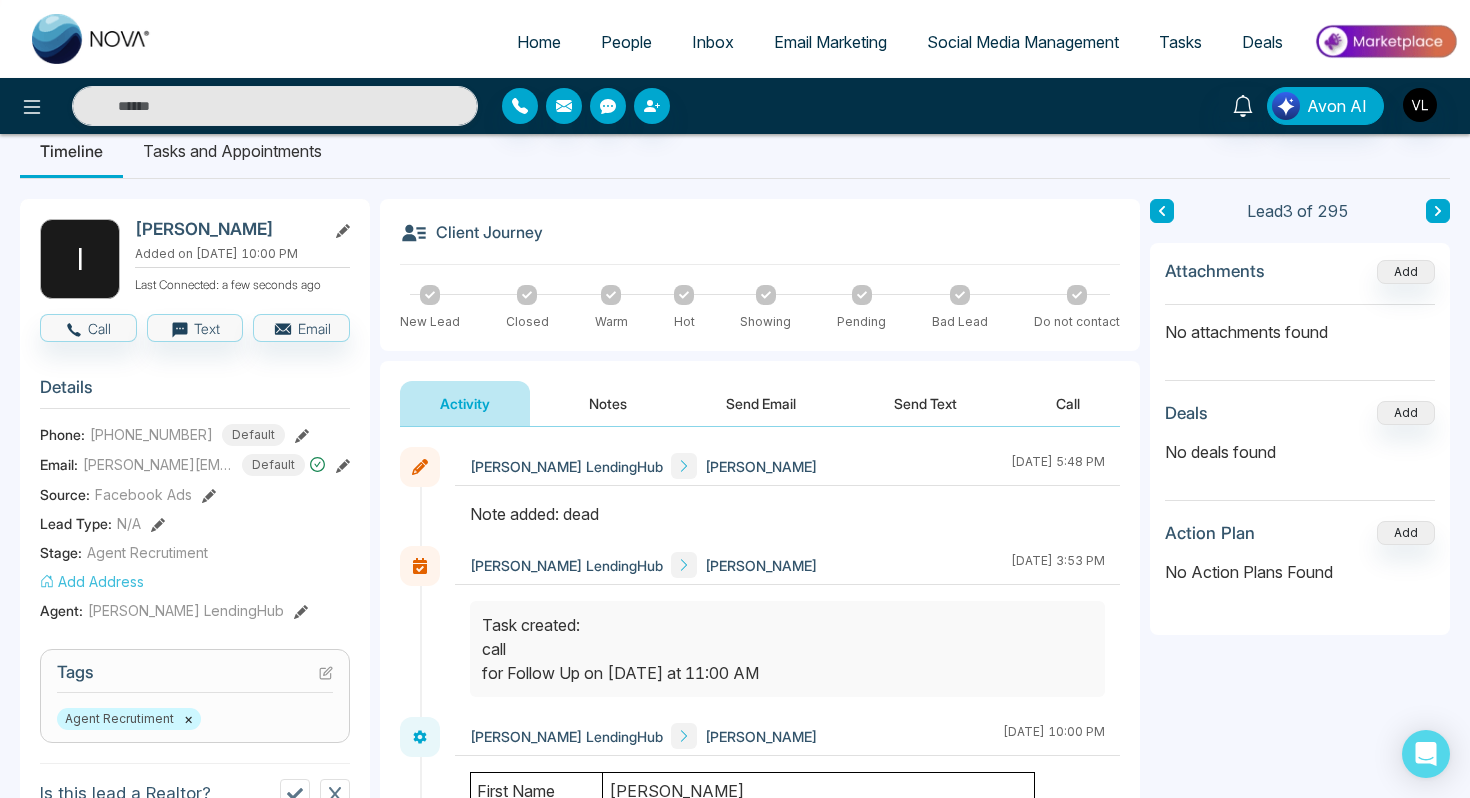 scroll, scrollTop: 0, scrollLeft: 0, axis: both 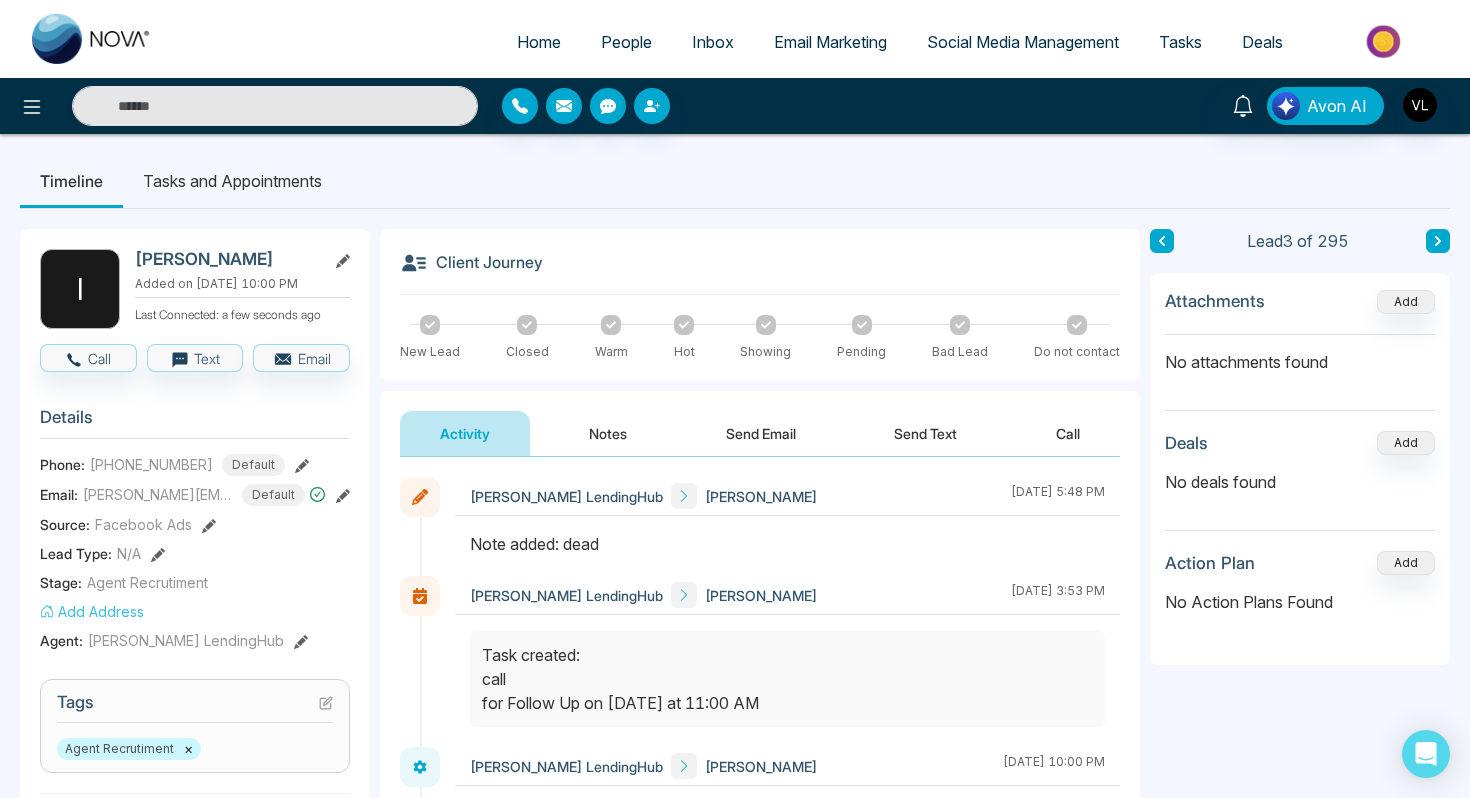 drag, startPoint x: 640, startPoint y: 546, endPoint x: 452, endPoint y: 545, distance: 188.00266 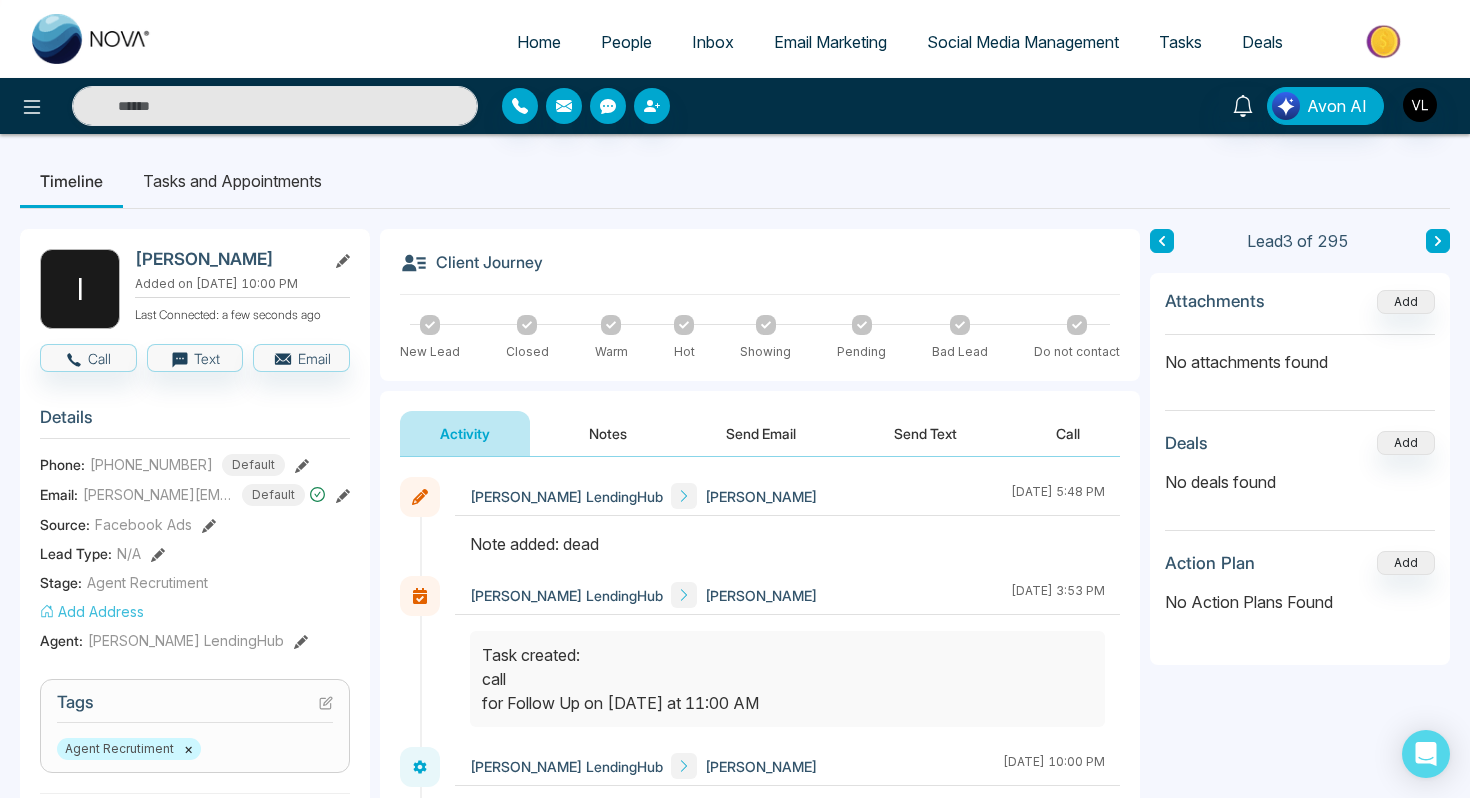 click on "[PERSON_NAME] LendingHub [PERSON_NAME] [DATE] 5:48 PM" at bounding box center (760, 526) 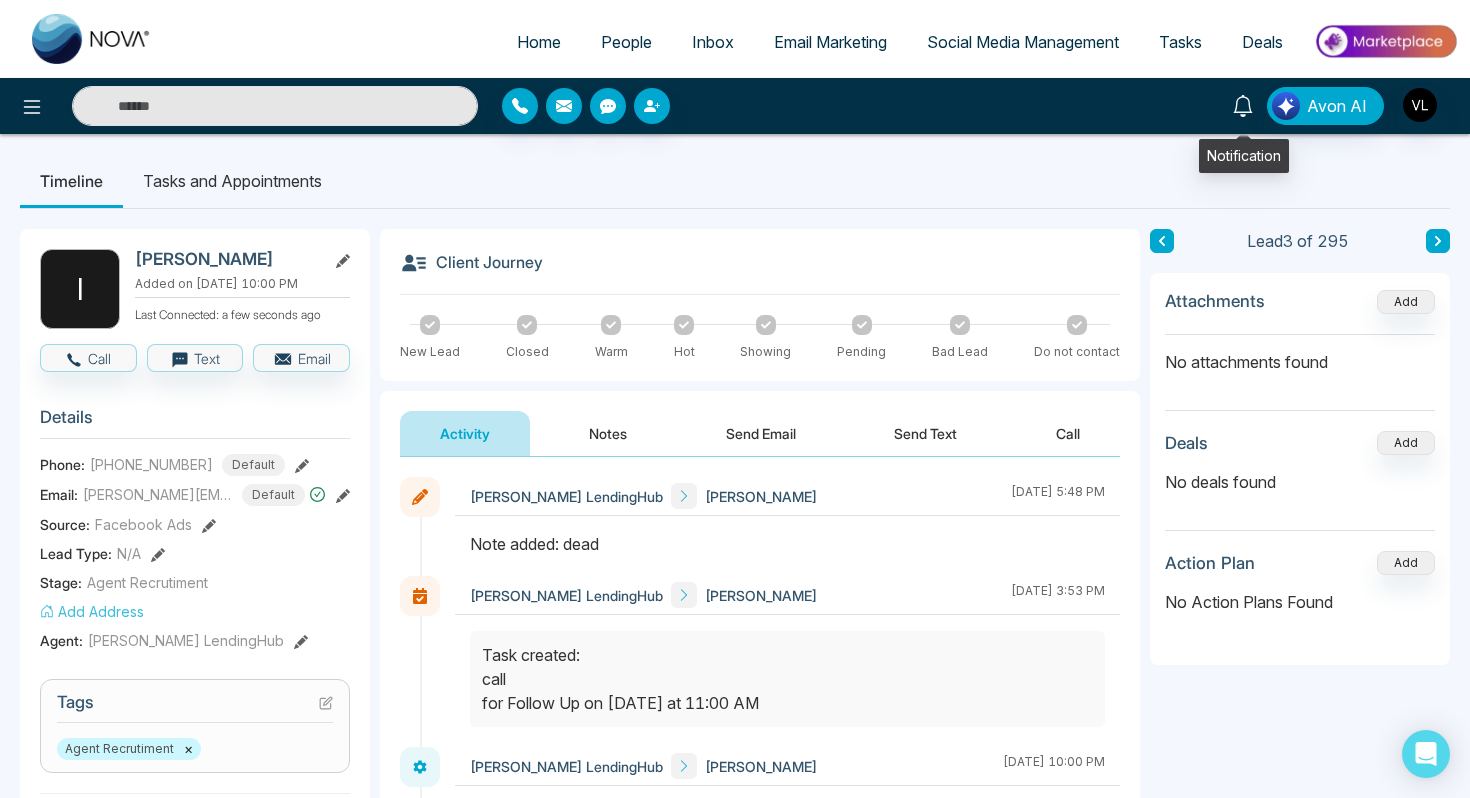 click at bounding box center [1243, 104] 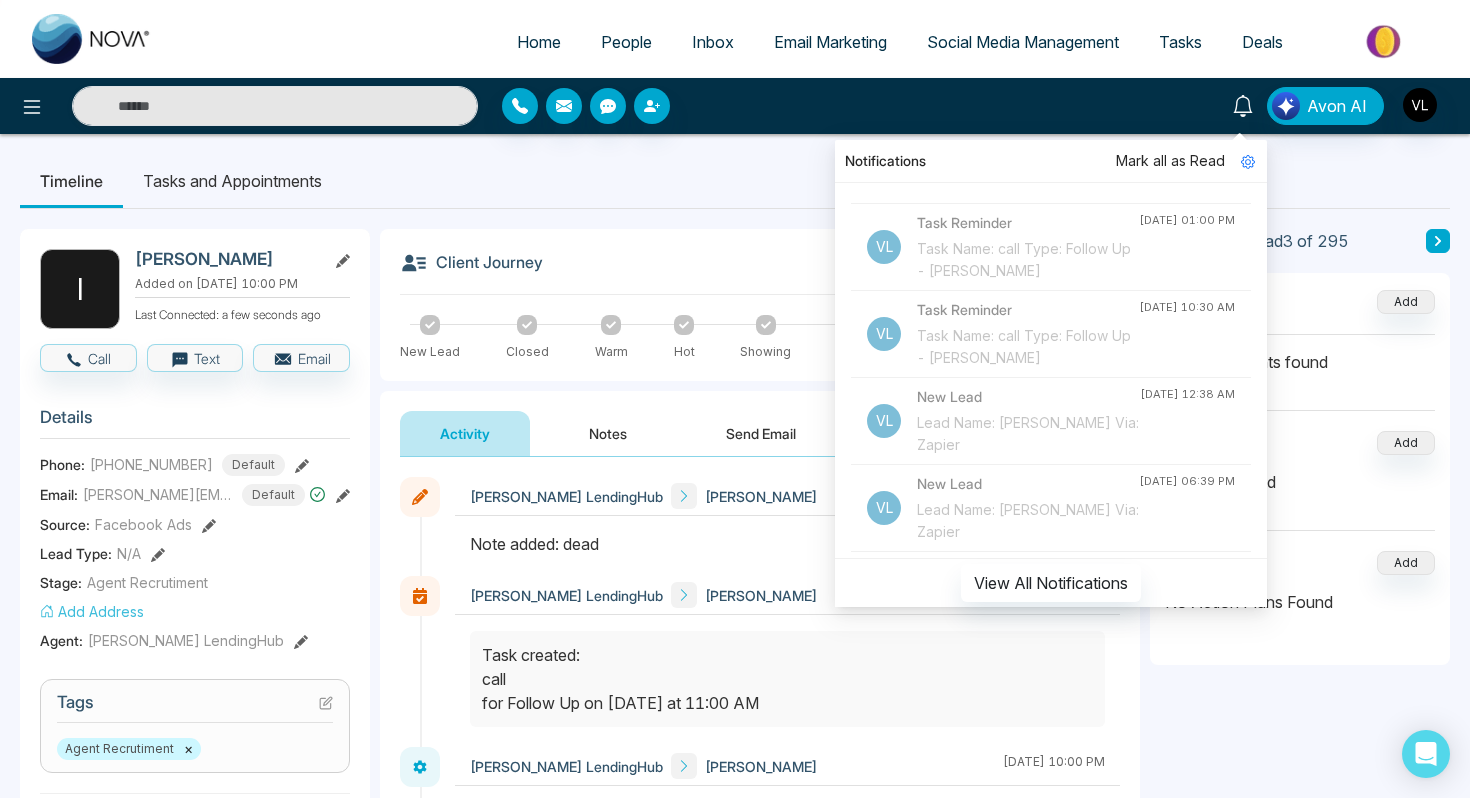 scroll, scrollTop: 340, scrollLeft: 0, axis: vertical 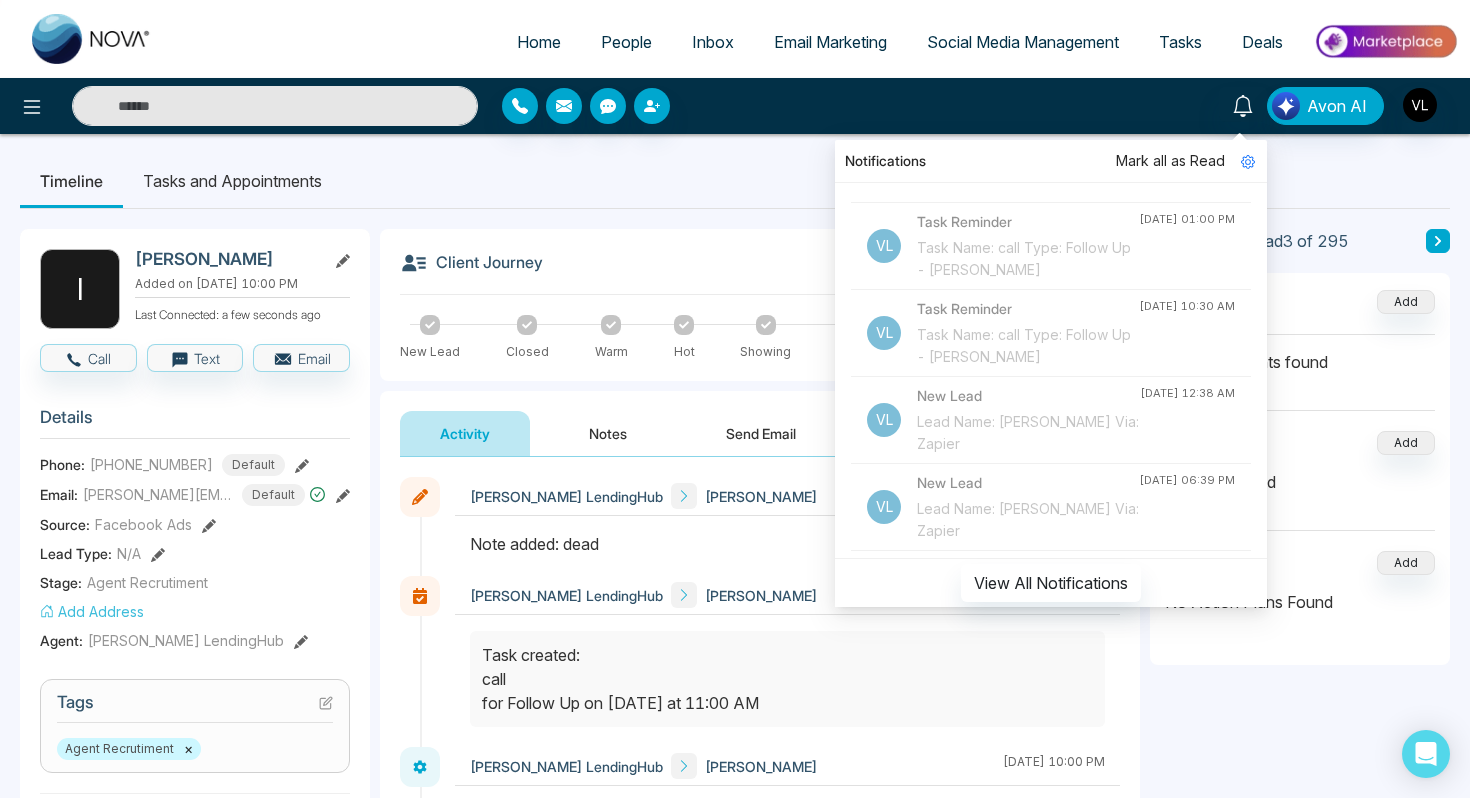 click at bounding box center (275, 106) 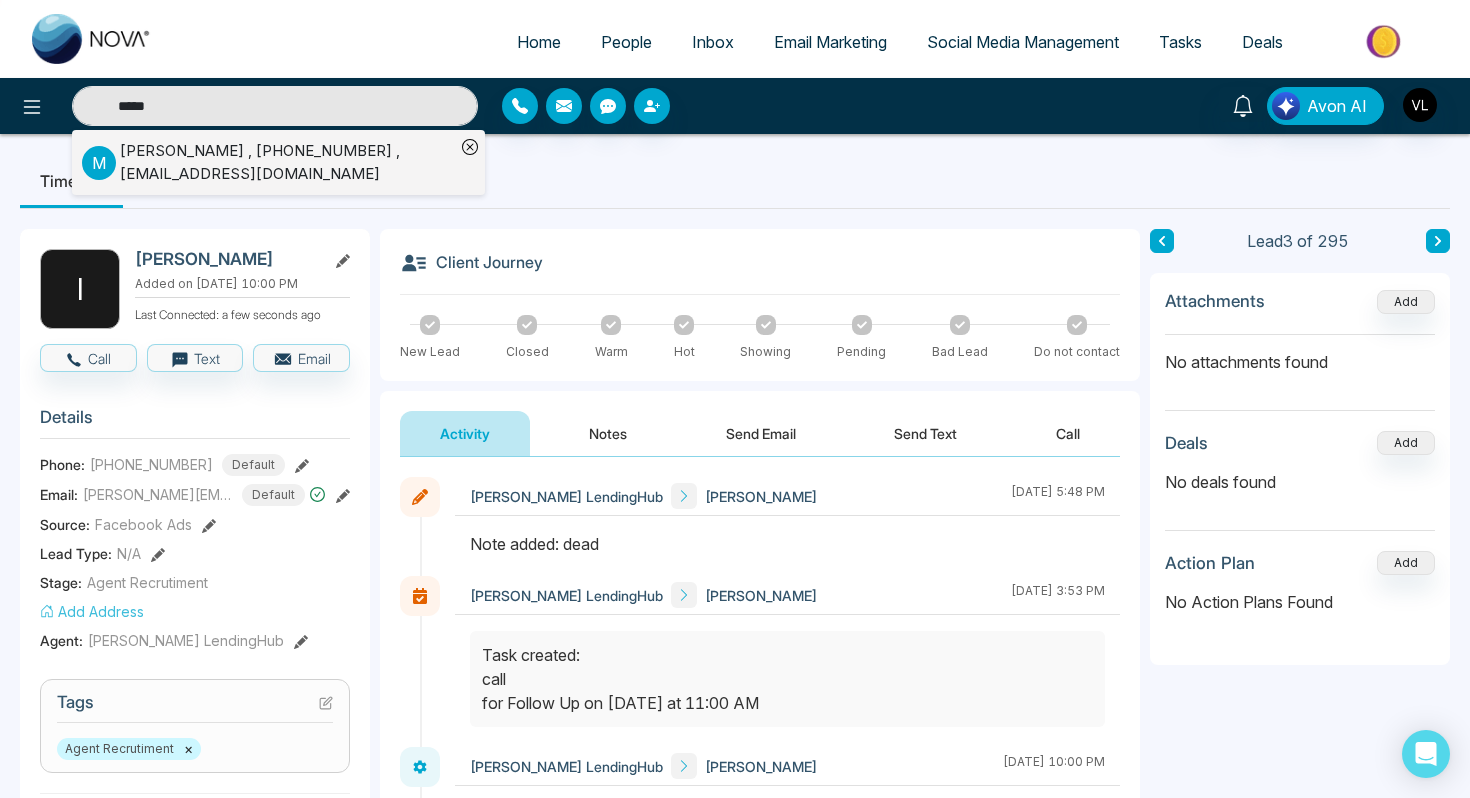 type on "*****" 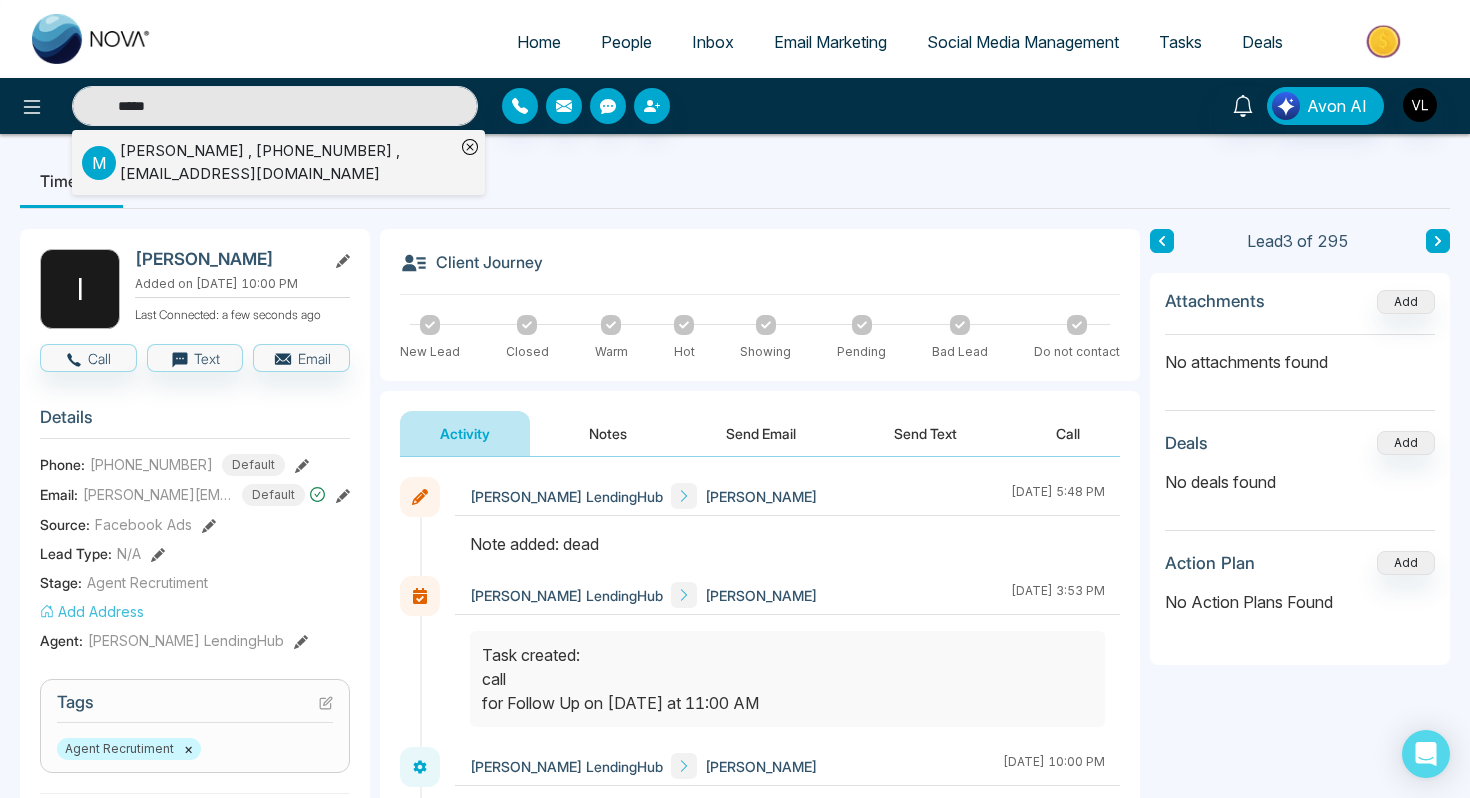 click on "[PERSON_NAME]     , [PHONE_NUMBER]   , [EMAIL_ADDRESS][DOMAIN_NAME]" at bounding box center (287, 162) 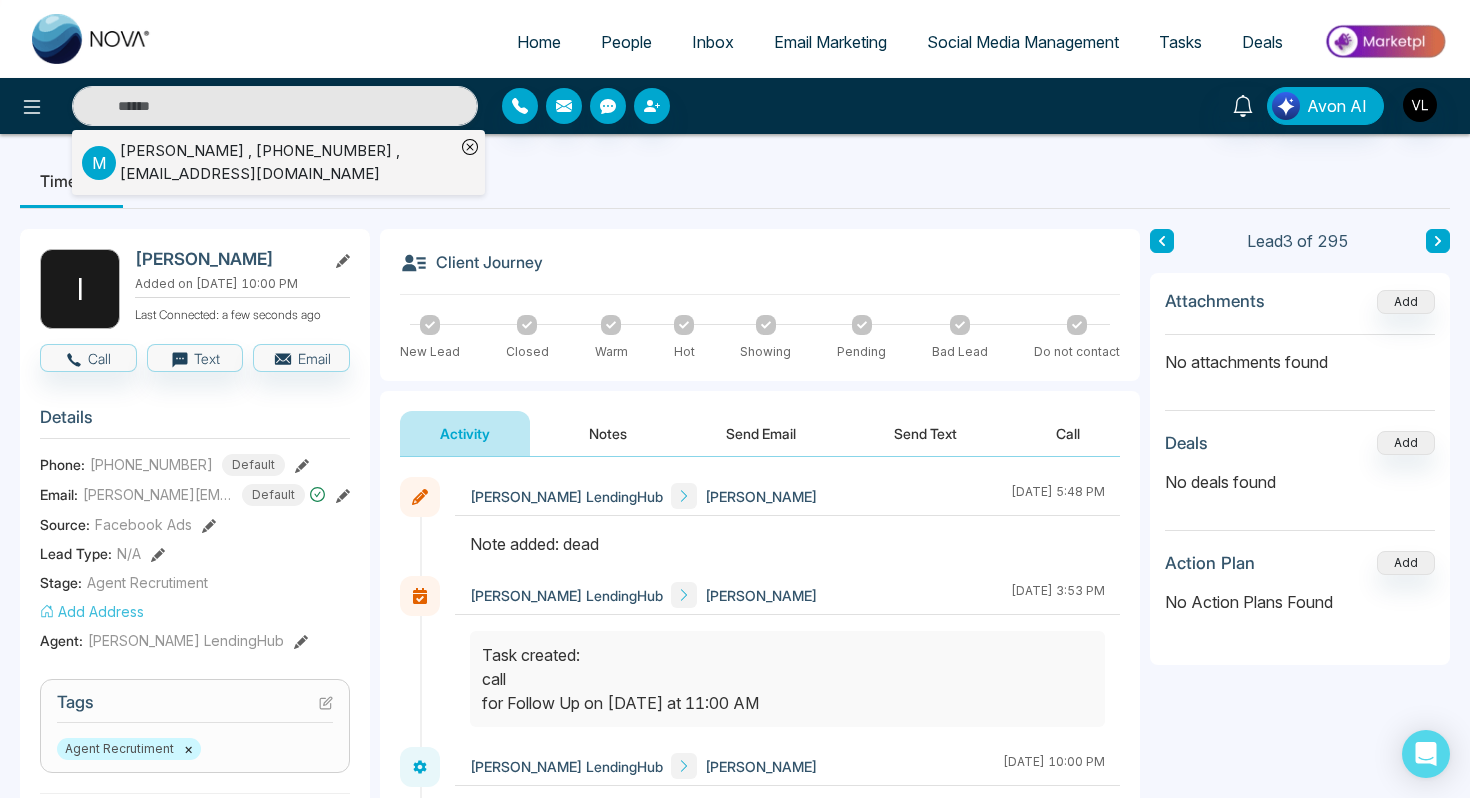 type on "*****" 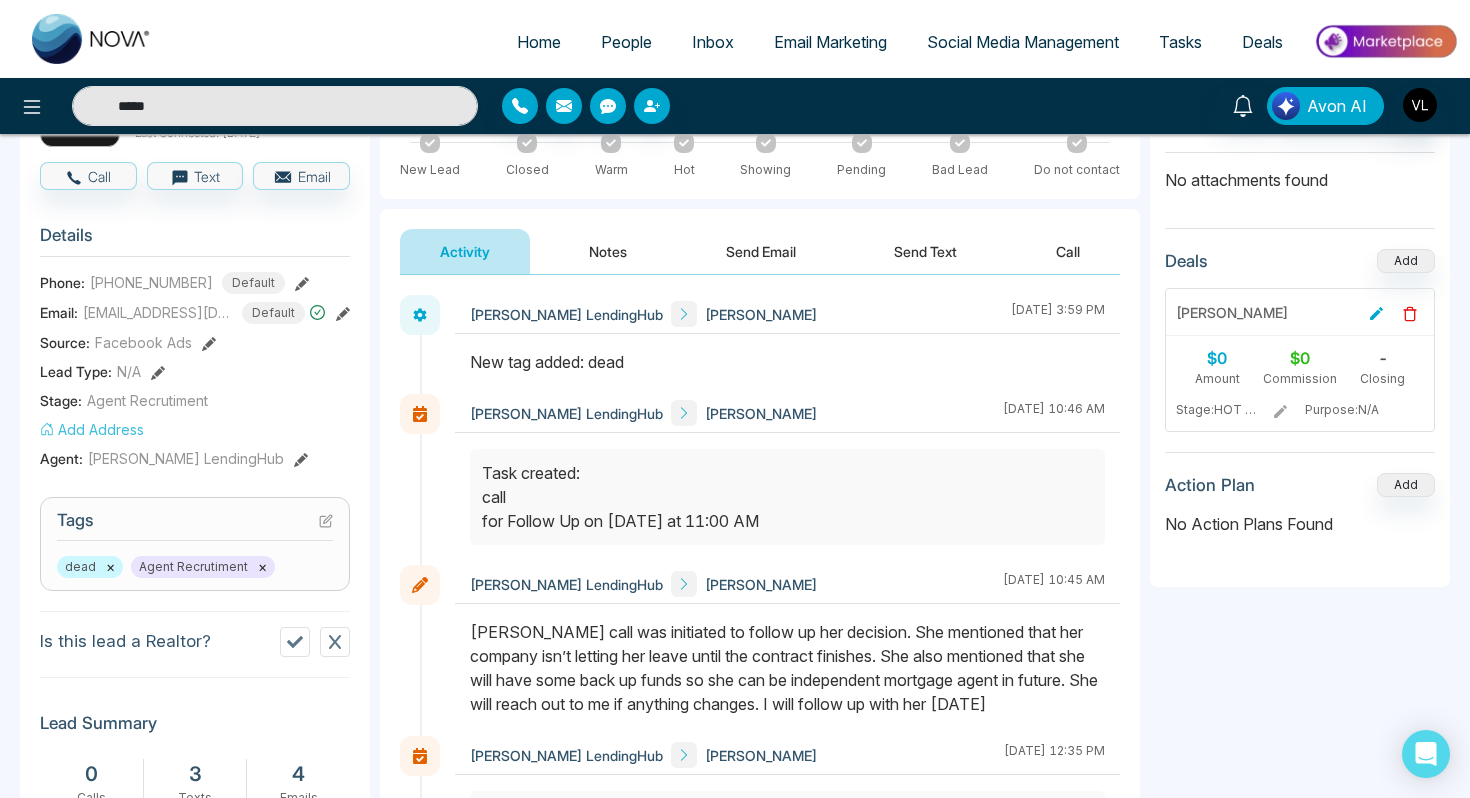 scroll, scrollTop: 183, scrollLeft: 0, axis: vertical 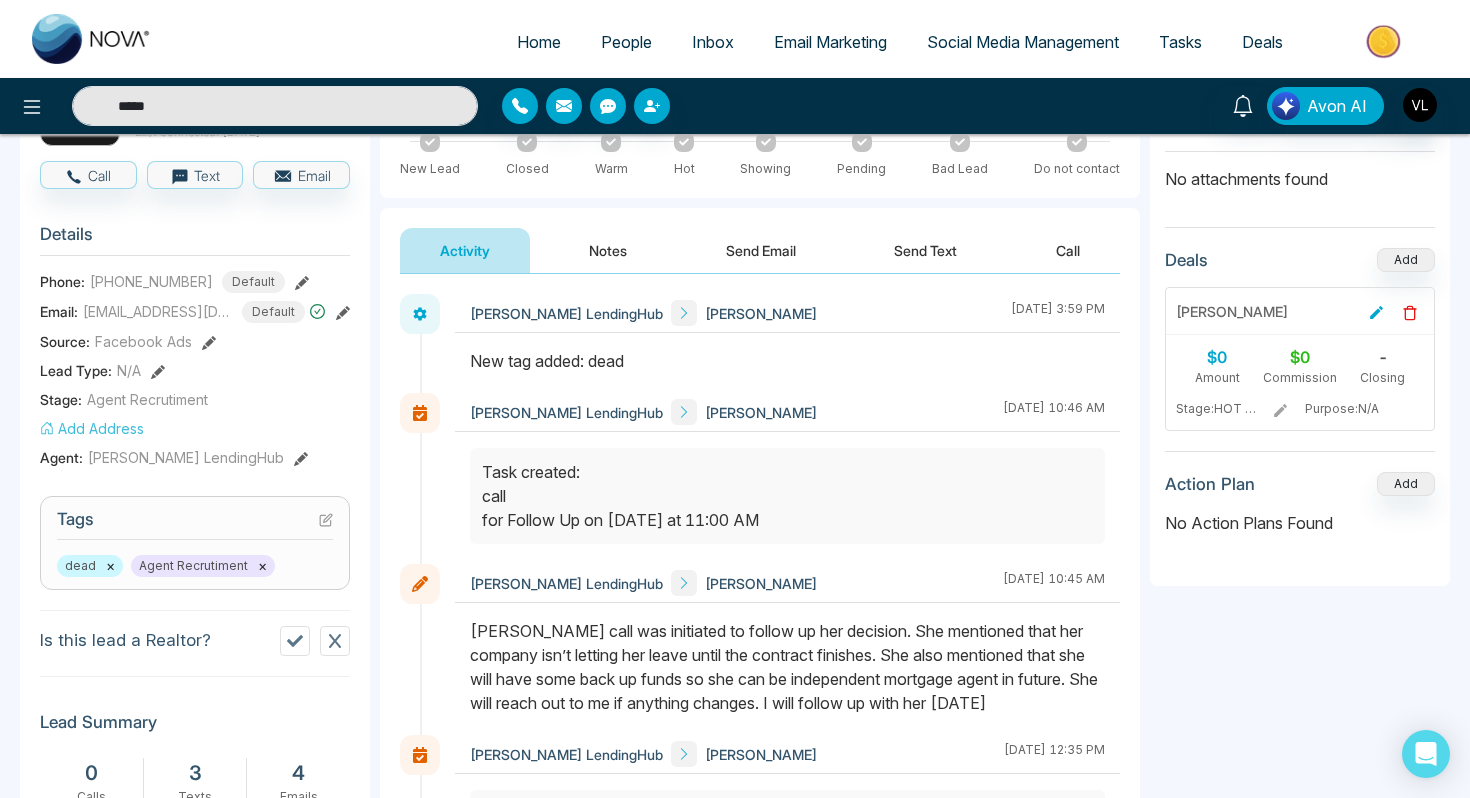 drag, startPoint x: 684, startPoint y: 349, endPoint x: 519, endPoint y: 353, distance: 165.04848 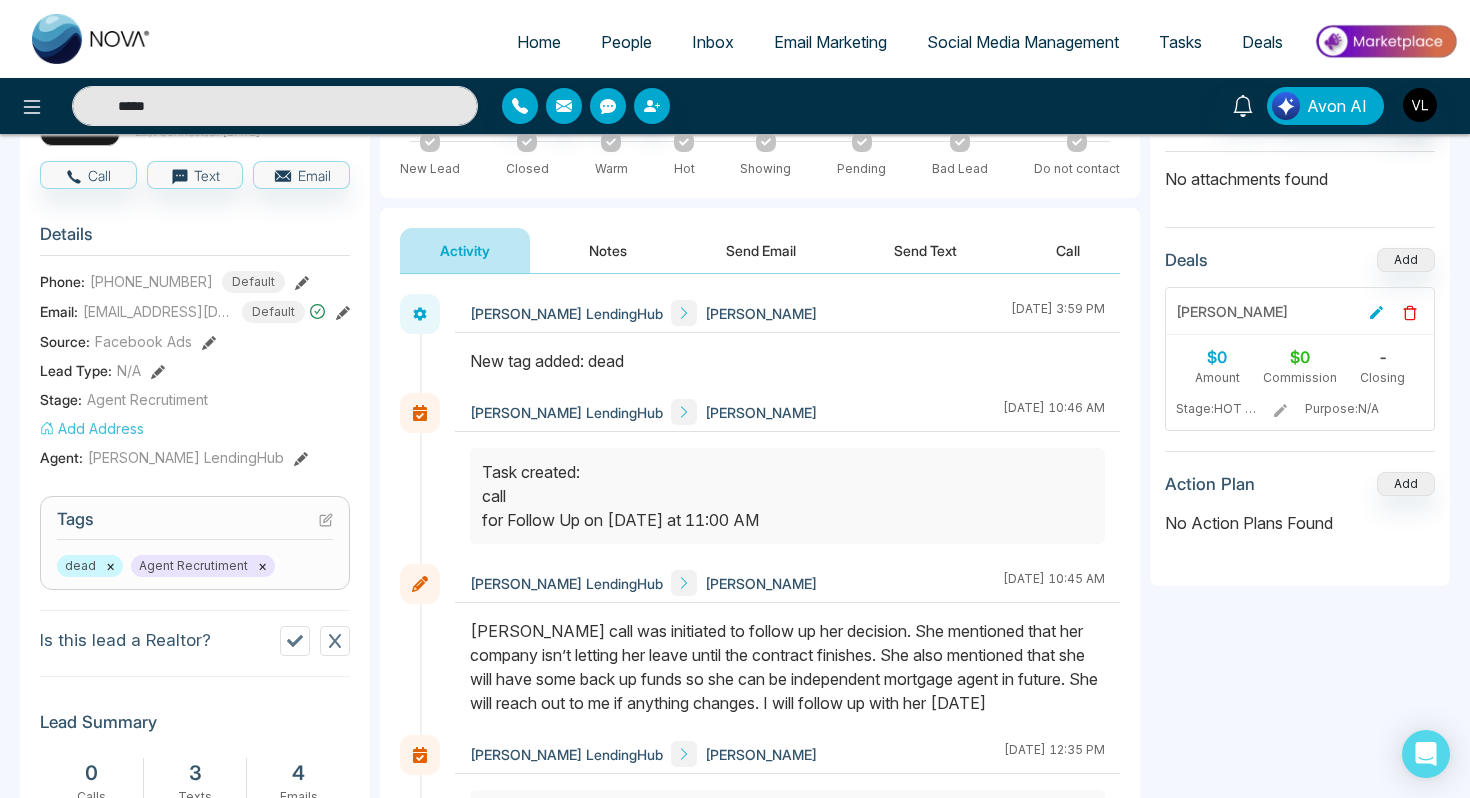 click on "New tag added: dead" at bounding box center [787, 361] 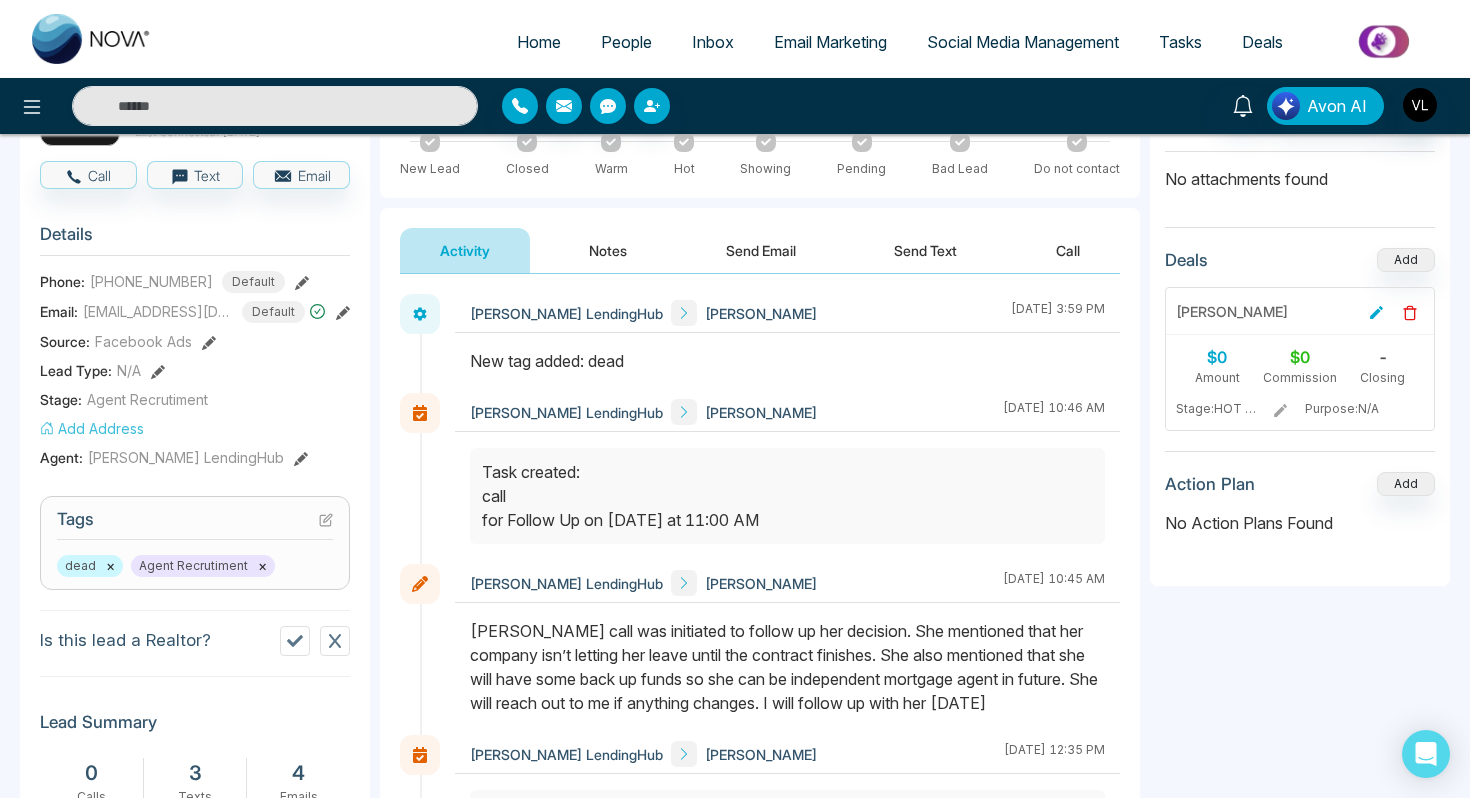 type on "*****" 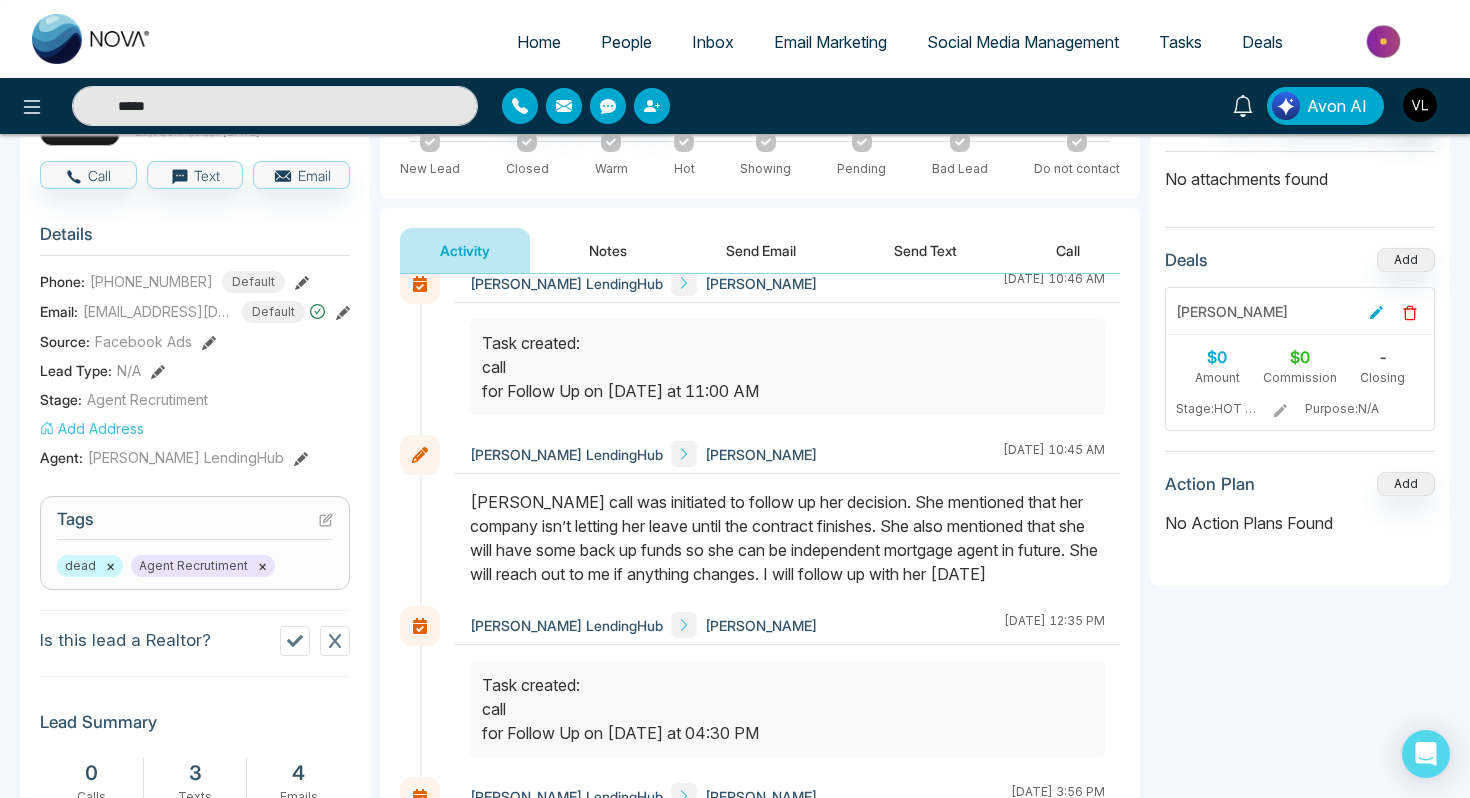 scroll, scrollTop: 134, scrollLeft: 0, axis: vertical 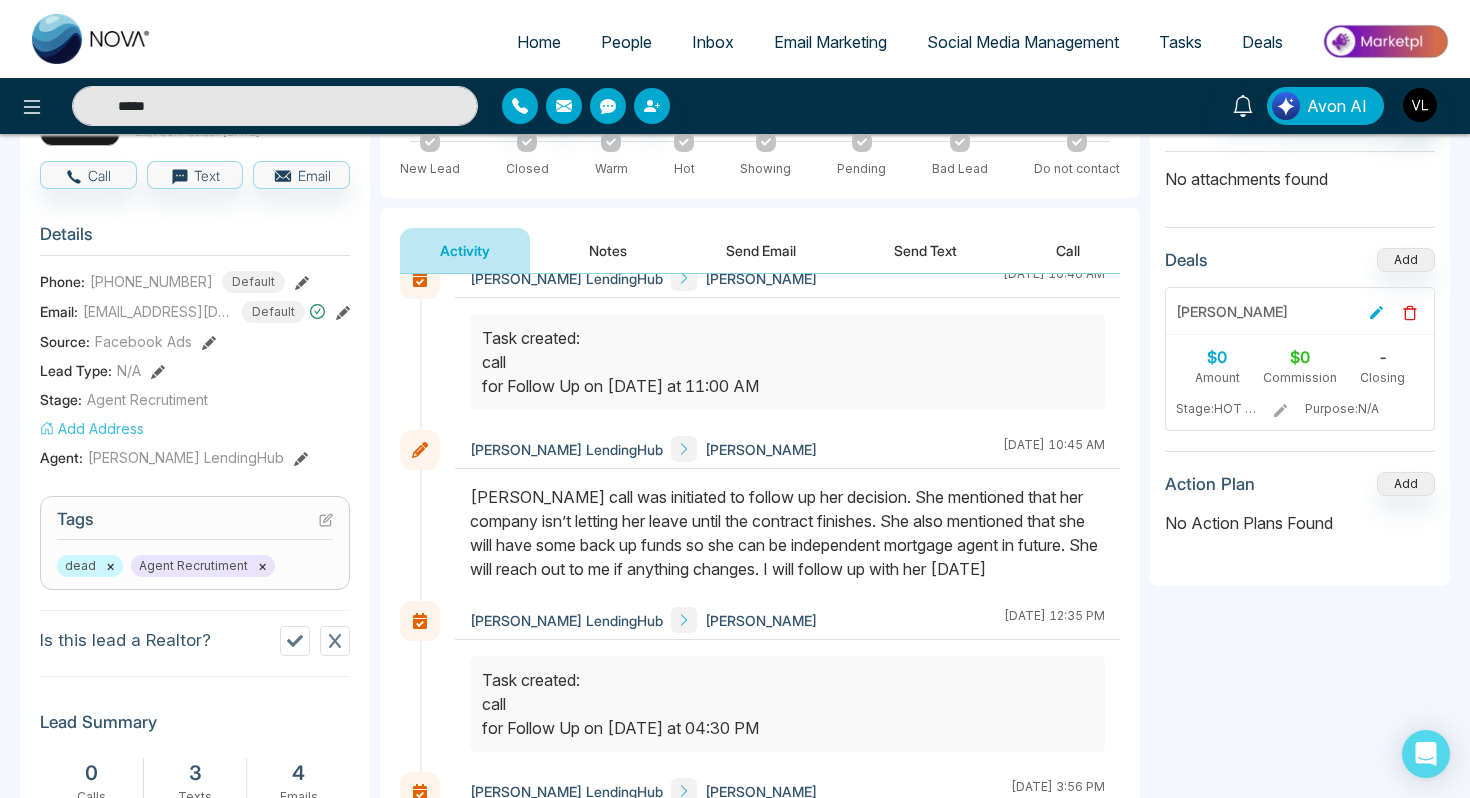 drag, startPoint x: 764, startPoint y: 498, endPoint x: 788, endPoint y: 557, distance: 63.694584 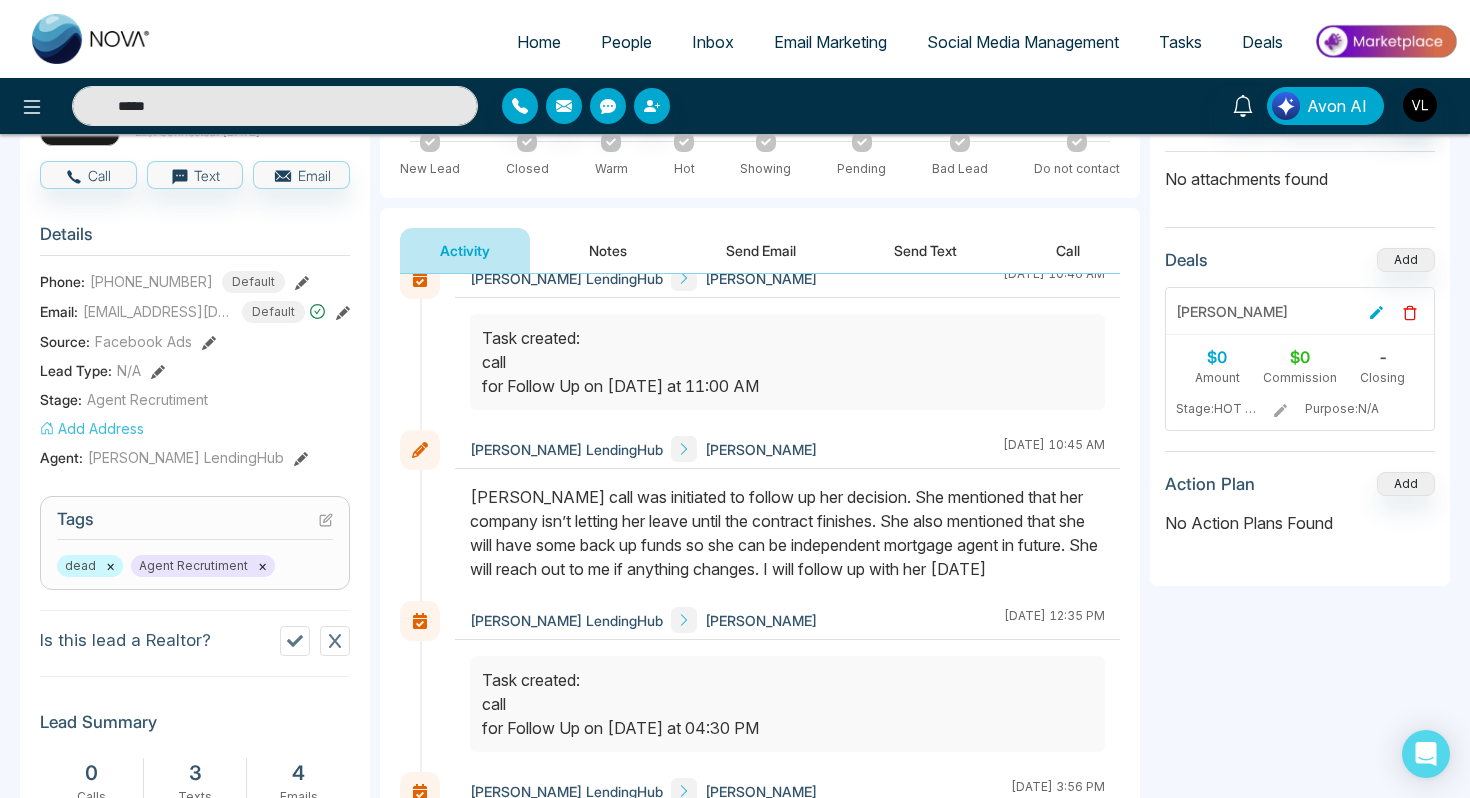 click on "[PERSON_NAME] call was initiated to follow up her decision. She mentioned that her company isn’t letting her leave until the contract finishes. She also mentioned that she will have some back up funds so she can be independent mortgage agent in future. She will reach out to me if anything changes. I will follow up with her [DATE]" at bounding box center (787, 533) 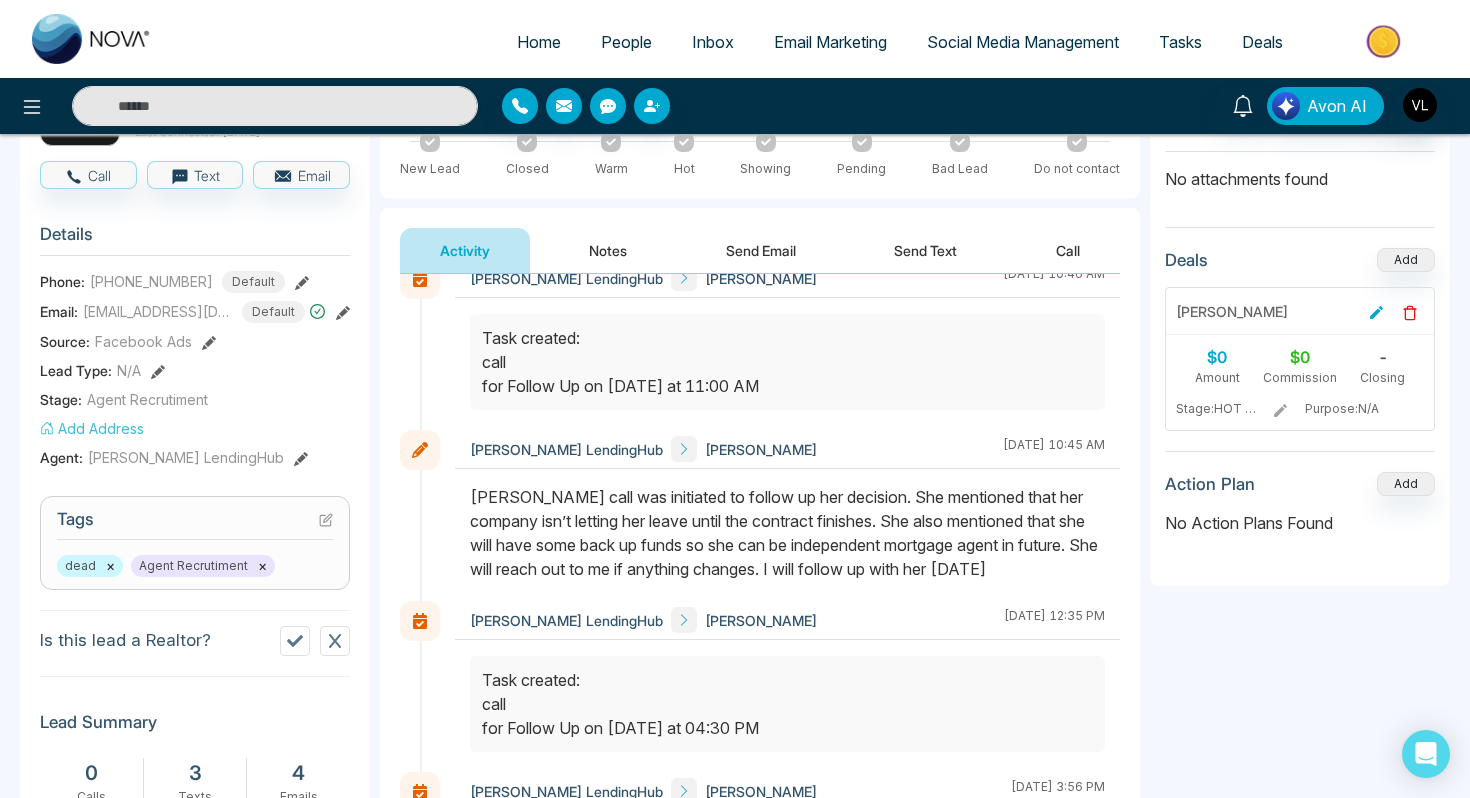 type on "*****" 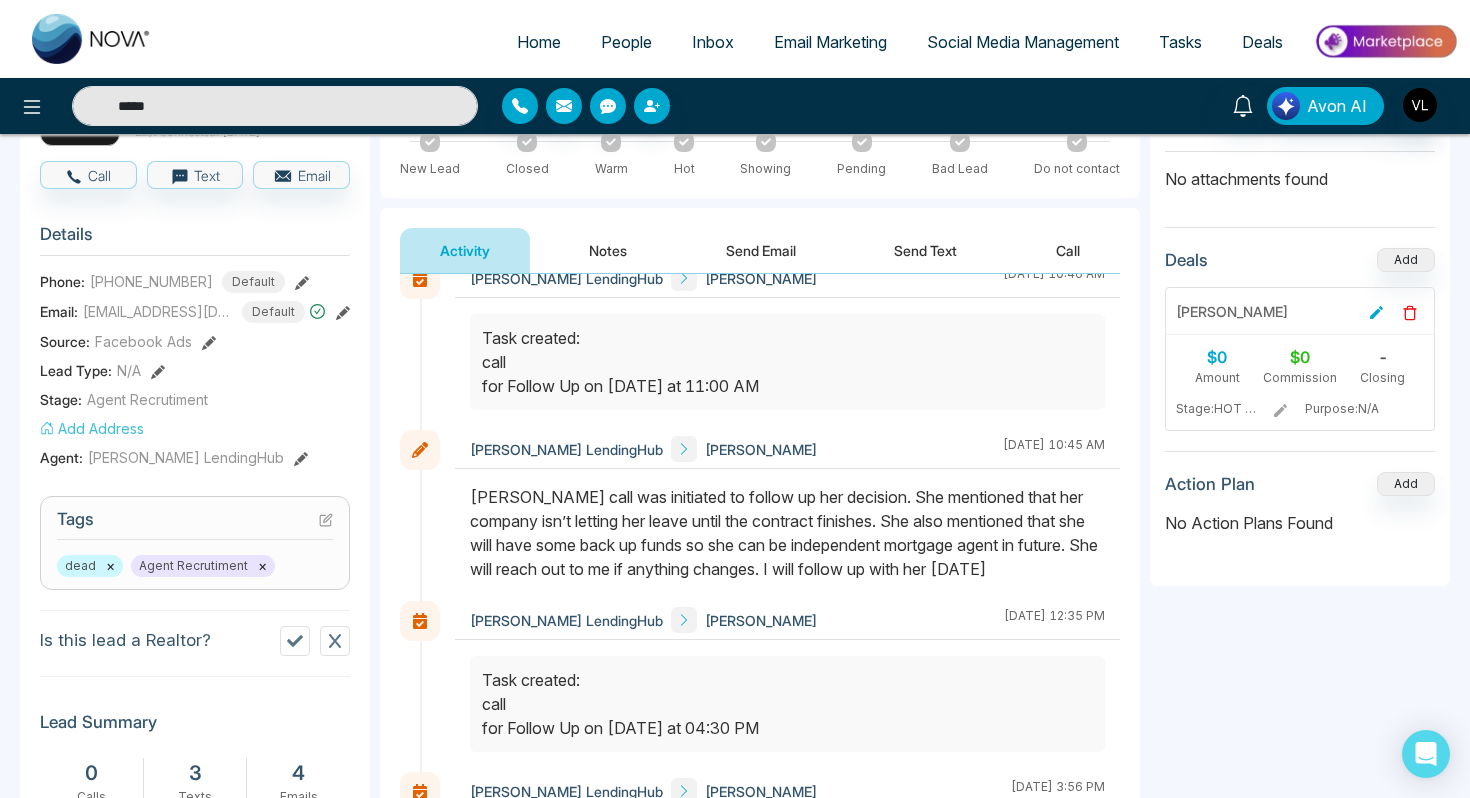 click on "[PERSON_NAME] call was initiated to follow up her decision. She mentioned that her company isn’t letting her leave until the contract finishes. She also mentioned that she will have some back up funds so she can be independent mortgage agent in future. She will reach out to me if anything changes. I will follow up with her [DATE]" at bounding box center [787, 533] 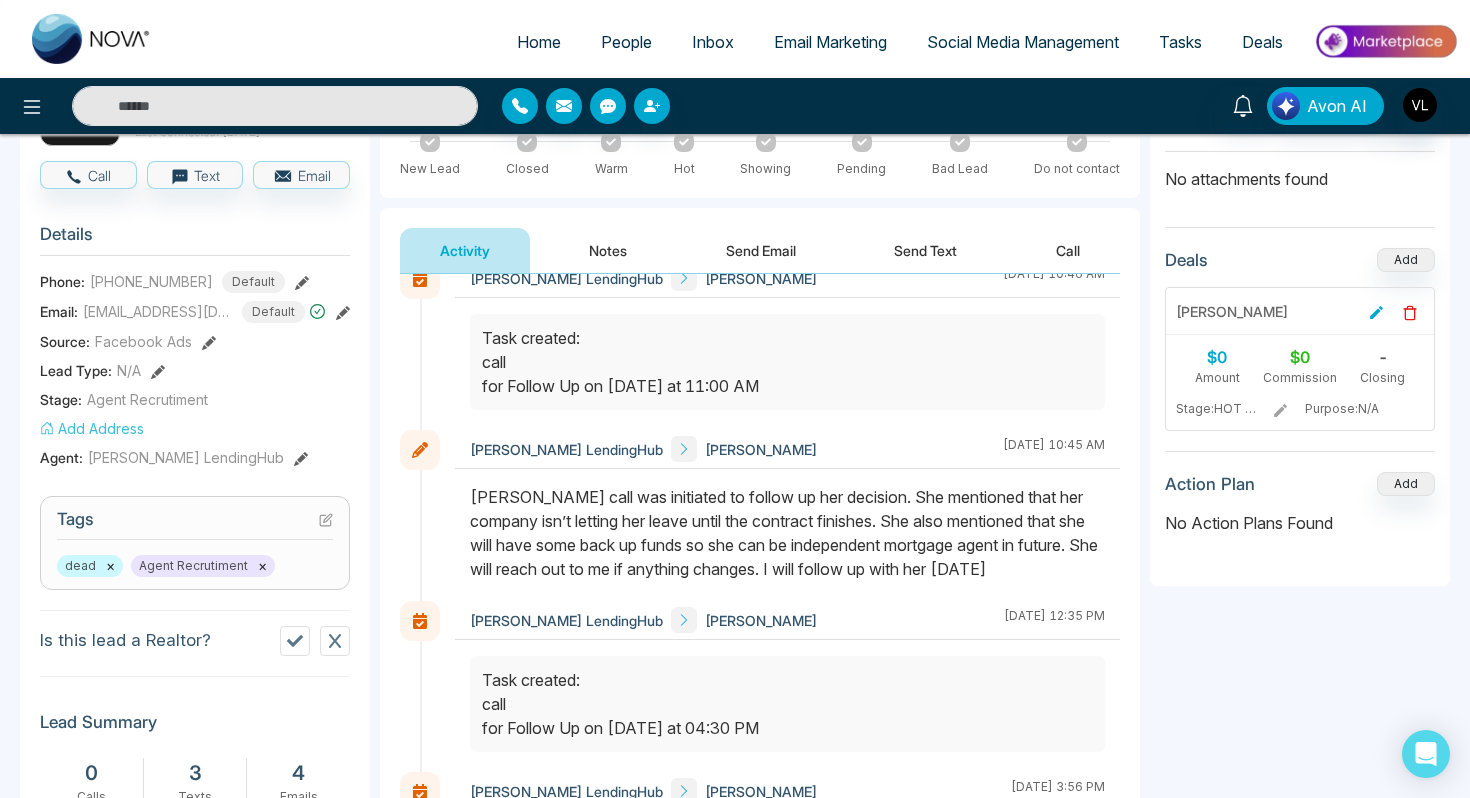 type on "*****" 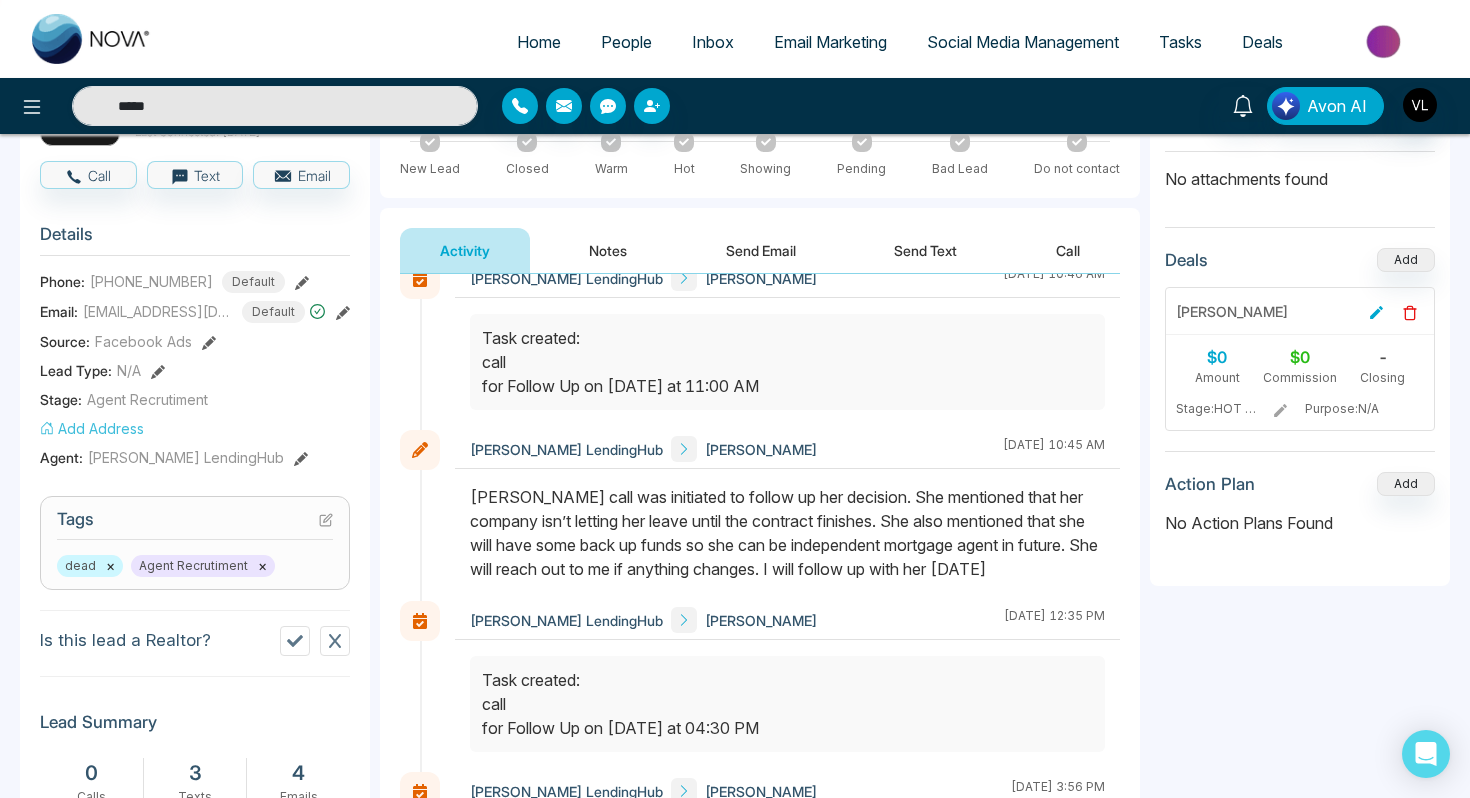 drag, startPoint x: 531, startPoint y: 567, endPoint x: 867, endPoint y: 574, distance: 336.0729 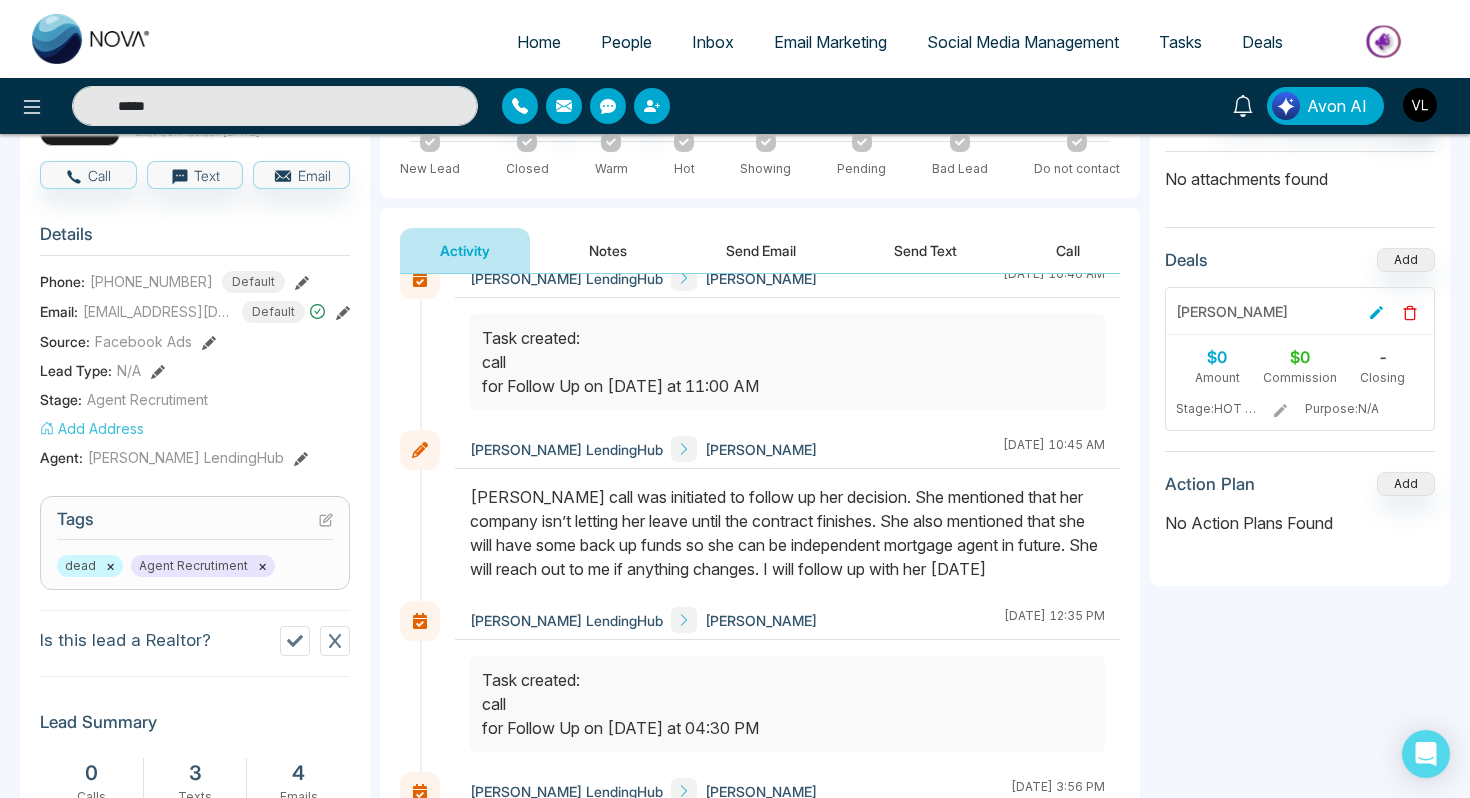 click on "[PERSON_NAME] call was initiated to follow up her decision. She mentioned that her company isn’t letting her leave until the contract finishes. She also mentioned that she will have some back up funds so she can be independent mortgage agent in future. She will reach out to me if anything changes. I will follow up with her [DATE]" at bounding box center [787, 533] 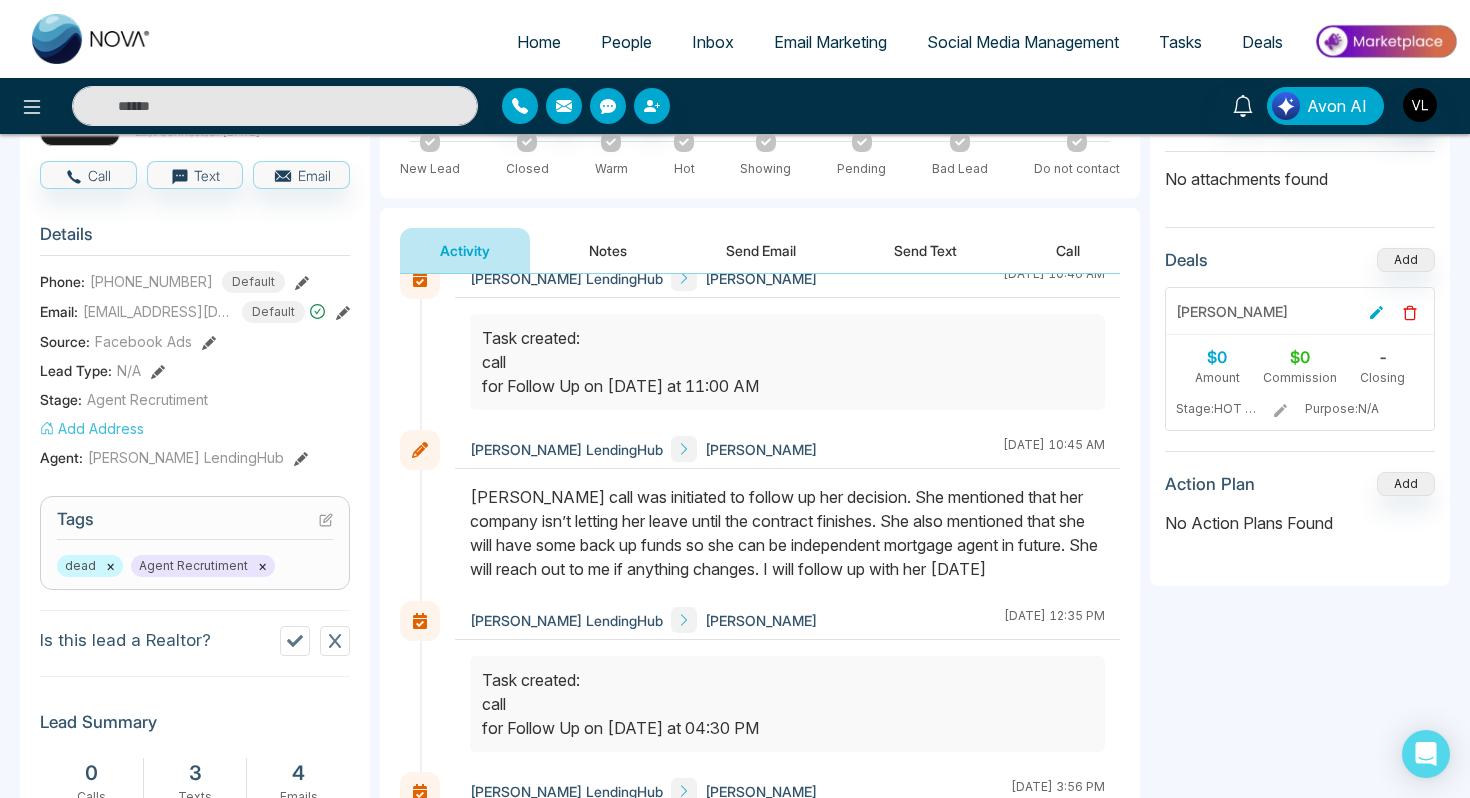 type on "*****" 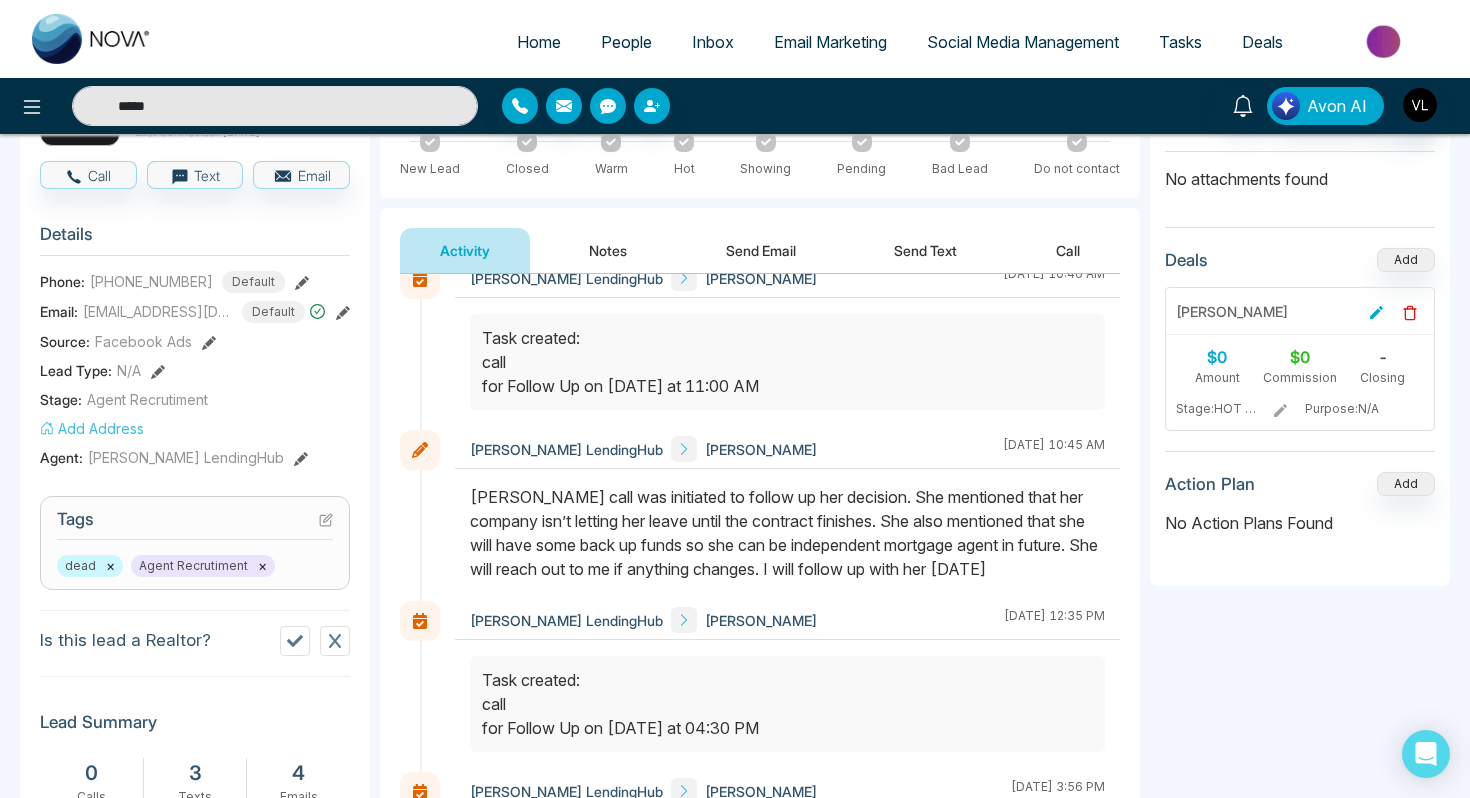 drag, startPoint x: 869, startPoint y: 572, endPoint x: 583, endPoint y: 608, distance: 288.25684 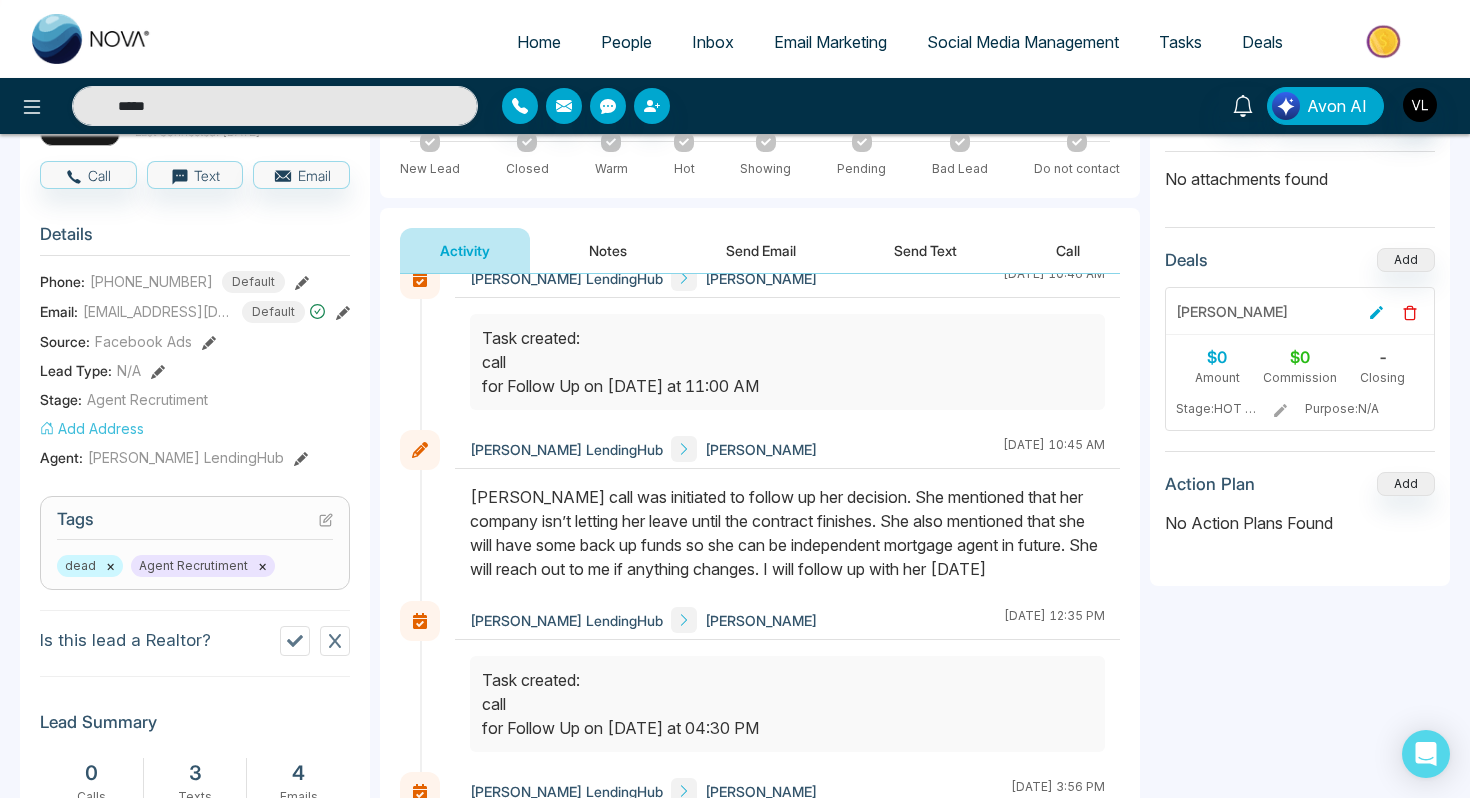 click at bounding box center [787, 543] 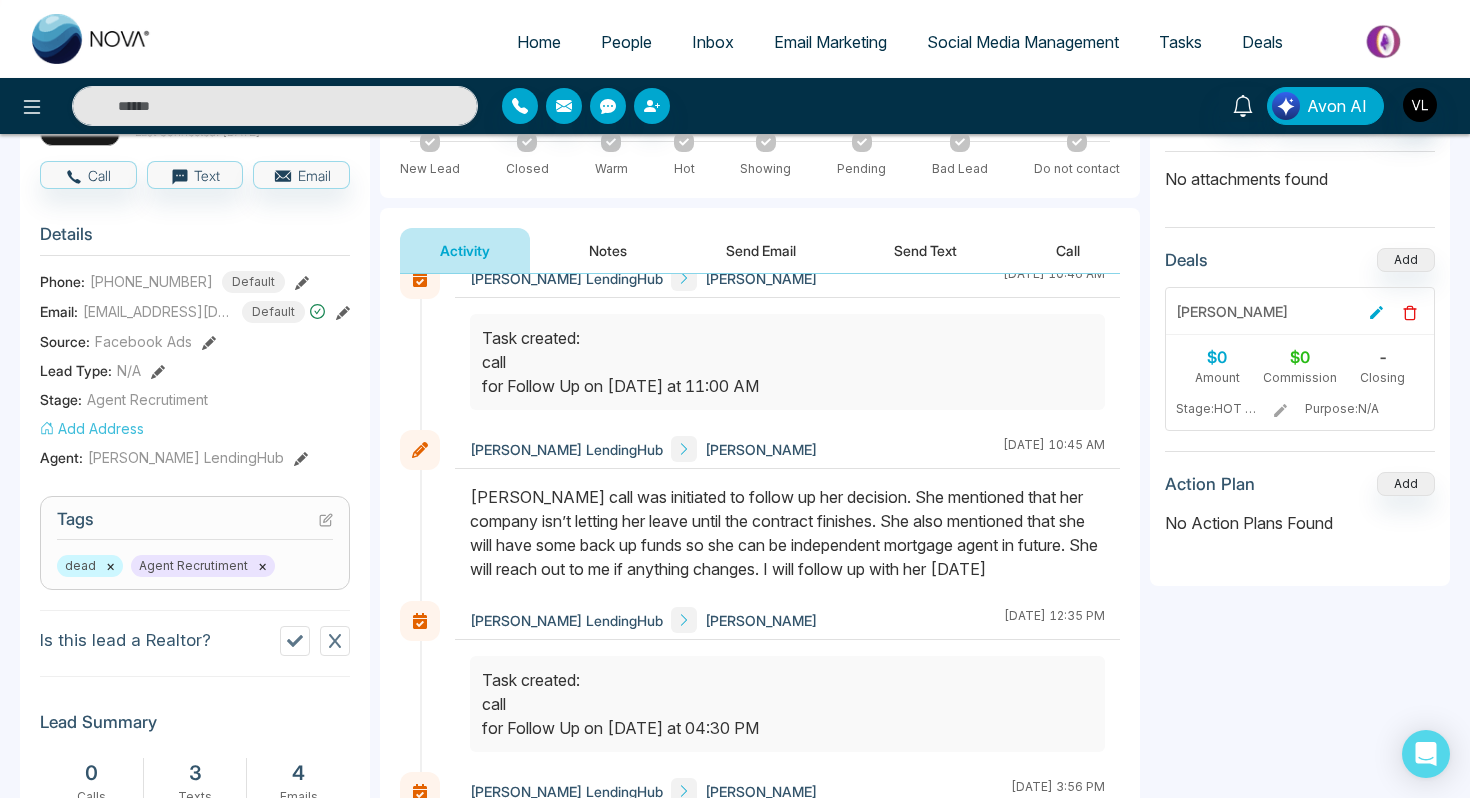 type on "*****" 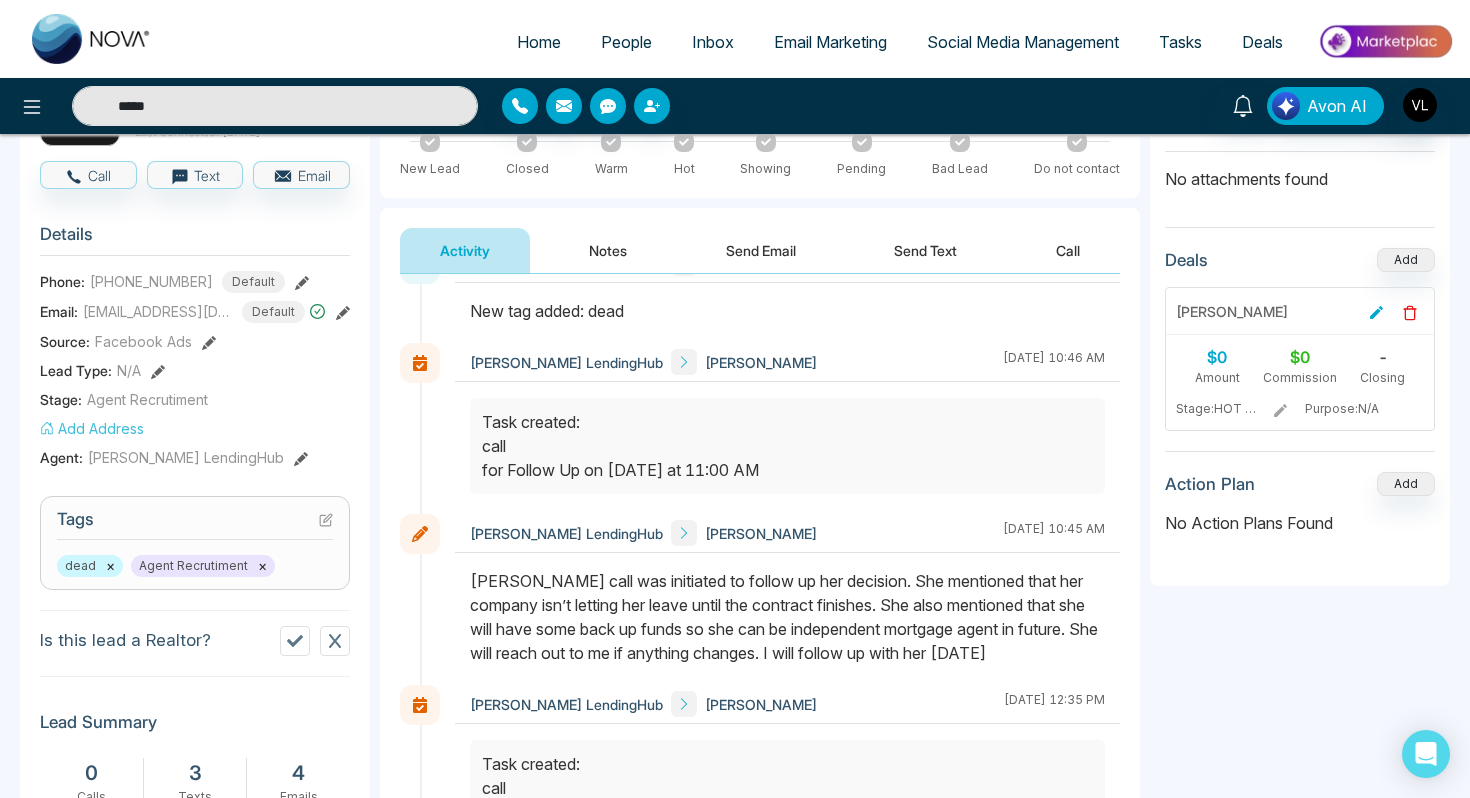 scroll, scrollTop: 44, scrollLeft: 0, axis: vertical 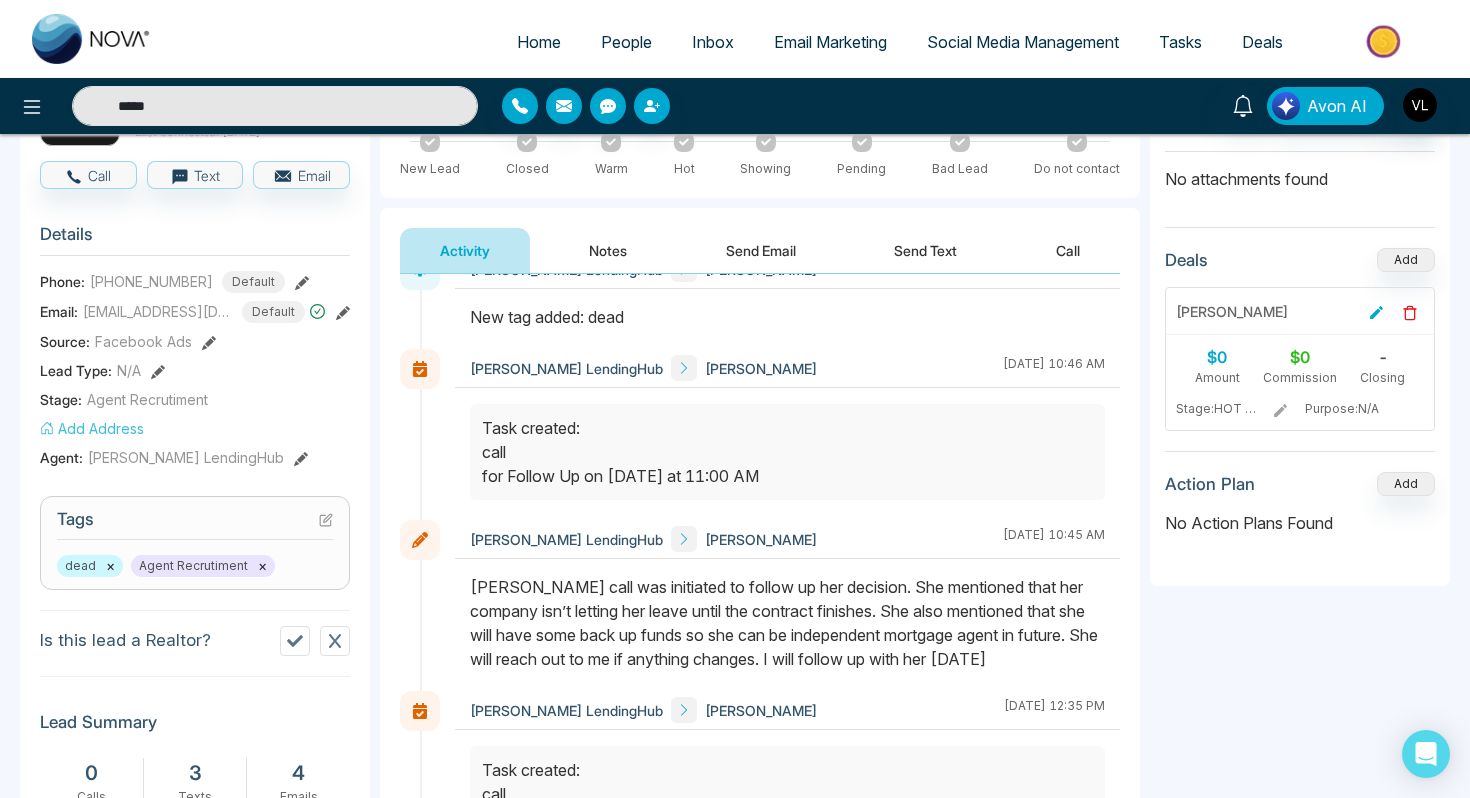 click on "New tag added: dead" at bounding box center [787, 317] 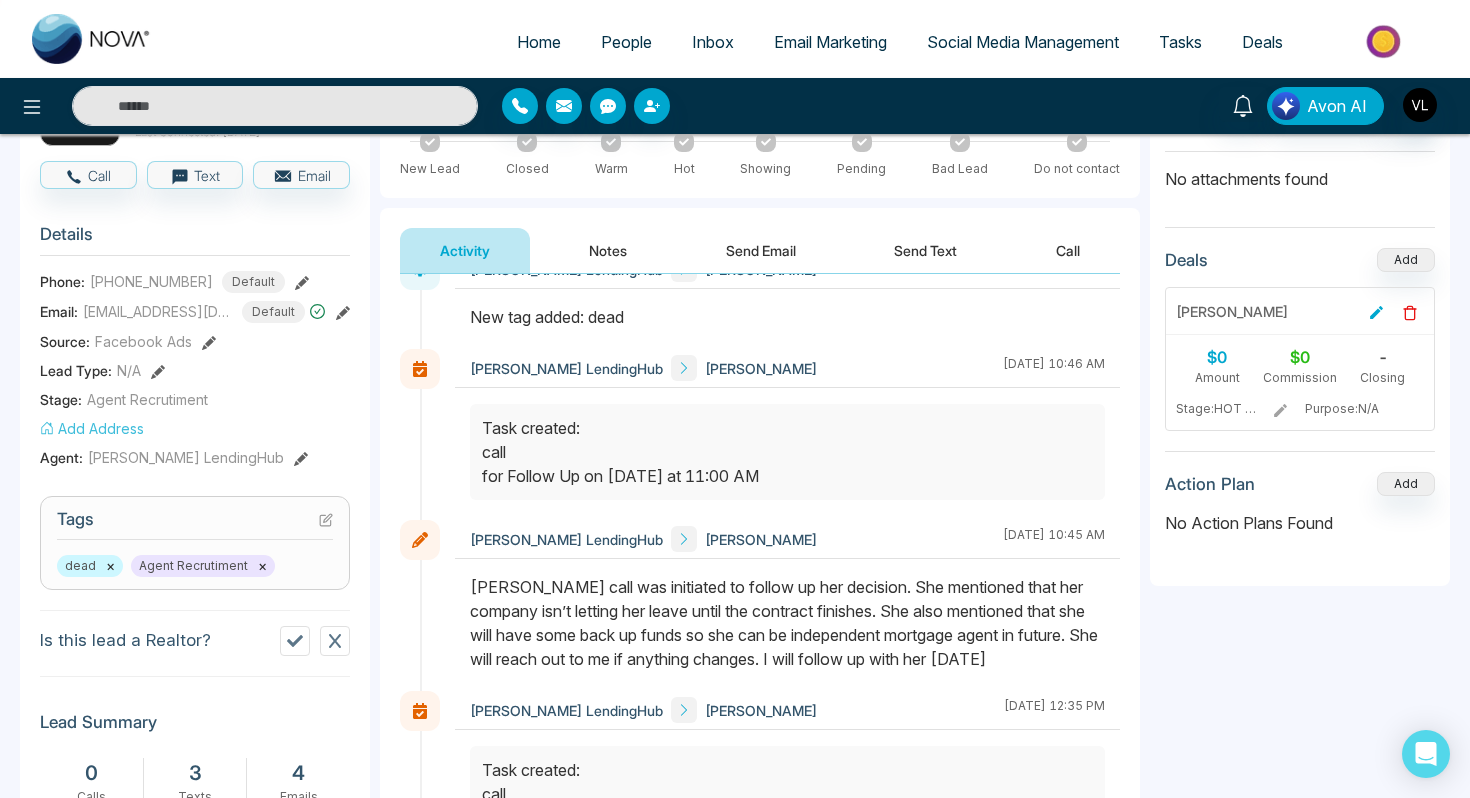 type on "*****" 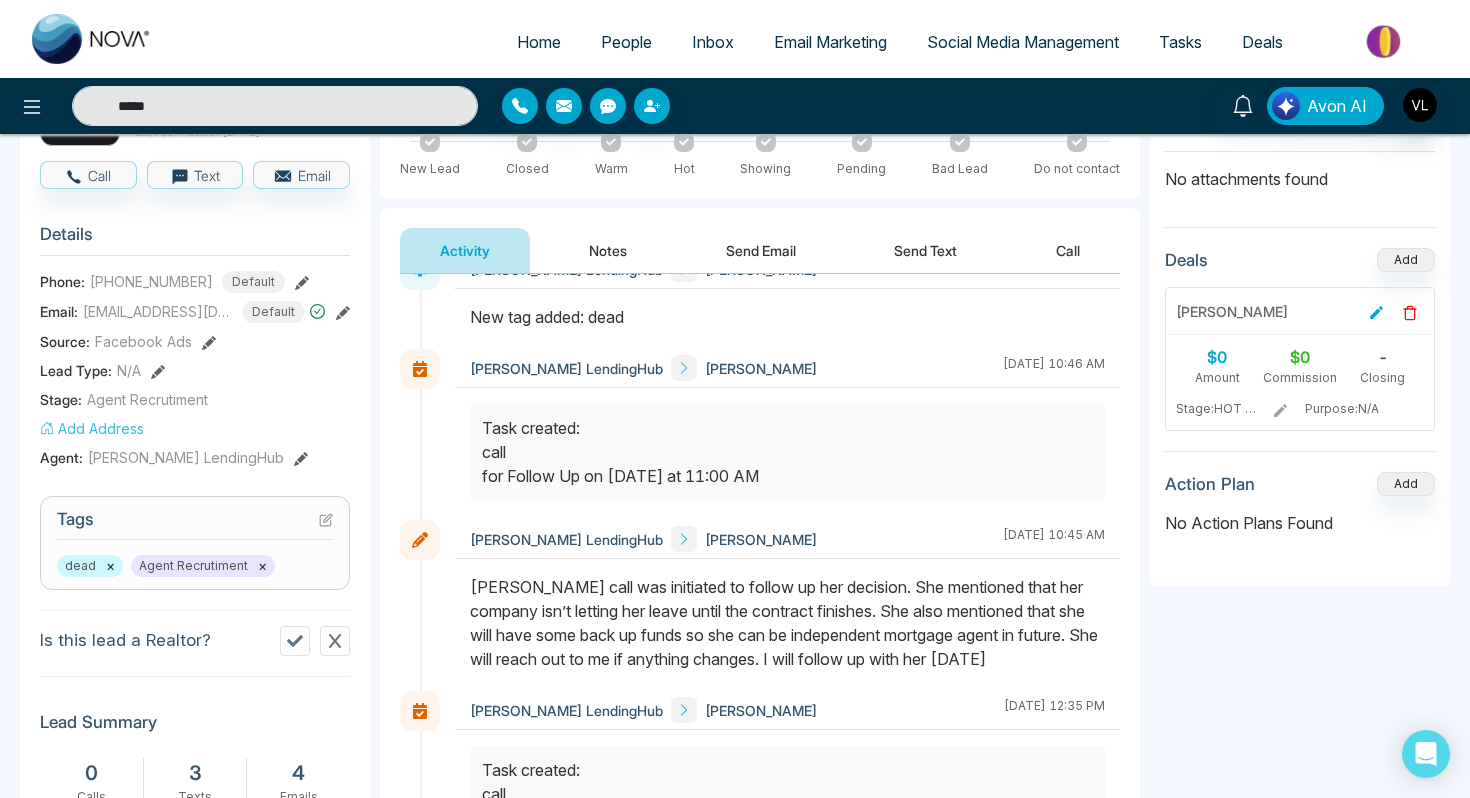 scroll, scrollTop: 0, scrollLeft: 0, axis: both 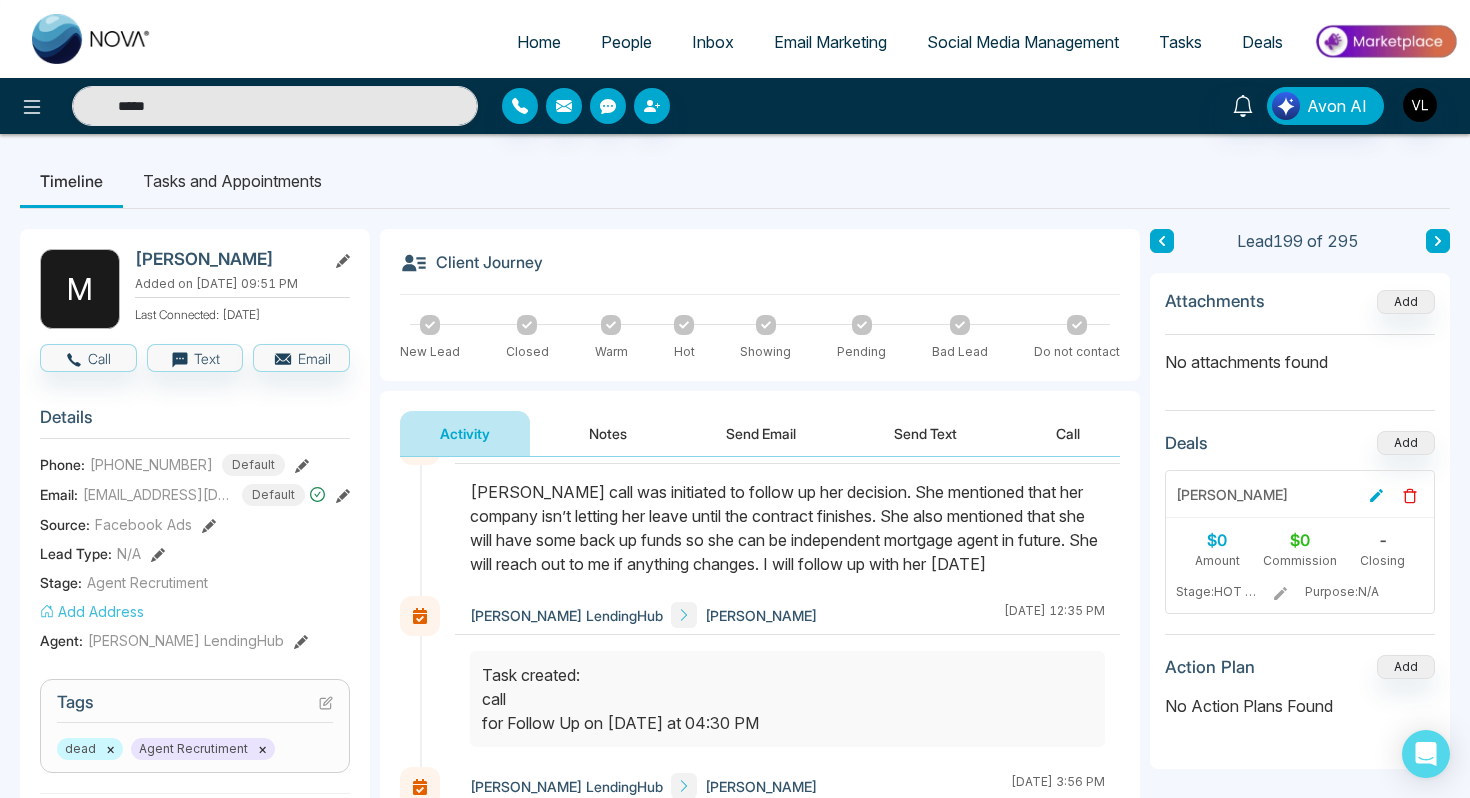 click on "People" at bounding box center (626, 42) 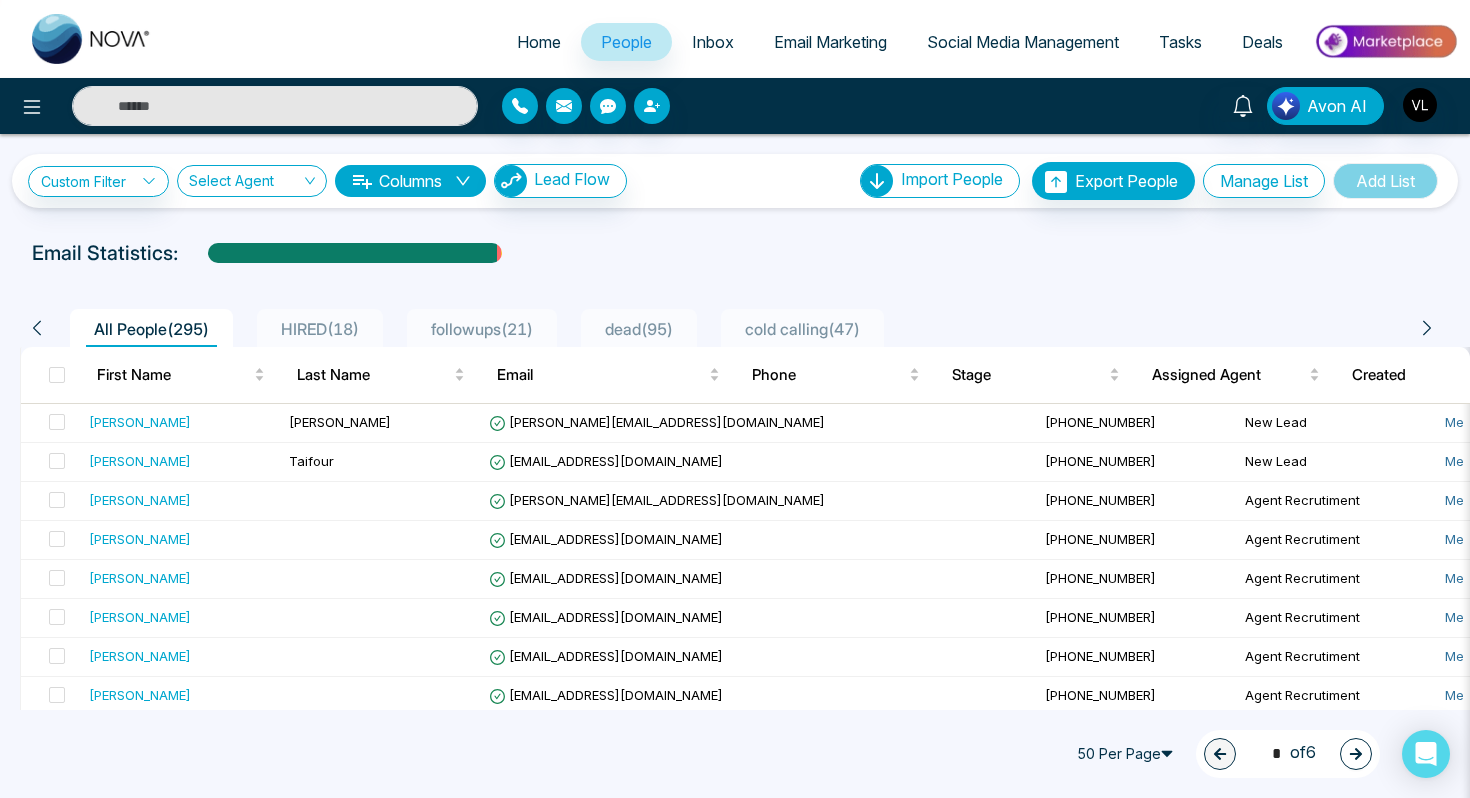click on "HIRED  ( 18 )" at bounding box center [320, 329] 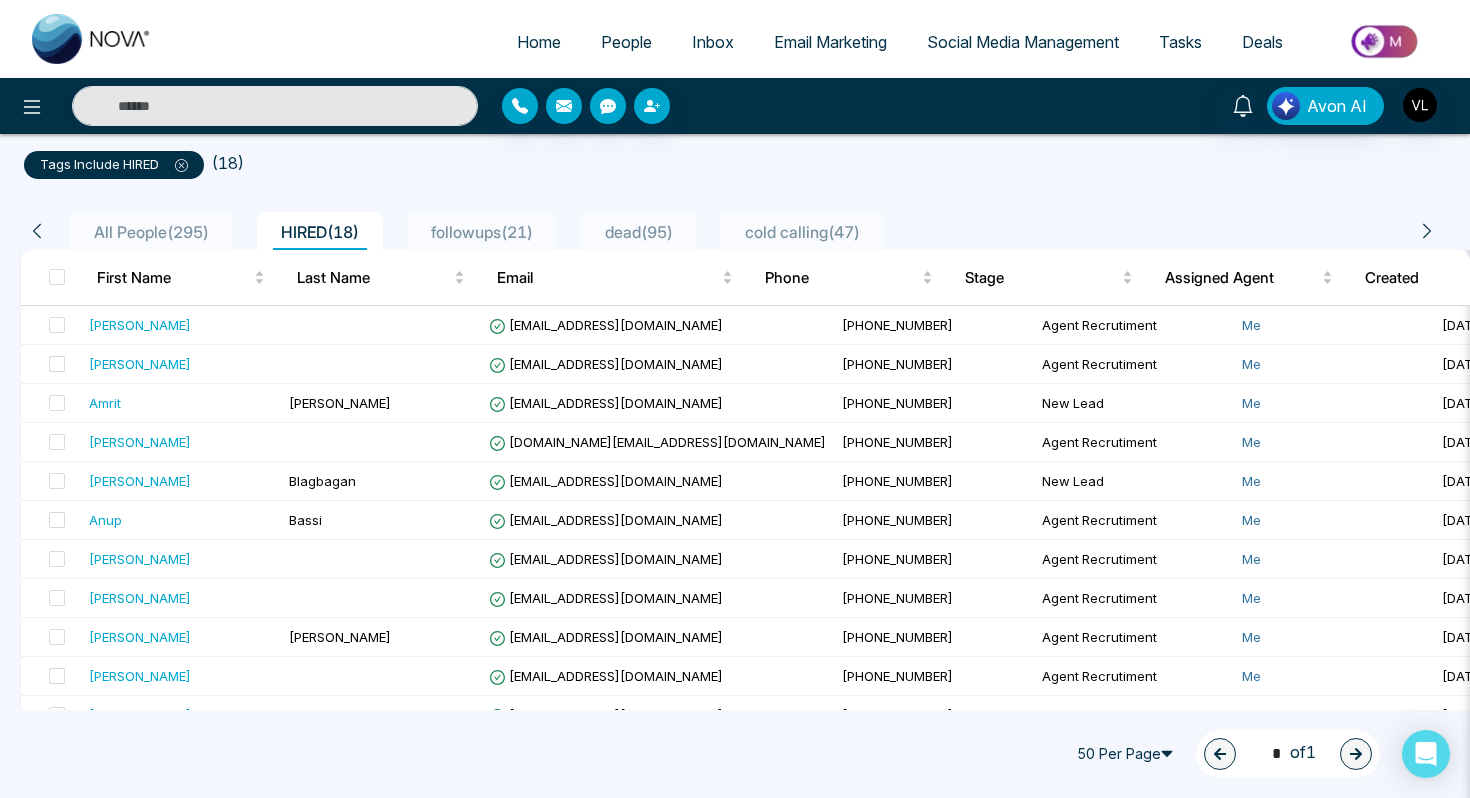 scroll, scrollTop: 174, scrollLeft: 0, axis: vertical 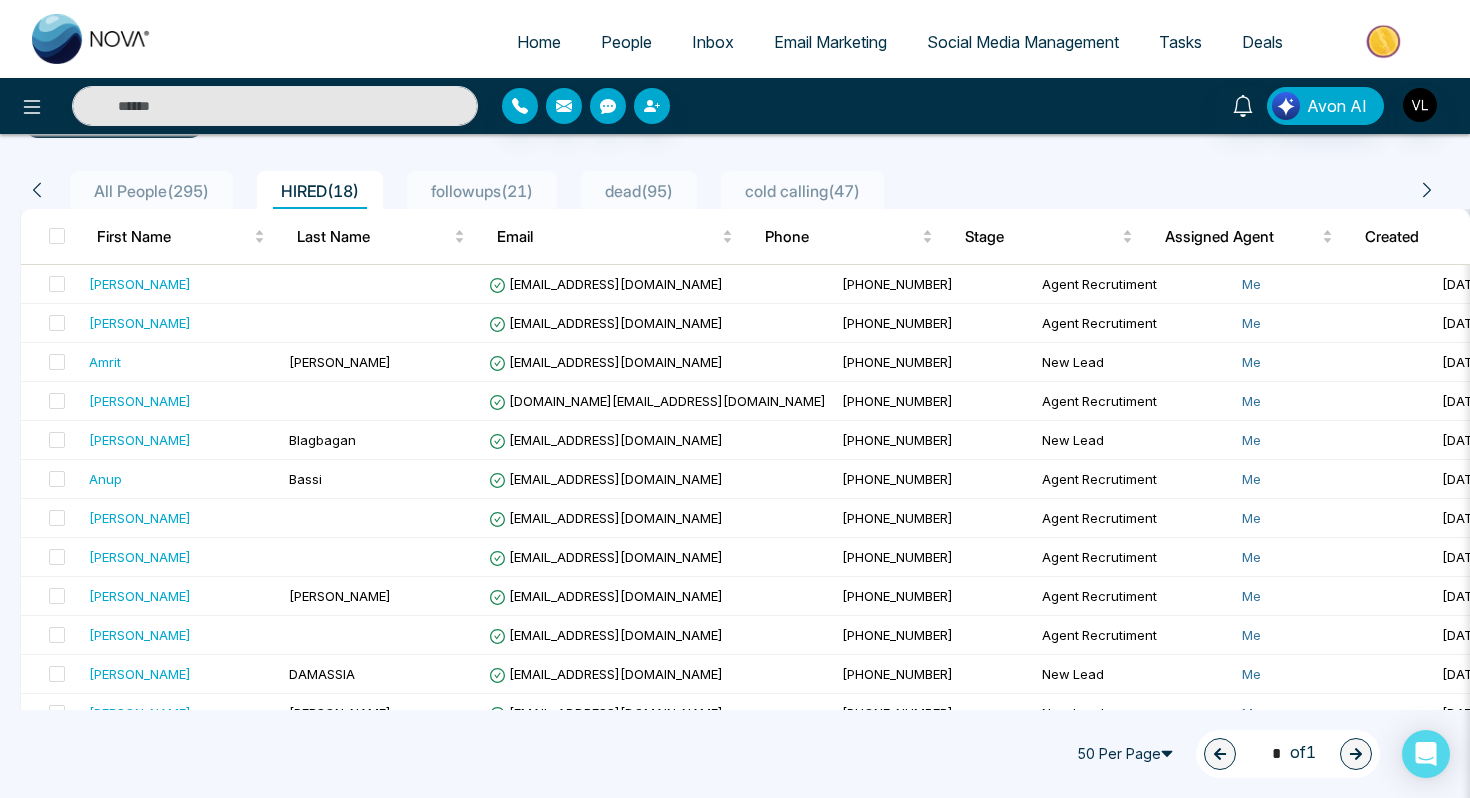 click on "followups  ( 21 )" at bounding box center (482, 191) 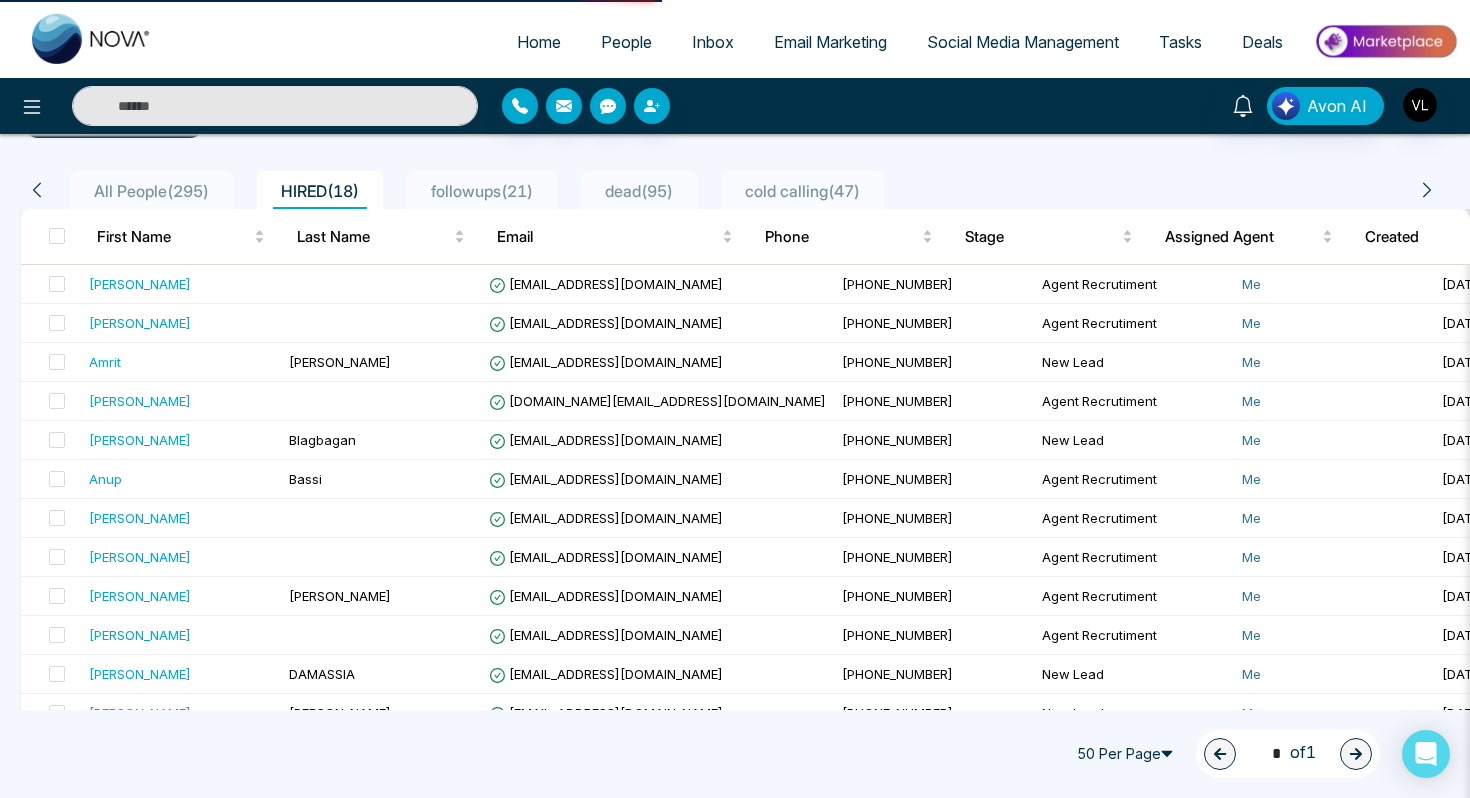 scroll, scrollTop: 0, scrollLeft: 0, axis: both 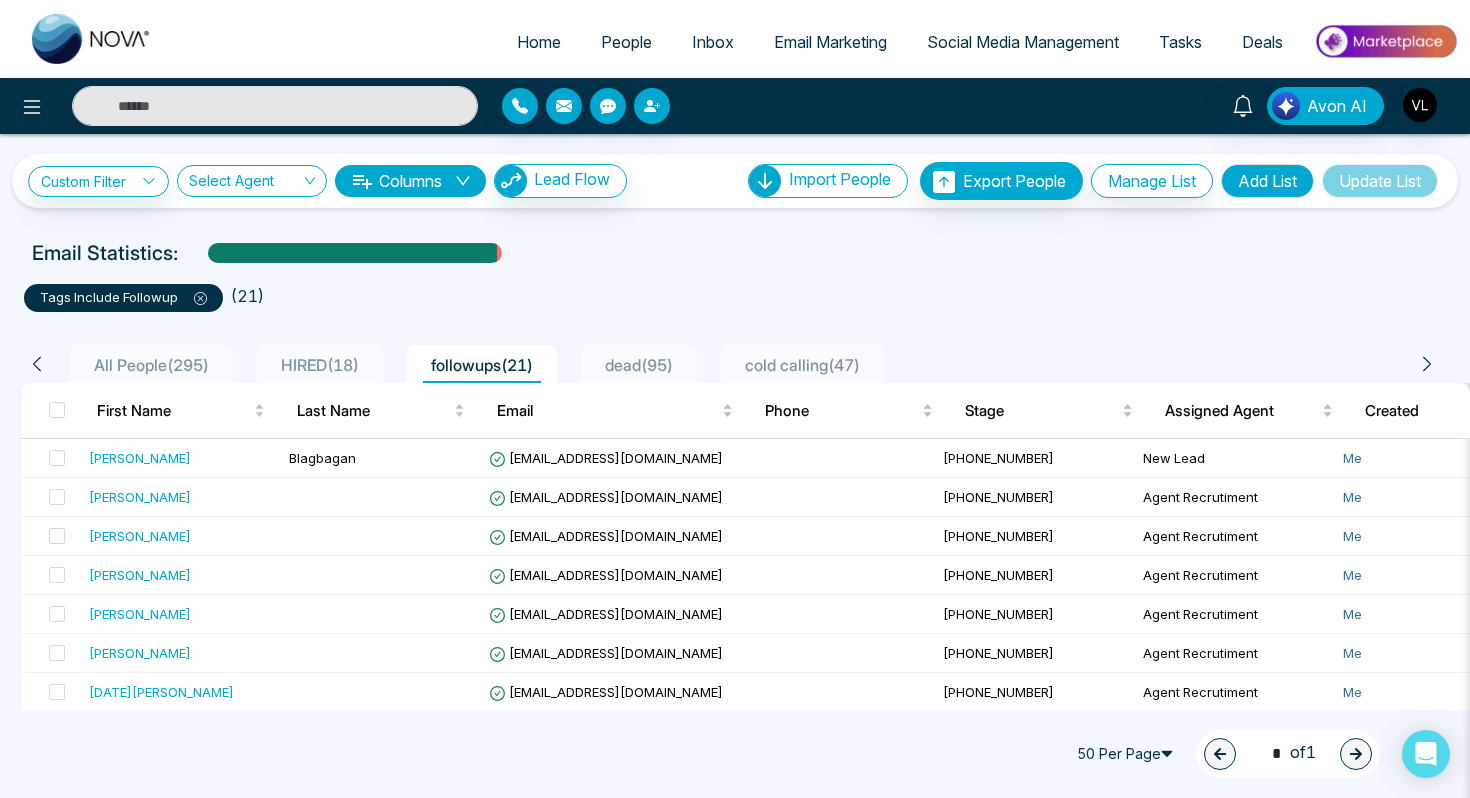 click on "dead  ( 95 )" at bounding box center [639, 365] 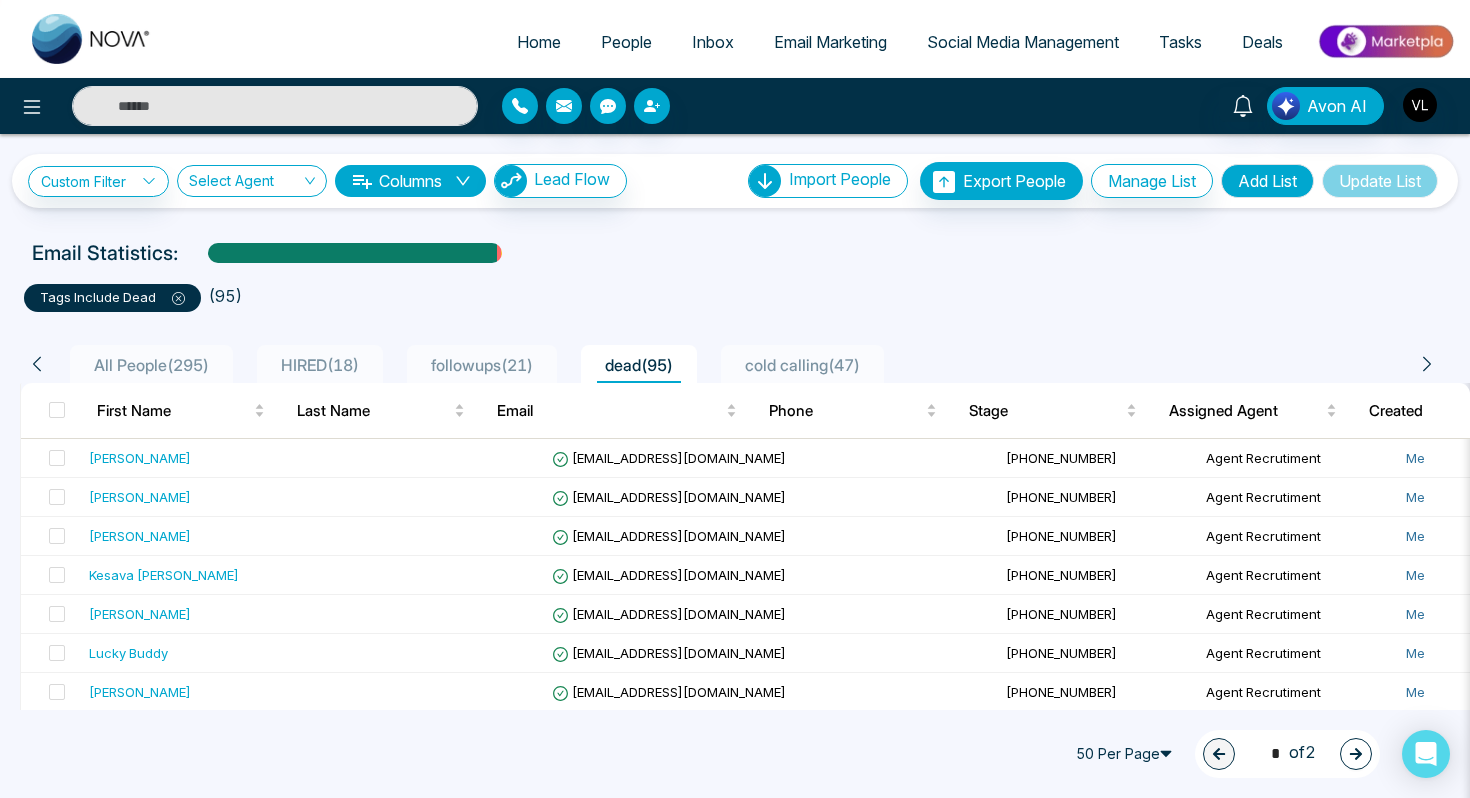 click on "cold calling  ( 47 )" at bounding box center (802, 365) 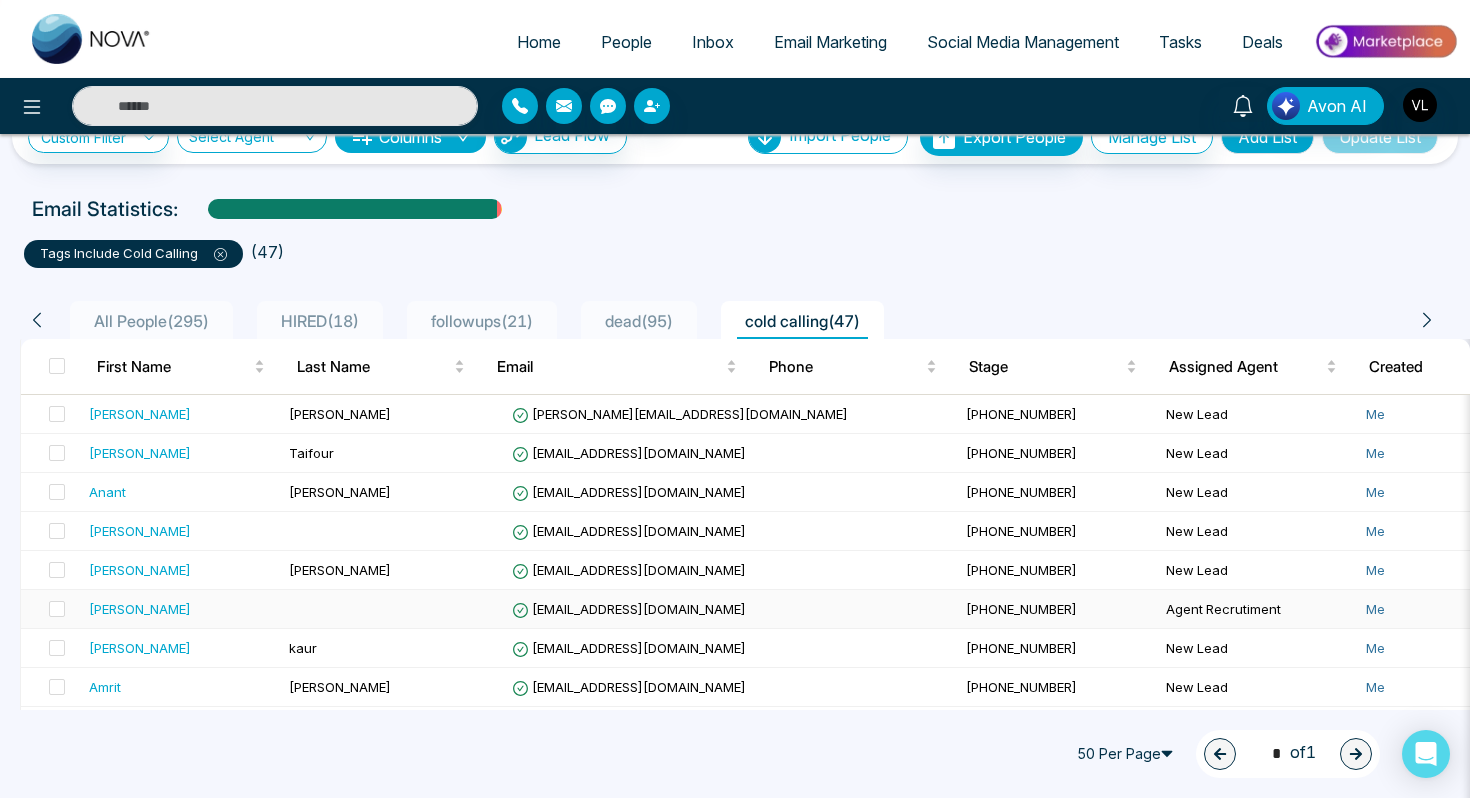 scroll, scrollTop: 0, scrollLeft: 0, axis: both 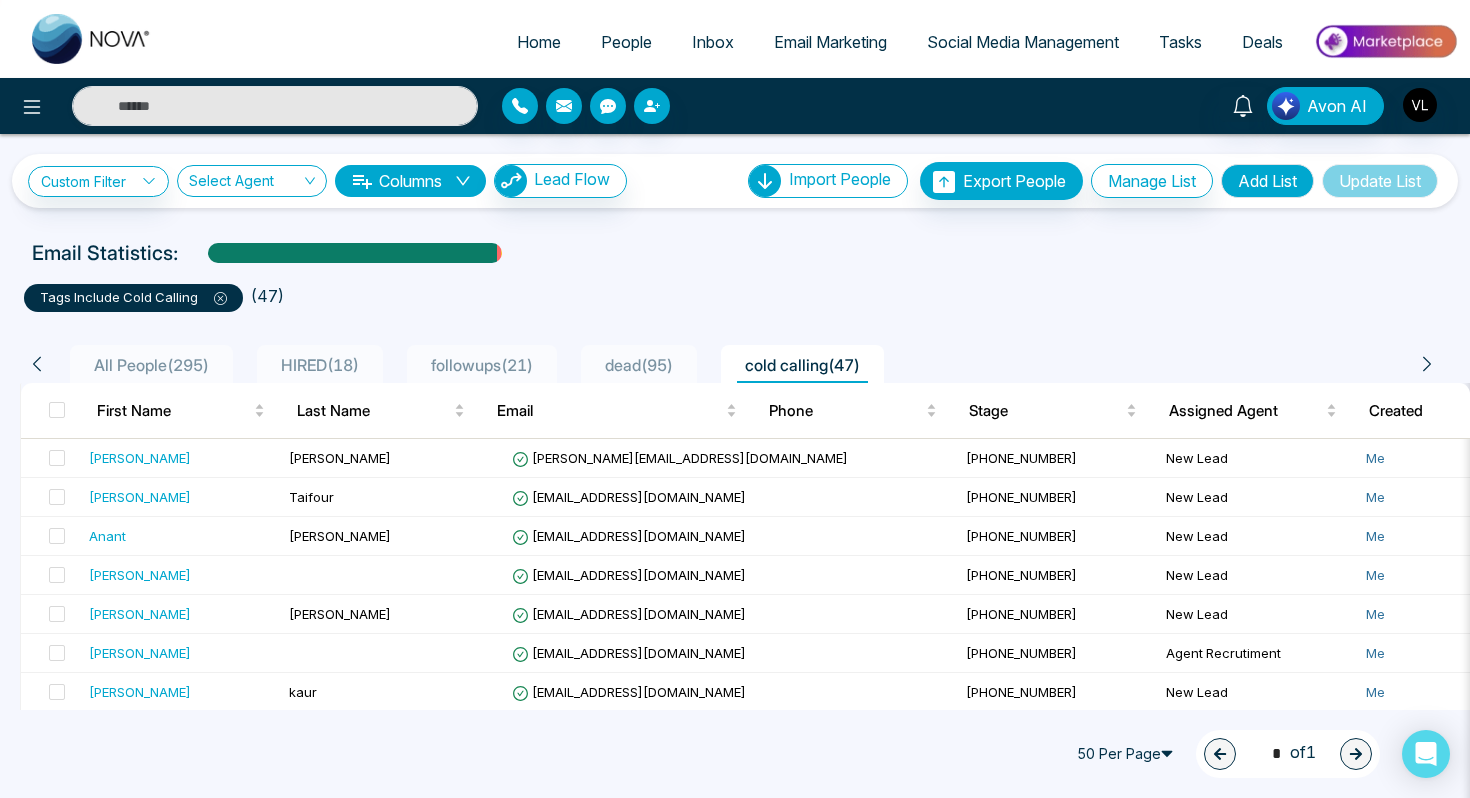 click on "All People  ( 295 )" at bounding box center (151, 365) 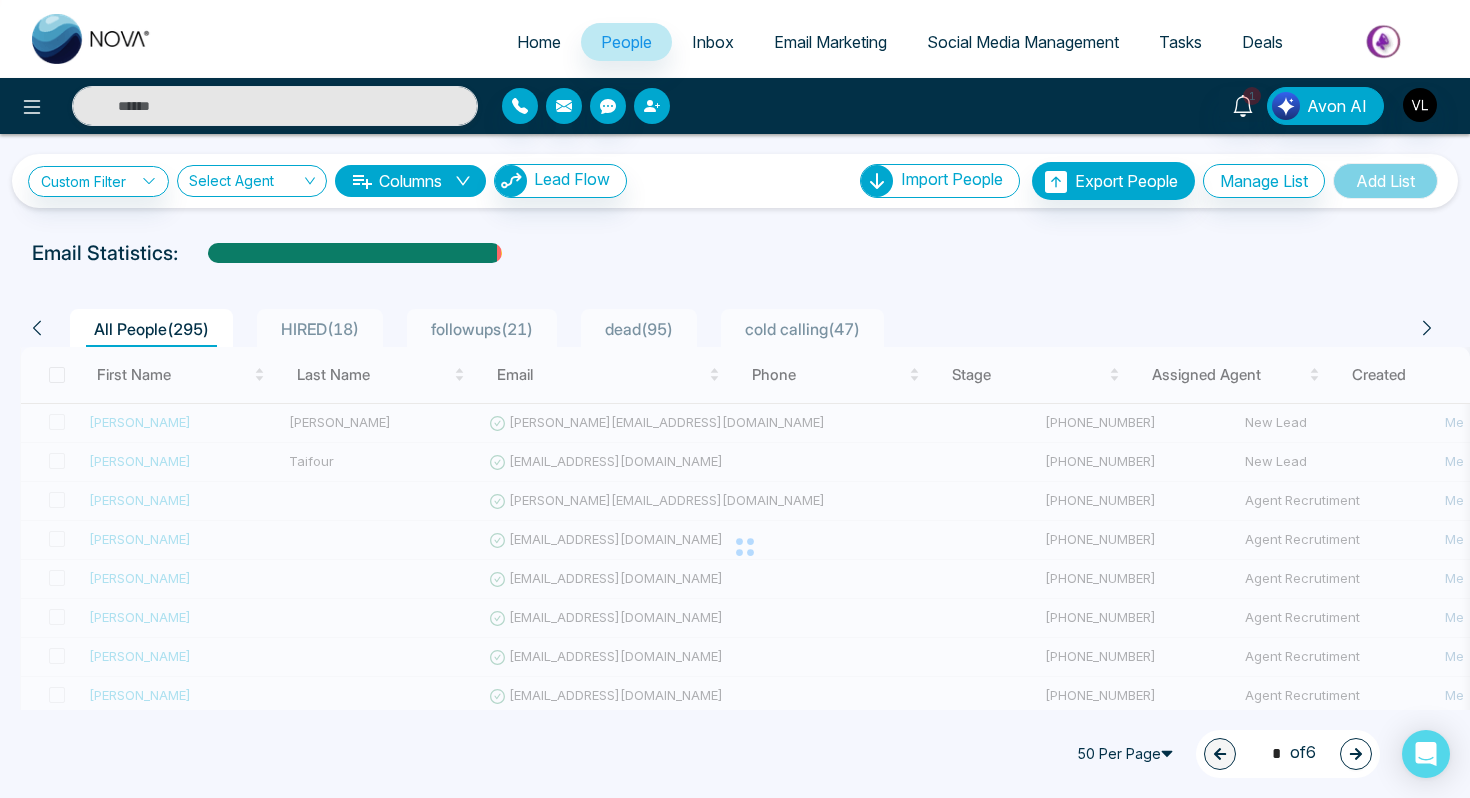 click 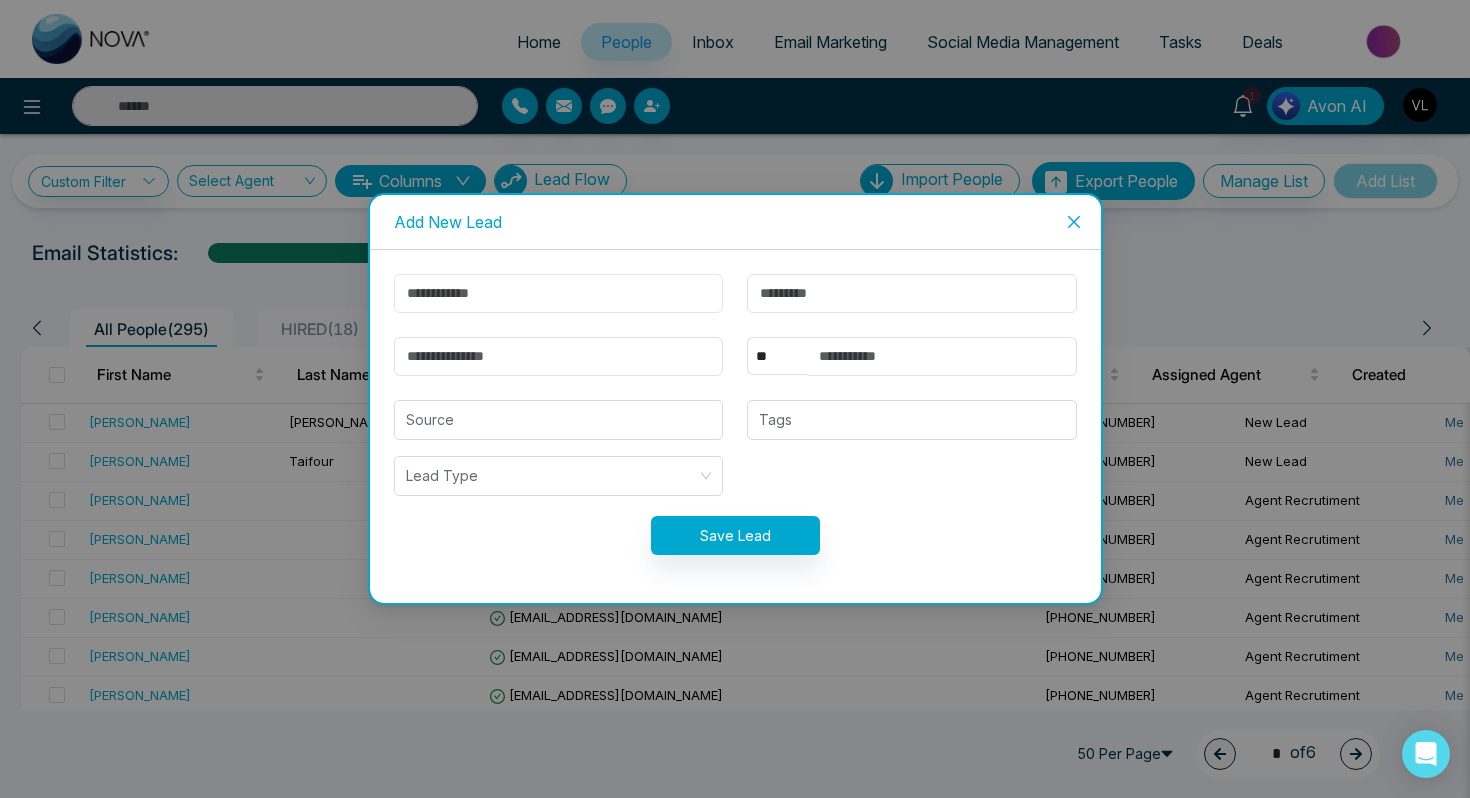 click at bounding box center [559, 293] 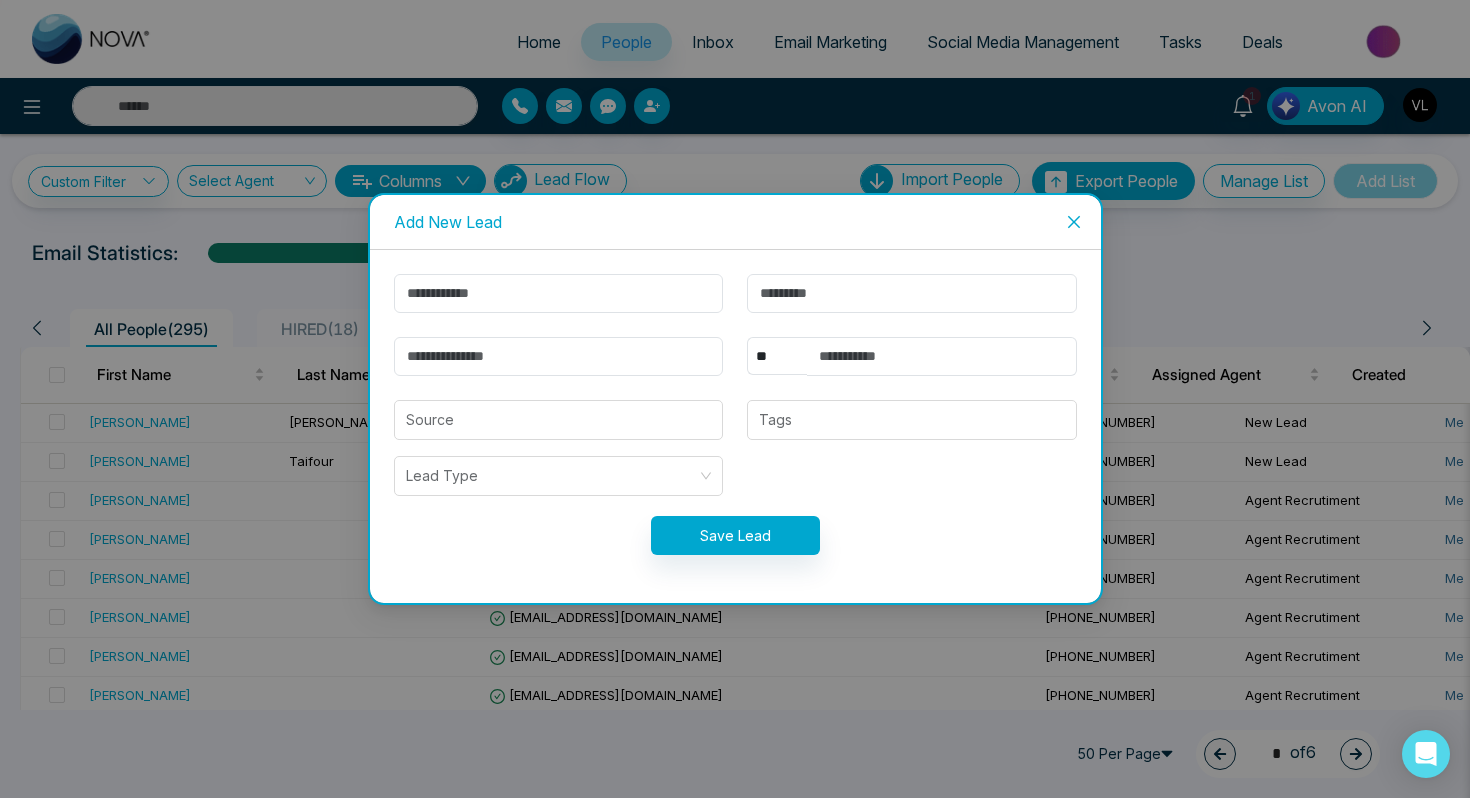click on "Add New Lead ** **** *** *** *** **** *** Source   Tags Lead Type Save Lead" at bounding box center [735, 399] 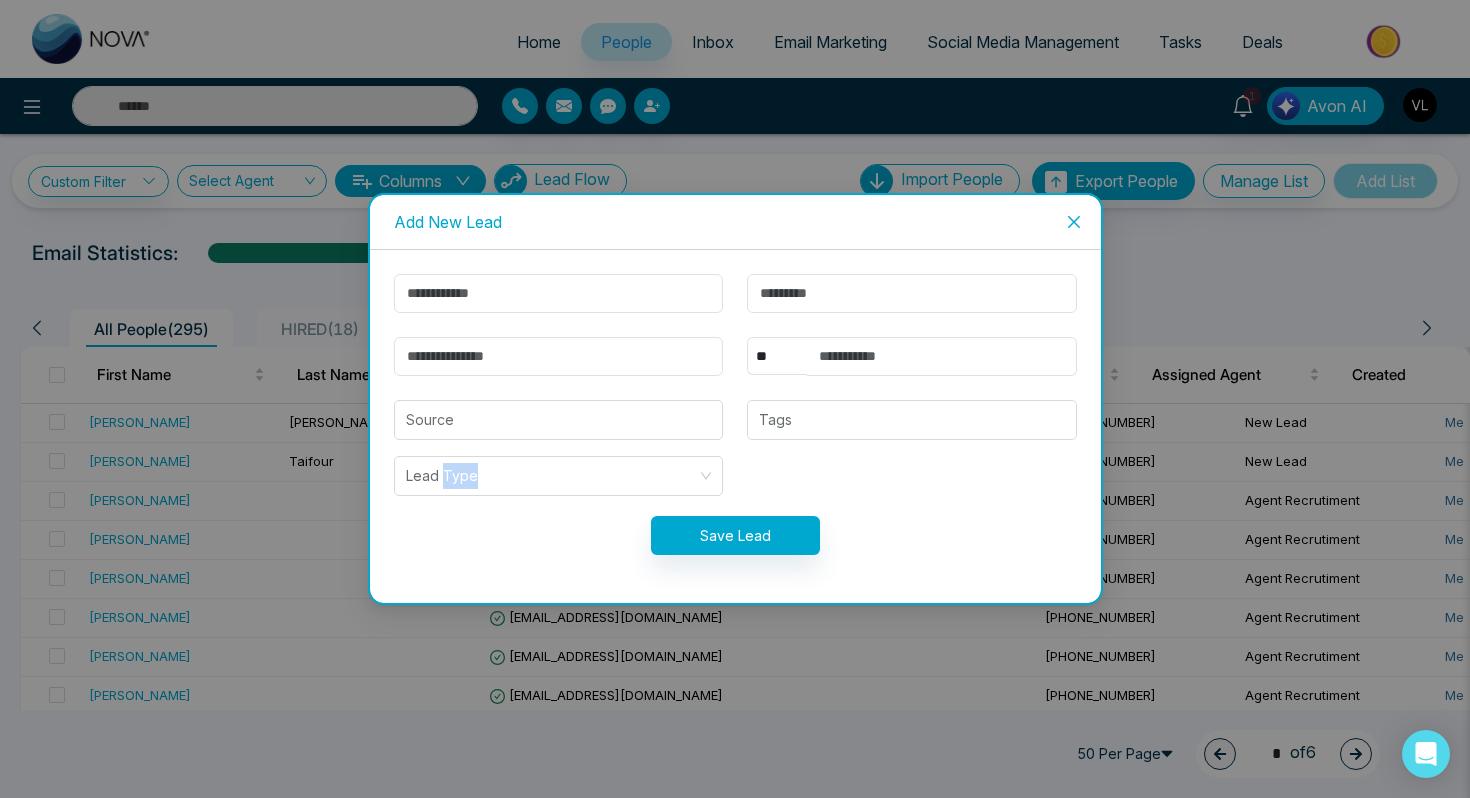 click on "Add New Lead ** **** *** *** *** **** *** Source   Tags Lead Type Save Lead" at bounding box center [735, 399] 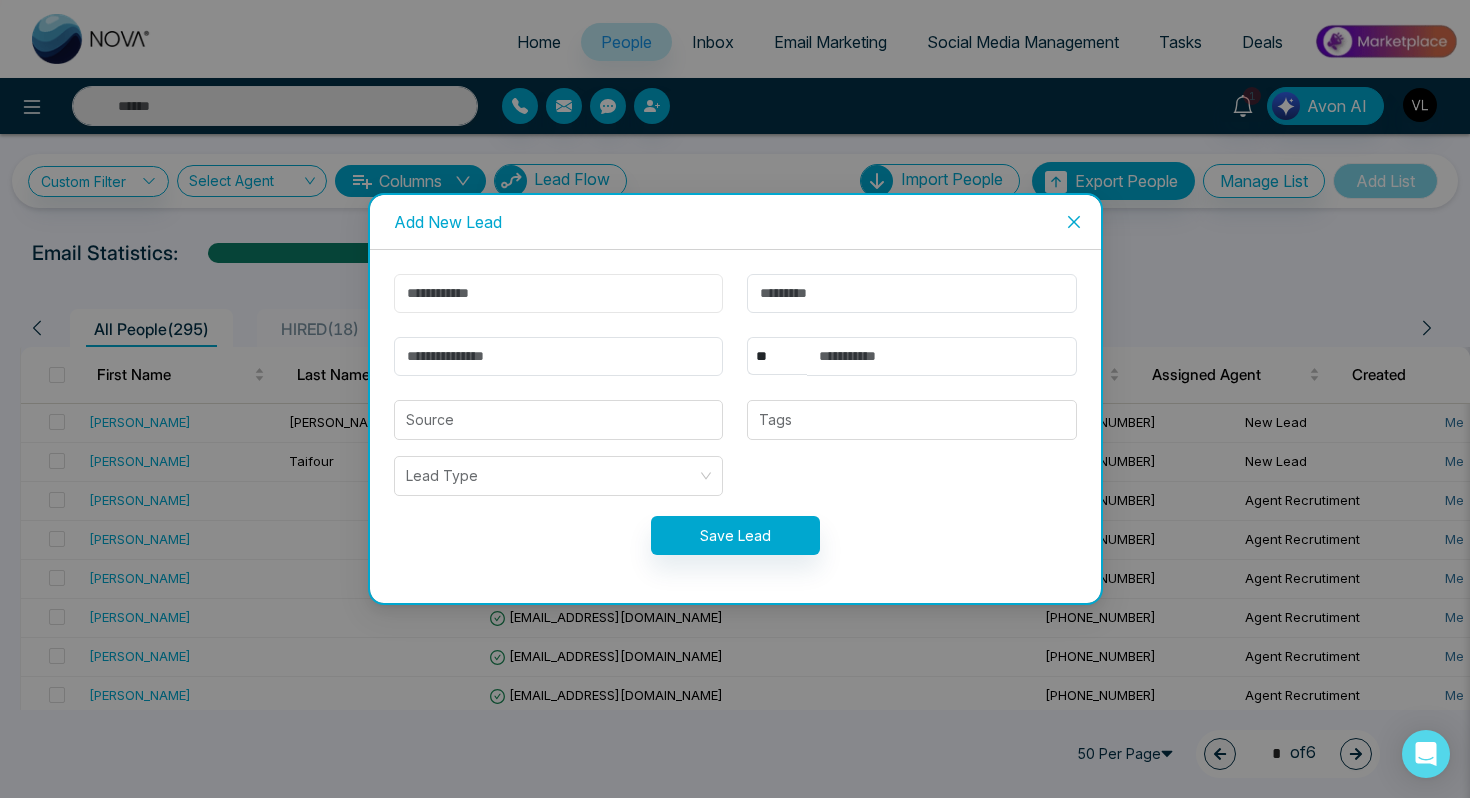 click at bounding box center [559, 293] 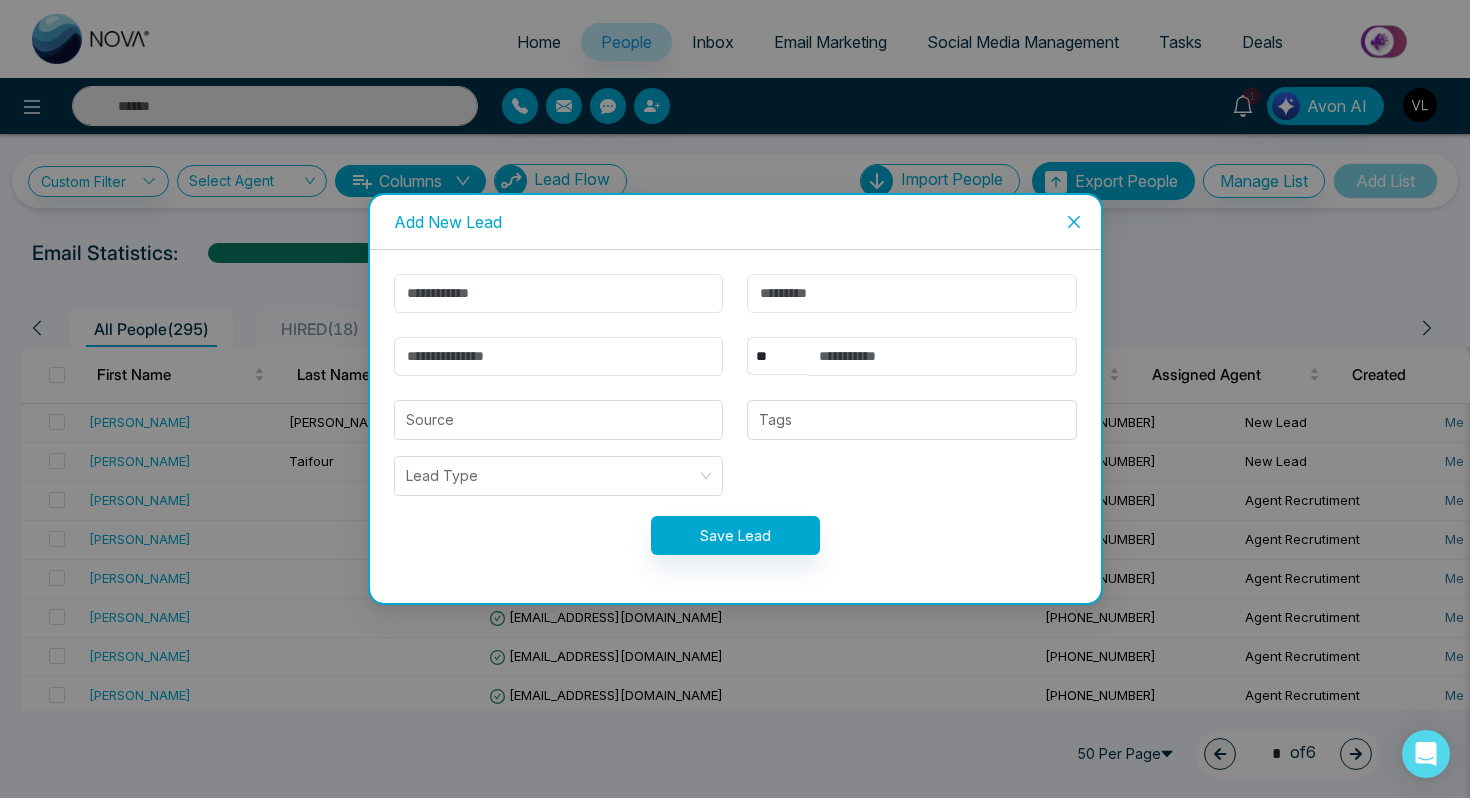 click at bounding box center [912, 293] 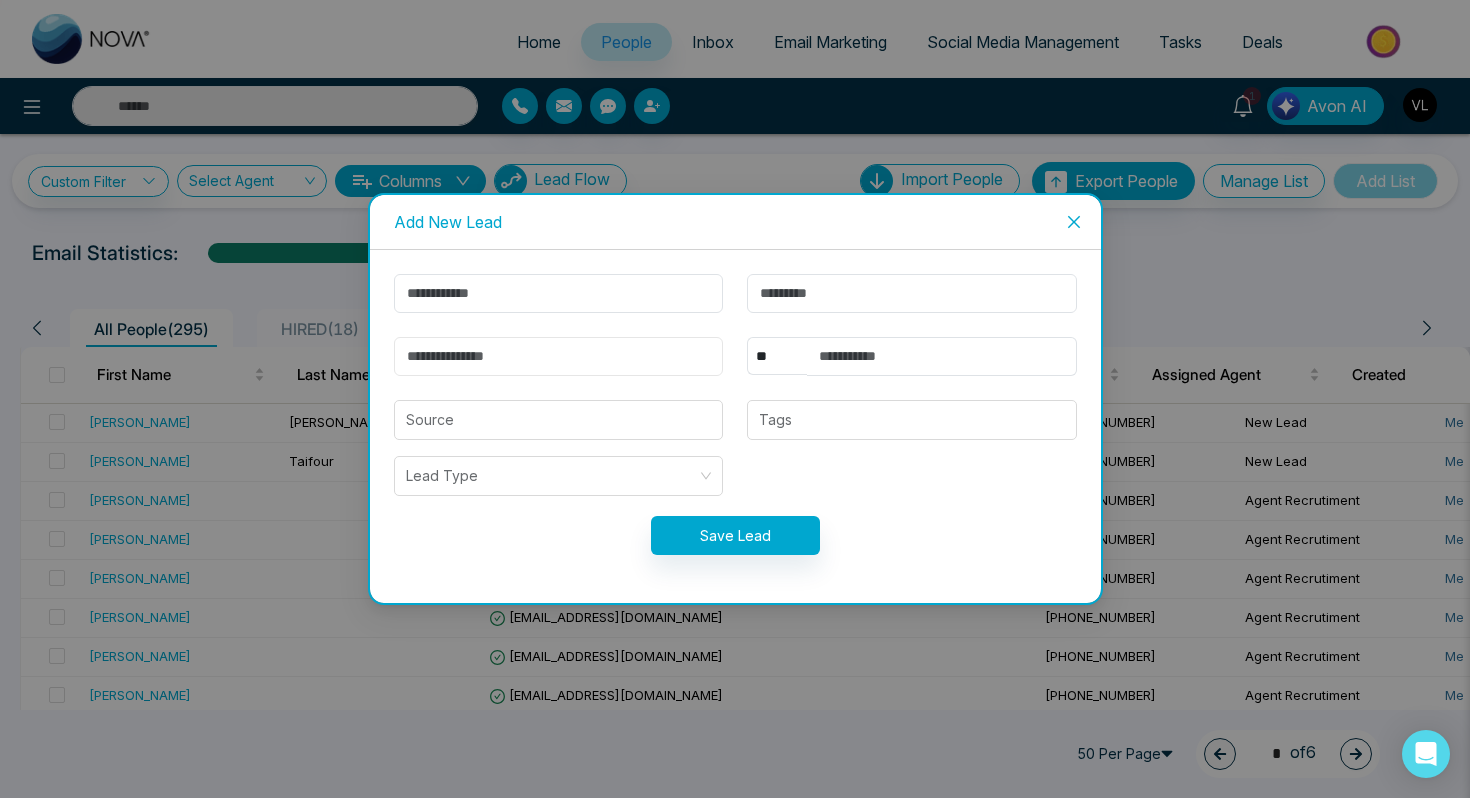 click at bounding box center [559, 356] 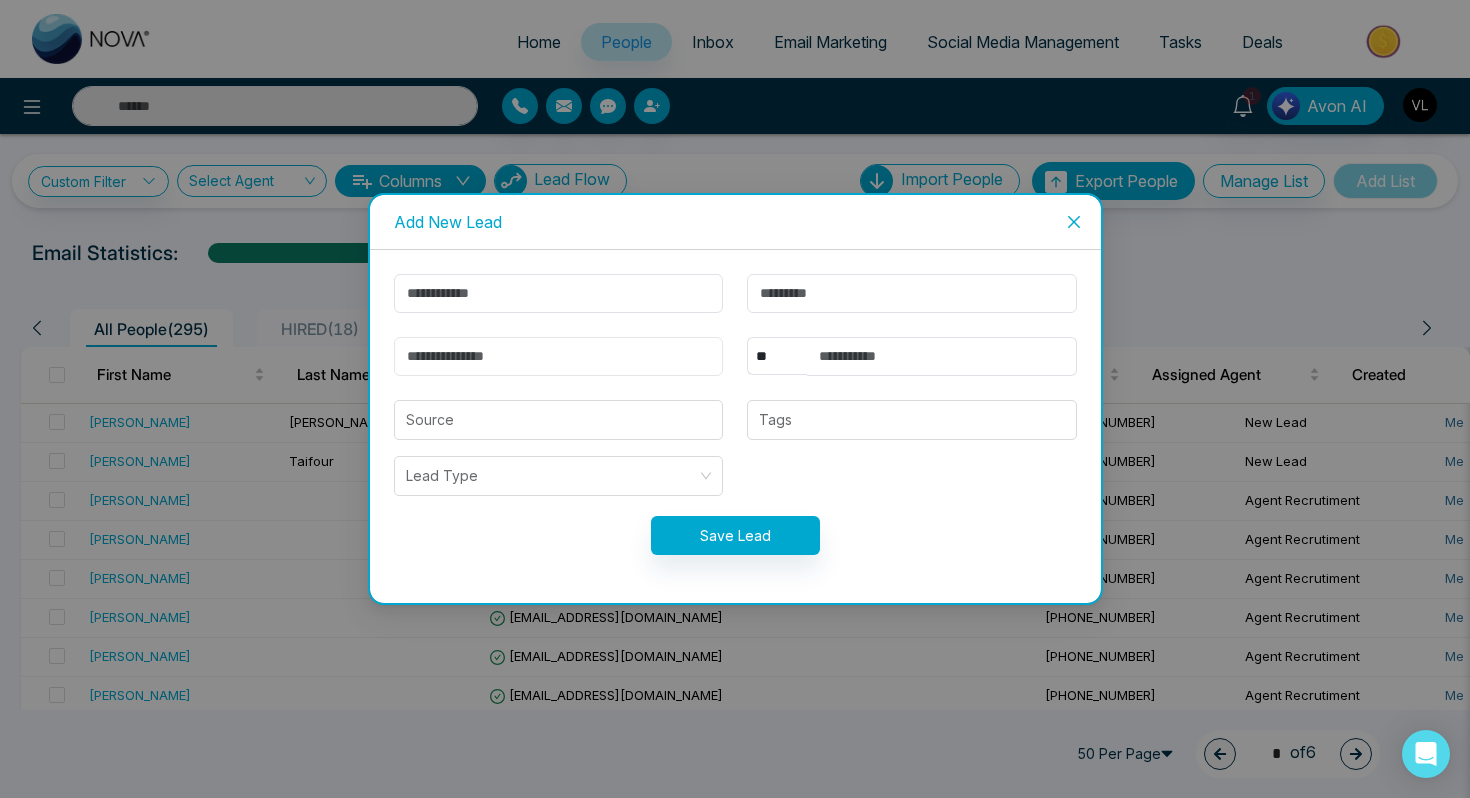 click at bounding box center (559, 356) 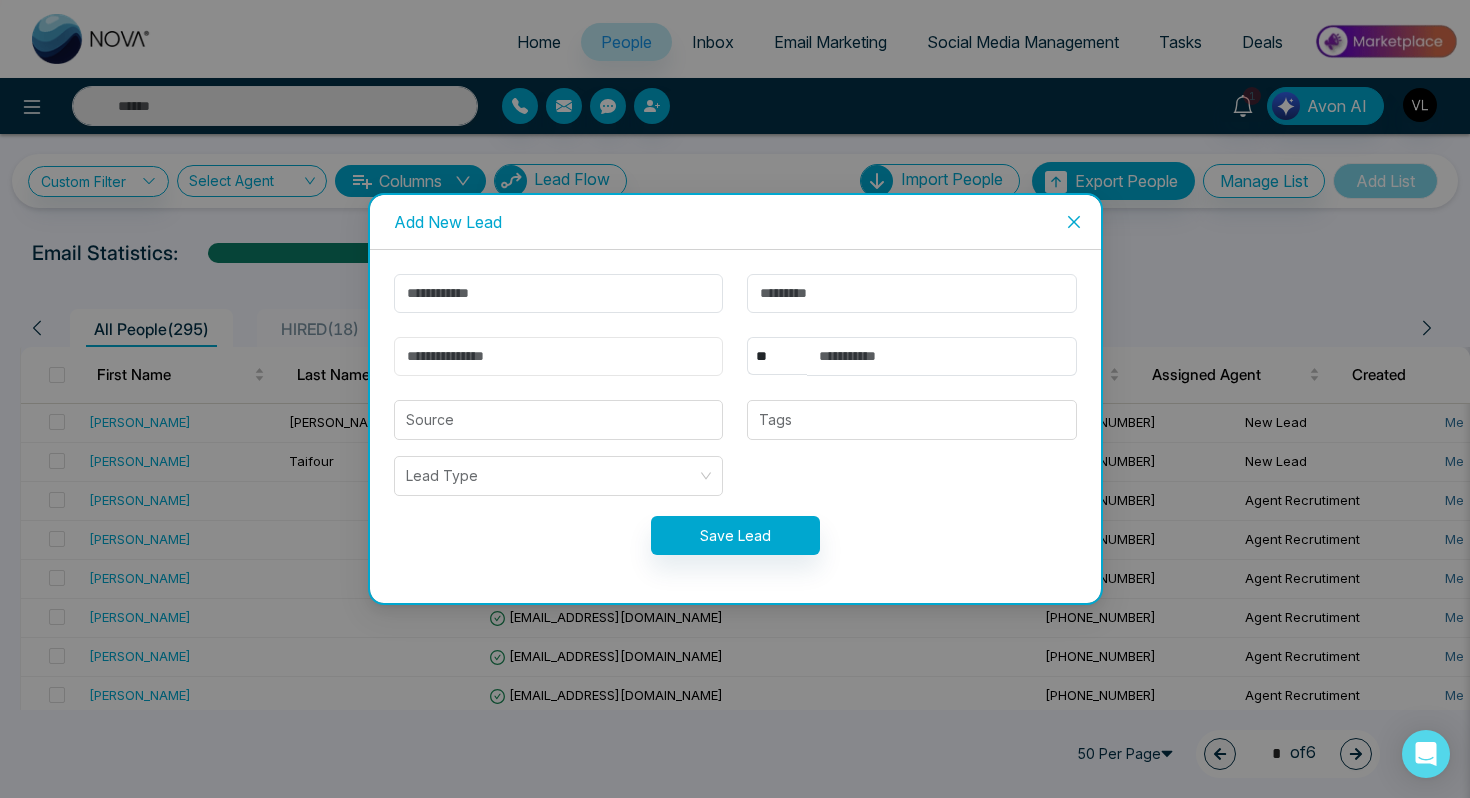 click at bounding box center (559, 356) 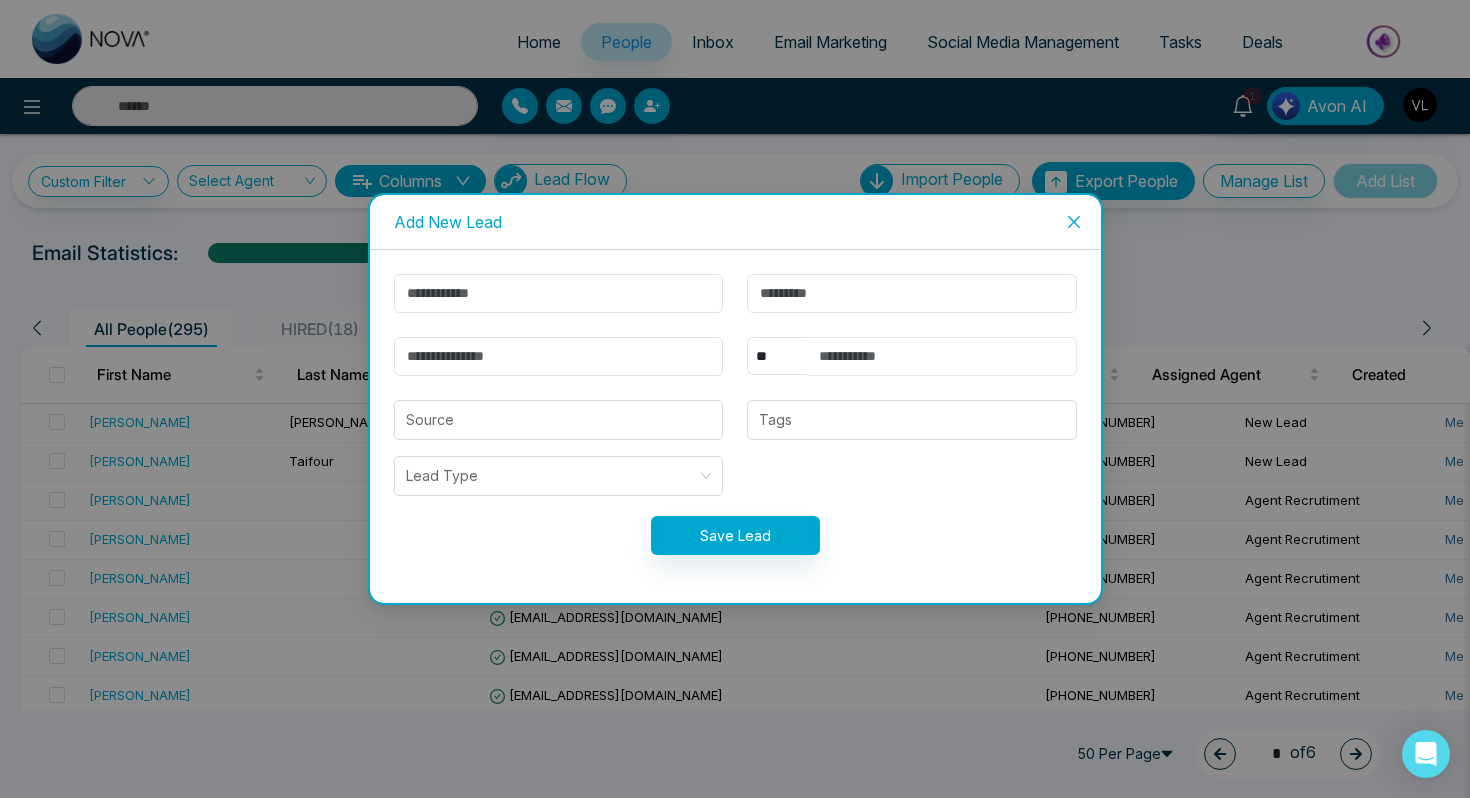 click at bounding box center (942, 356) 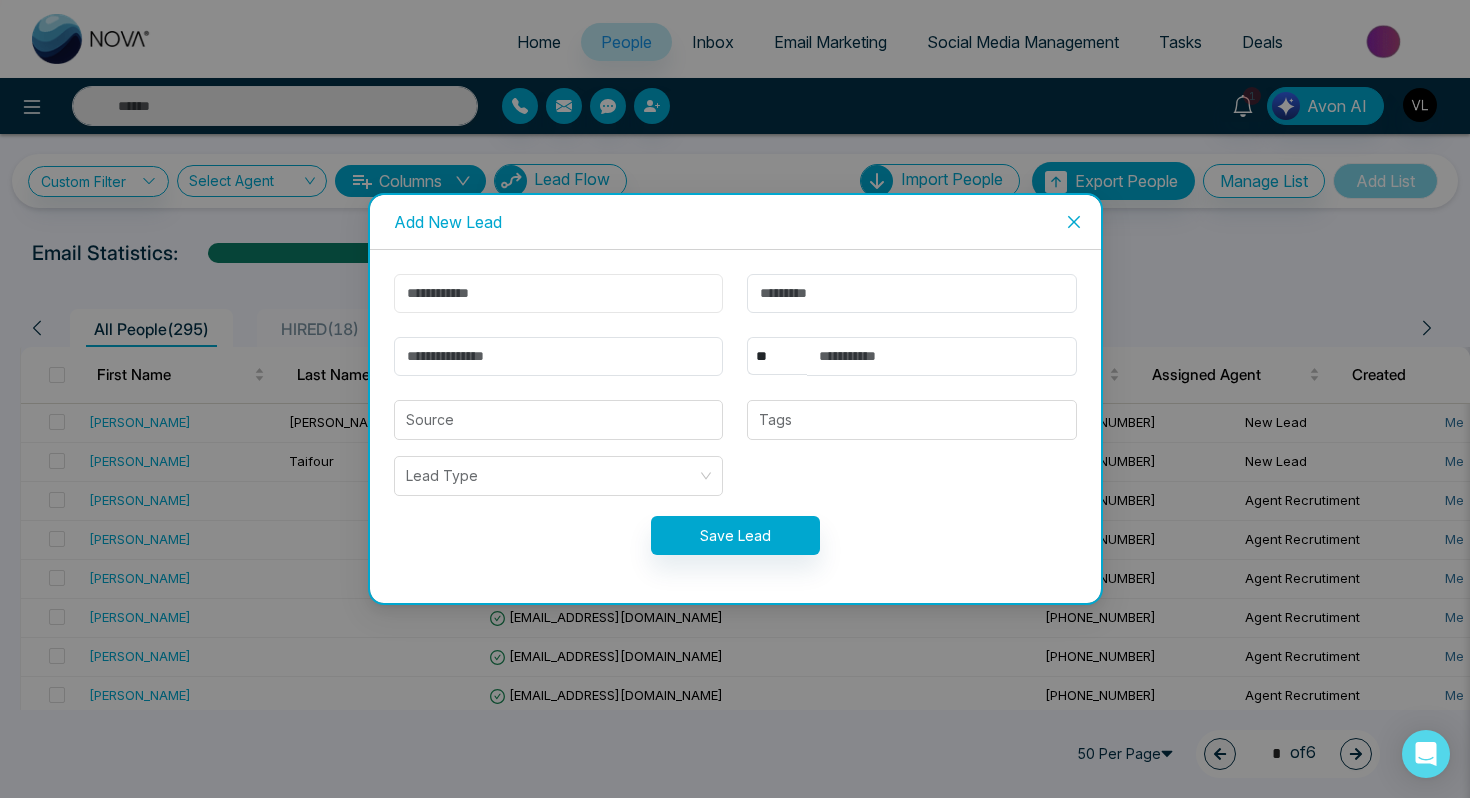 click at bounding box center (559, 293) 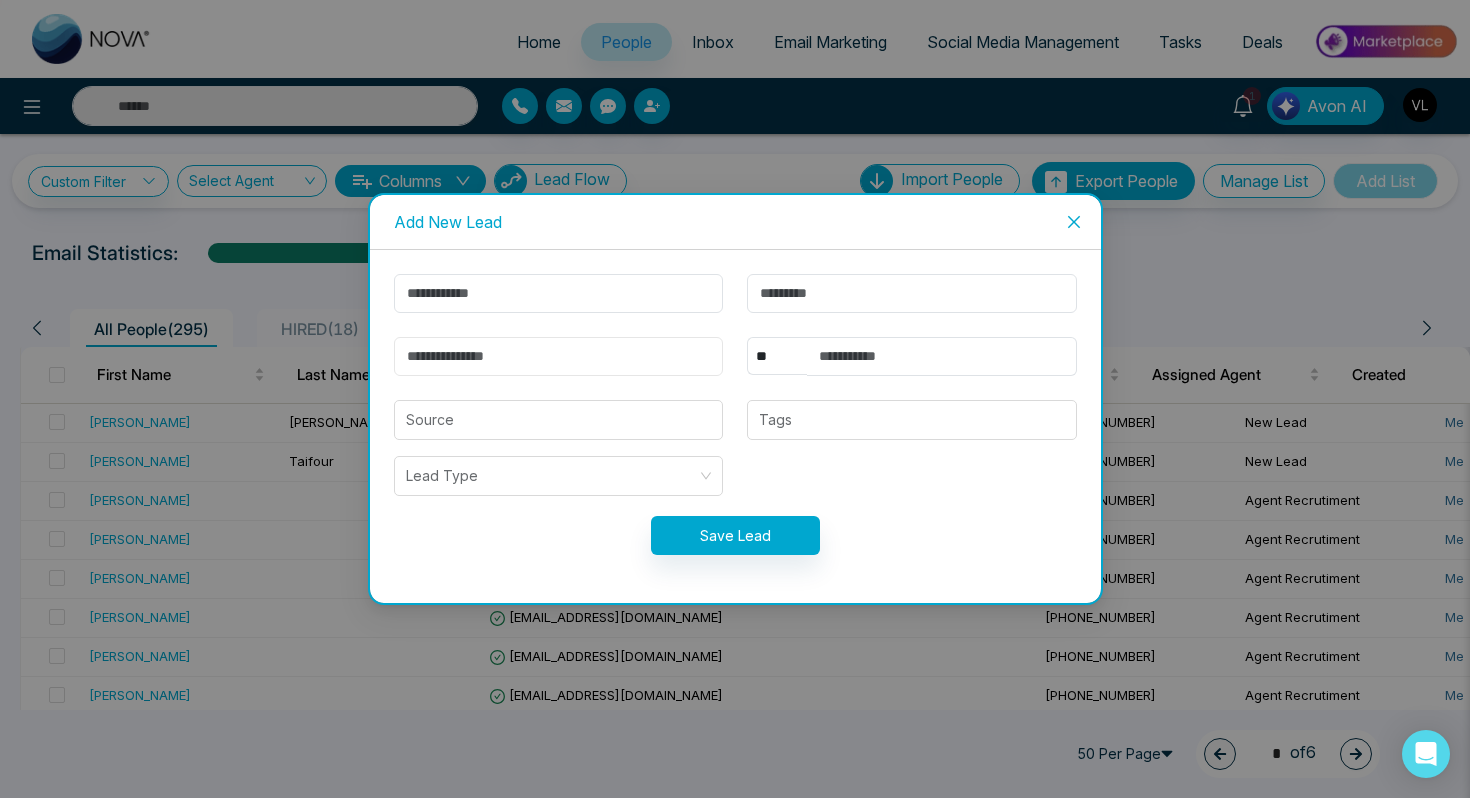 click at bounding box center (559, 356) 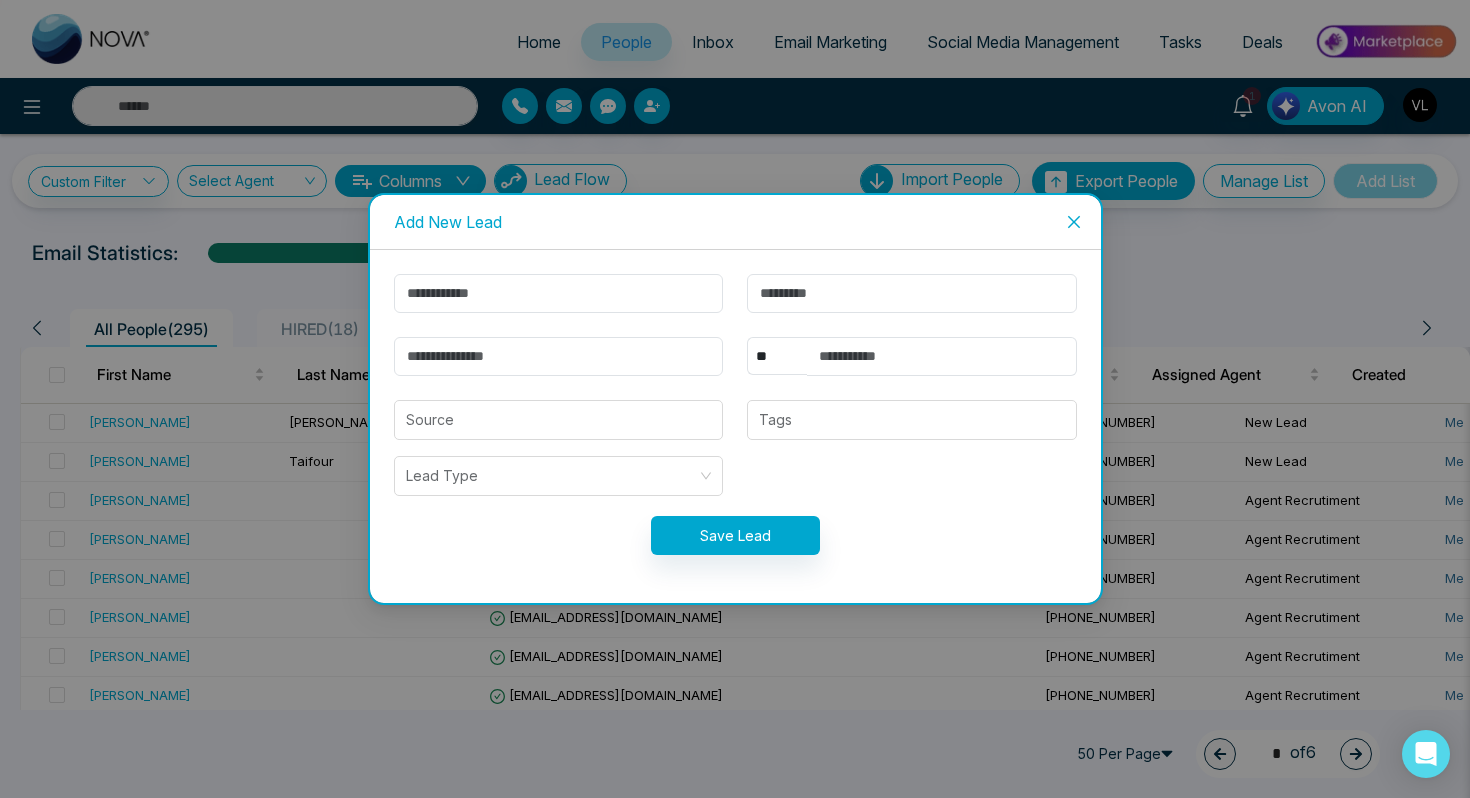 click 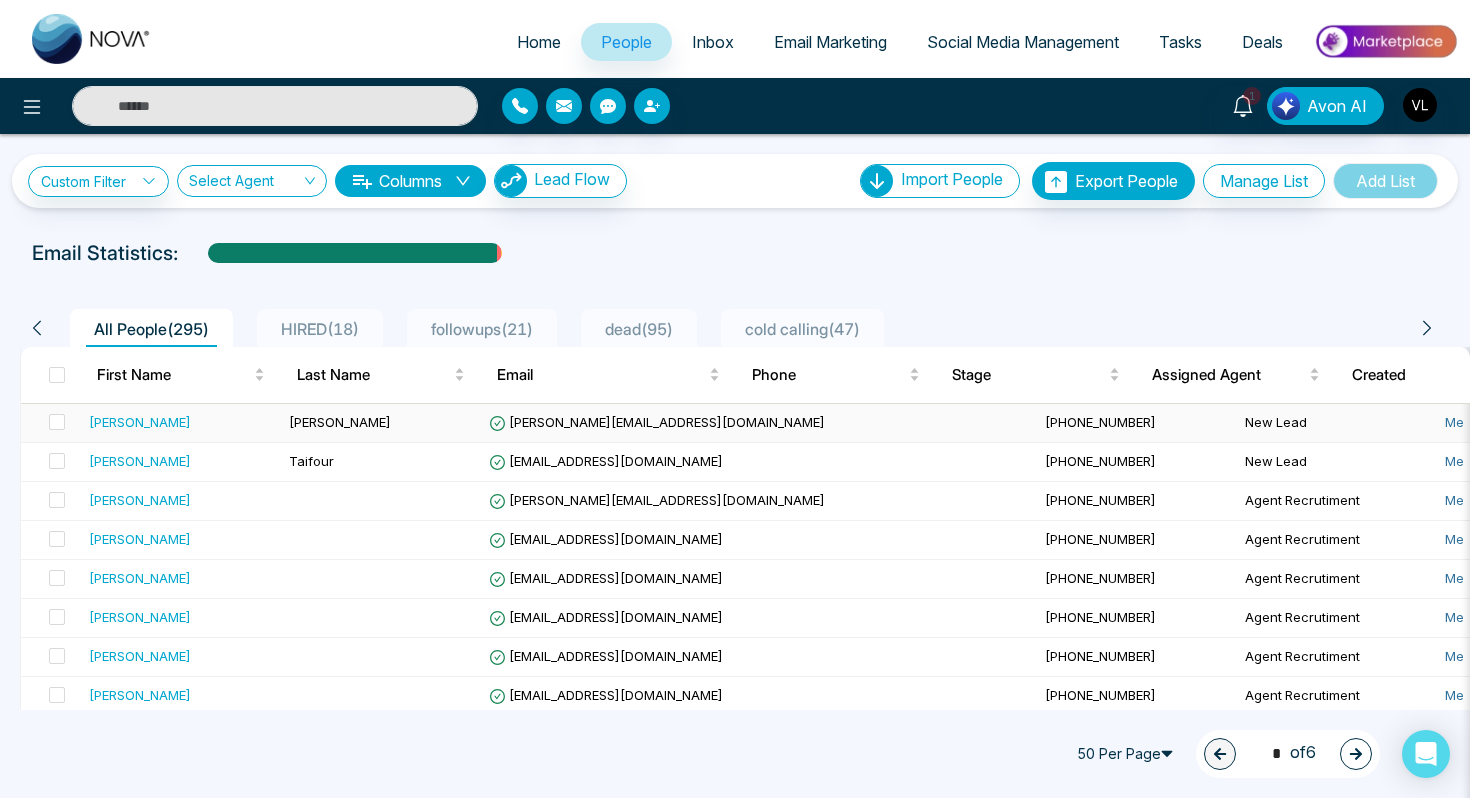 click on "[PERSON_NAME]" at bounding box center (181, 422) 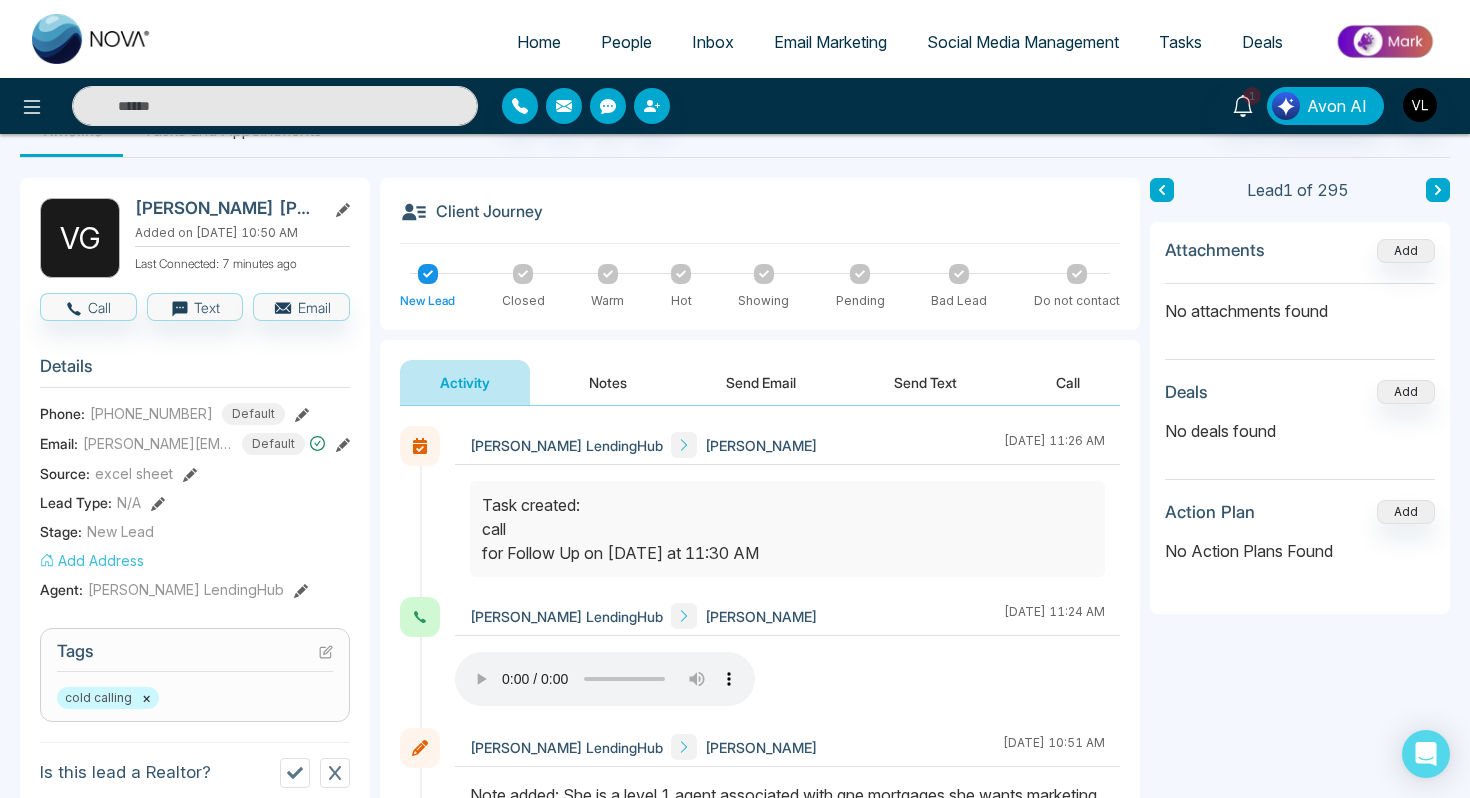 scroll, scrollTop: 36, scrollLeft: 0, axis: vertical 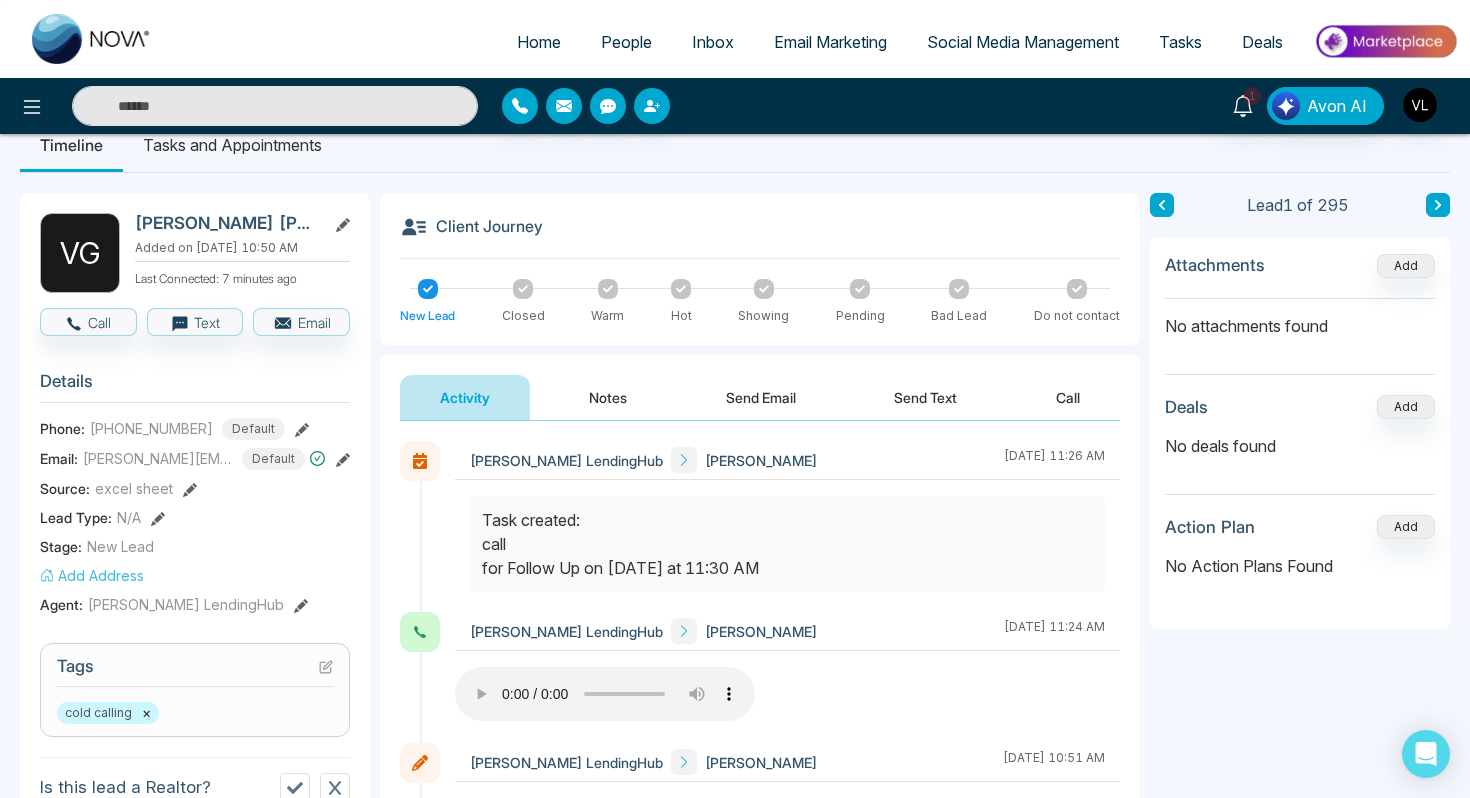click on "Notes" at bounding box center (608, 397) 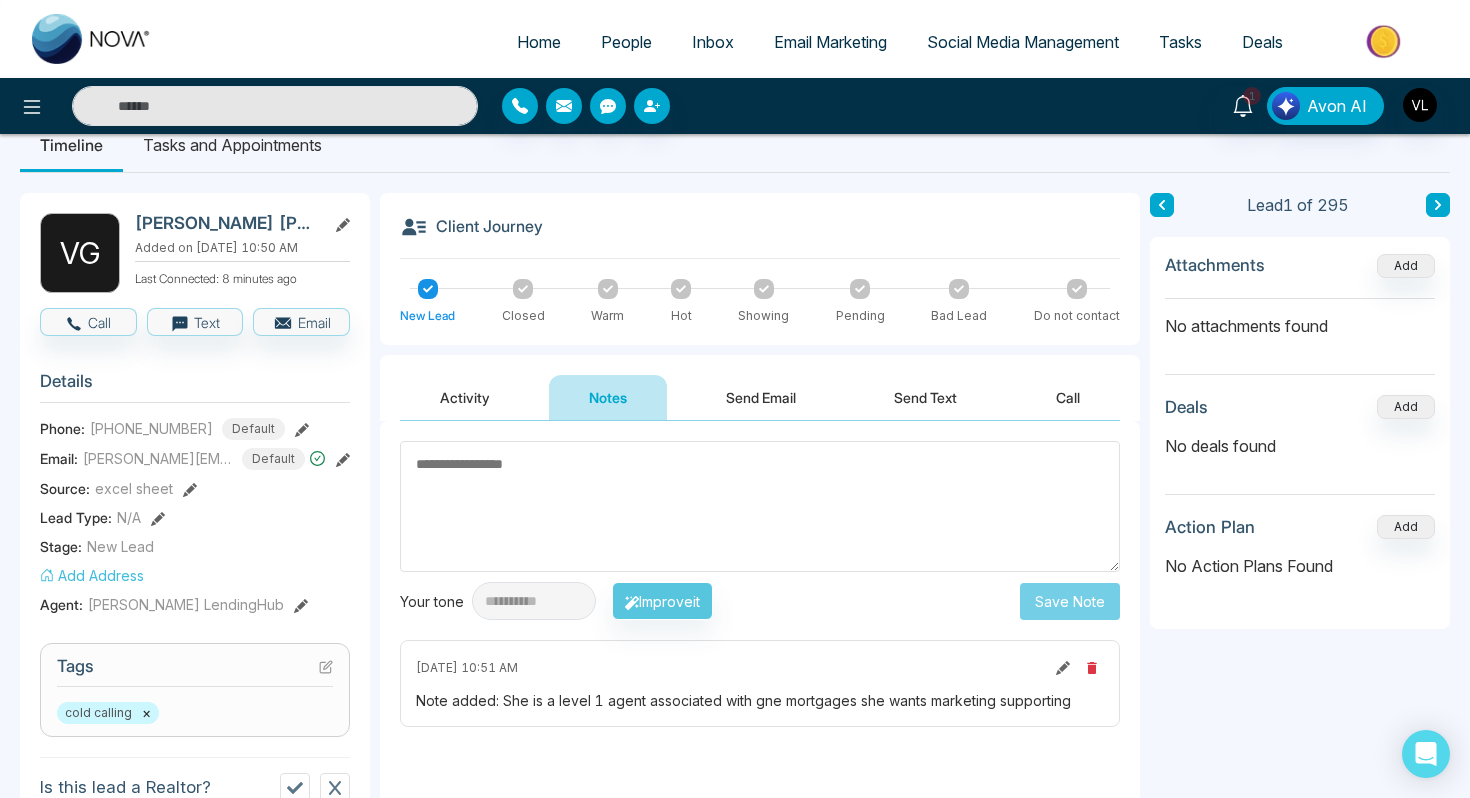 type on "*" 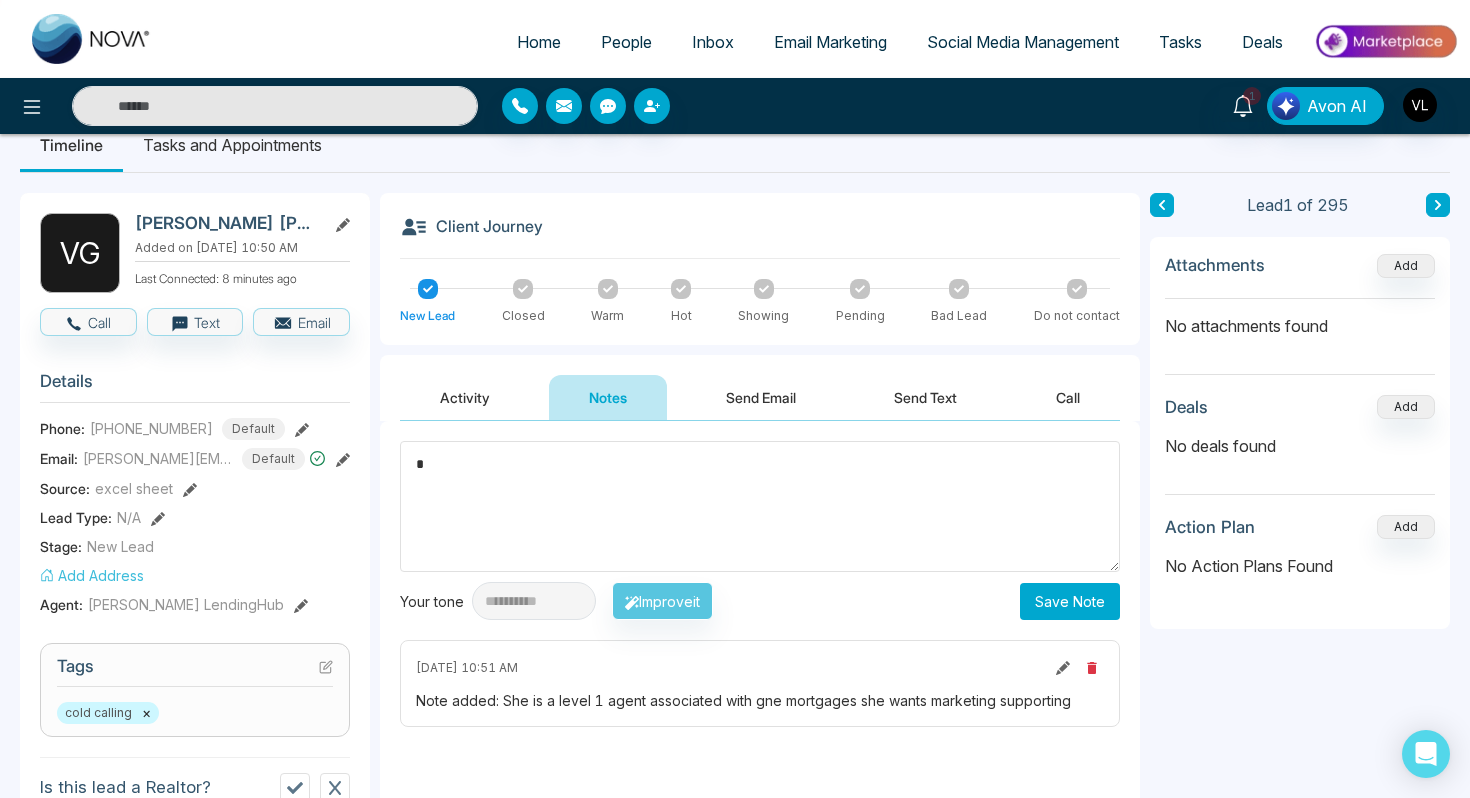 type 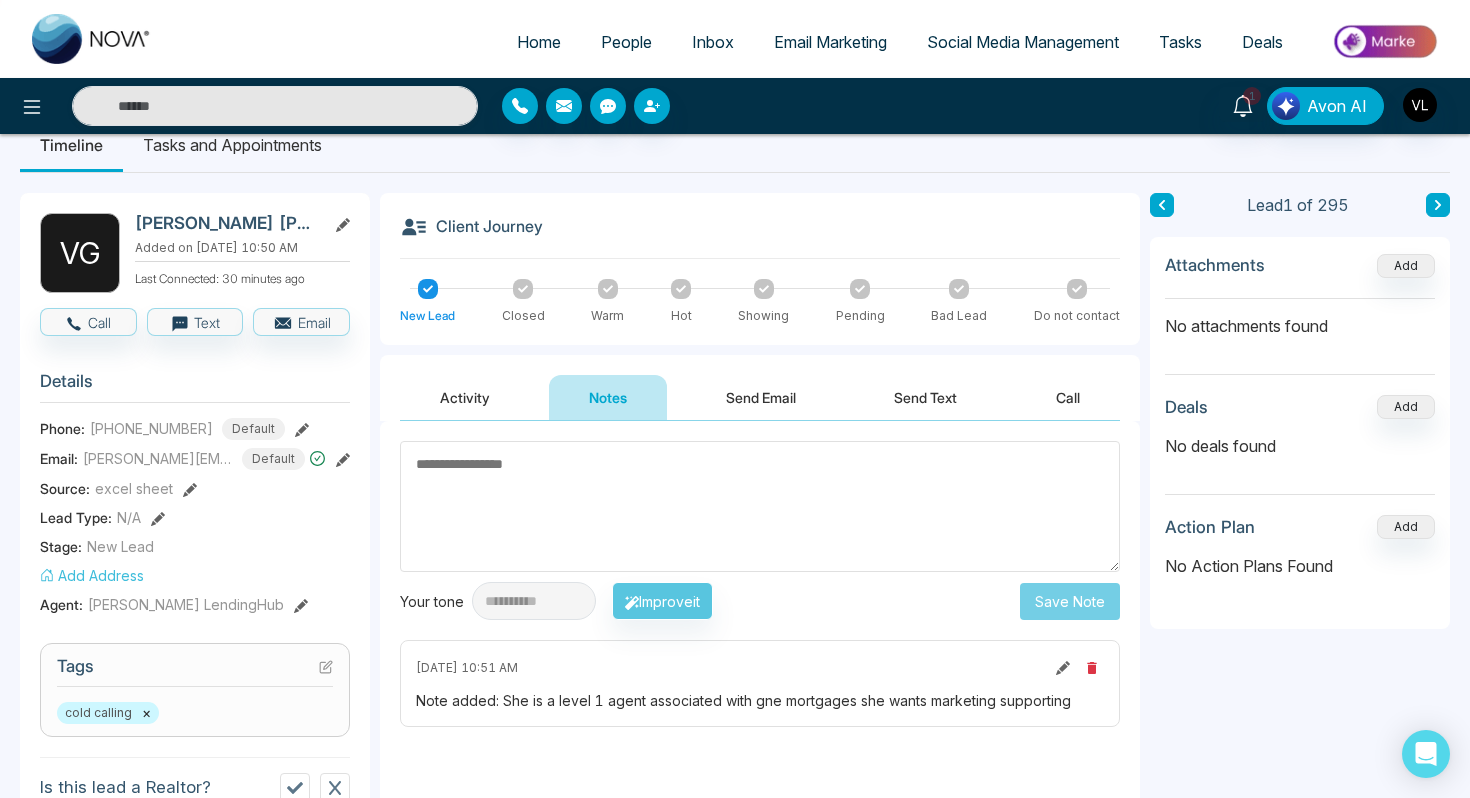 click on "Email Marketing" at bounding box center [830, 42] 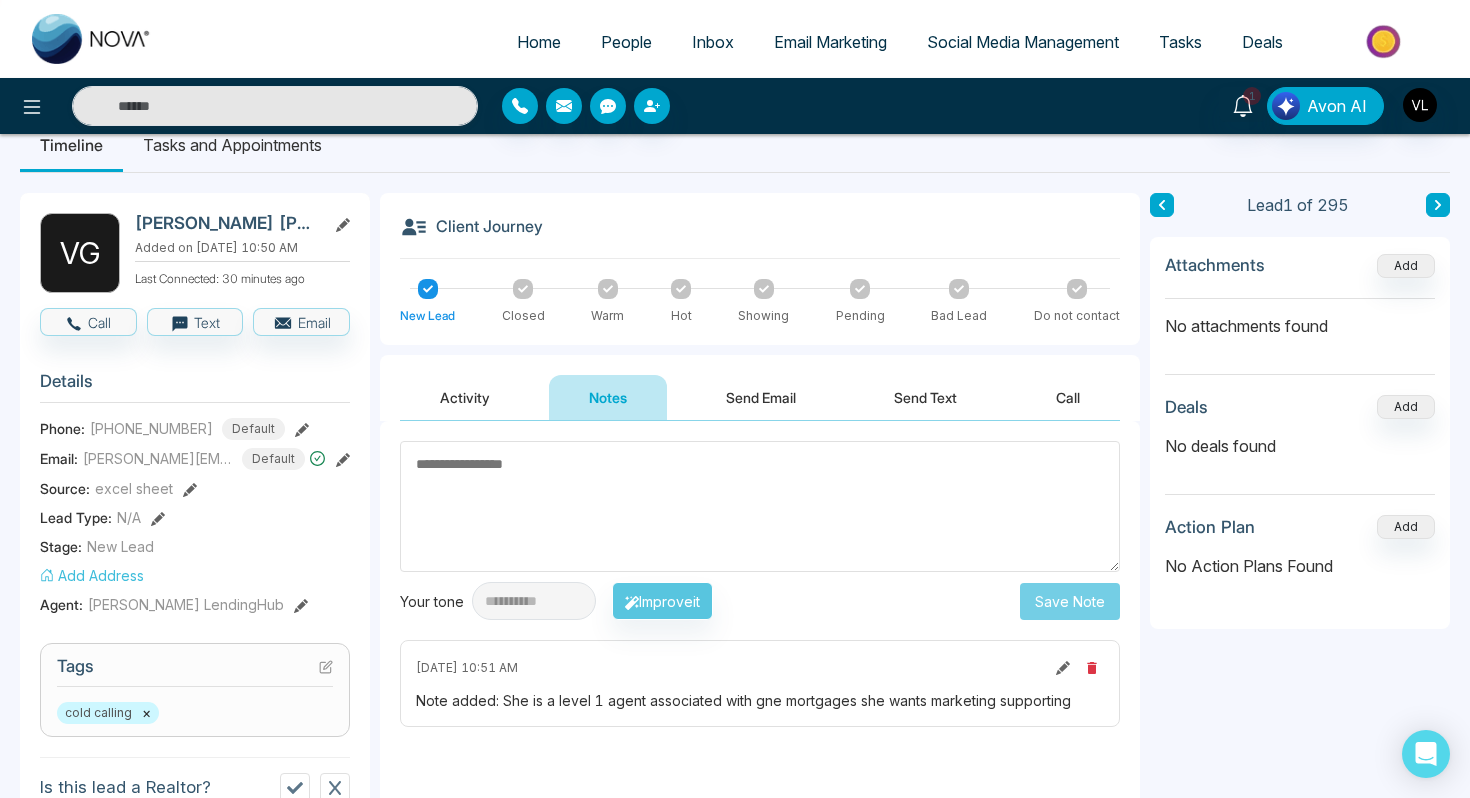 scroll, scrollTop: 0, scrollLeft: 0, axis: both 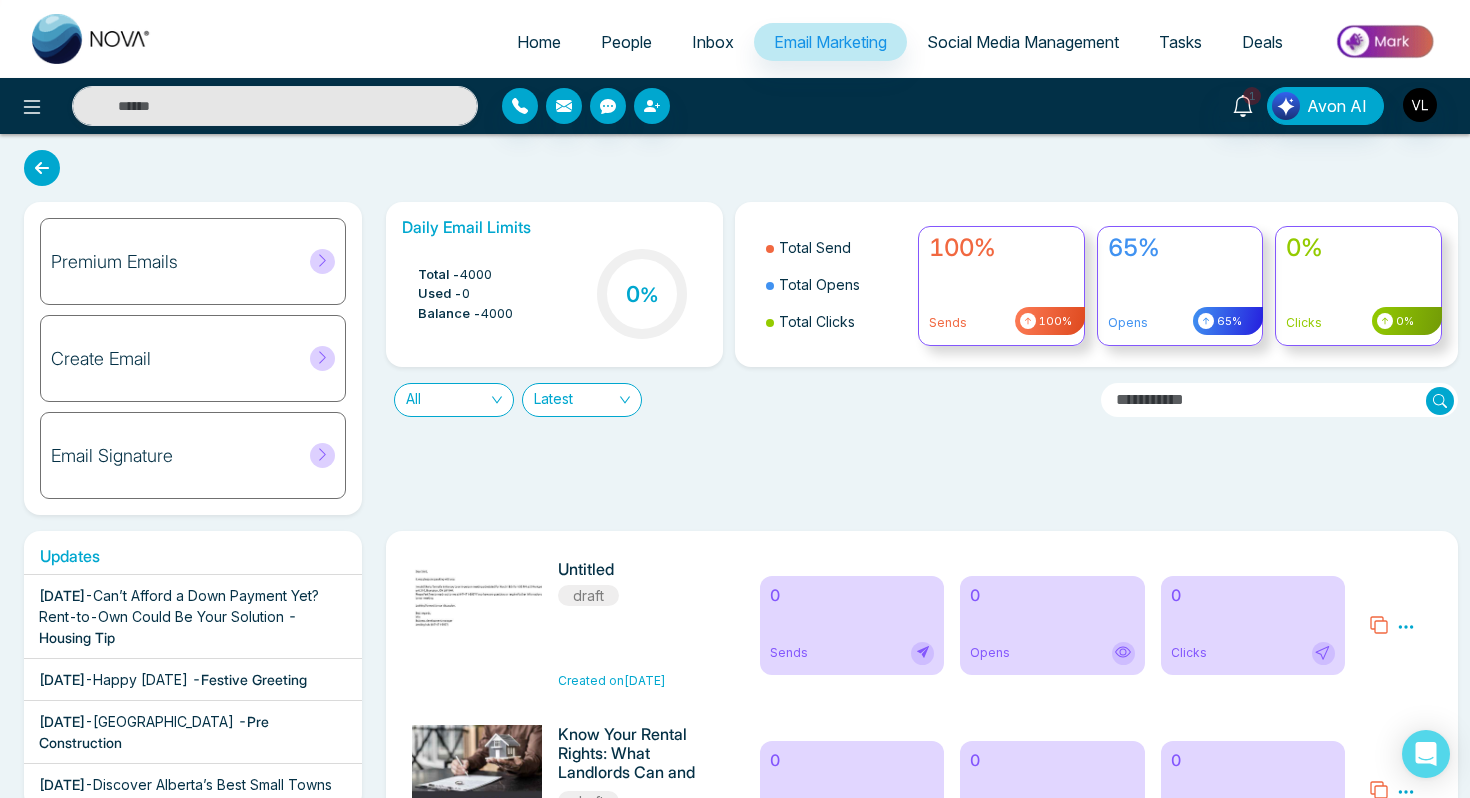 click on "Social Media Management" at bounding box center [1023, 42] 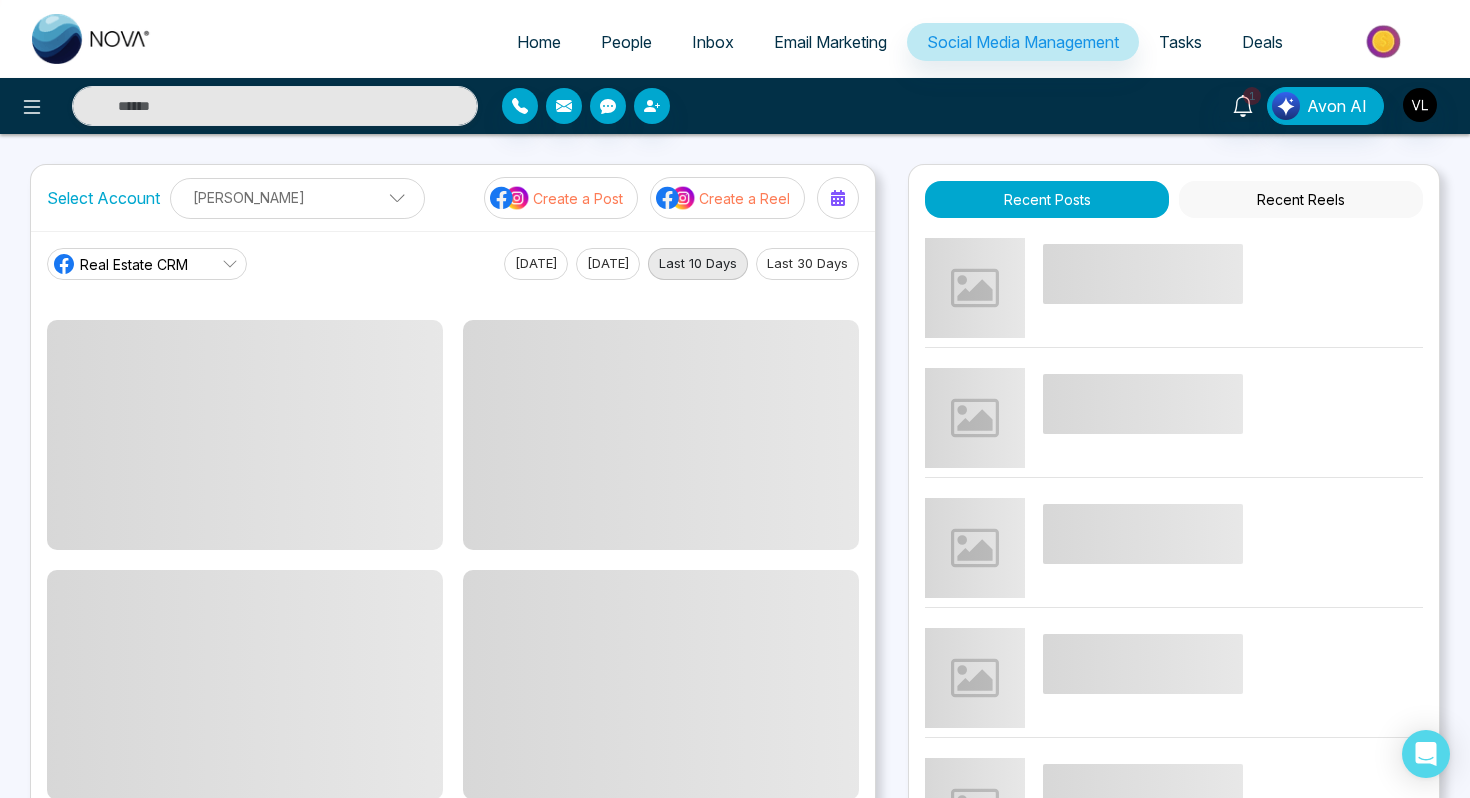 click on "Tasks" at bounding box center [1180, 42] 